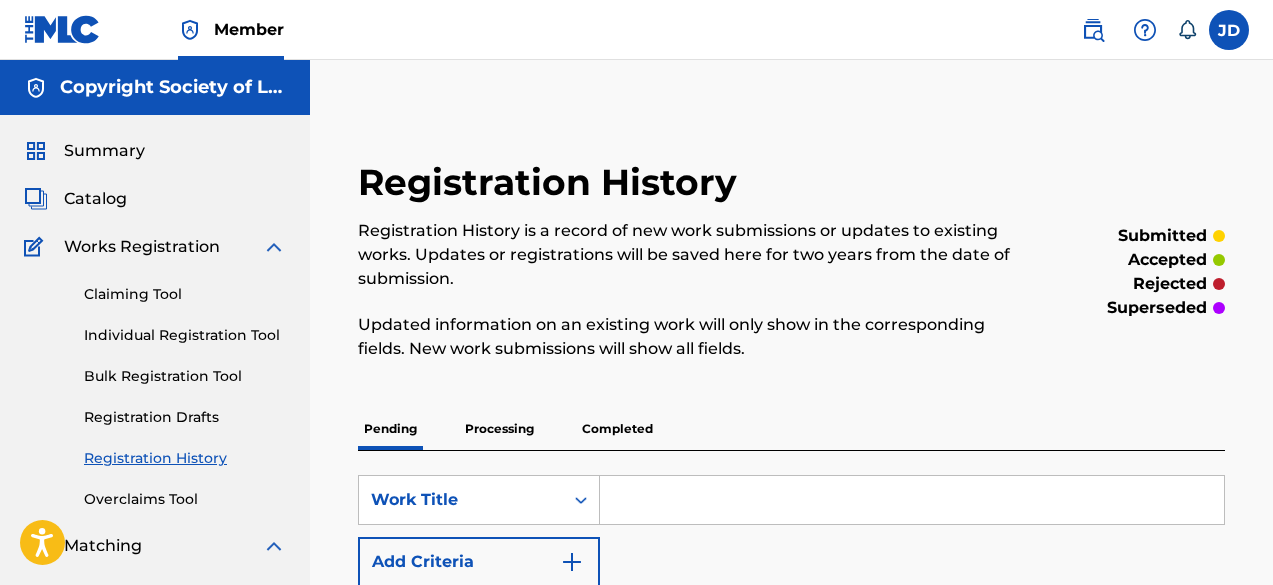 scroll, scrollTop: 0, scrollLeft: 0, axis: both 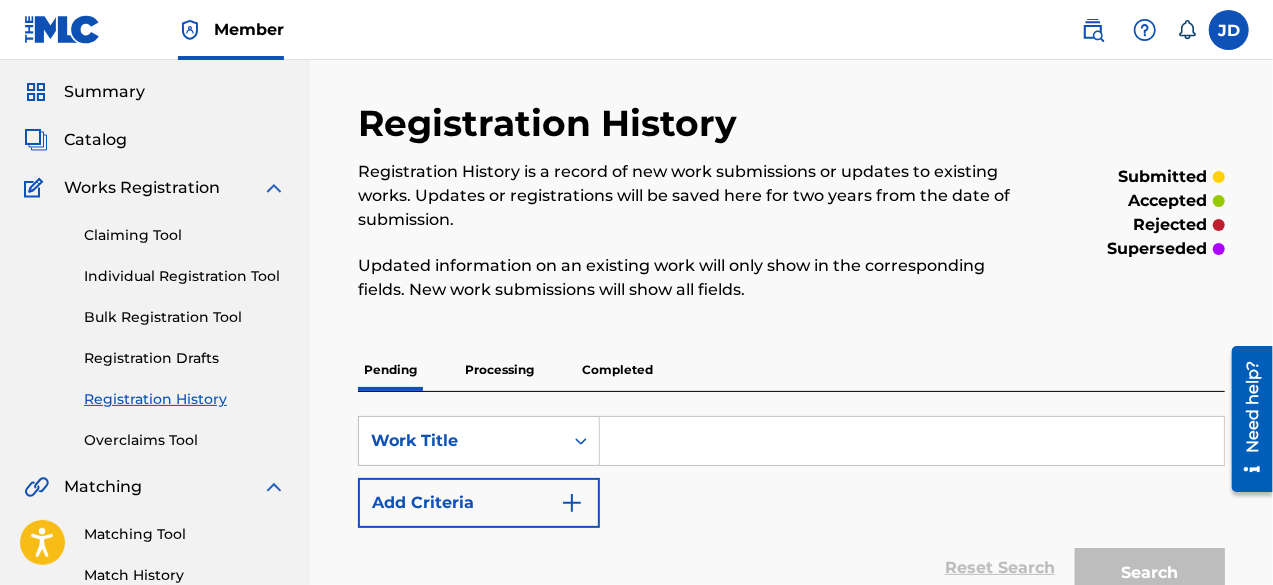 click on "Individual Registration Tool" at bounding box center (185, 276) 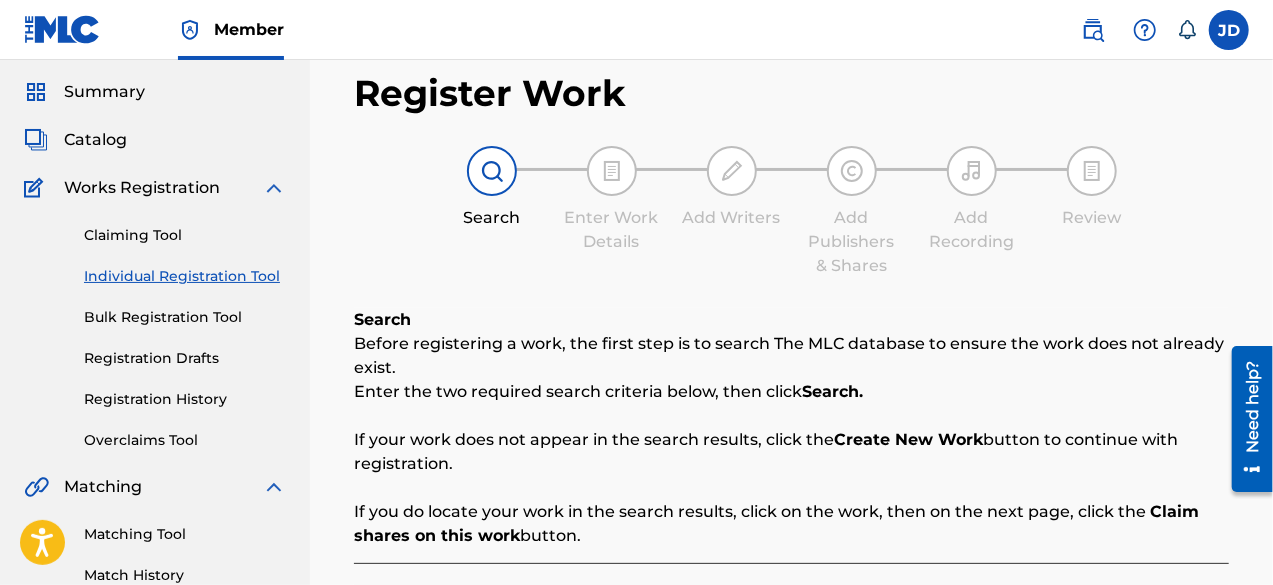 scroll, scrollTop: 0, scrollLeft: 0, axis: both 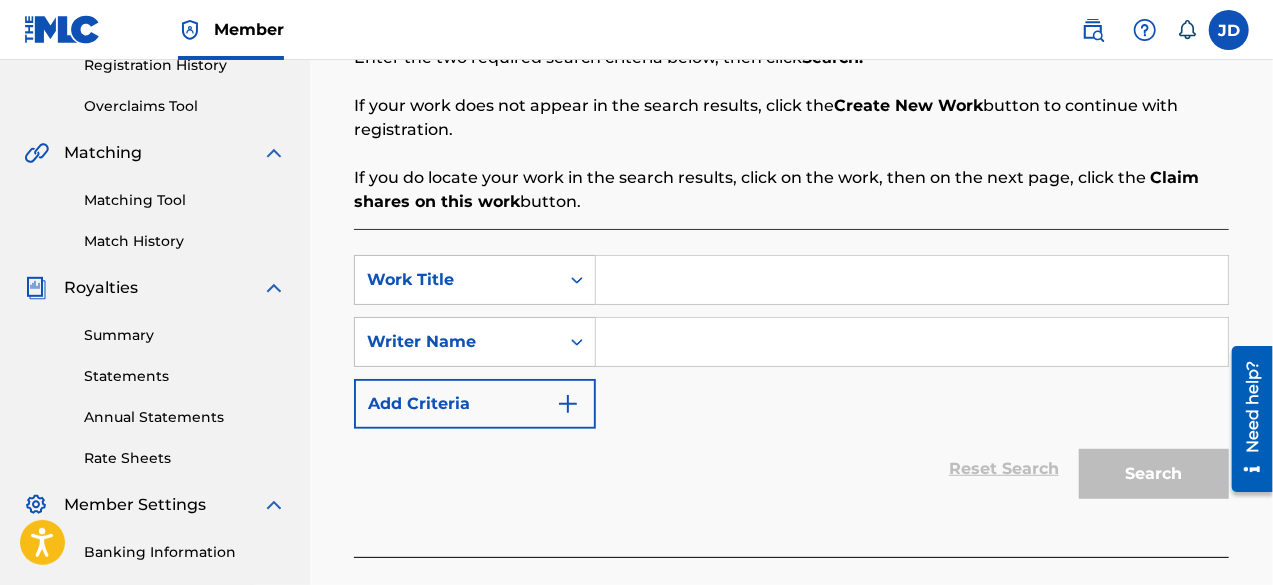click at bounding box center [912, 280] 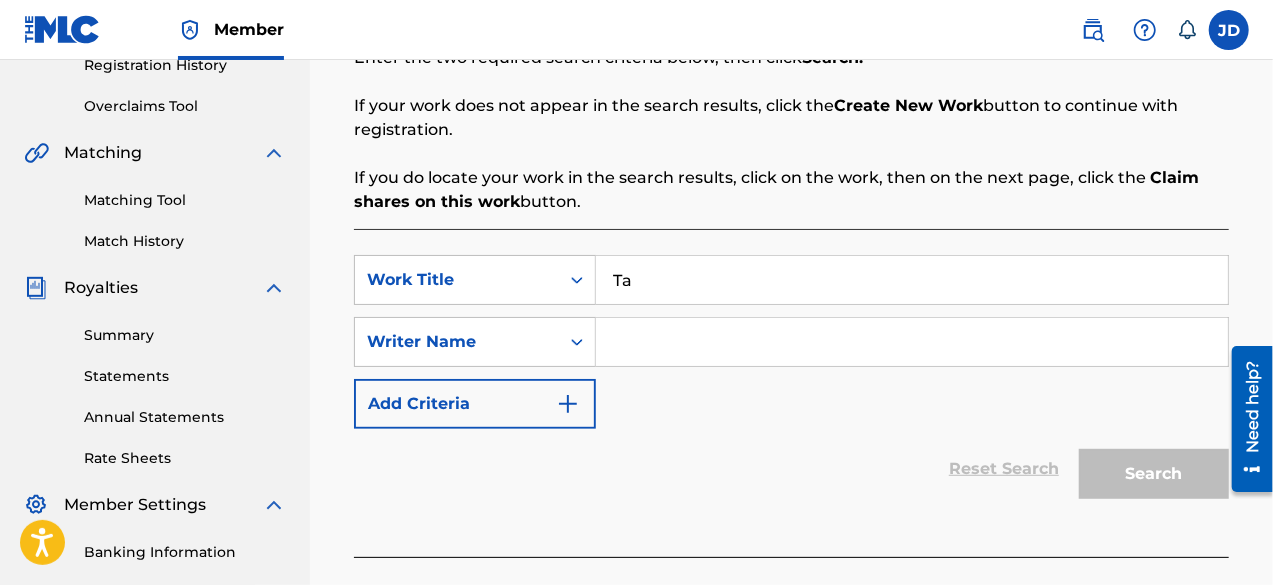 type on "T" 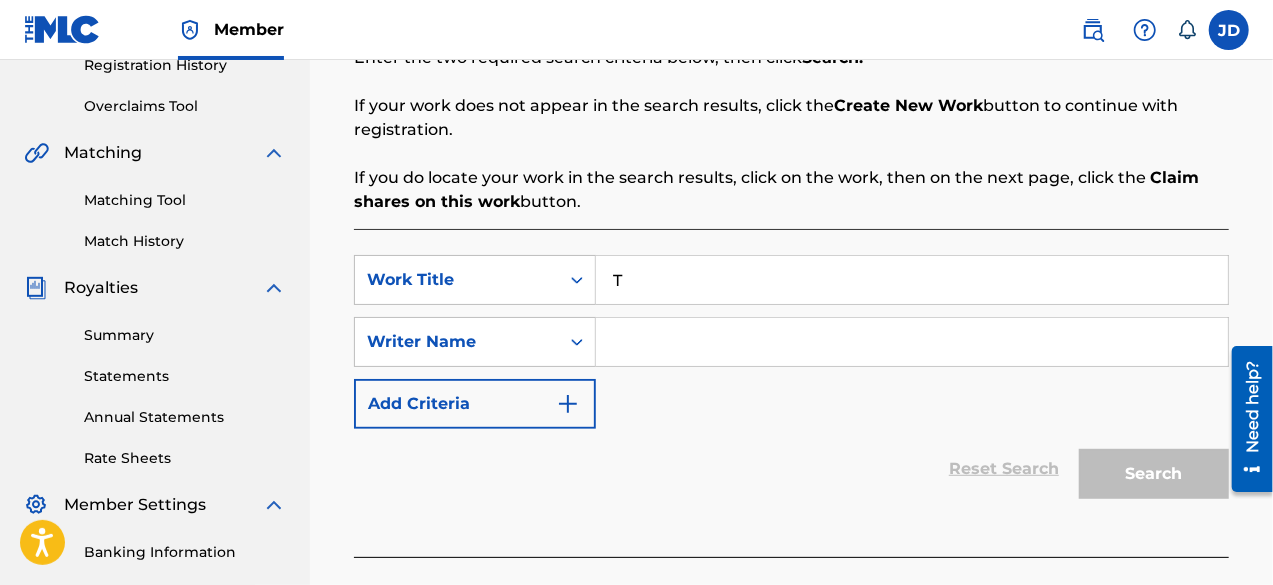 type 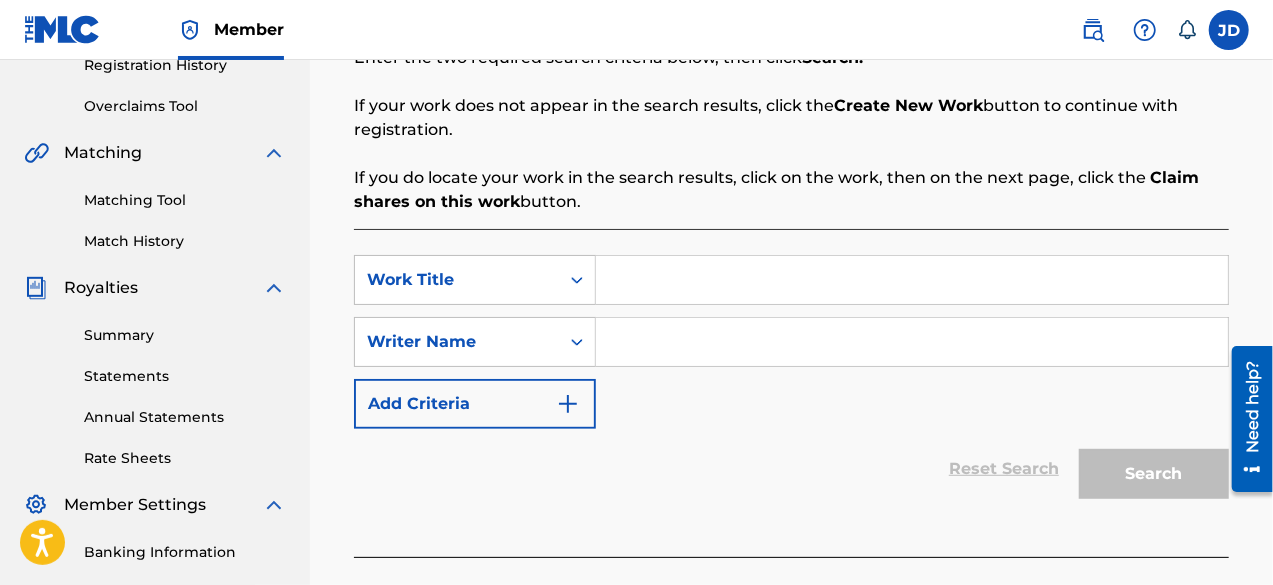 click at bounding box center (912, 342) 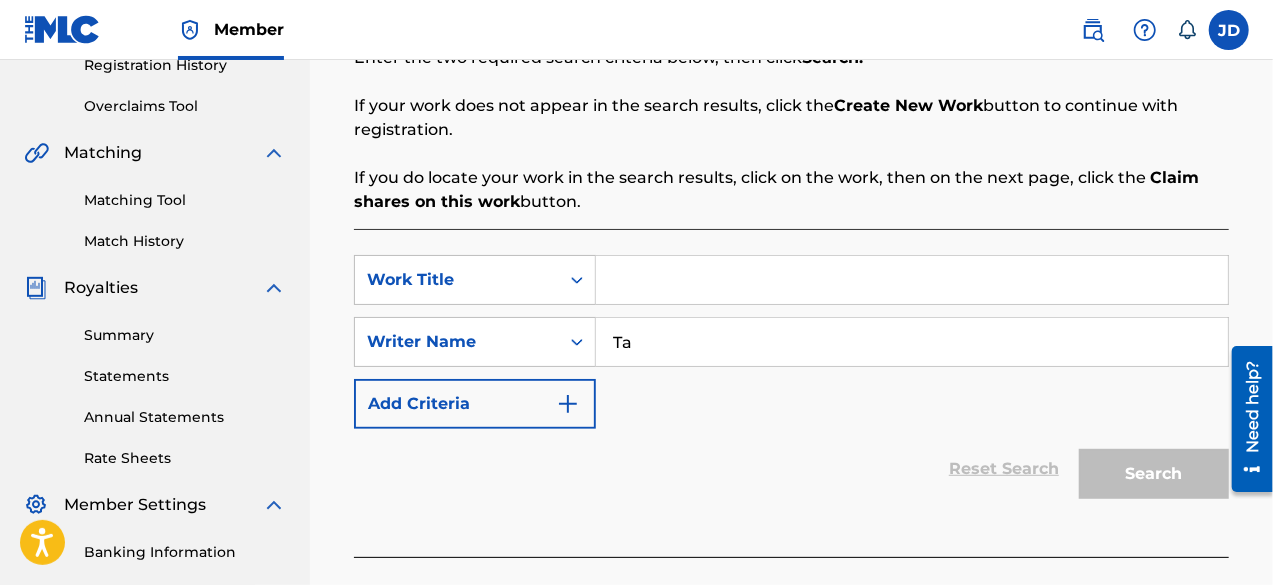 click on "Ta" at bounding box center [912, 342] 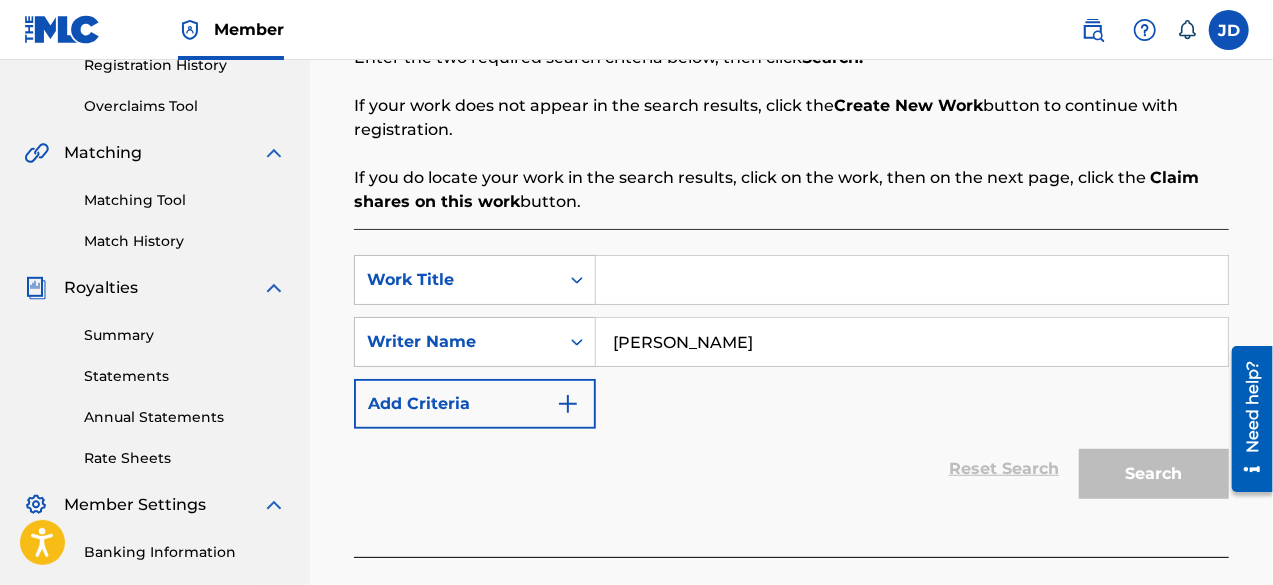 type on "[PERSON_NAME]" 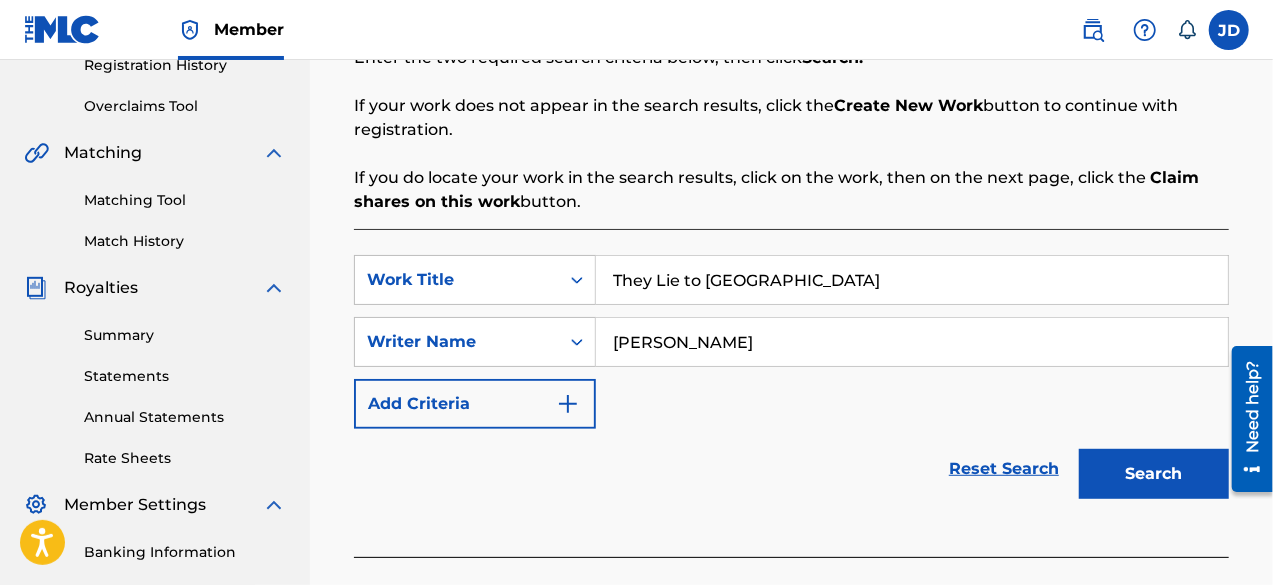type on "They Lie to [GEOGRAPHIC_DATA]" 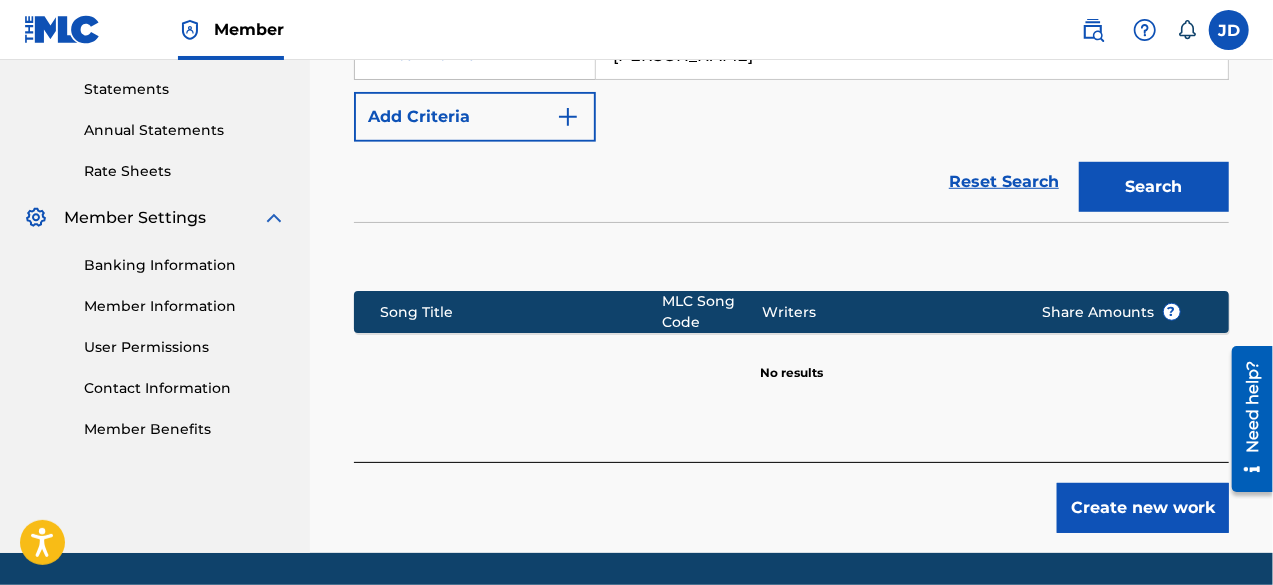 scroll, scrollTop: 692, scrollLeft: 0, axis: vertical 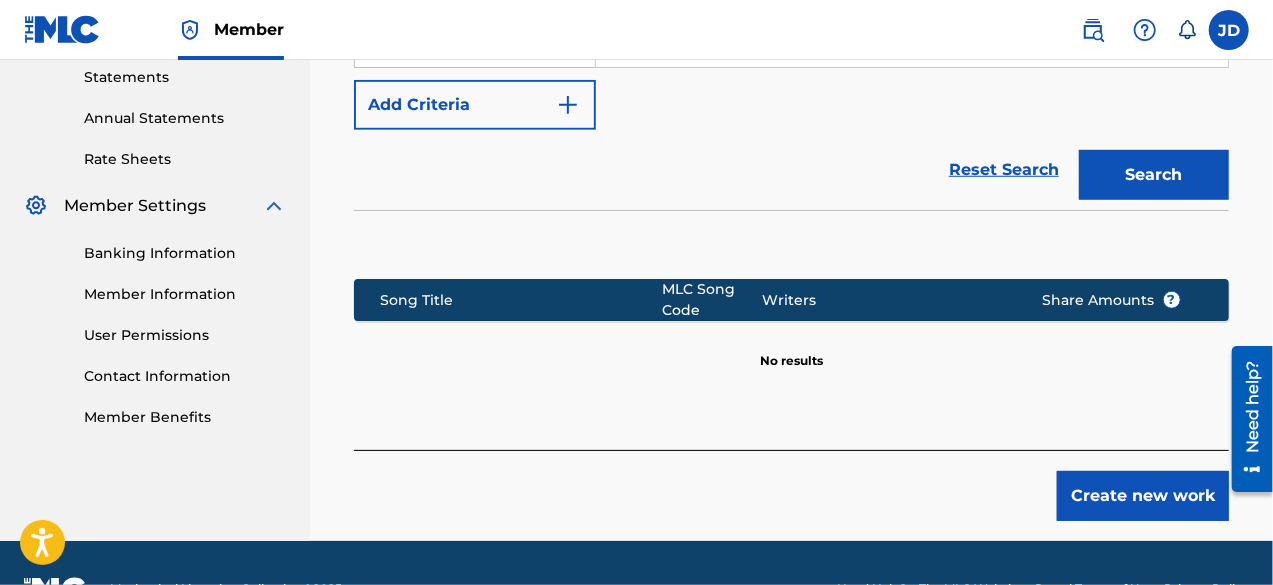 click on "Create new work" at bounding box center (1143, 496) 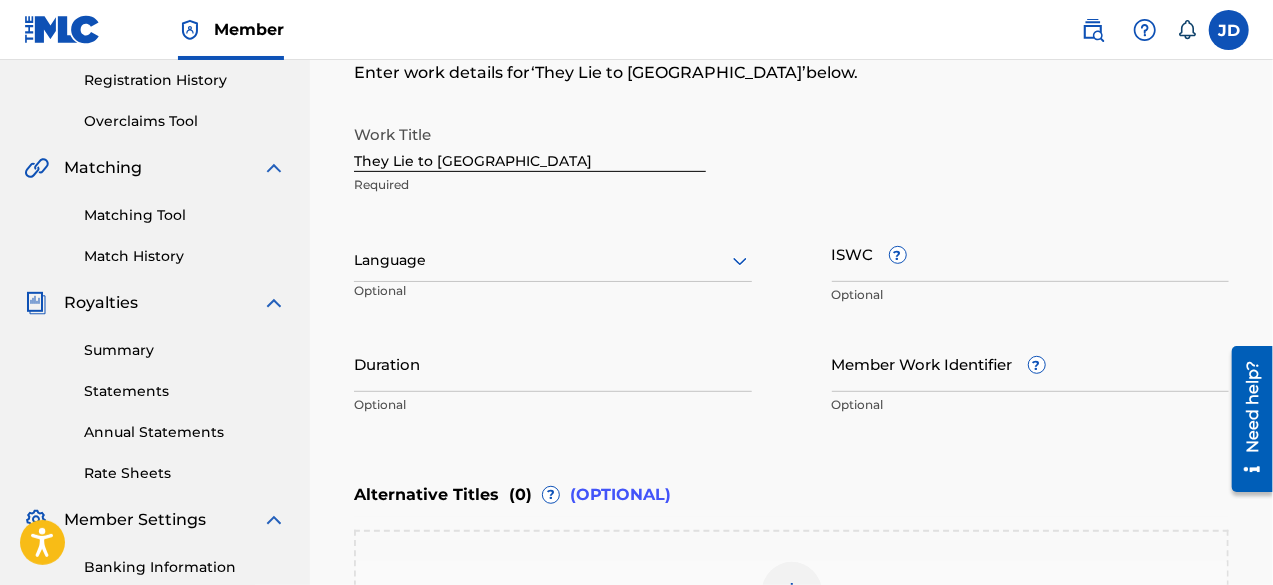 scroll, scrollTop: 364, scrollLeft: 0, axis: vertical 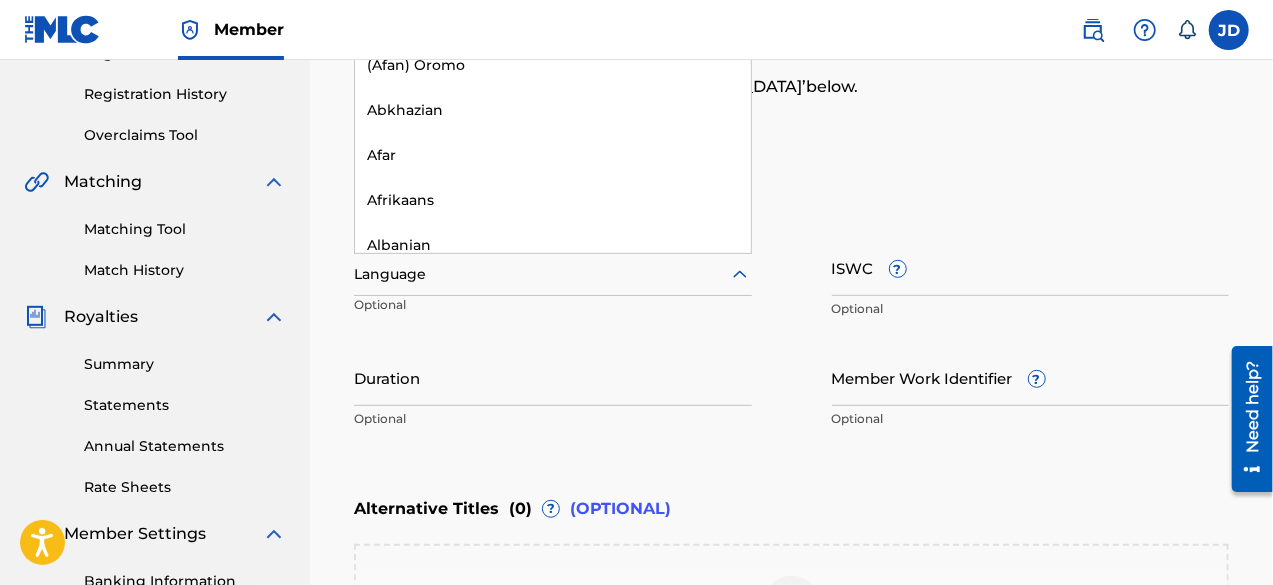 click at bounding box center (553, 274) 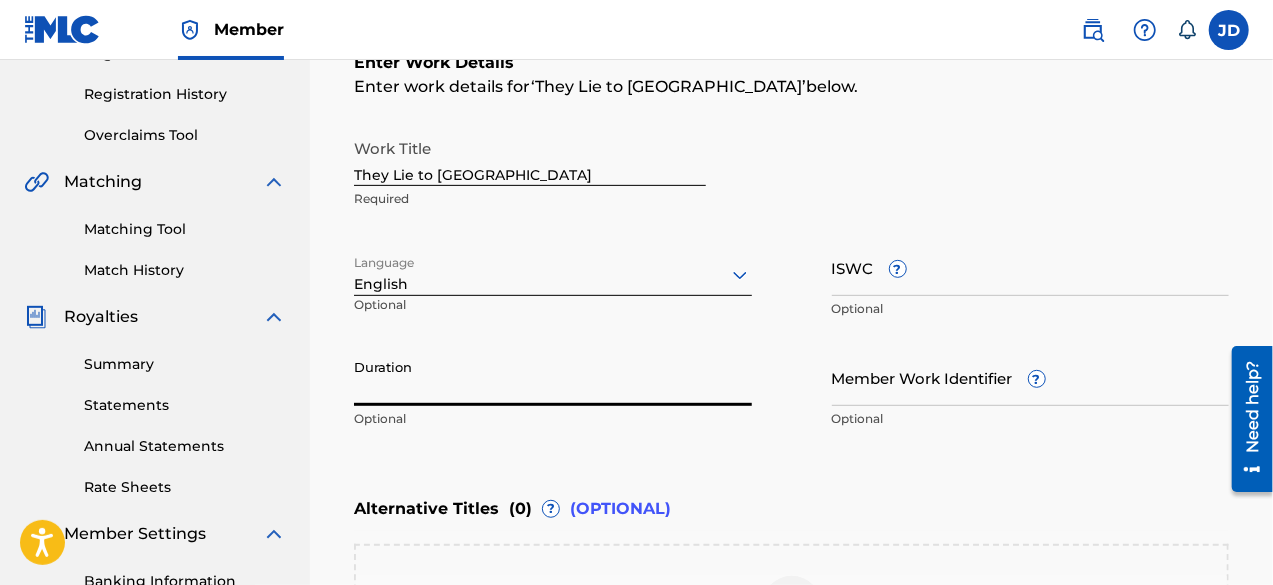 click on "Duration" at bounding box center [553, 377] 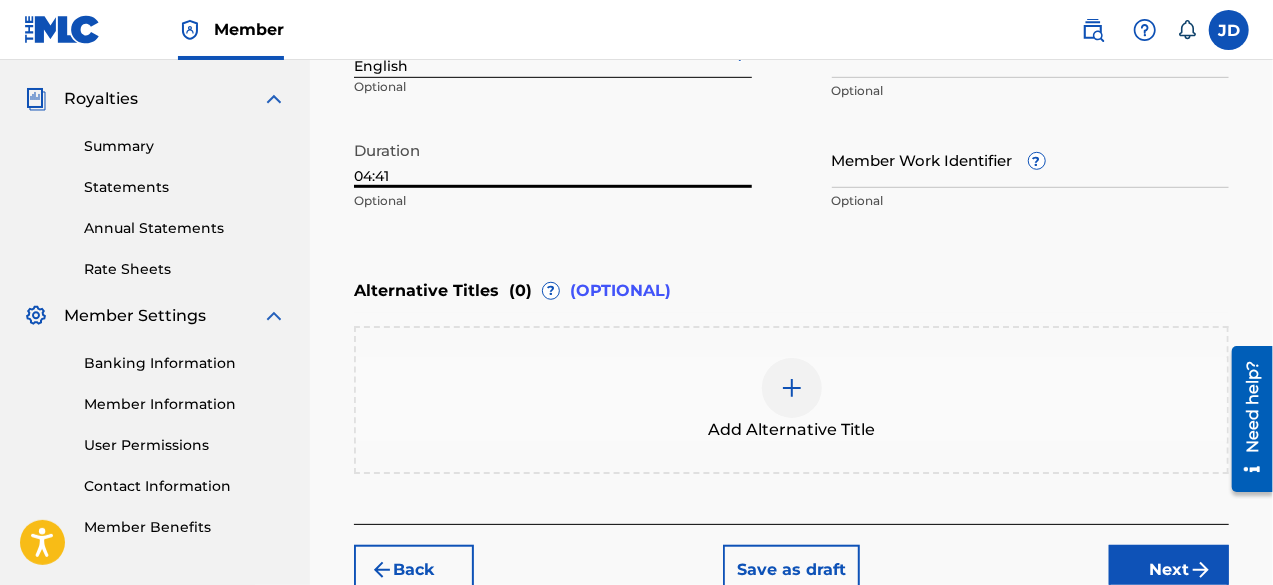scroll, scrollTop: 586, scrollLeft: 0, axis: vertical 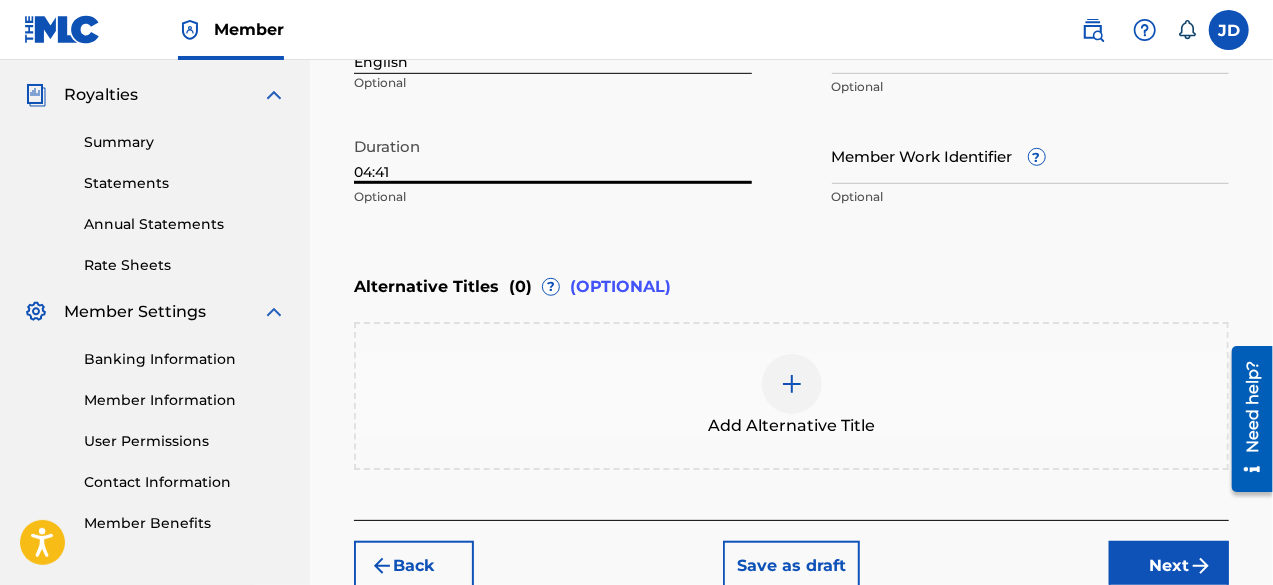 type on "04:41" 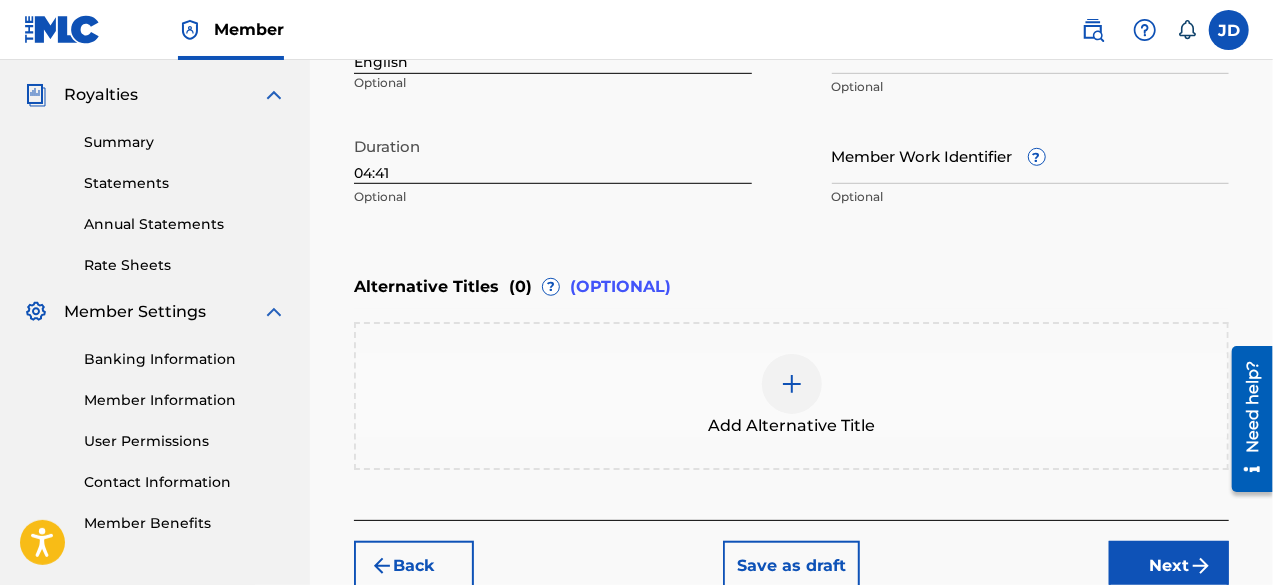 click on "Next" at bounding box center (1169, 566) 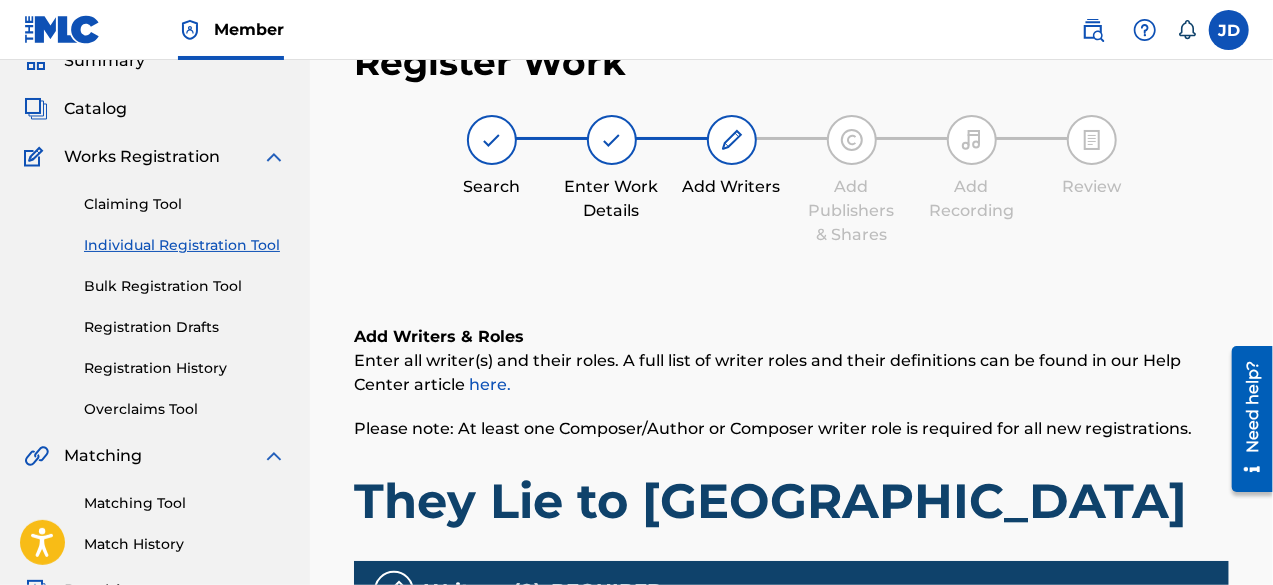 scroll, scrollTop: 90, scrollLeft: 0, axis: vertical 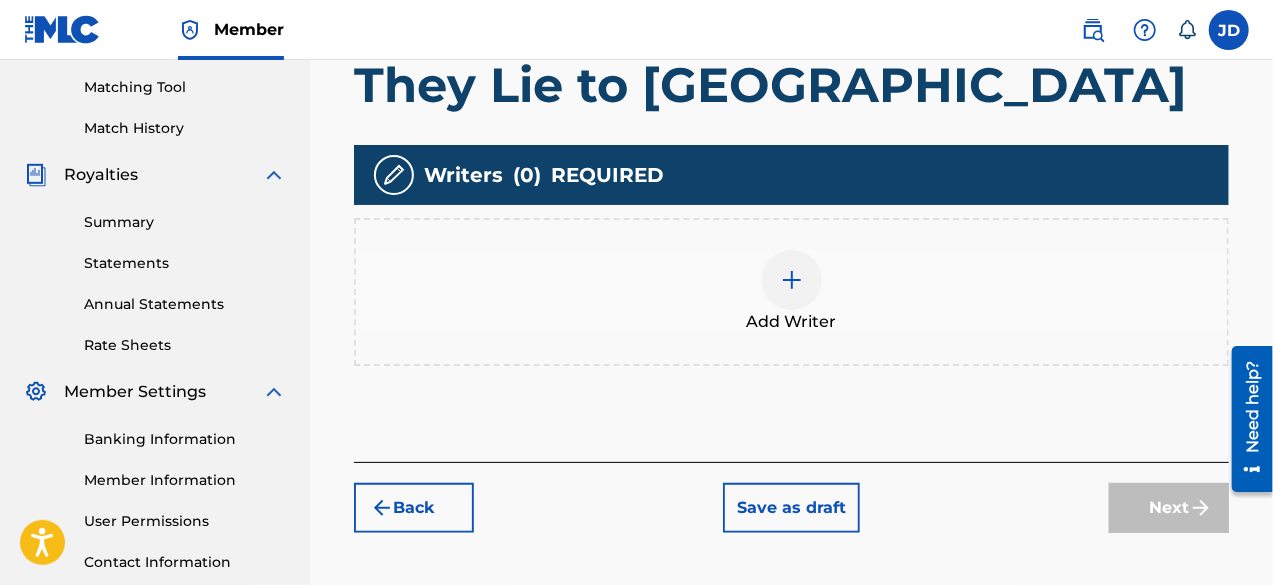 click at bounding box center (792, 280) 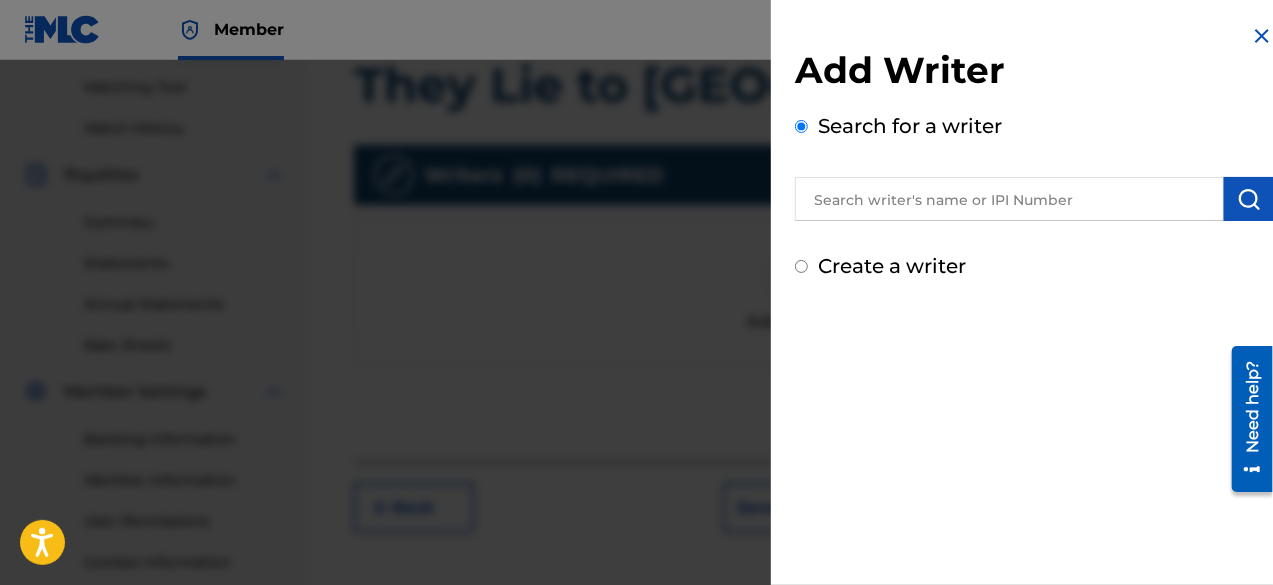 click on "Create a writer" at bounding box center [892, 266] 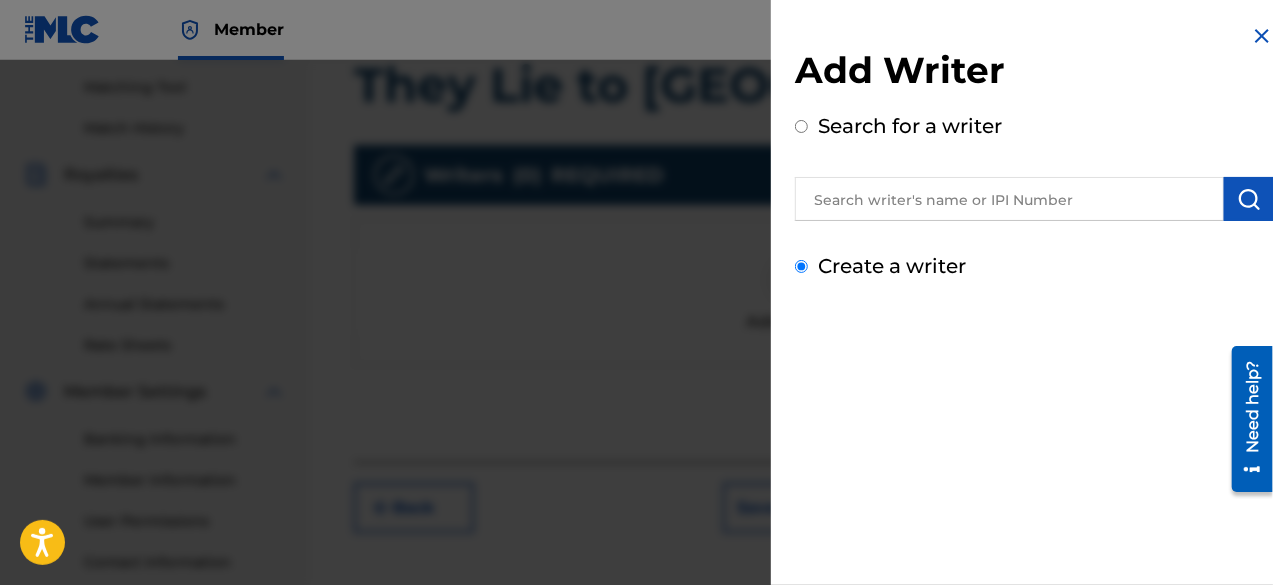 click on "Create a writer" at bounding box center (801, 266) 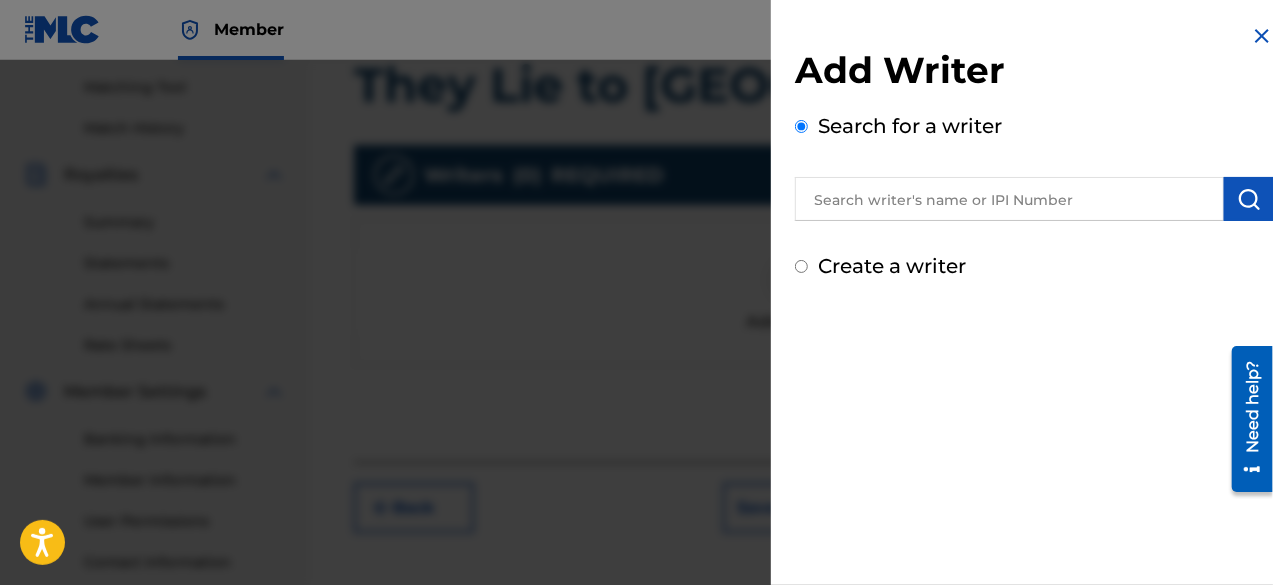radio on "false" 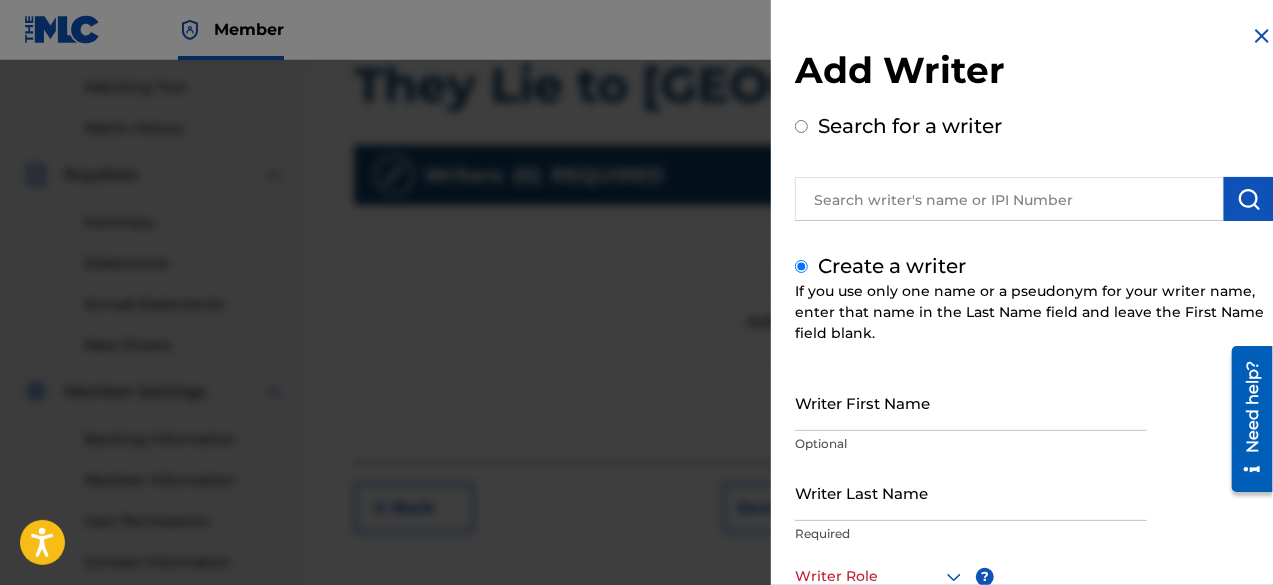 click on "Writer Last Name" at bounding box center (971, 492) 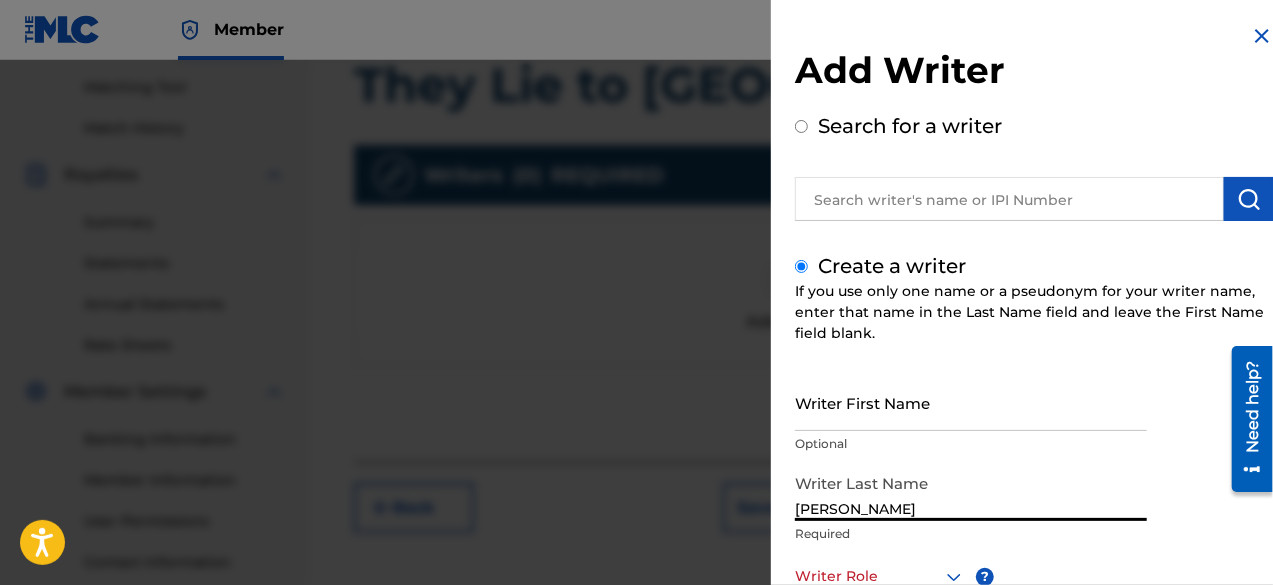 drag, startPoint x: 940, startPoint y: 496, endPoint x: 788, endPoint y: 507, distance: 152.3975 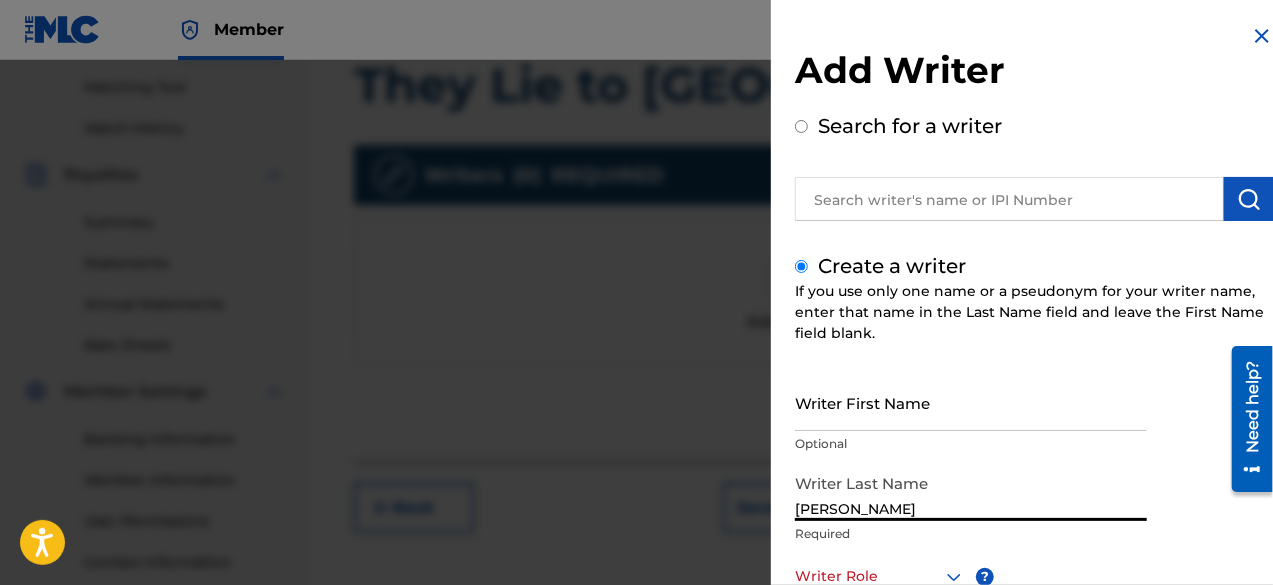 click on "Add Writer Search for a writer Create a writer If you use only one name or a pseudonym for your writer name, enter that name in the Last Name field and leave the First Name field blank. Writer First Name   Optional Writer Last Name   [PERSON_NAME] Required Writer Role ? Required Click   here   for a list of writer roles and their definitions. IPI   Optional Save & Add Another Writer Continue" at bounding box center (1034, 433) 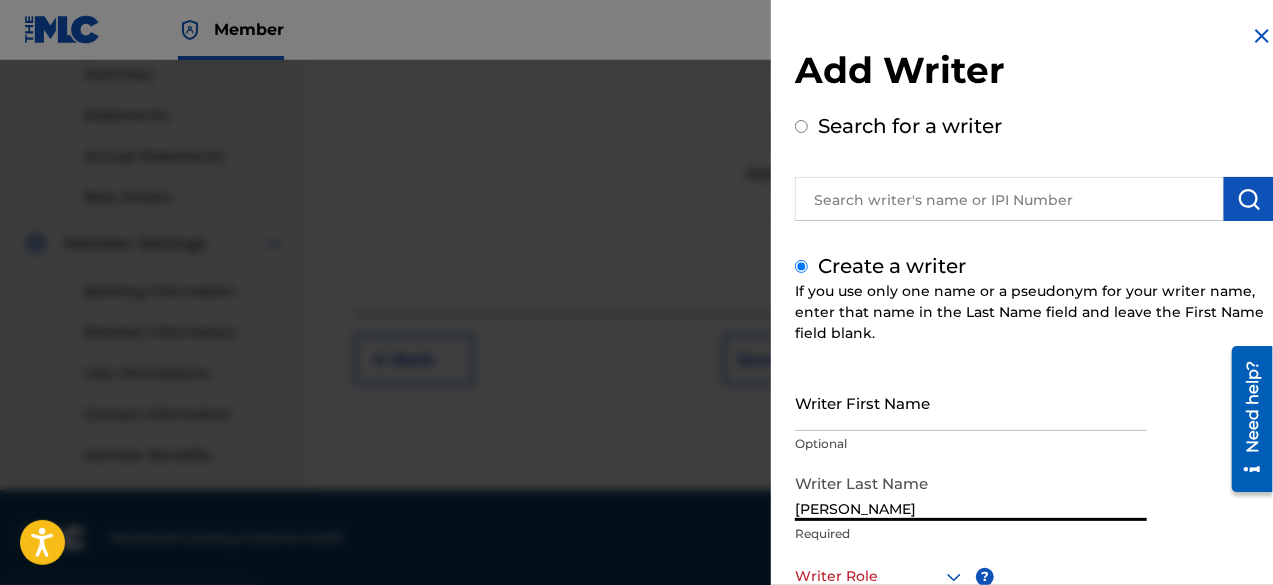 type on "[PERSON_NAME]" 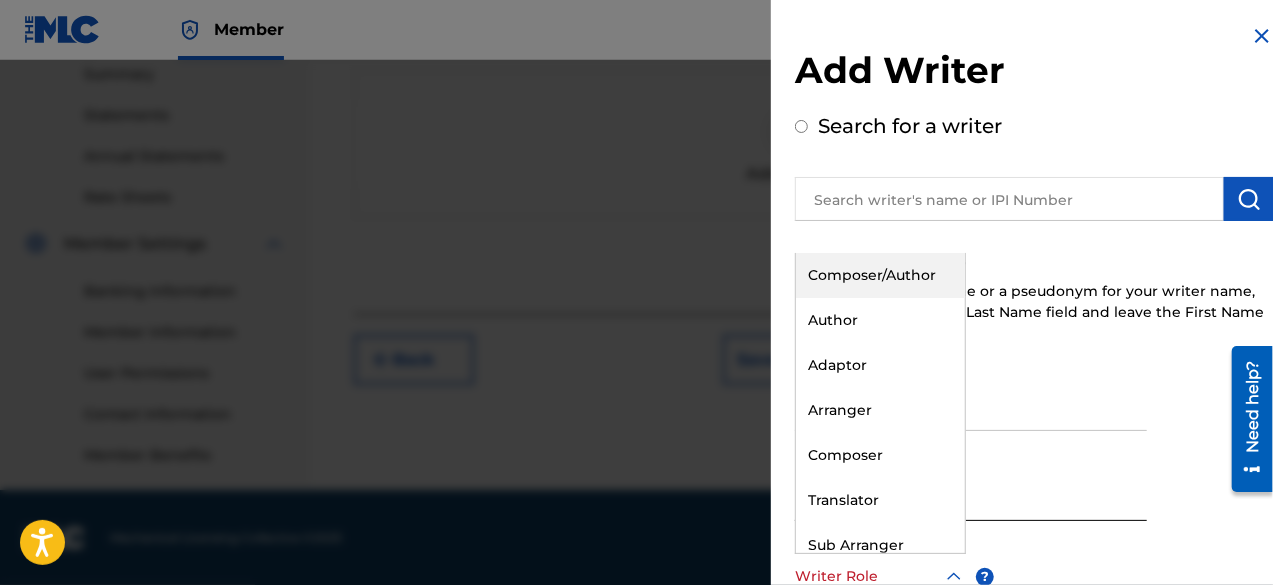 scroll, scrollTop: 2, scrollLeft: 0, axis: vertical 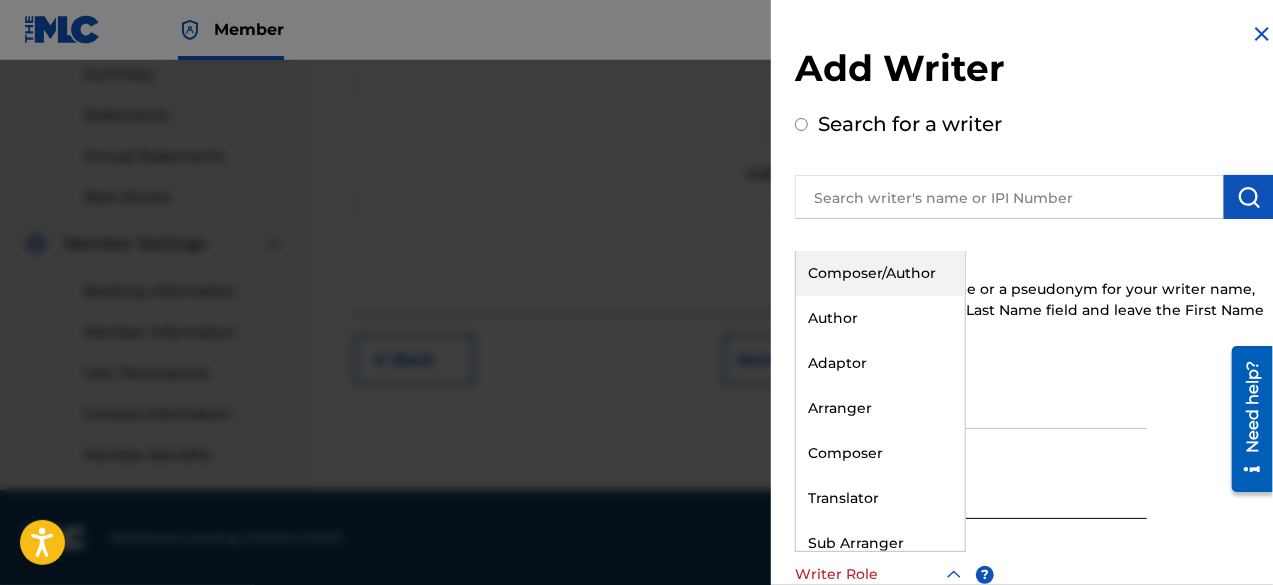 click at bounding box center (880, 574) 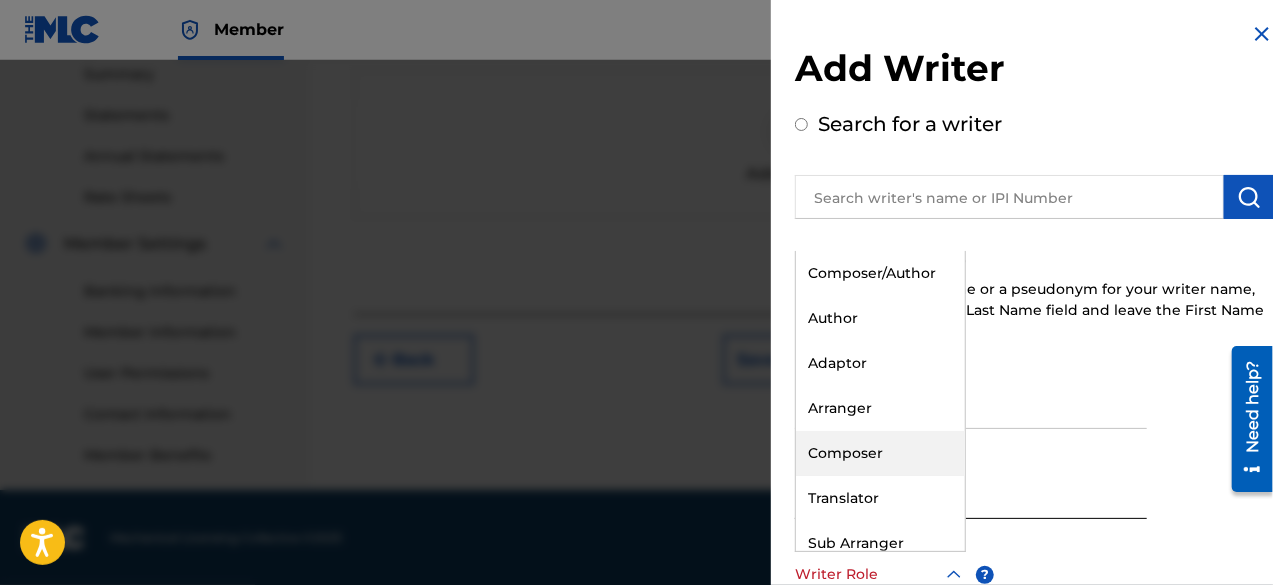 click on "Composer" at bounding box center [880, 453] 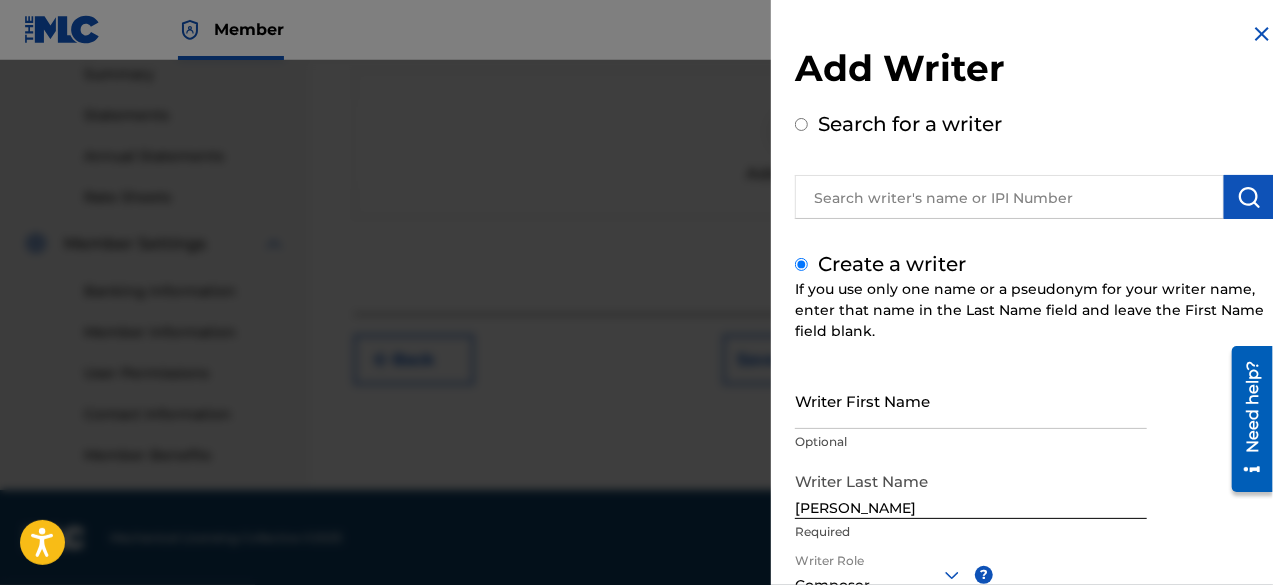 scroll, scrollTop: 282, scrollLeft: 0, axis: vertical 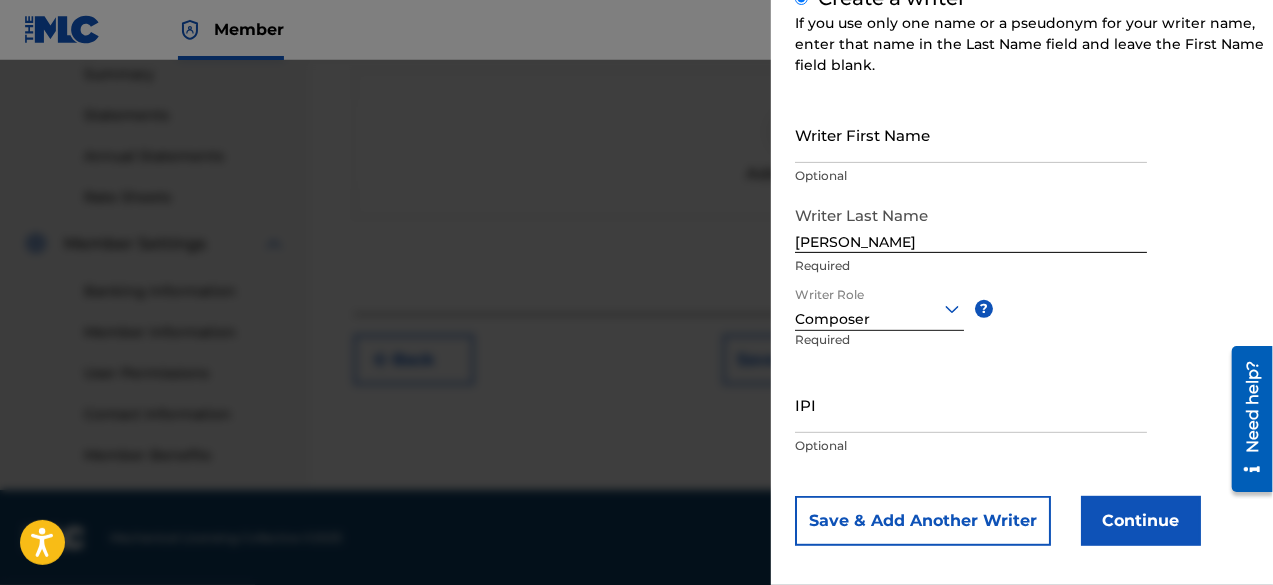 type 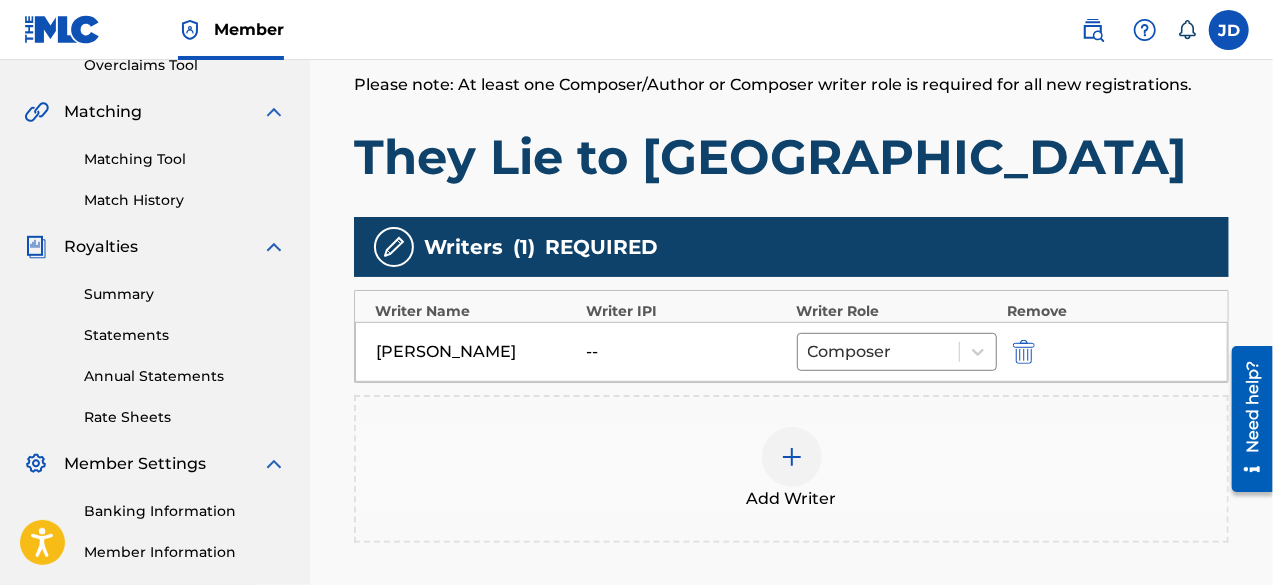scroll, scrollTop: 673, scrollLeft: 0, axis: vertical 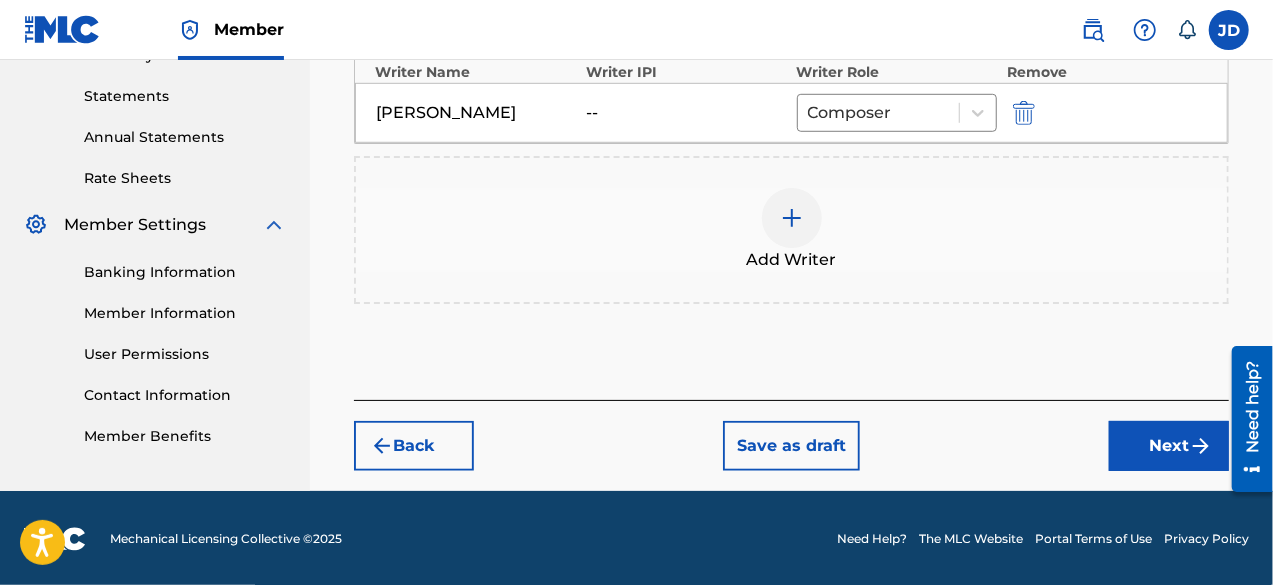 click on "Next" at bounding box center [1169, 446] 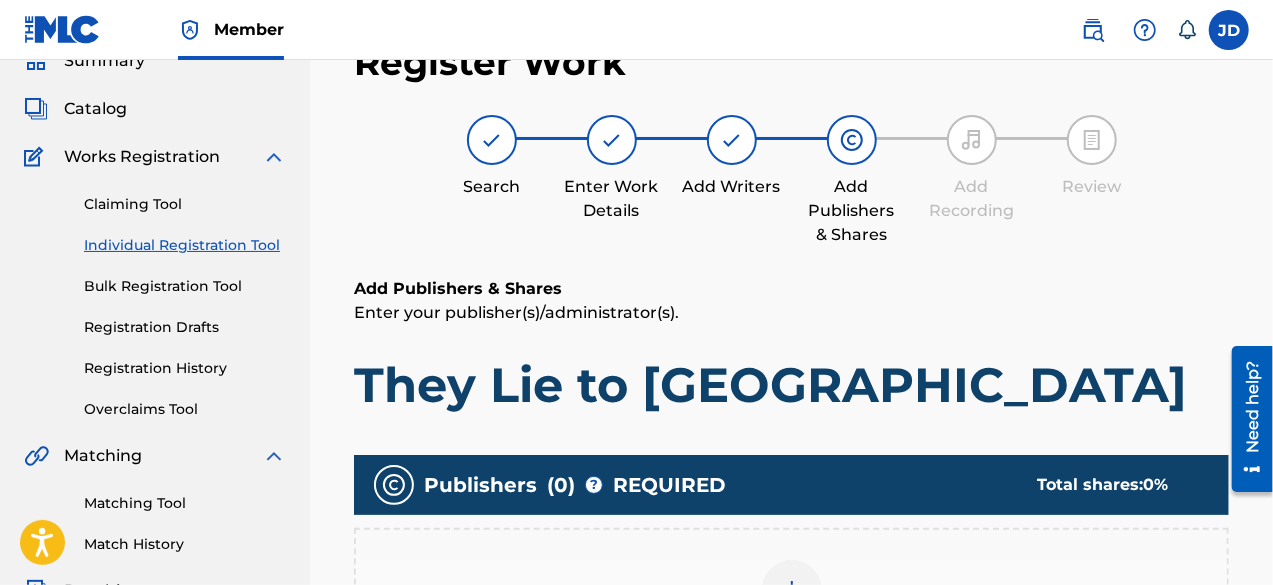 scroll, scrollTop: 90, scrollLeft: 0, axis: vertical 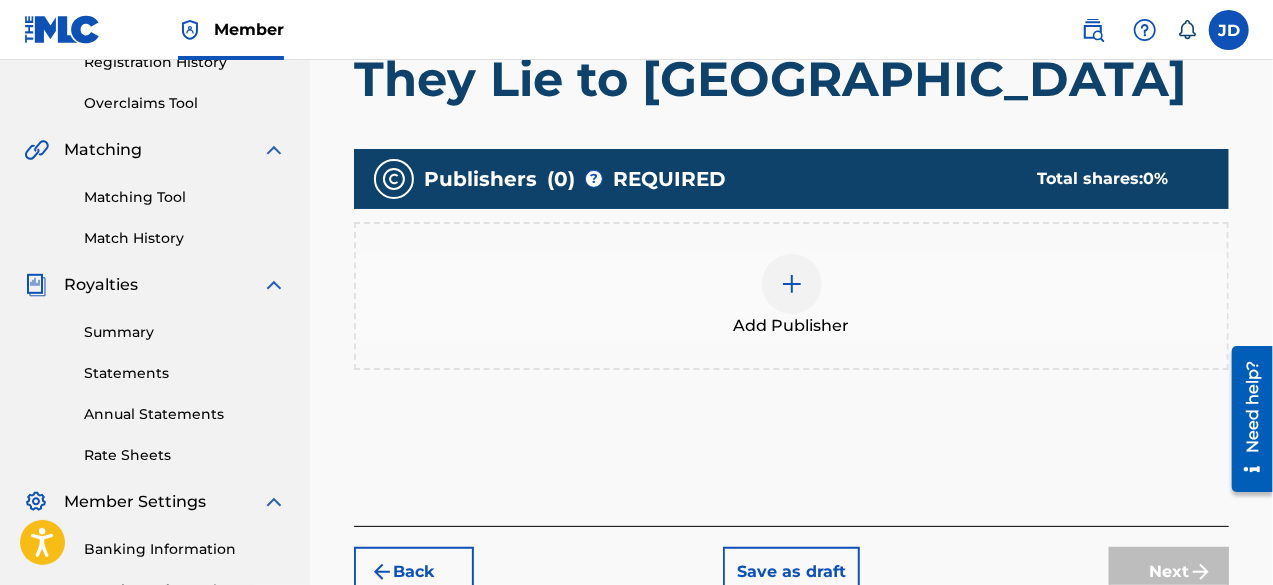 click at bounding box center (792, 284) 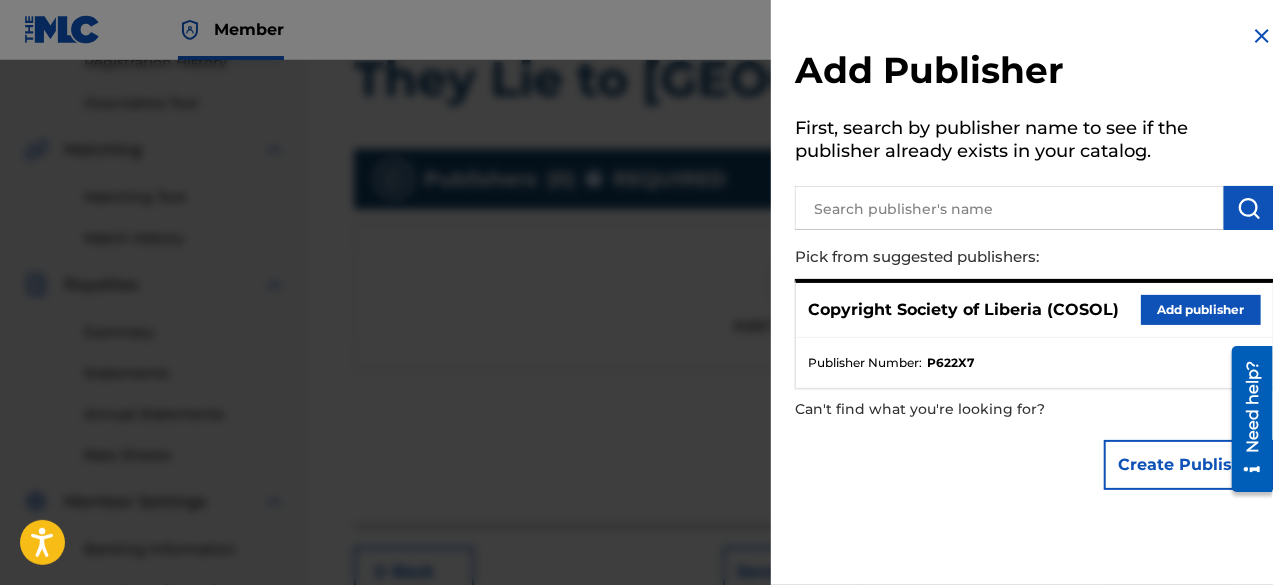 click on "Add publisher" at bounding box center (1201, 310) 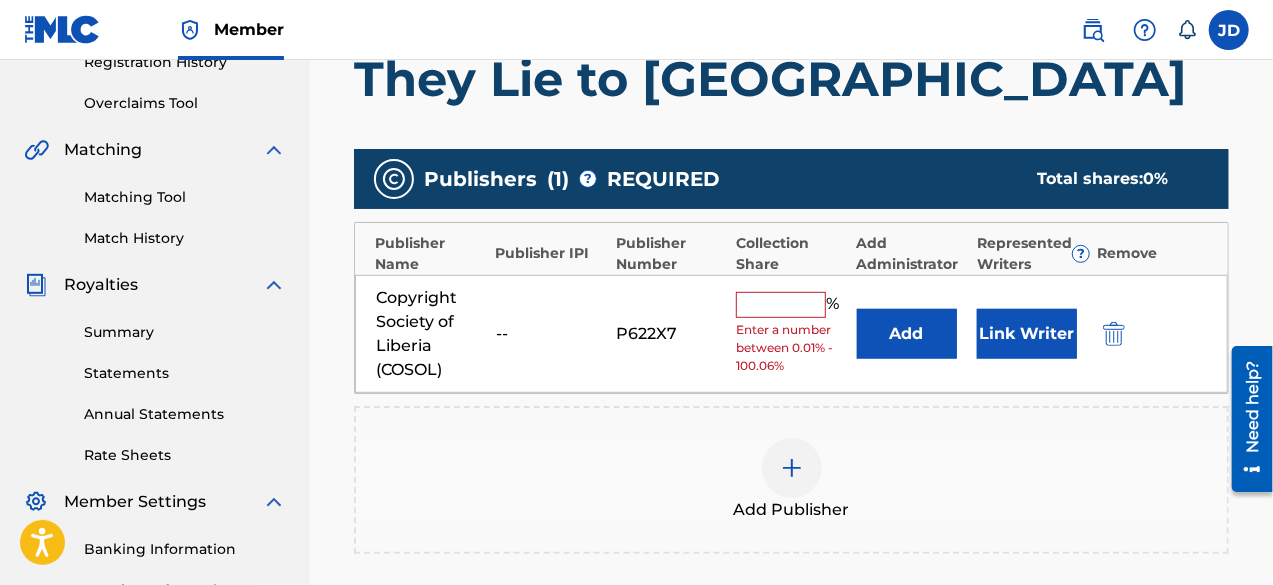 click at bounding box center [781, 305] 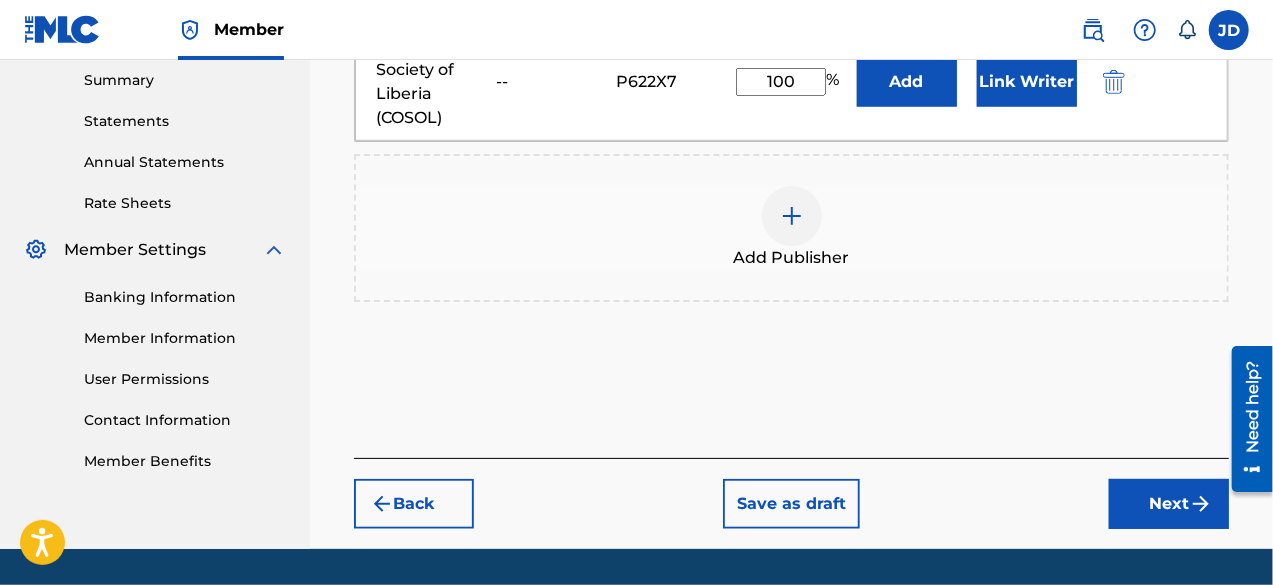 scroll, scrollTop: 706, scrollLeft: 0, axis: vertical 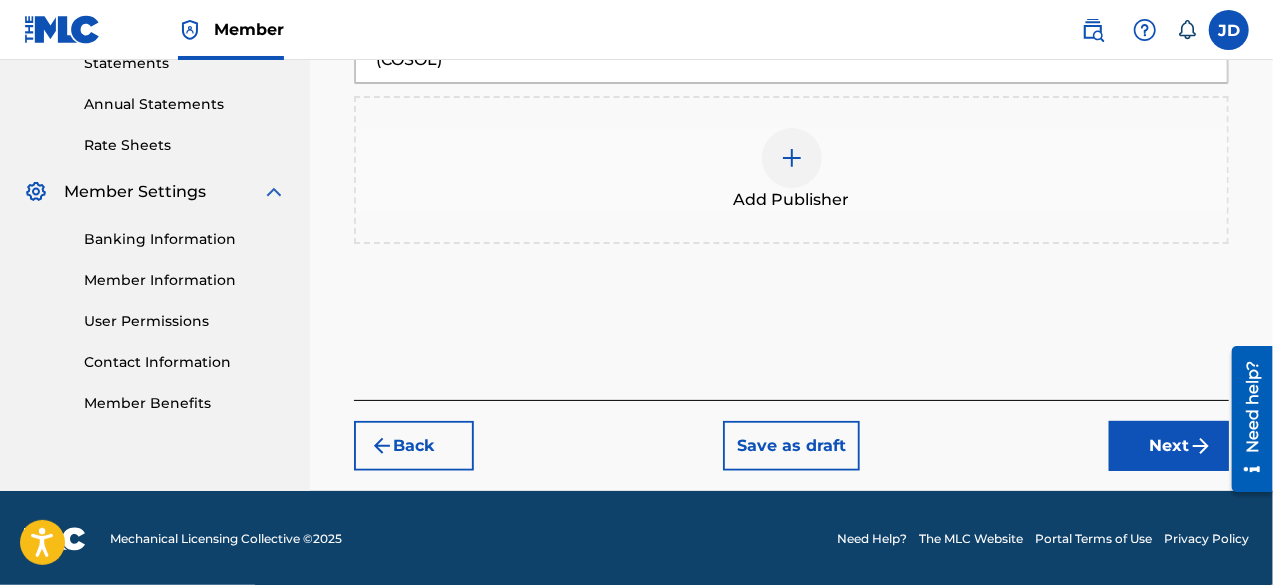 click at bounding box center [1201, 446] 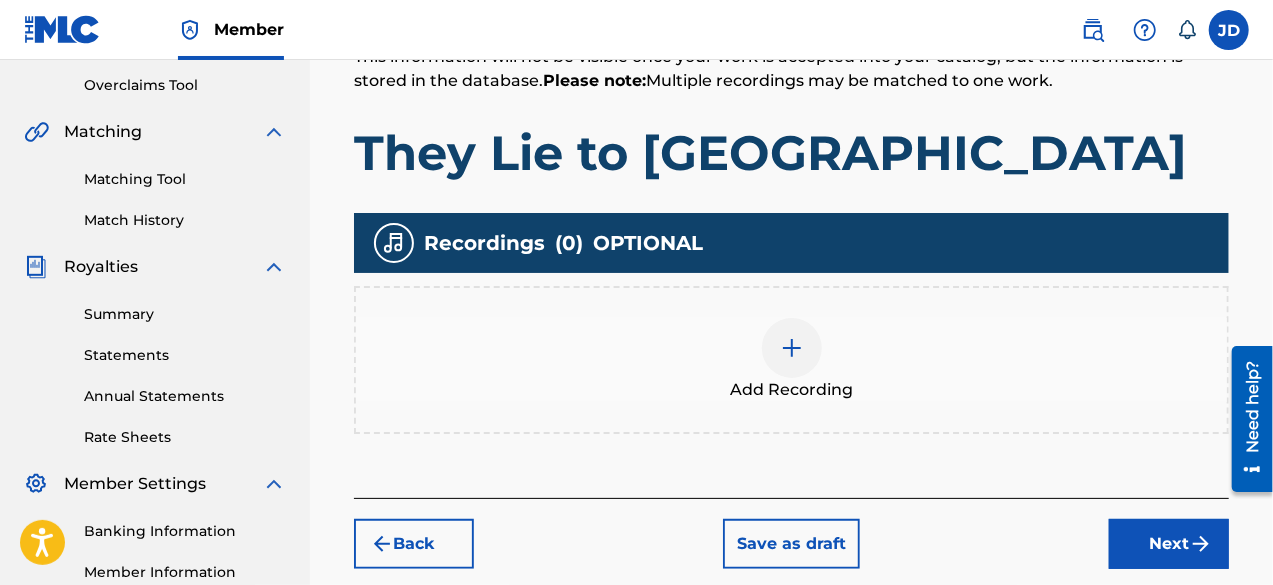 scroll, scrollTop: 479, scrollLeft: 0, axis: vertical 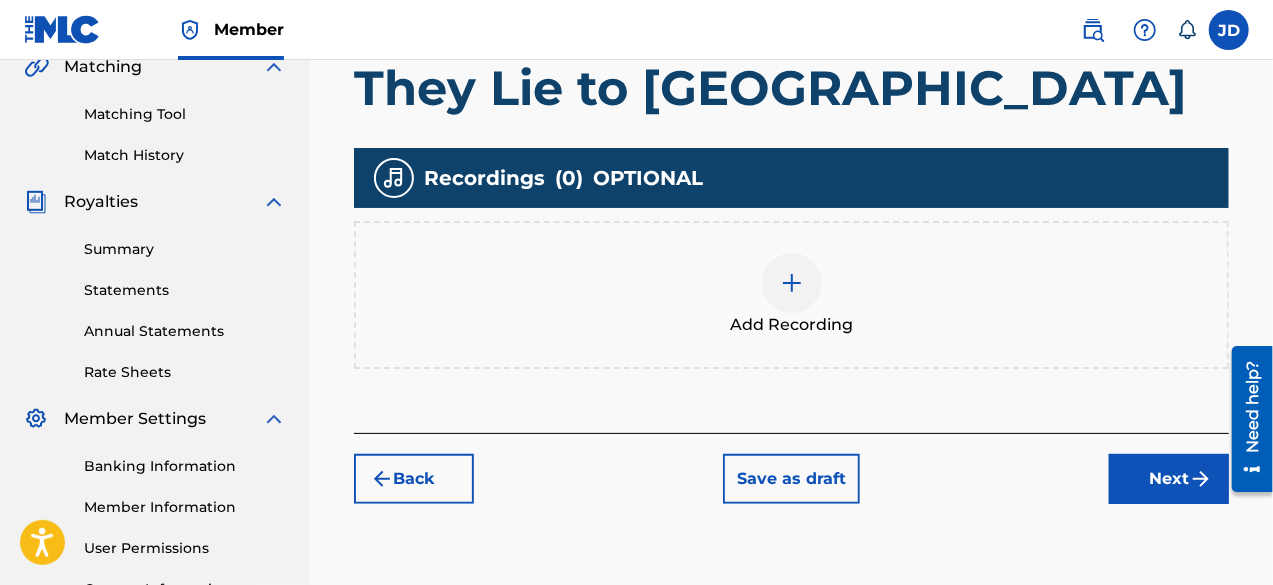 click on "Next" at bounding box center [1169, 479] 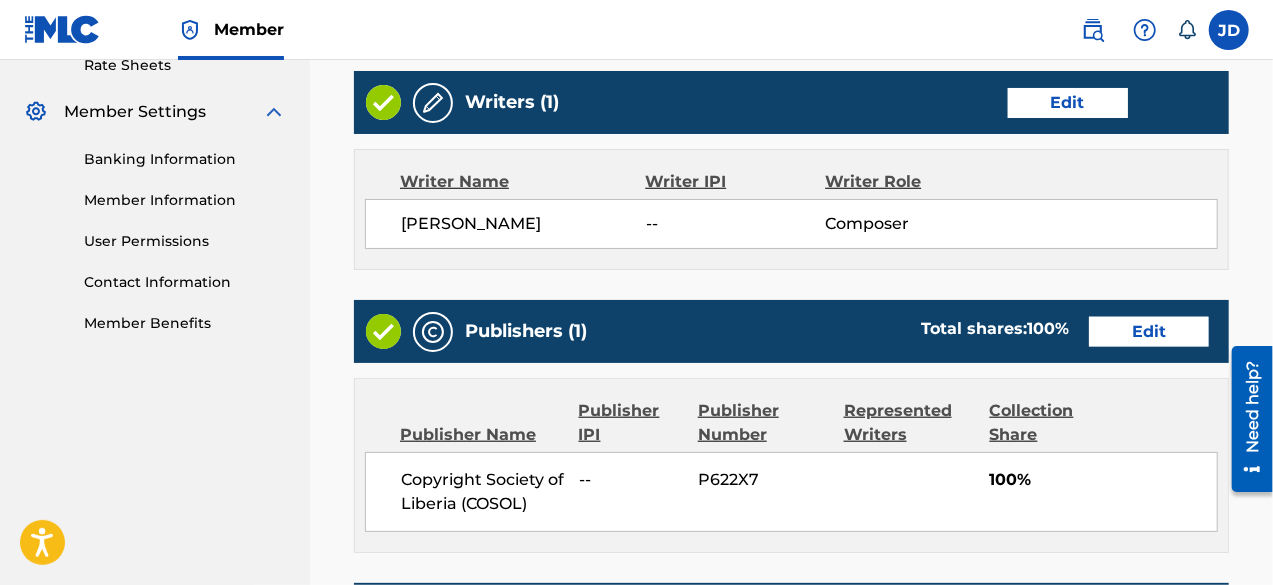 scroll, scrollTop: 1125, scrollLeft: 0, axis: vertical 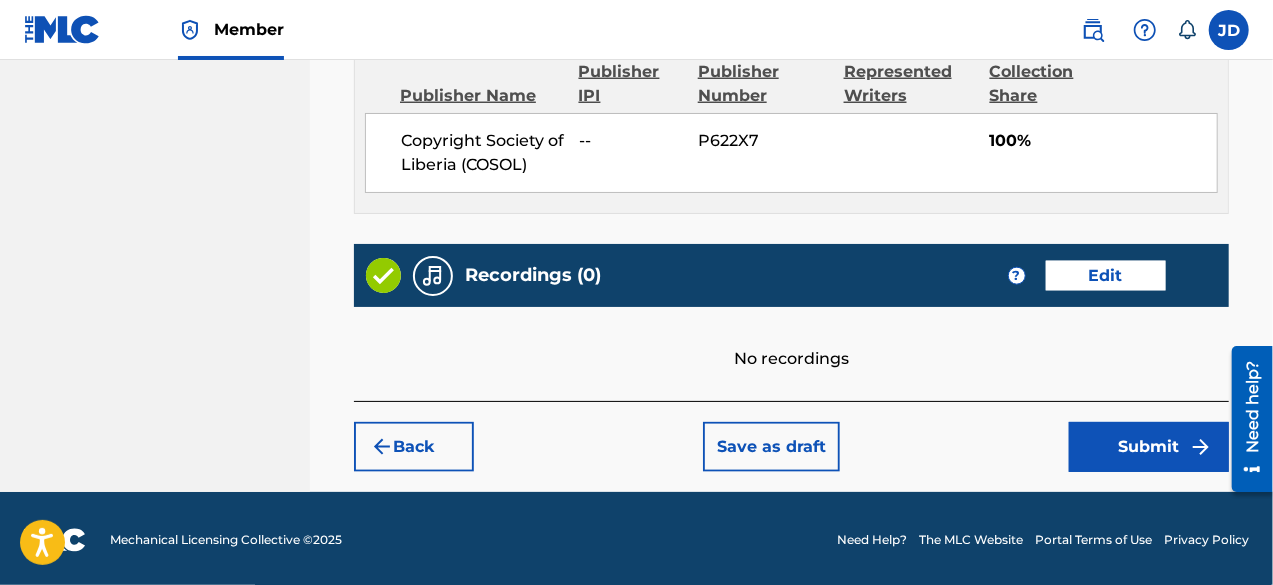 click on "Submit" at bounding box center [1149, 447] 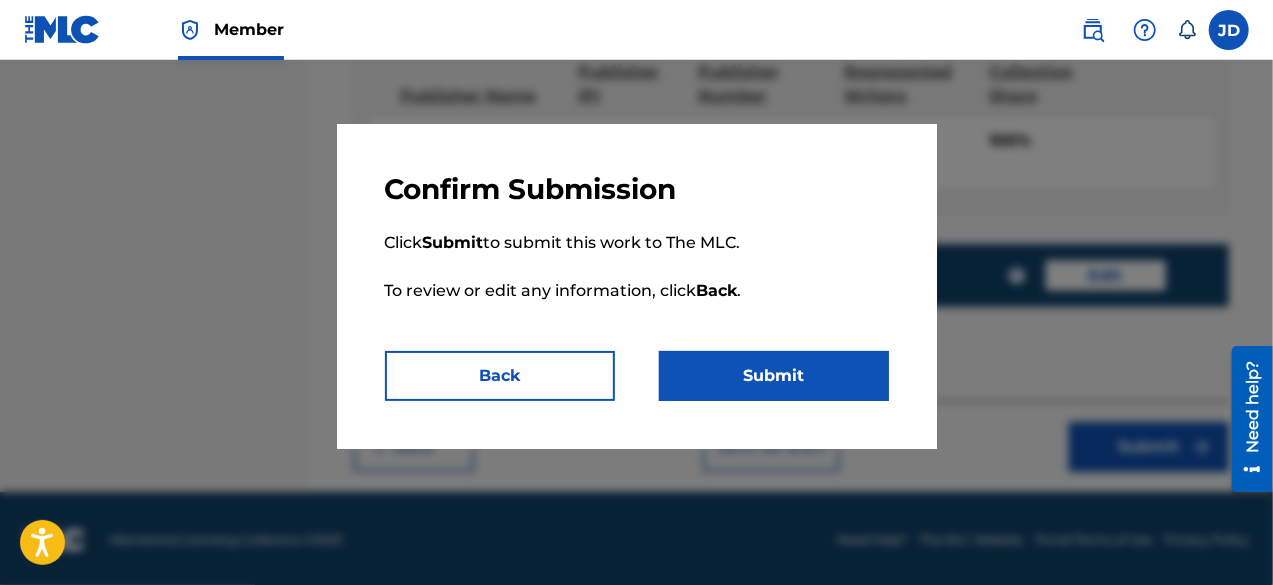 click on "Submit" at bounding box center [774, 376] 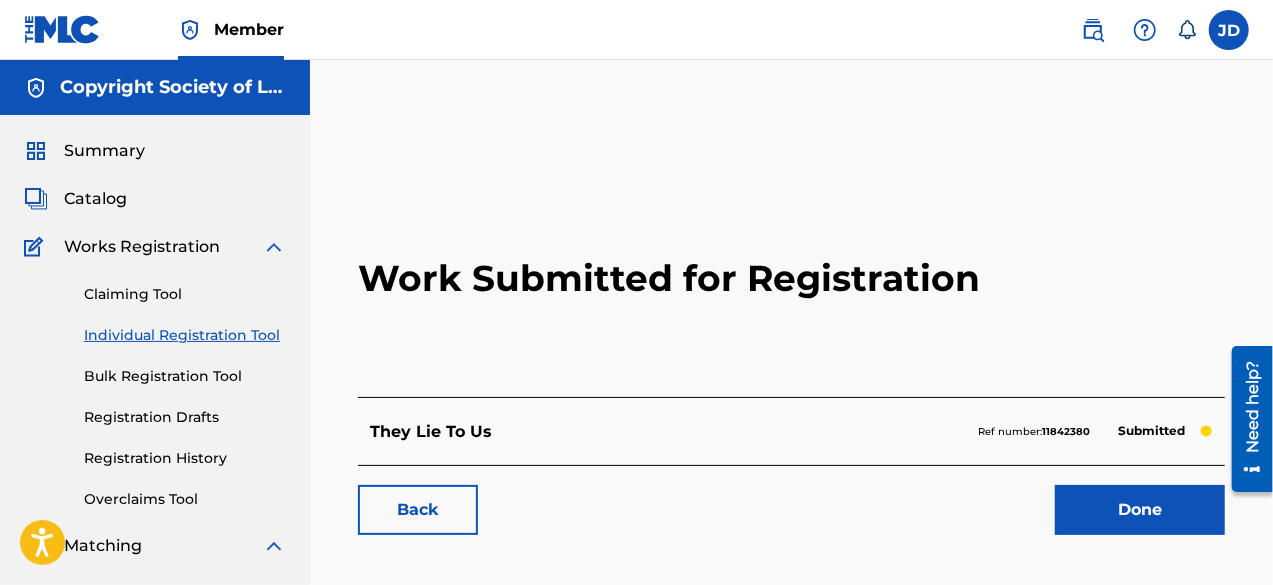 click on "Done" at bounding box center [1140, 510] 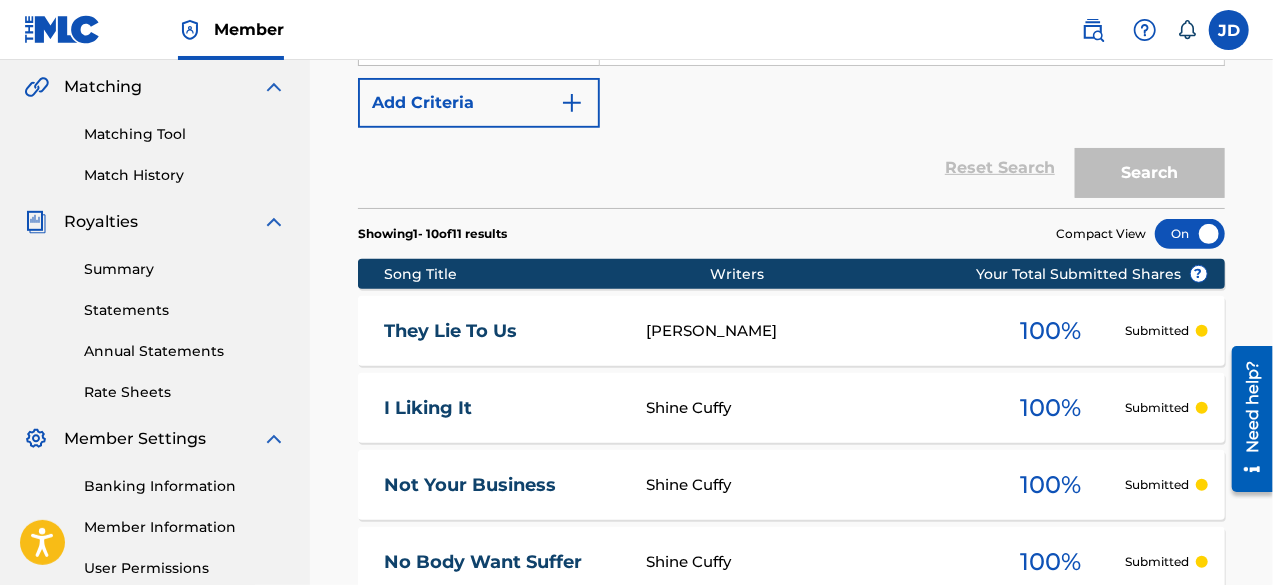 scroll, scrollTop: 462, scrollLeft: 0, axis: vertical 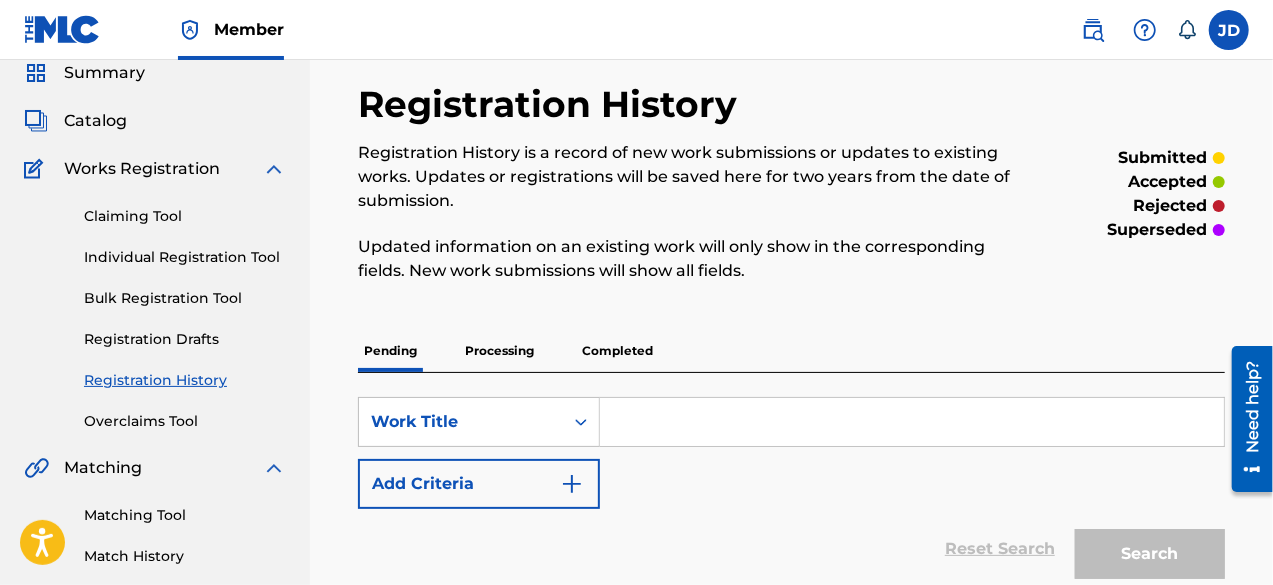 click on "Individual Registration Tool" at bounding box center (185, 257) 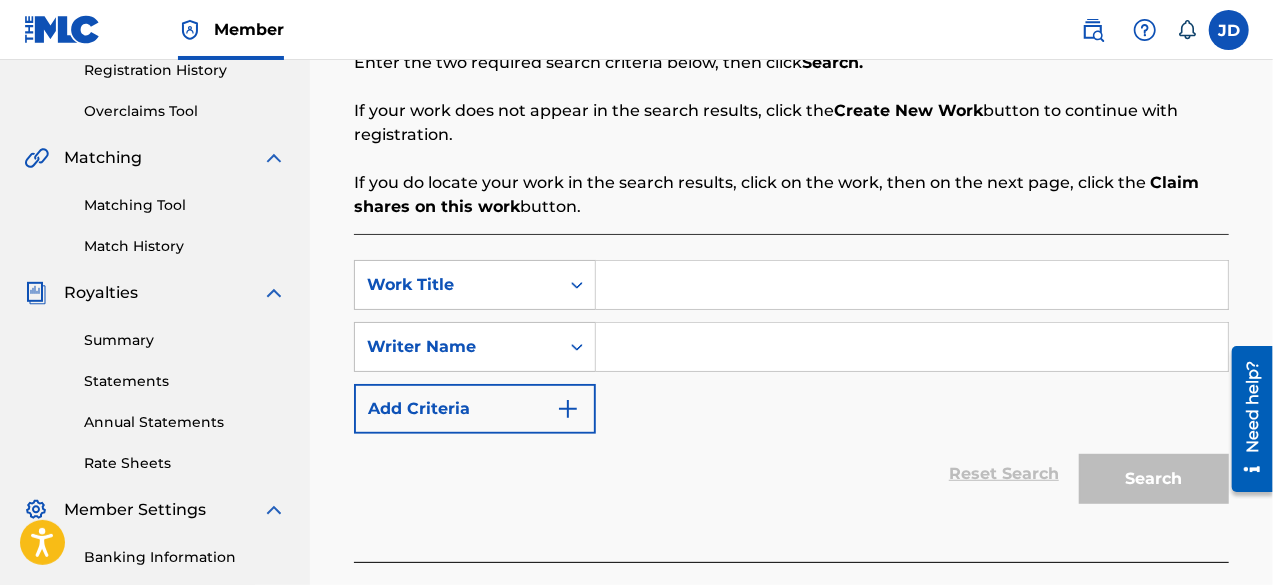 scroll, scrollTop: 389, scrollLeft: 0, axis: vertical 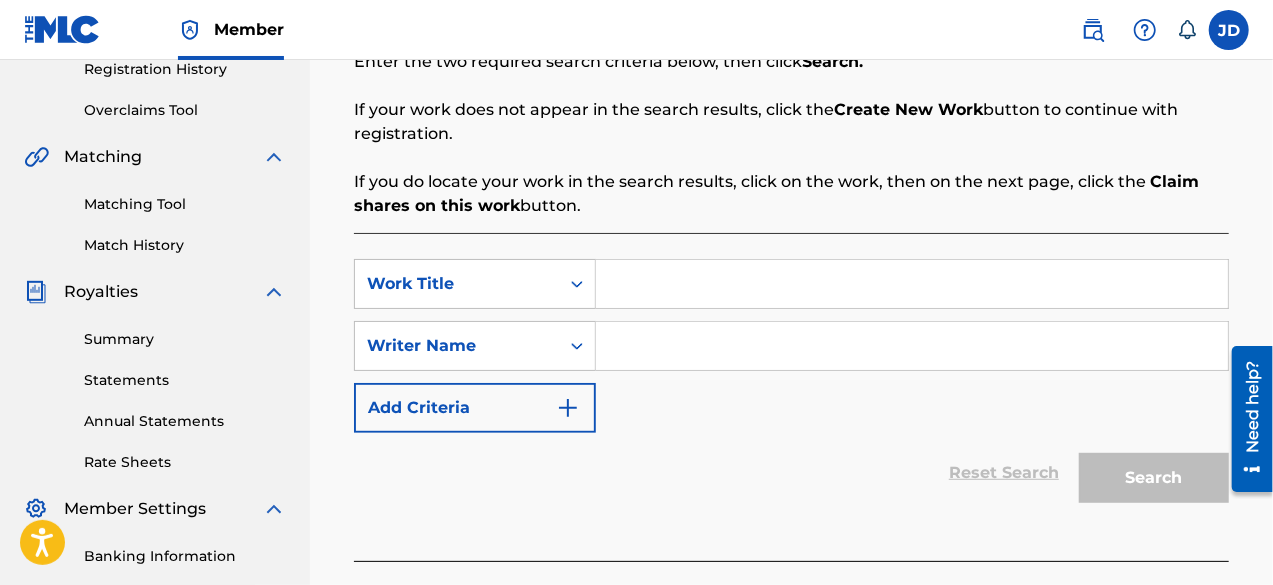 click at bounding box center [912, 284] 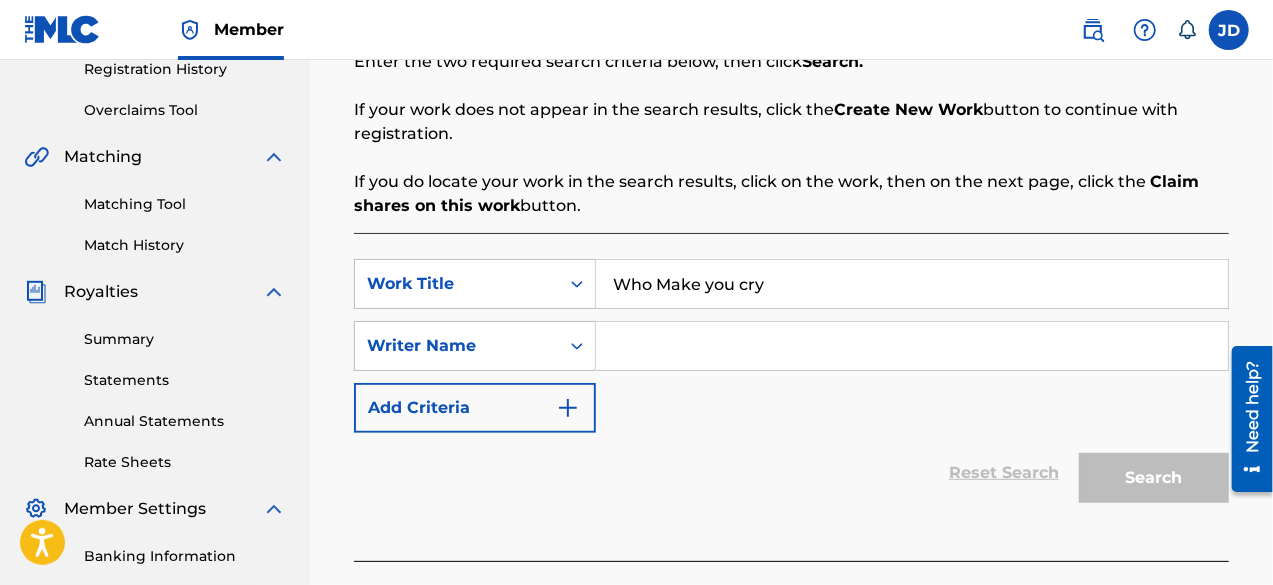 type on "Who Make you cry" 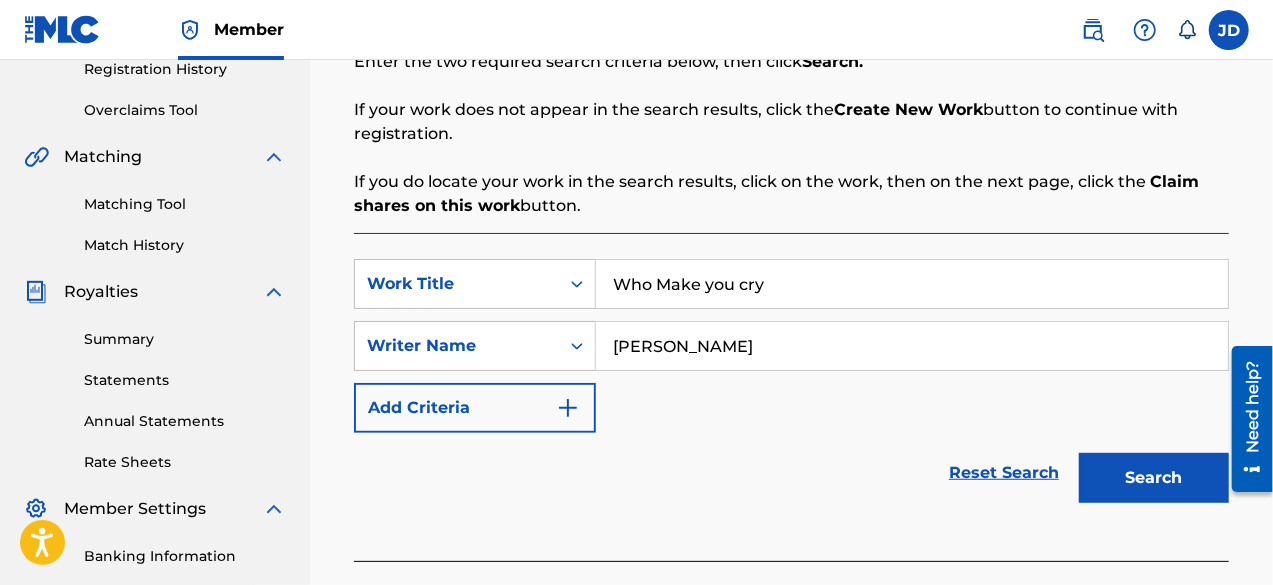 click on "Search" at bounding box center (1154, 478) 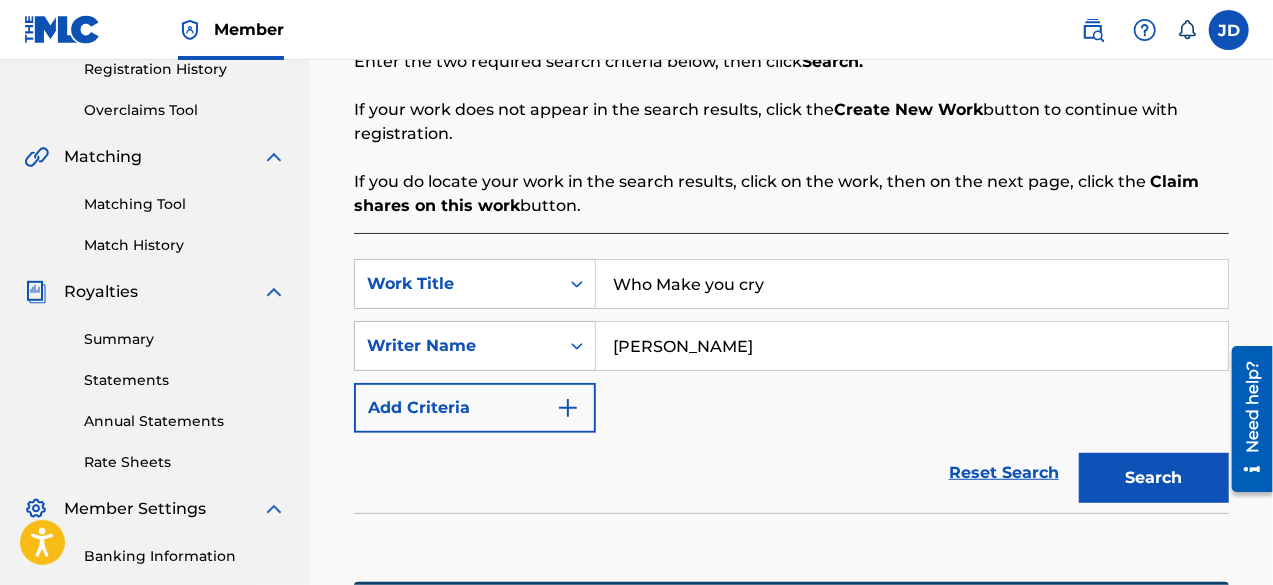 click on "[PERSON_NAME]" at bounding box center (912, 346) 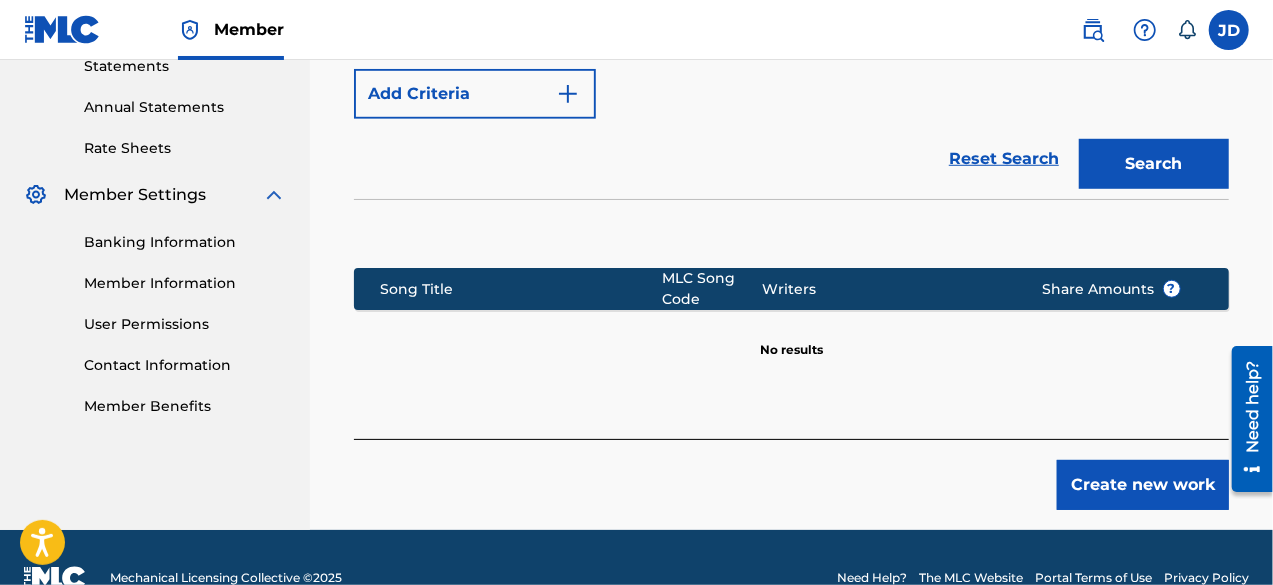 scroll, scrollTop: 708, scrollLeft: 0, axis: vertical 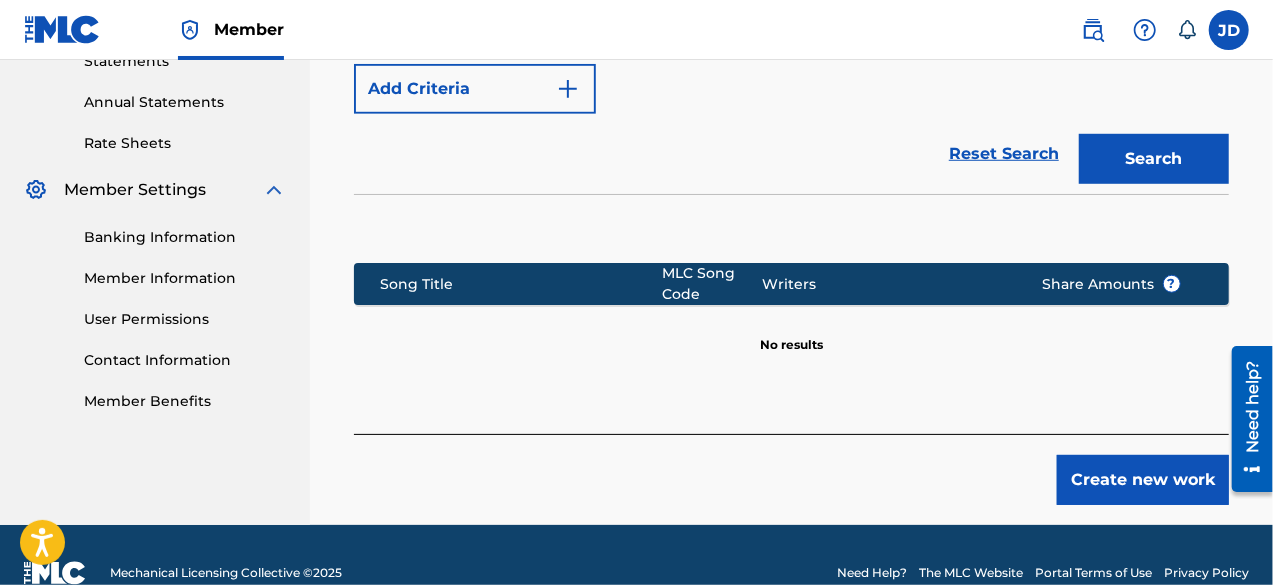 click on "Create new work" at bounding box center [1143, 480] 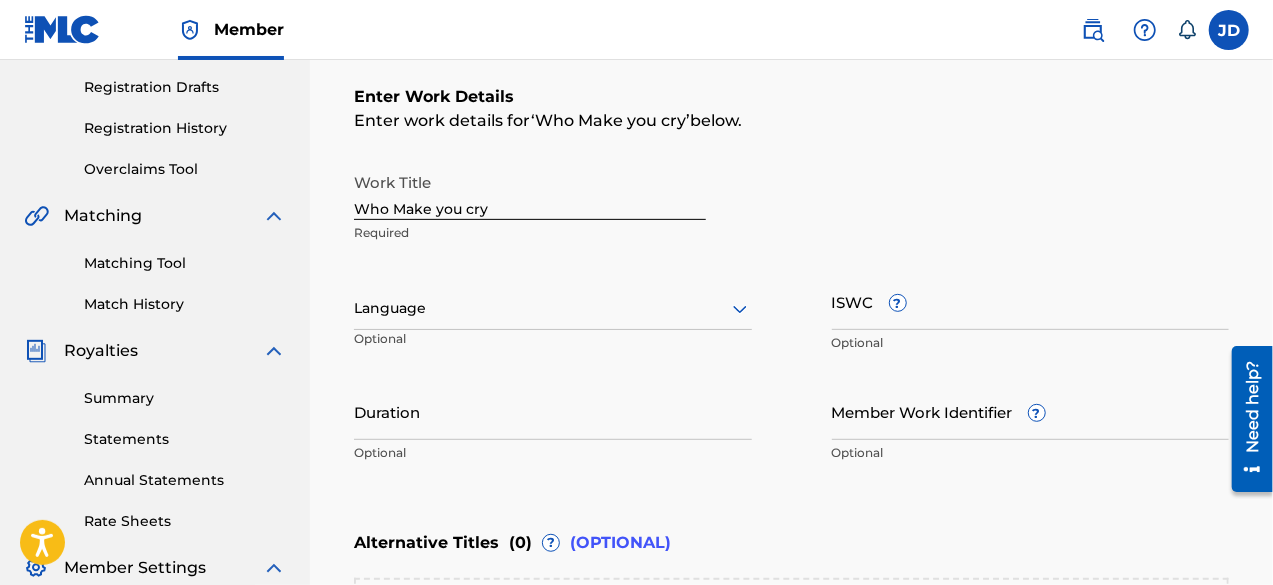 scroll, scrollTop: 328, scrollLeft: 0, axis: vertical 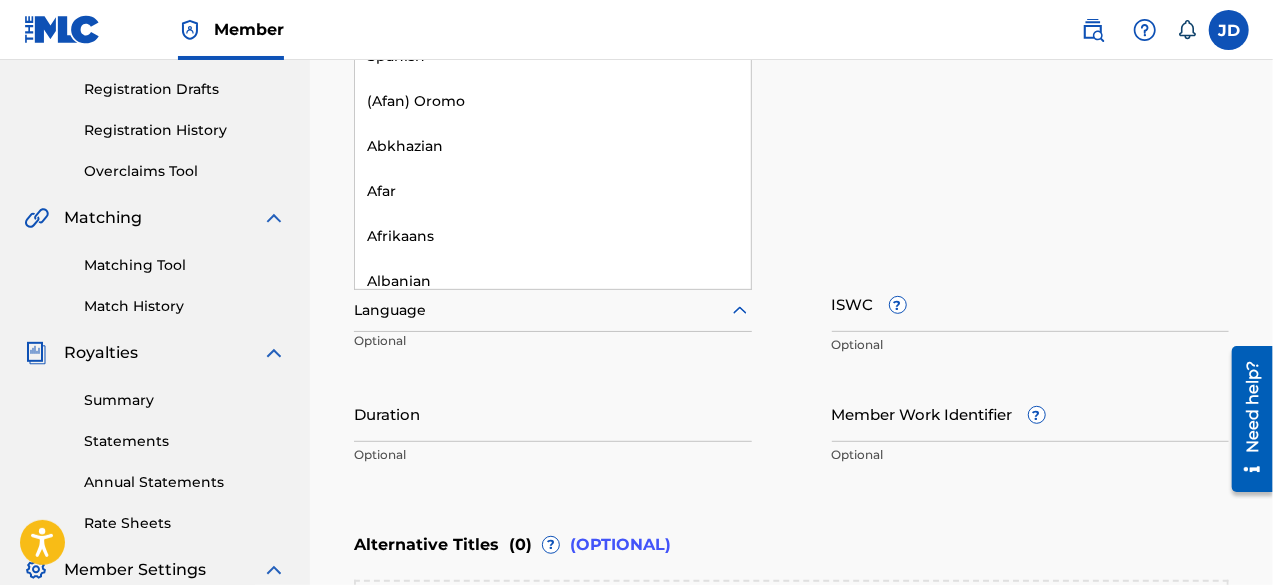 click on "Language" at bounding box center (553, 311) 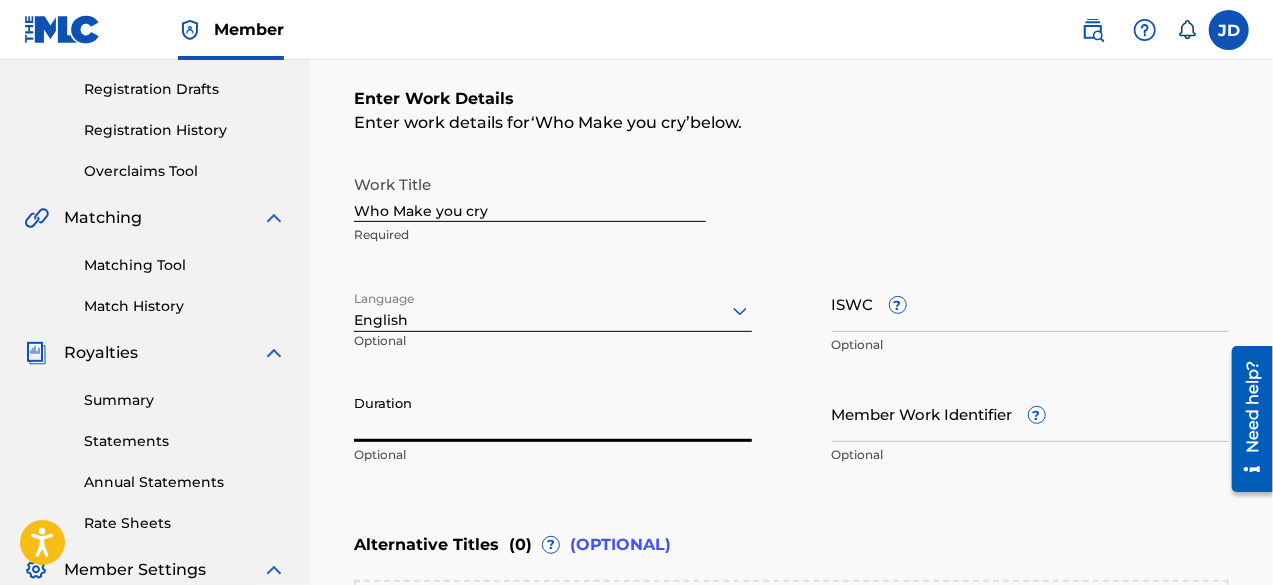 click on "Duration" at bounding box center (553, 413) 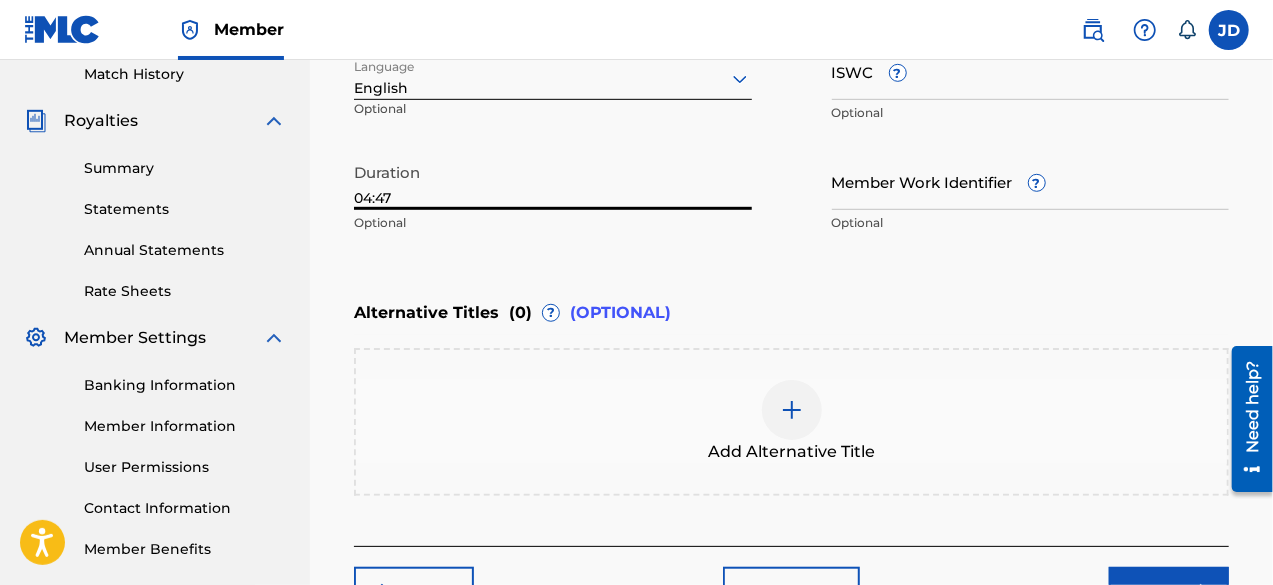 scroll, scrollTop: 564, scrollLeft: 0, axis: vertical 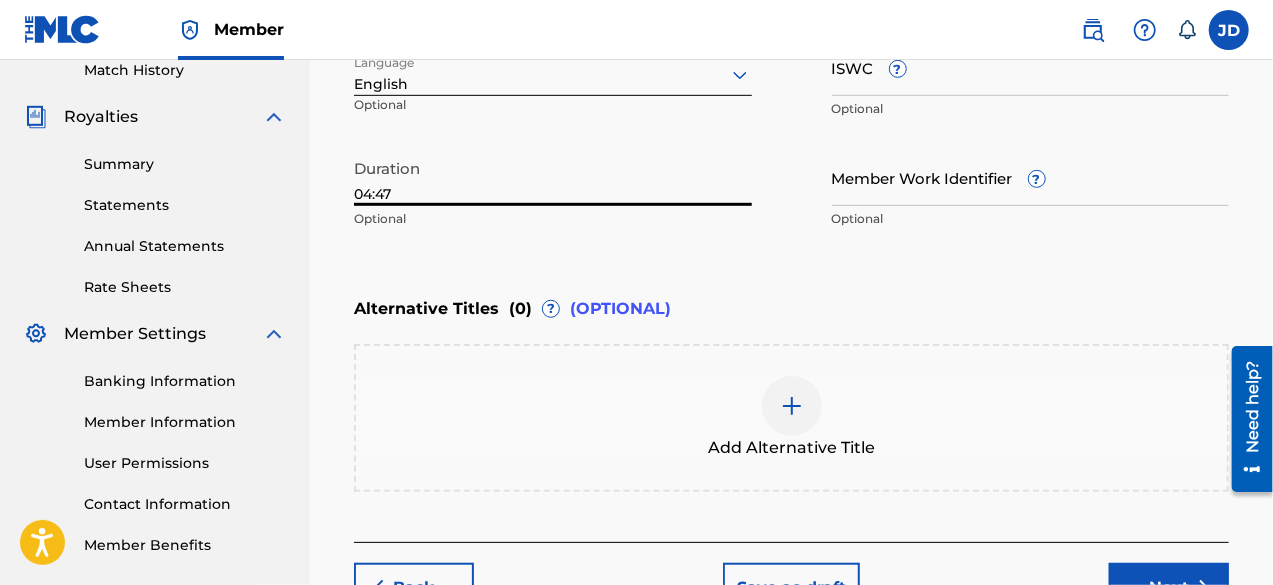 type on "04:47" 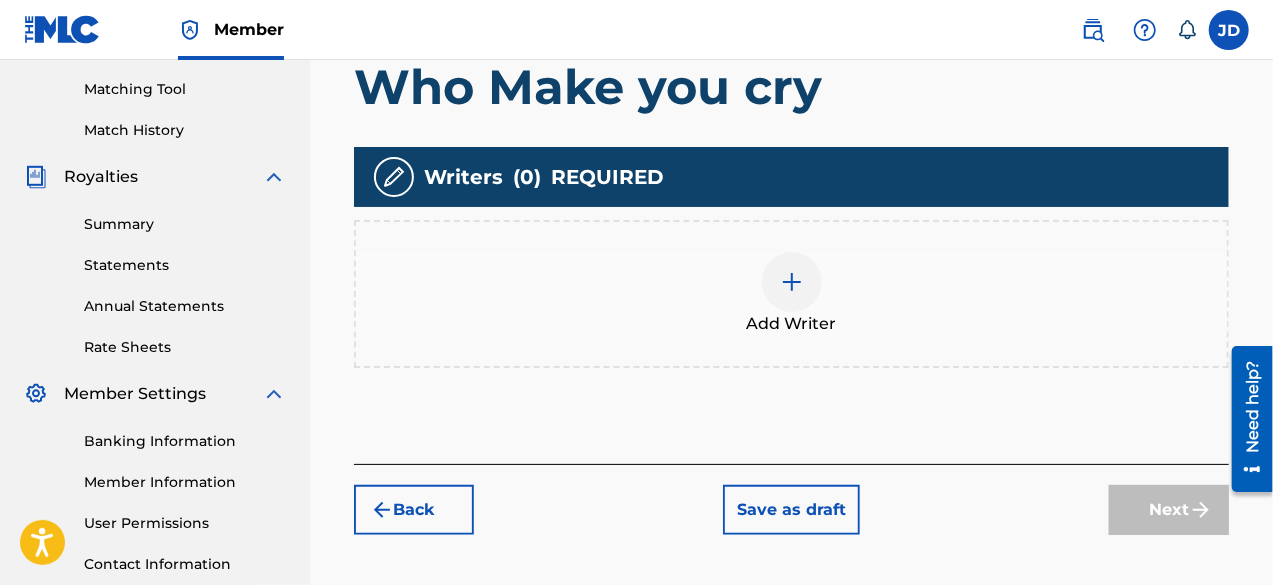 scroll, scrollTop: 504, scrollLeft: 0, axis: vertical 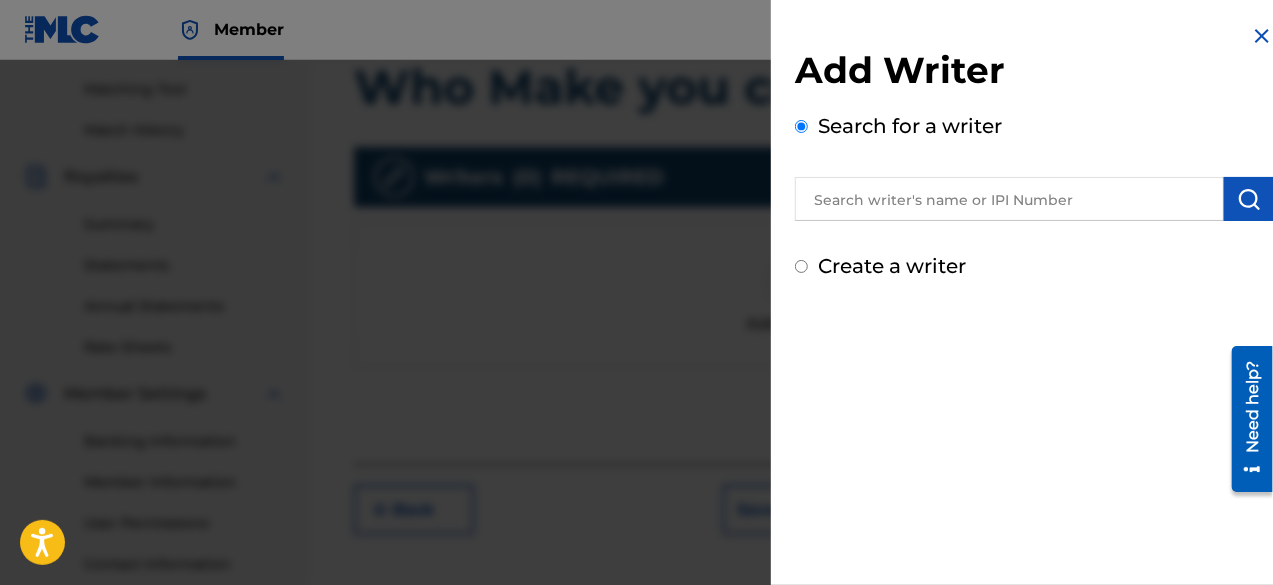 click on "Create a writer" at bounding box center (801, 266) 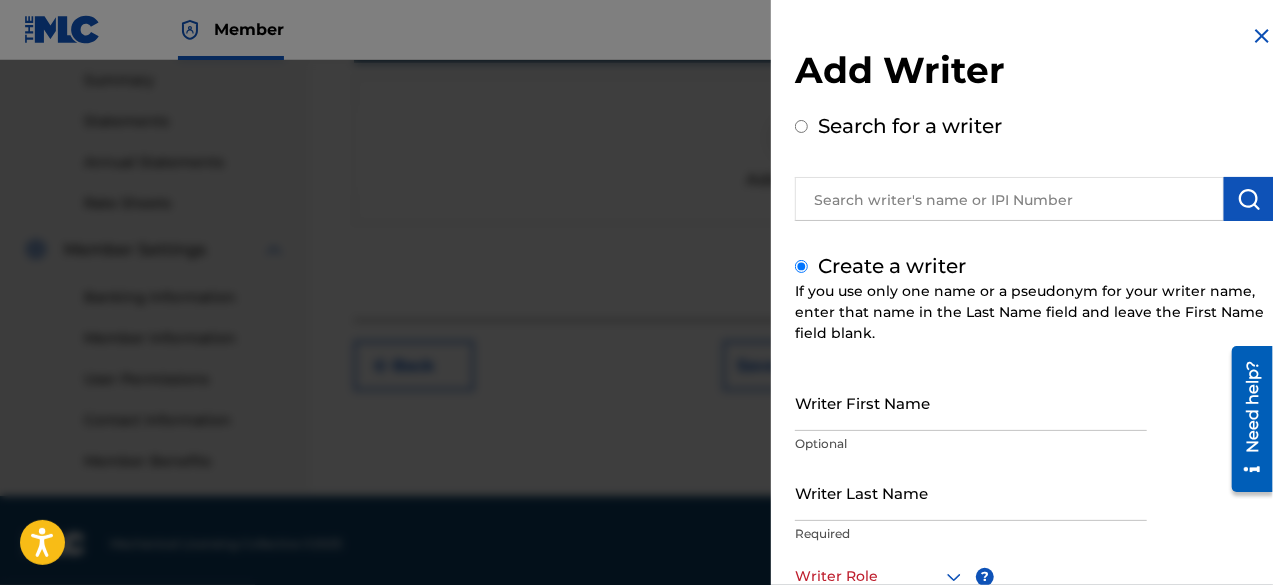 scroll, scrollTop: 653, scrollLeft: 0, axis: vertical 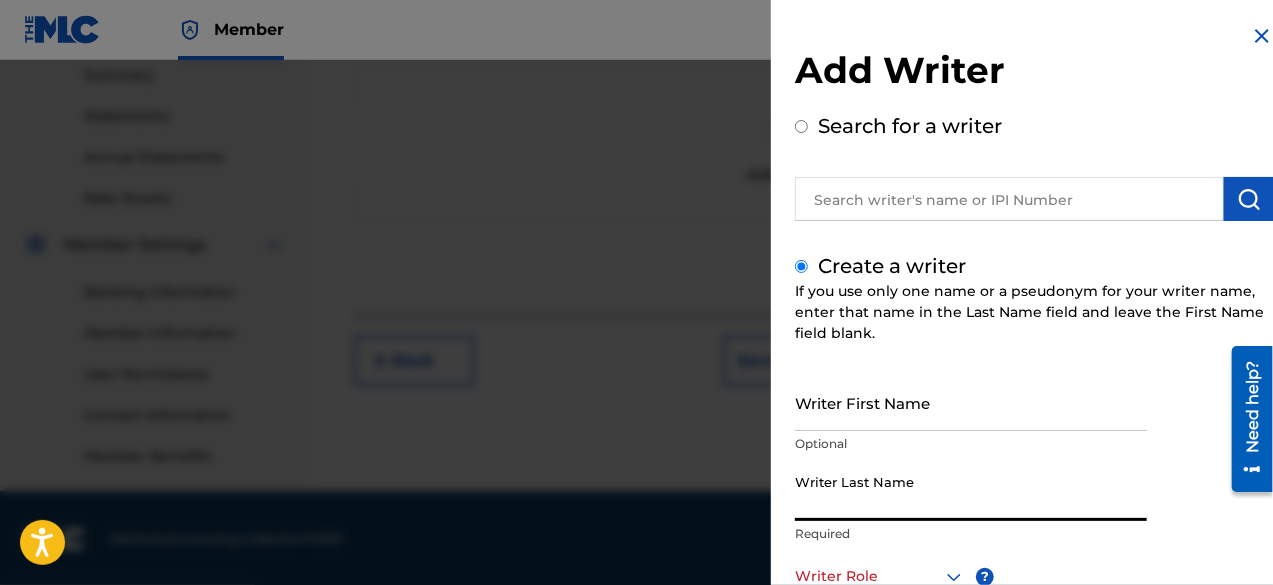 click on "Writer Last Name" at bounding box center [971, 492] 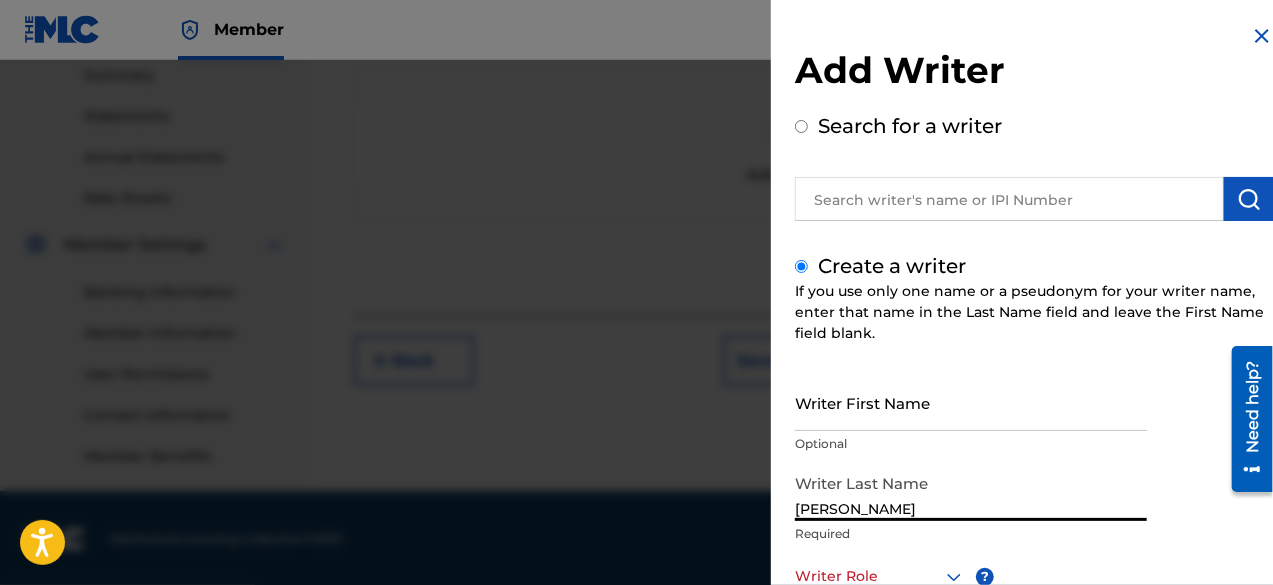 scroll, scrollTop: 654, scrollLeft: 0, axis: vertical 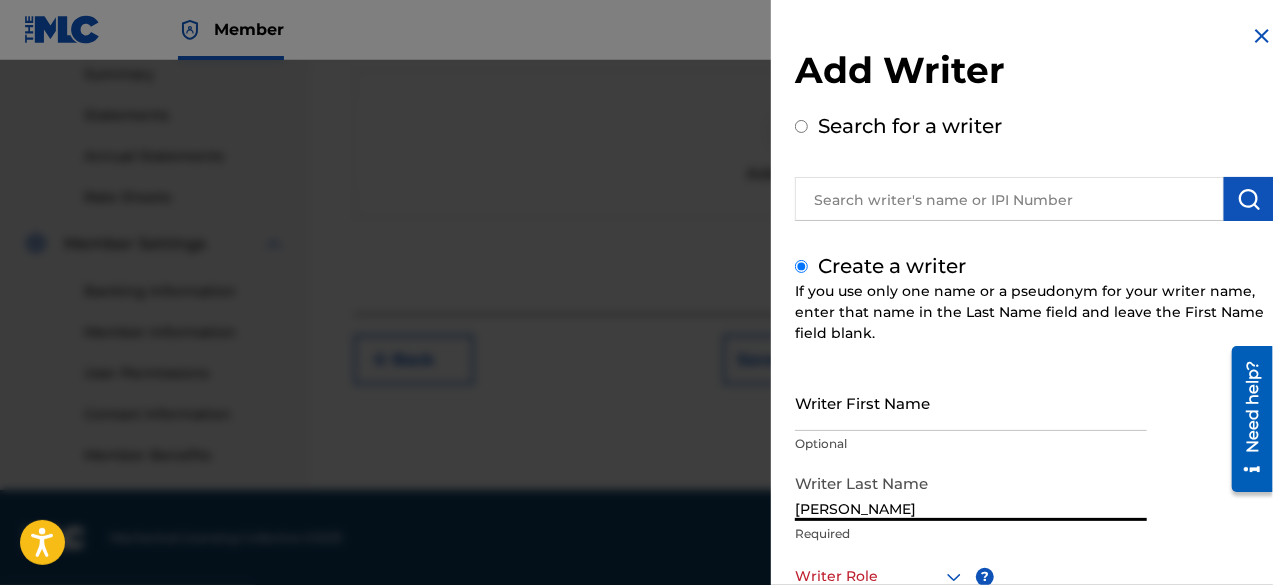 type on "[PERSON_NAME]" 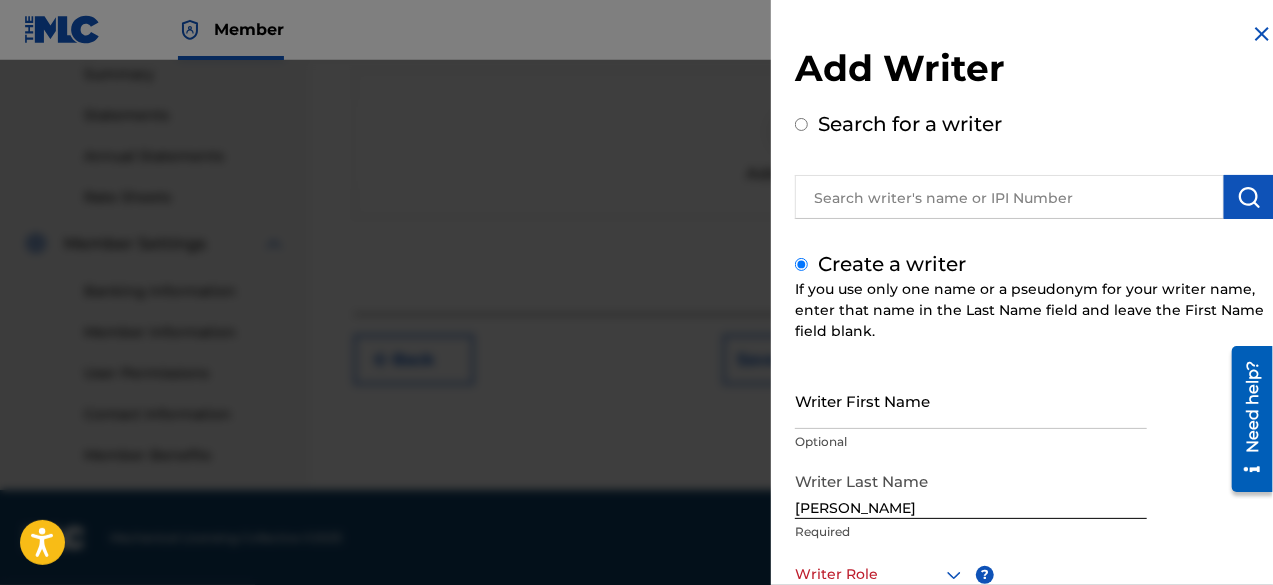 scroll, scrollTop: 280, scrollLeft: 0, axis: vertical 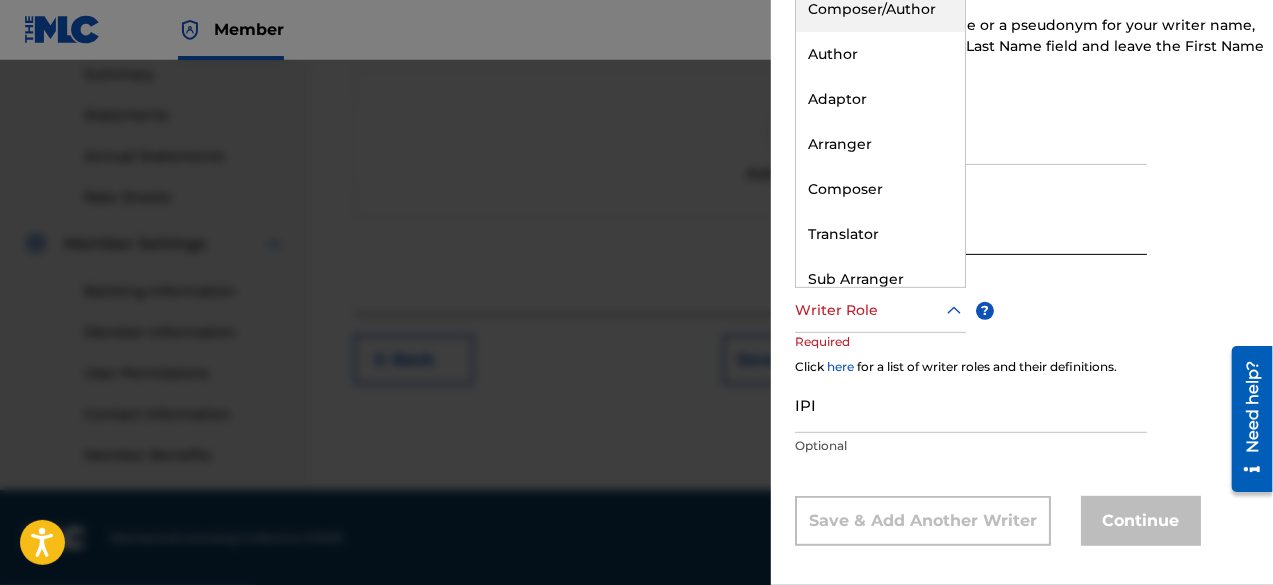 click at bounding box center (880, 310) 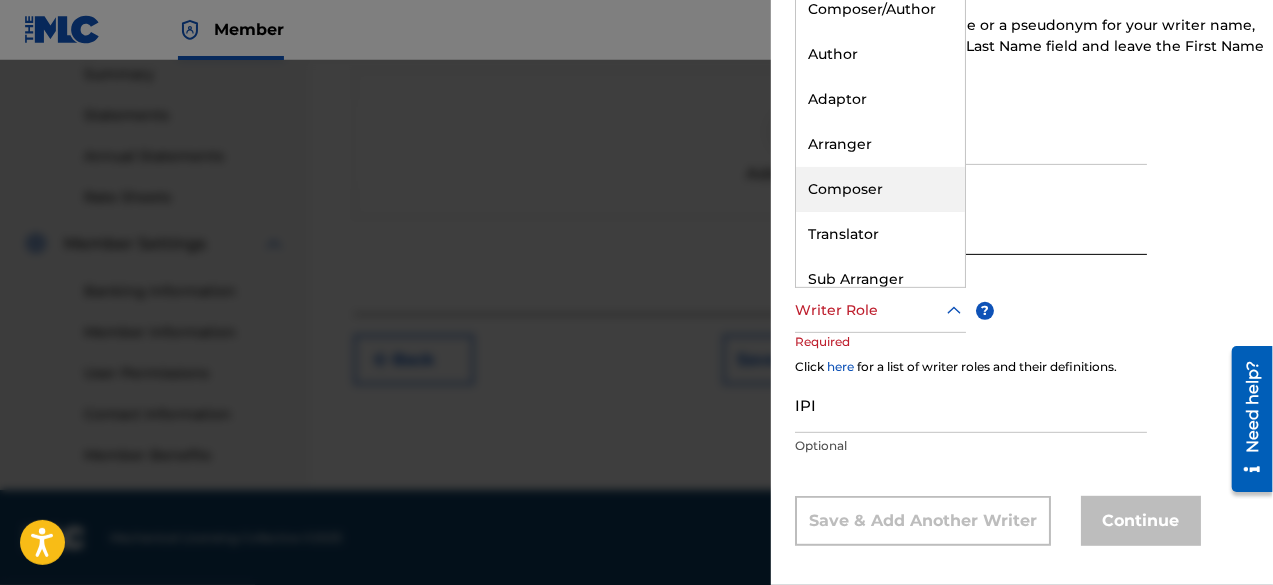 click on "Composer" at bounding box center [880, 189] 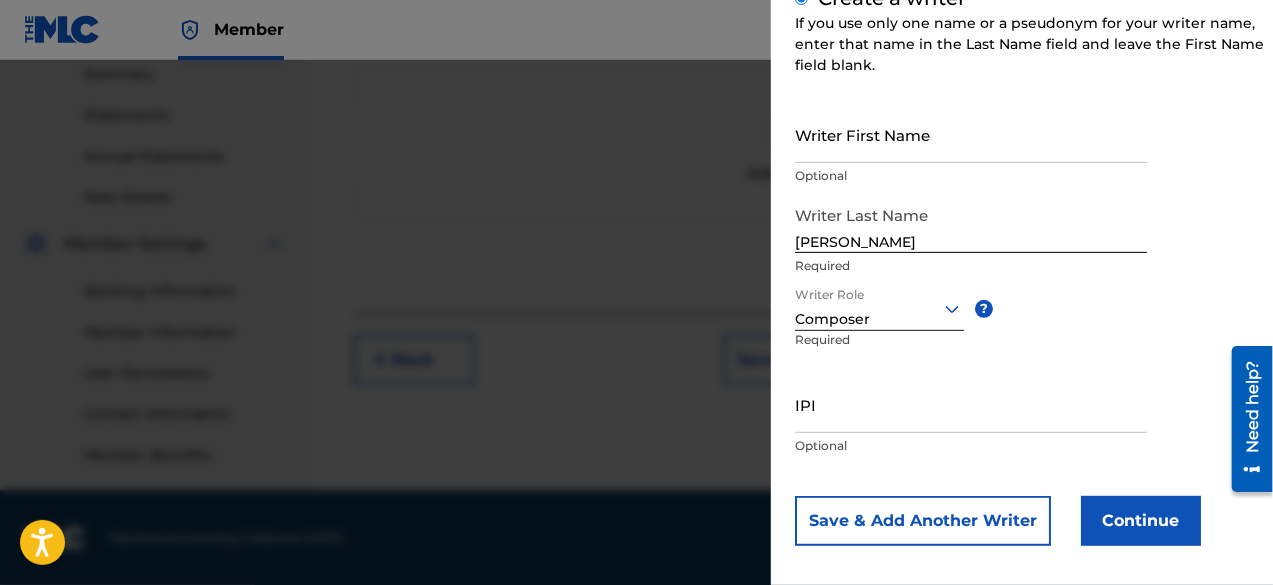 click on "Continue" at bounding box center [1141, 521] 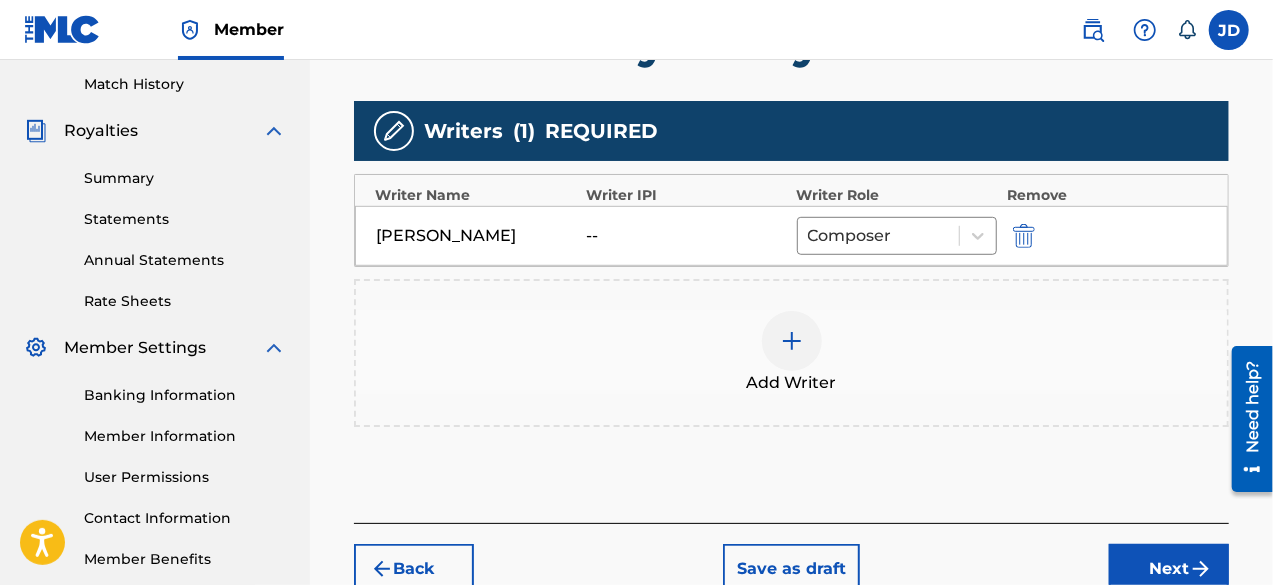 scroll, scrollTop: 673, scrollLeft: 0, axis: vertical 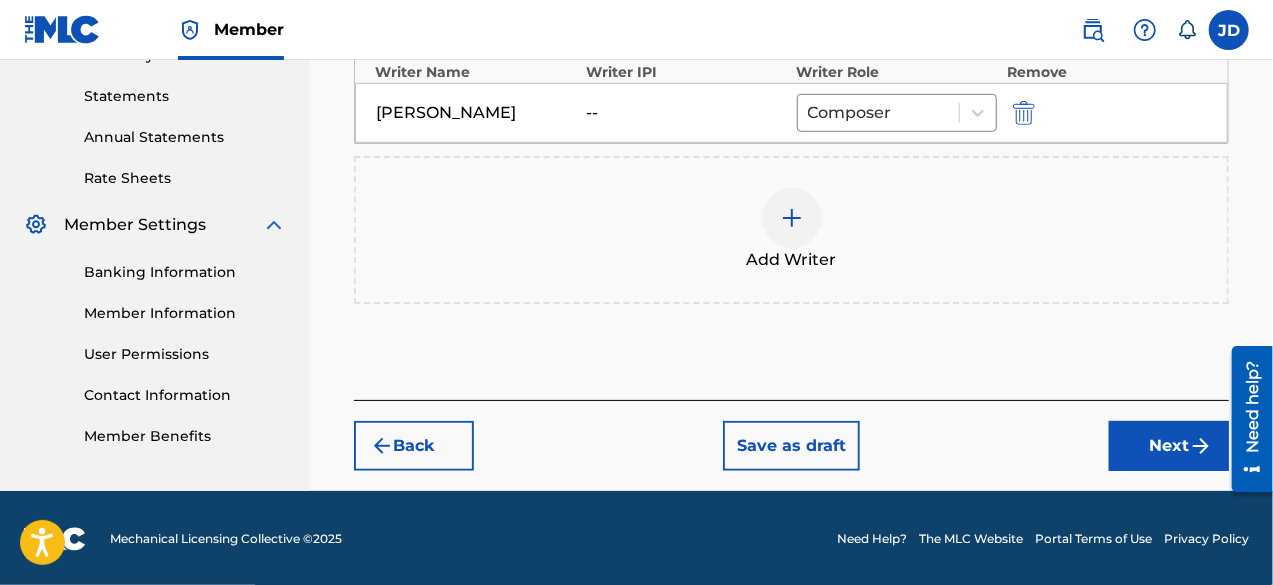 click on "Next" at bounding box center (1169, 446) 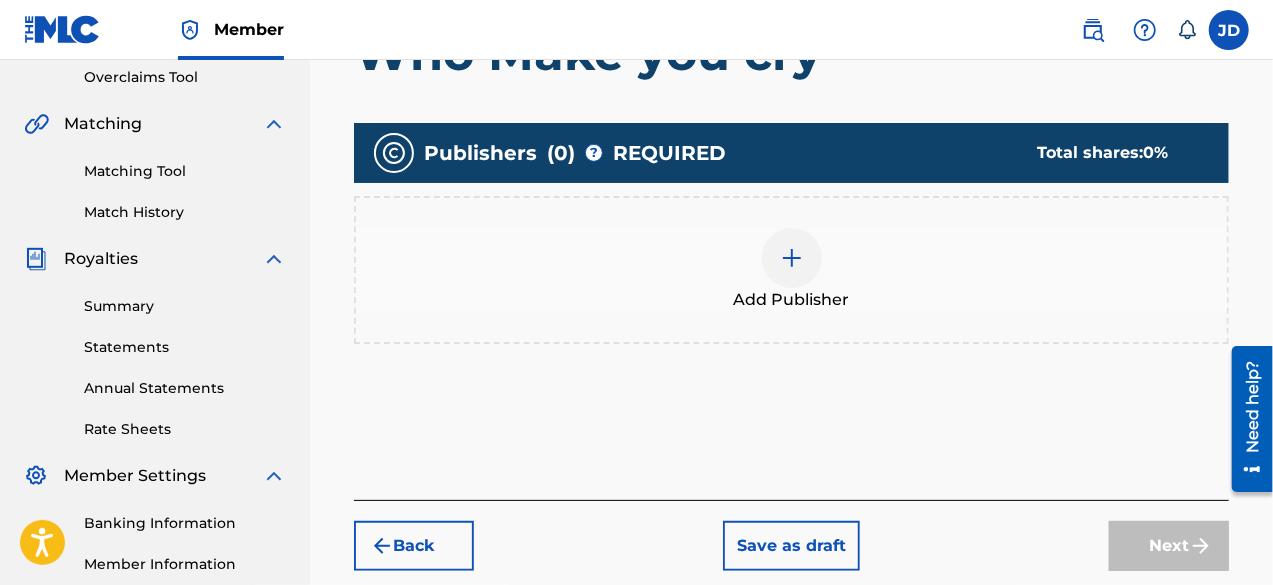 scroll, scrollTop: 428, scrollLeft: 0, axis: vertical 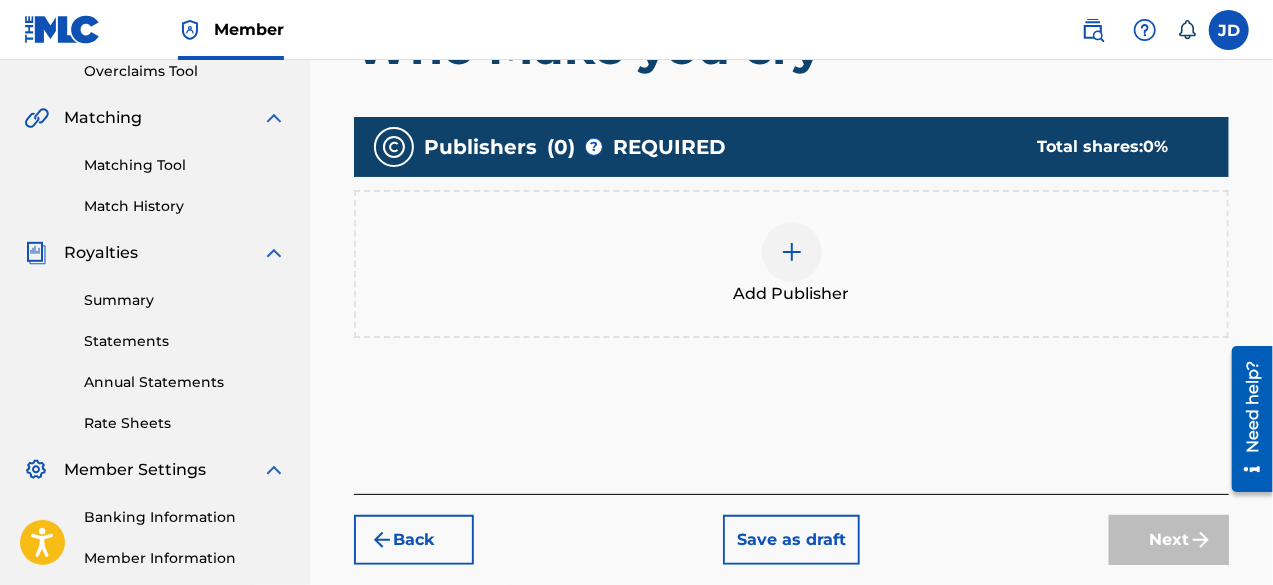 click at bounding box center [792, 252] 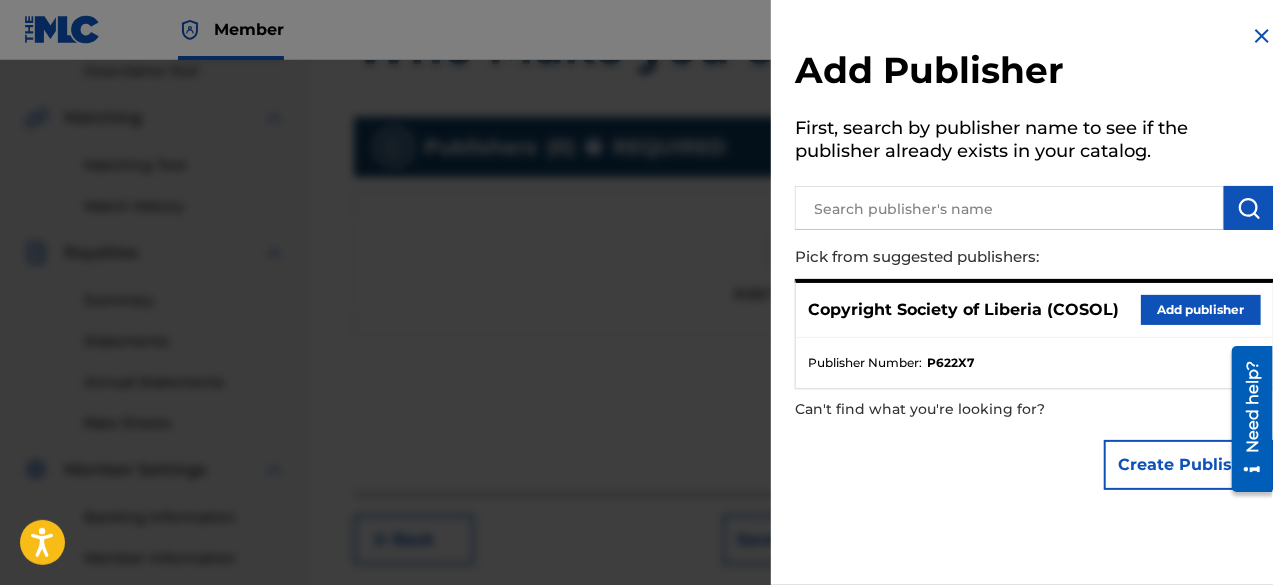 click on "Add publisher" at bounding box center [1201, 310] 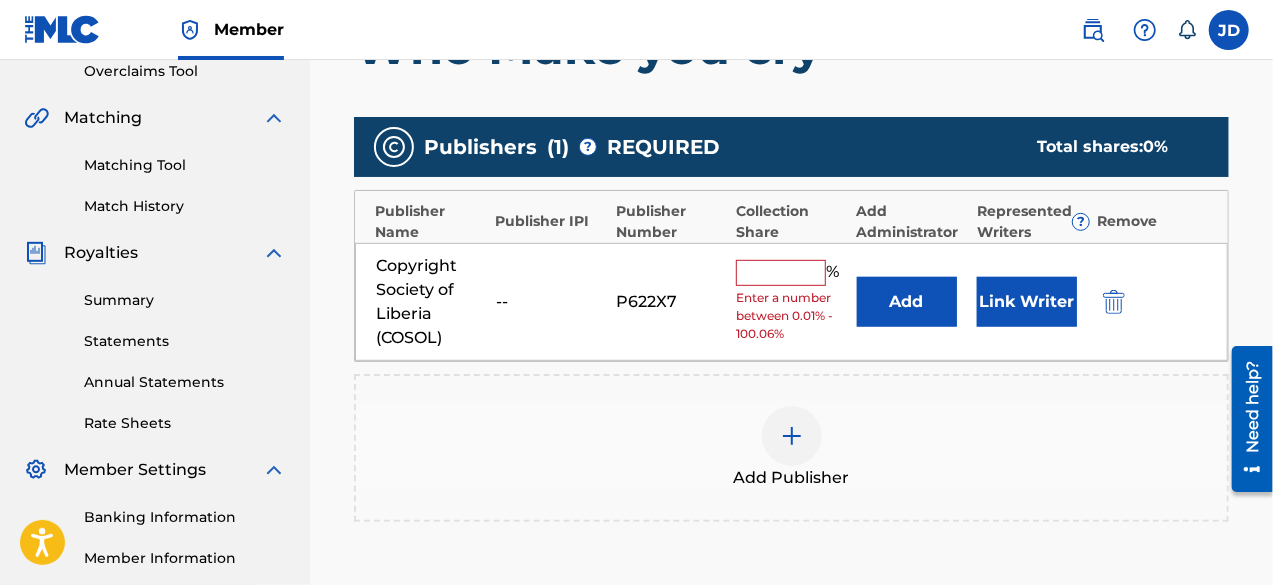 click at bounding box center [781, 273] 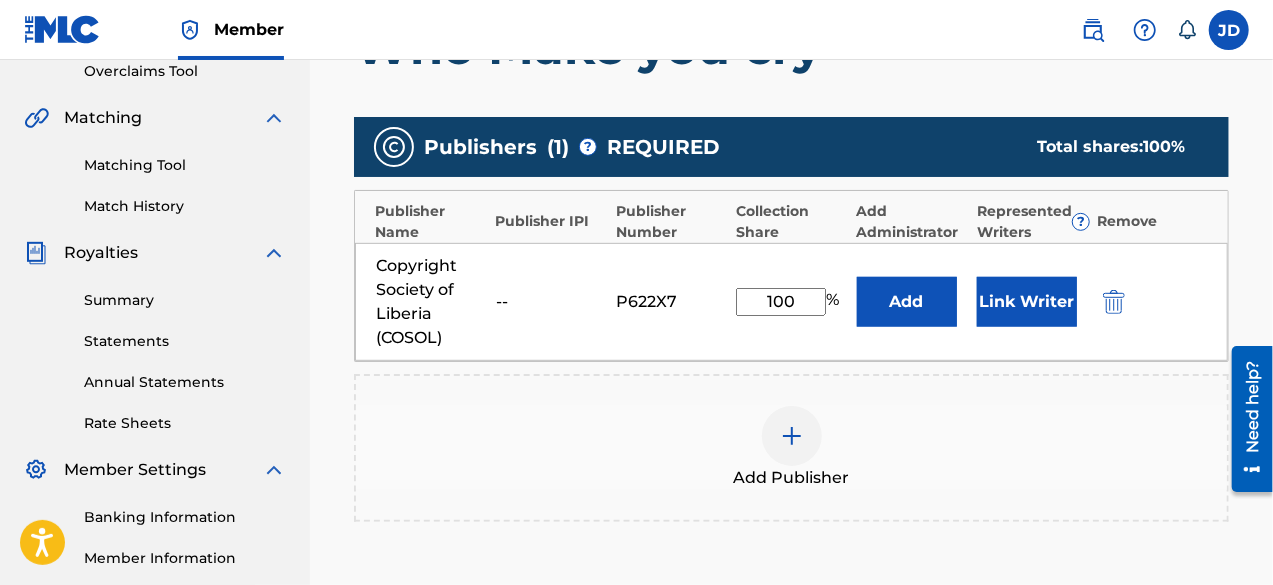 scroll, scrollTop: 706, scrollLeft: 0, axis: vertical 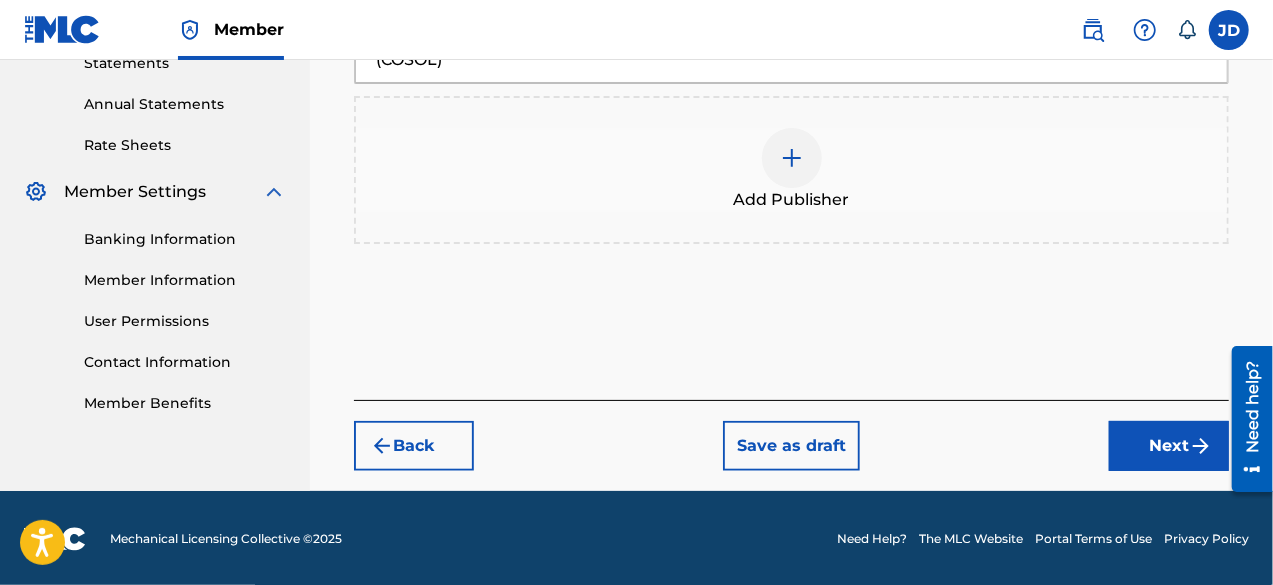click on "Next" at bounding box center [1169, 446] 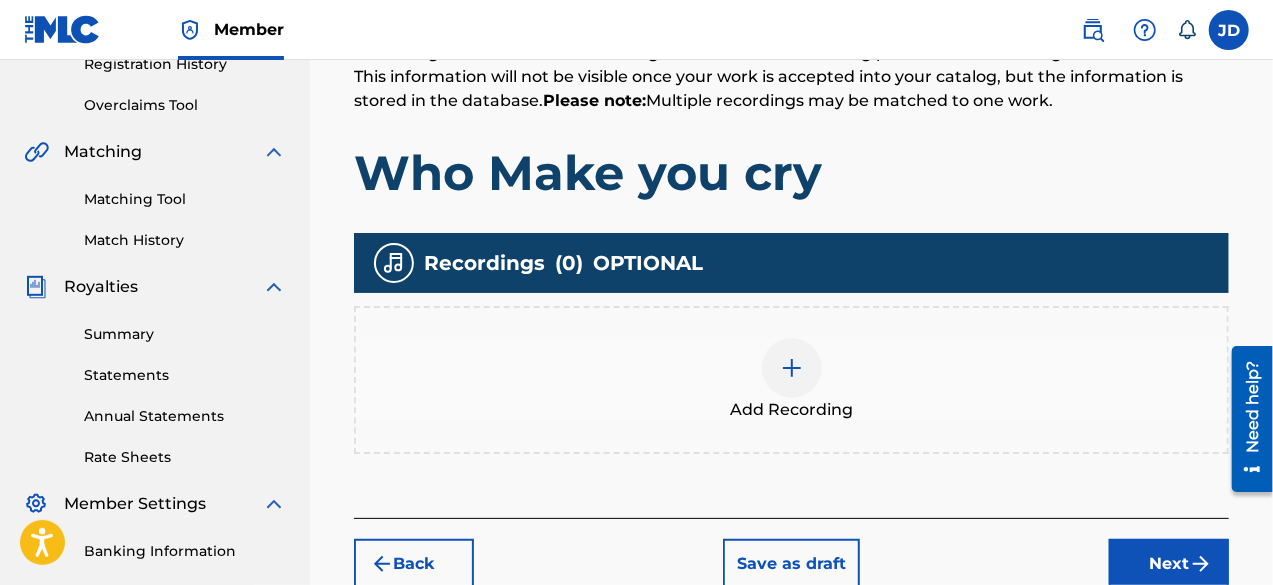 scroll, scrollTop: 420, scrollLeft: 0, axis: vertical 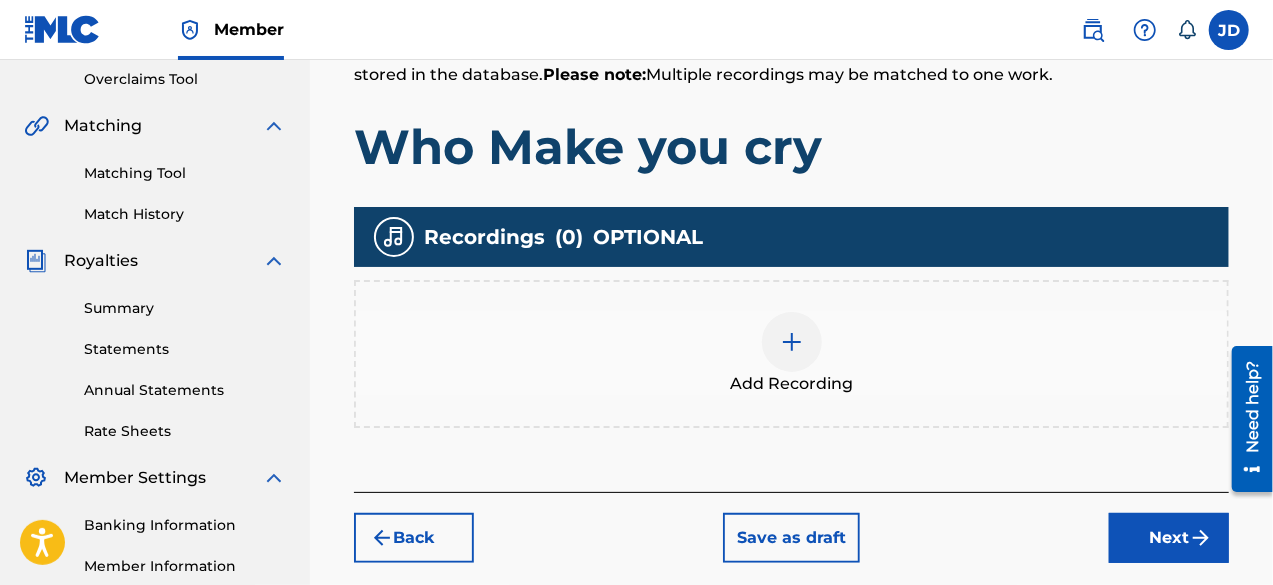 click on "Next" at bounding box center [1169, 538] 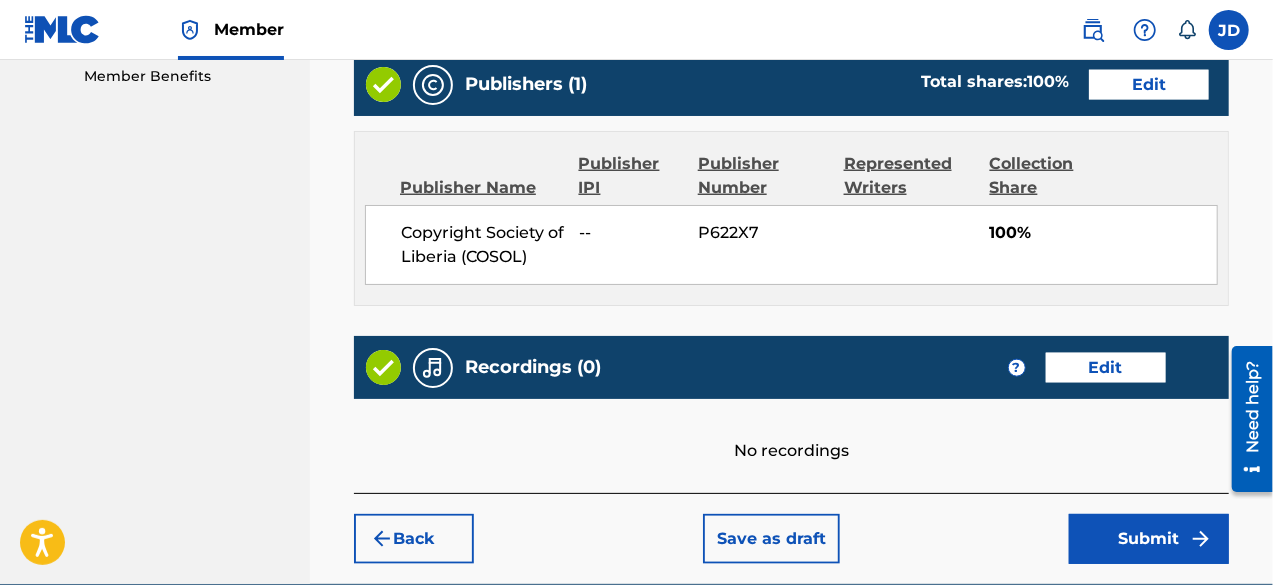 scroll, scrollTop: 1045, scrollLeft: 0, axis: vertical 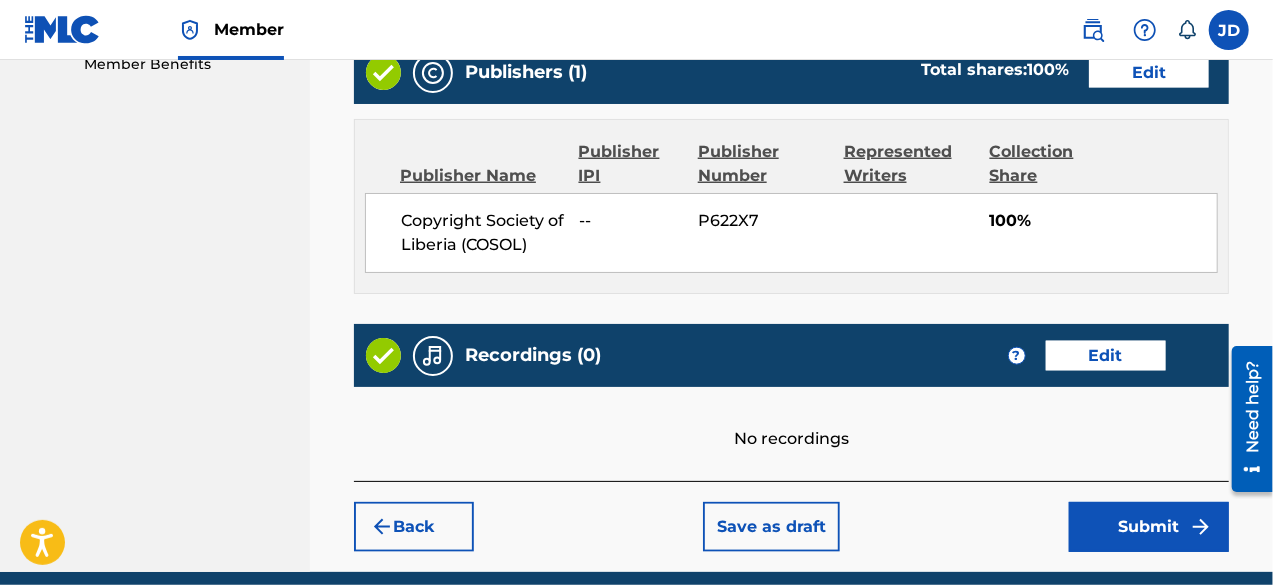 click on "Submit" at bounding box center (1149, 527) 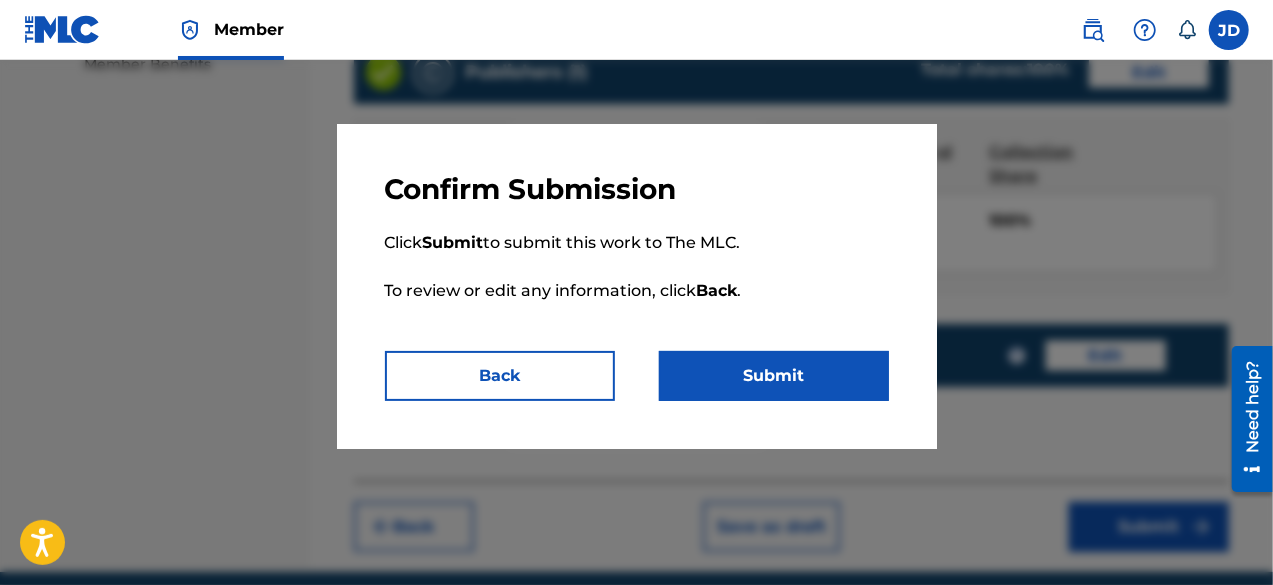 click on "Submit" at bounding box center [774, 376] 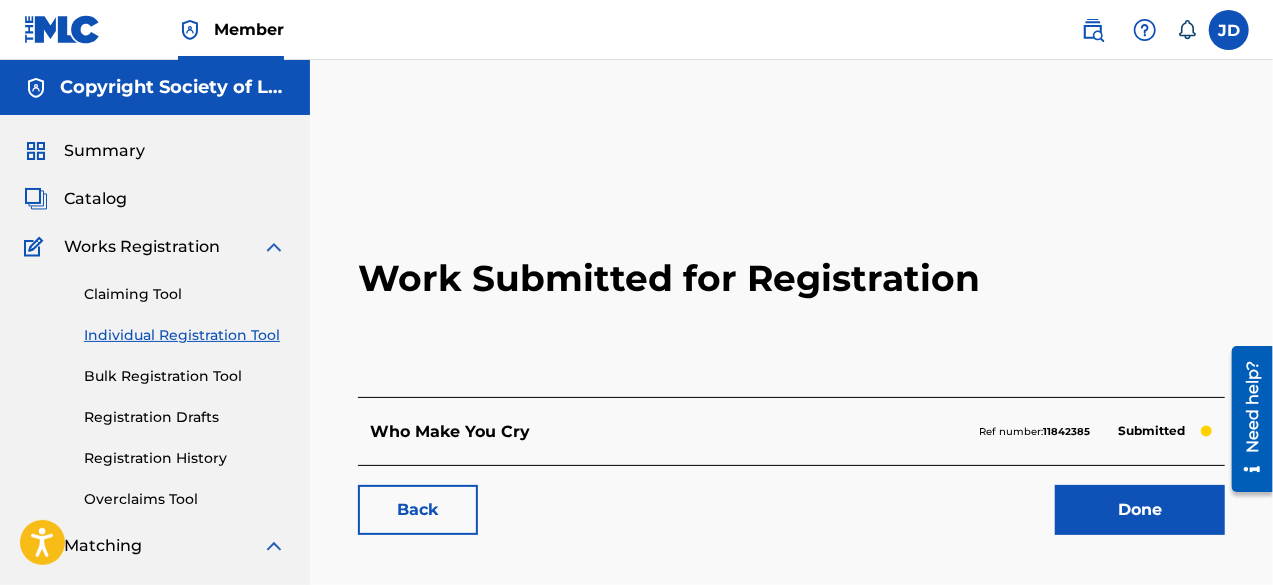 click on "Done" at bounding box center [1140, 510] 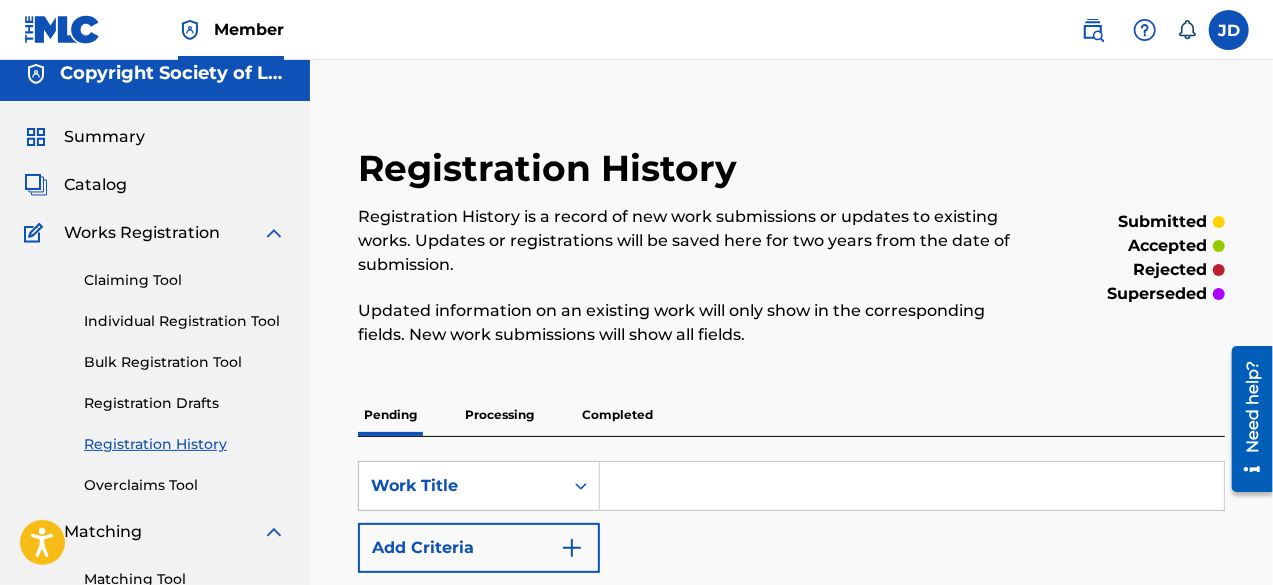 scroll, scrollTop: 0, scrollLeft: 0, axis: both 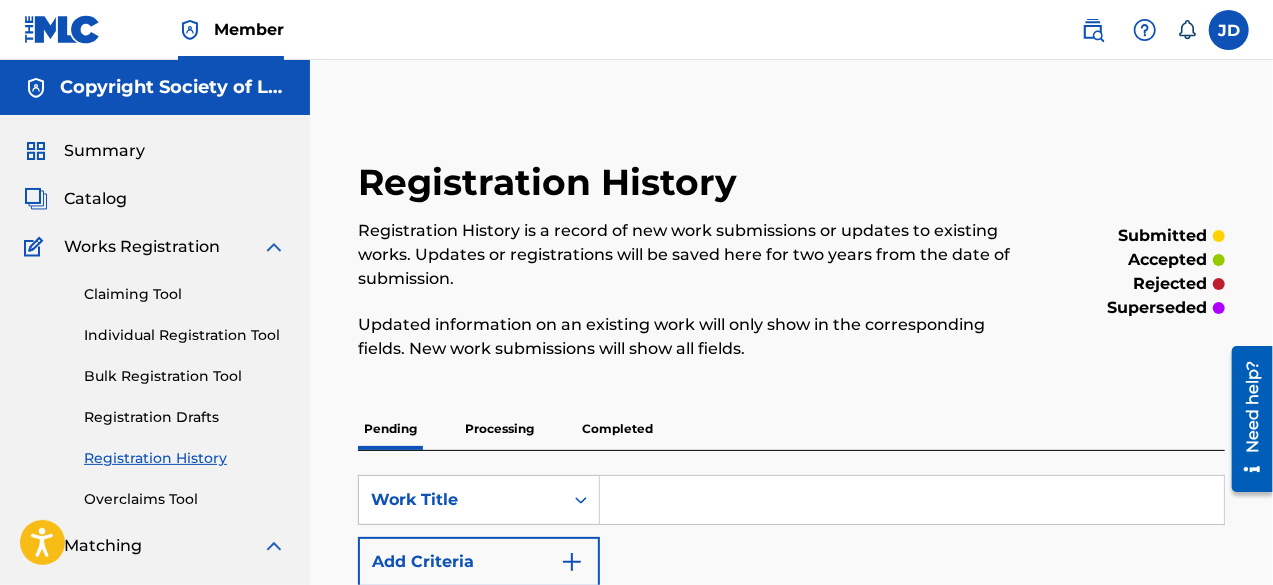 click on "Individual Registration Tool" at bounding box center [185, 335] 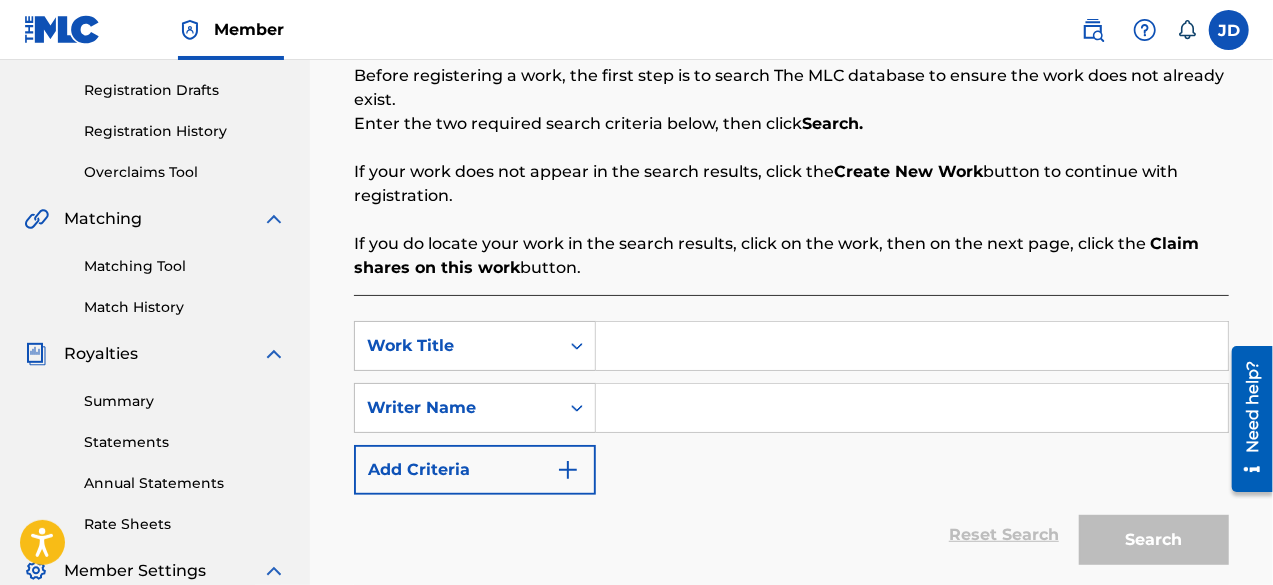 scroll, scrollTop: 347, scrollLeft: 0, axis: vertical 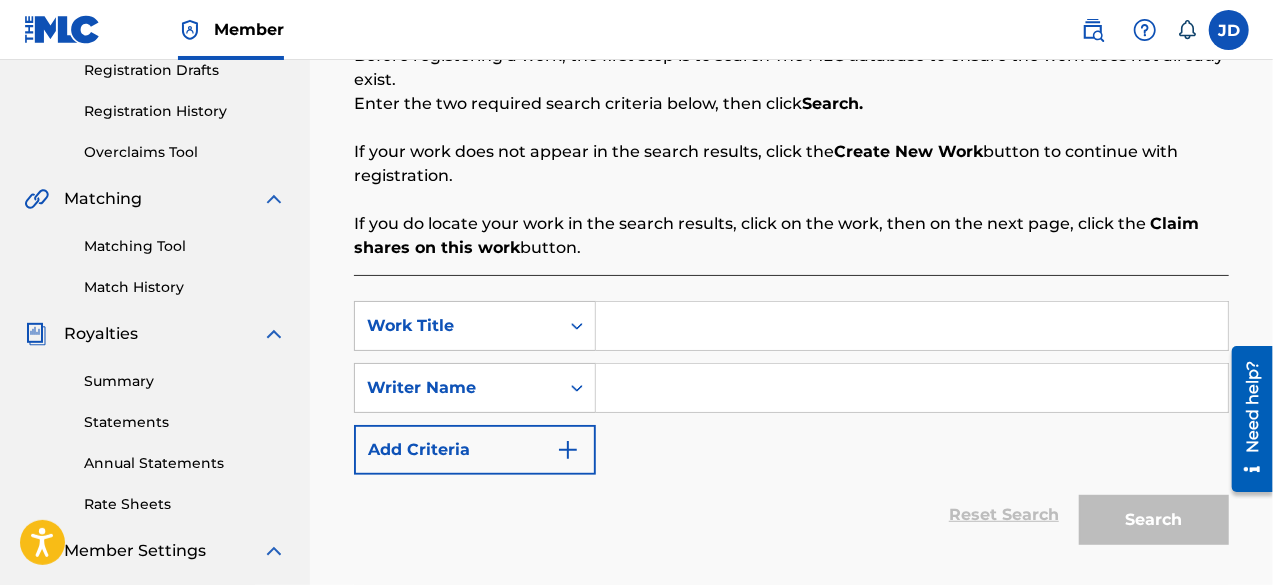 click at bounding box center [912, 326] 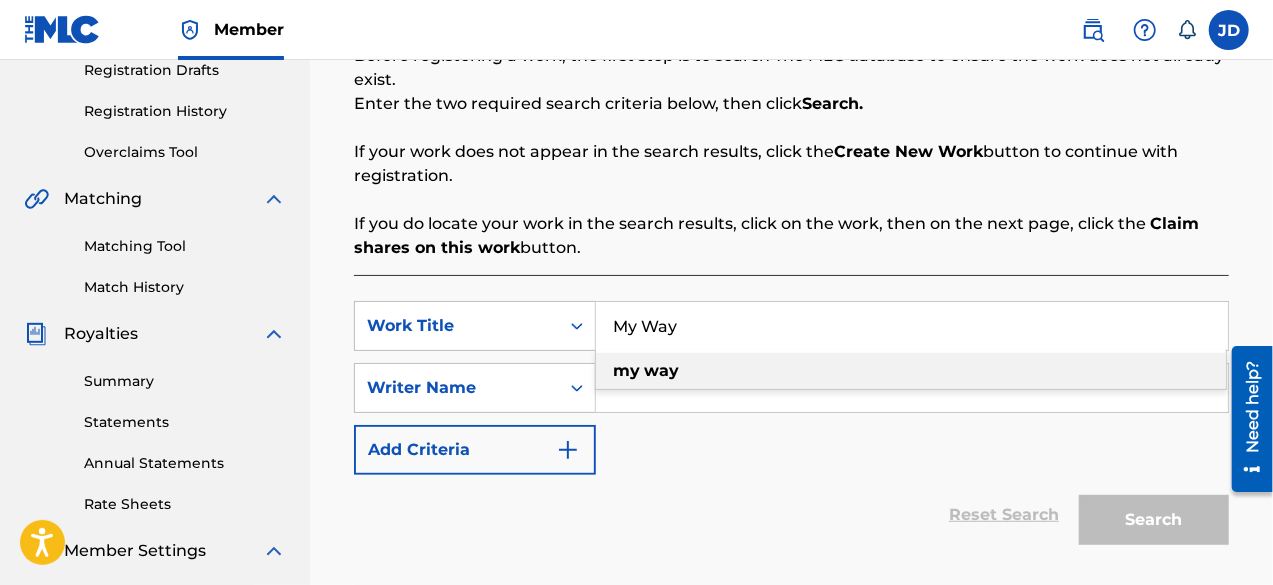 click on "my   way" at bounding box center (911, 371) 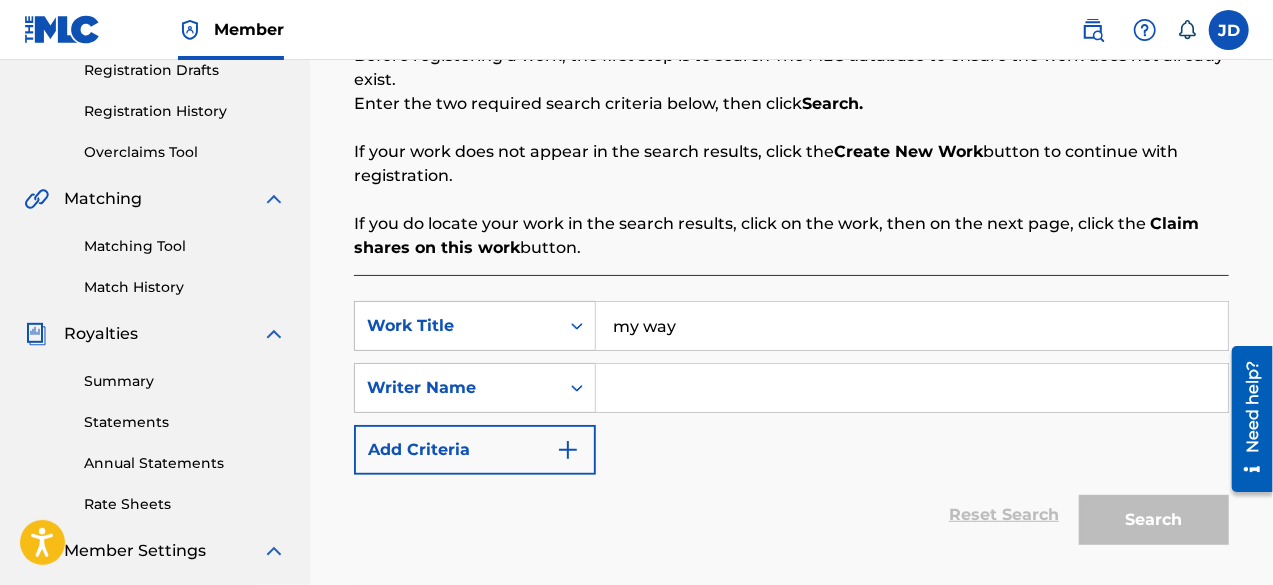 click at bounding box center [912, 388] 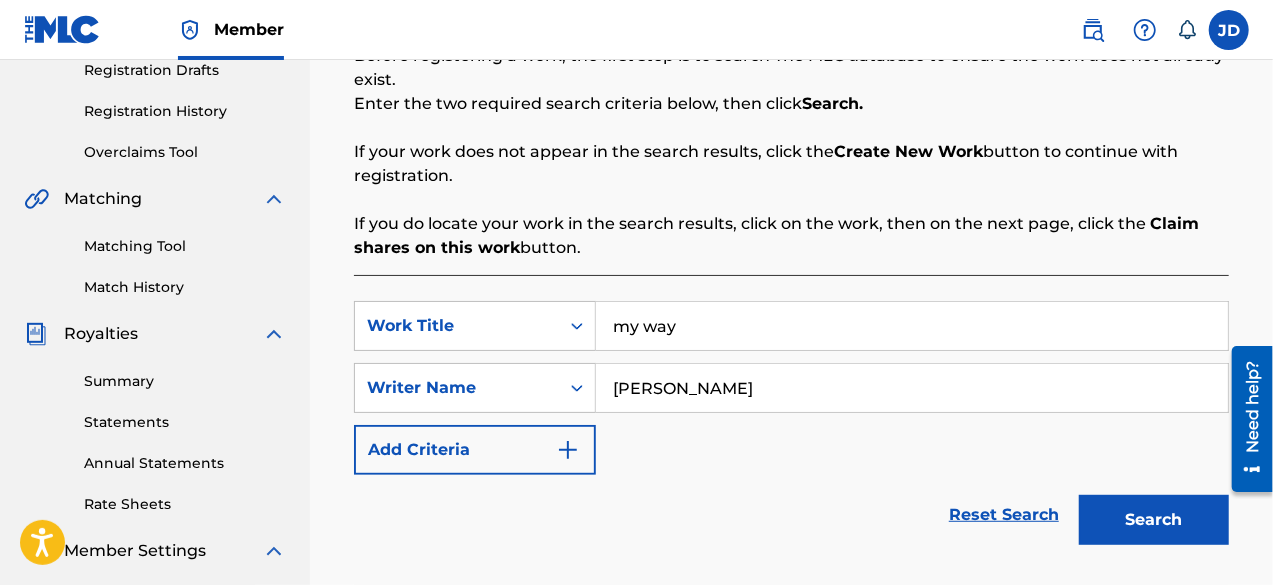 type on "[PERSON_NAME]" 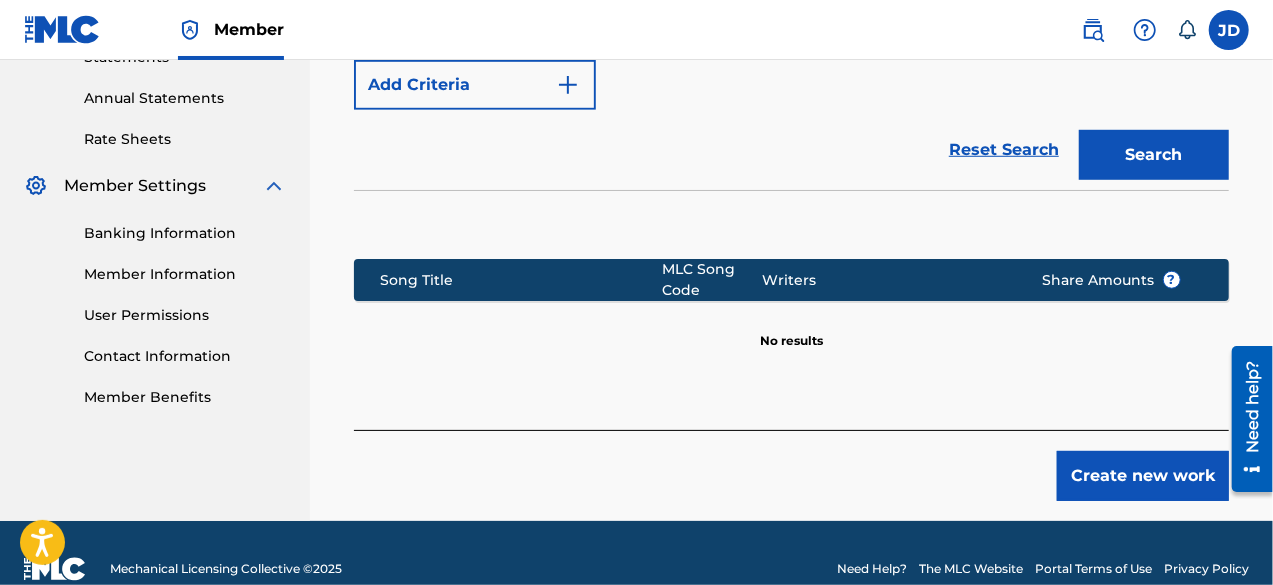 scroll, scrollTop: 713, scrollLeft: 0, axis: vertical 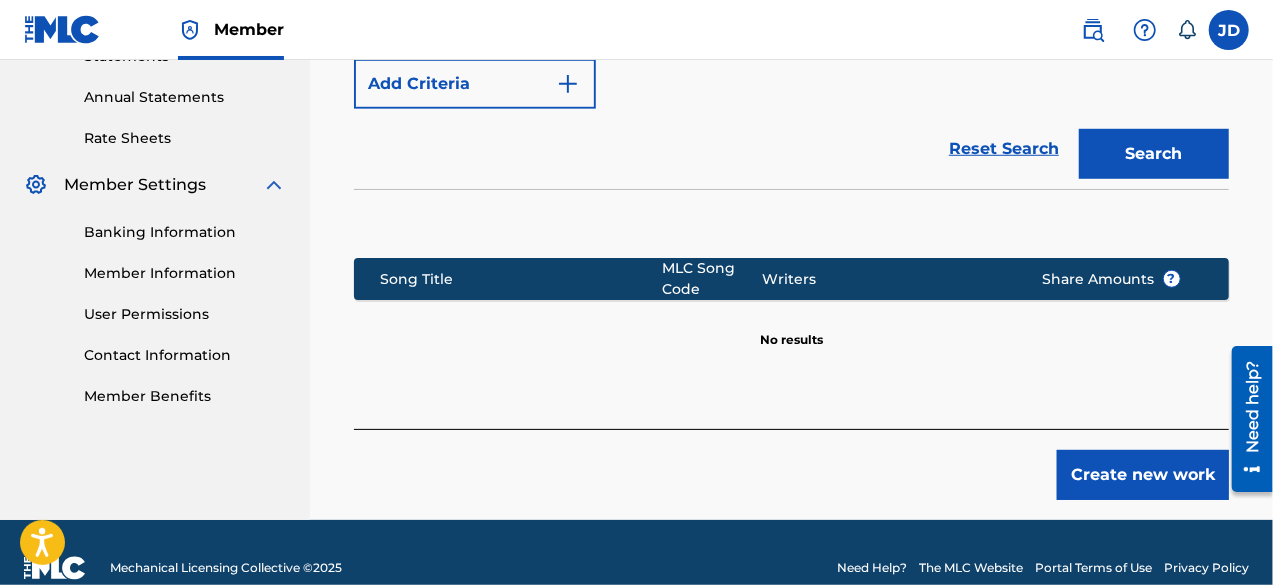 click on "Create new work" at bounding box center (1143, 475) 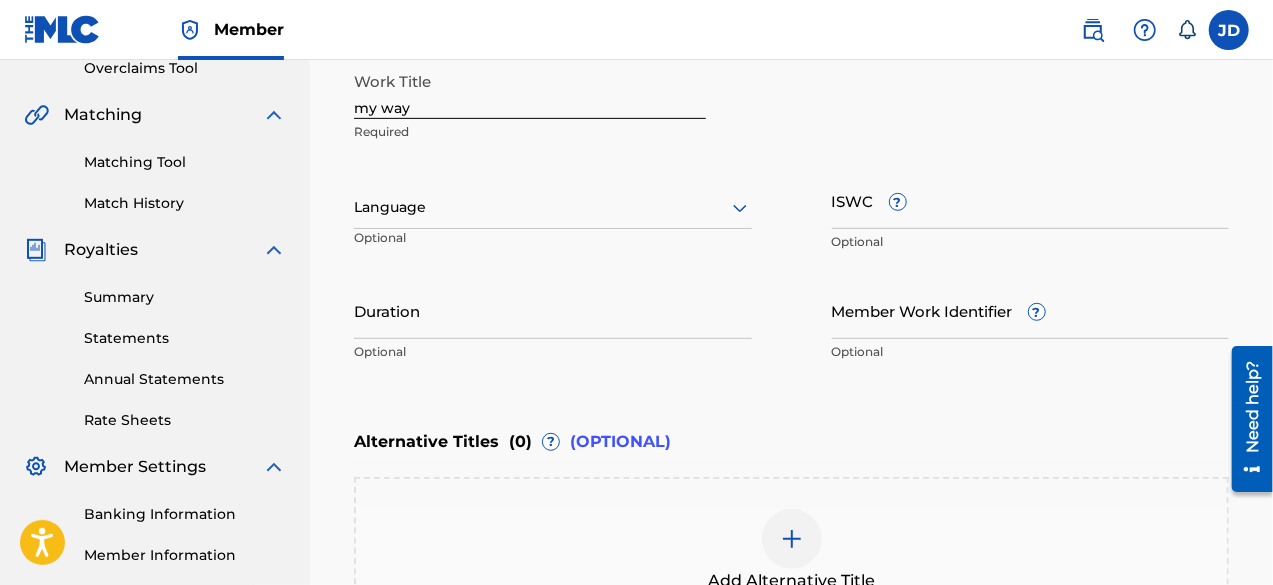 scroll, scrollTop: 407, scrollLeft: 0, axis: vertical 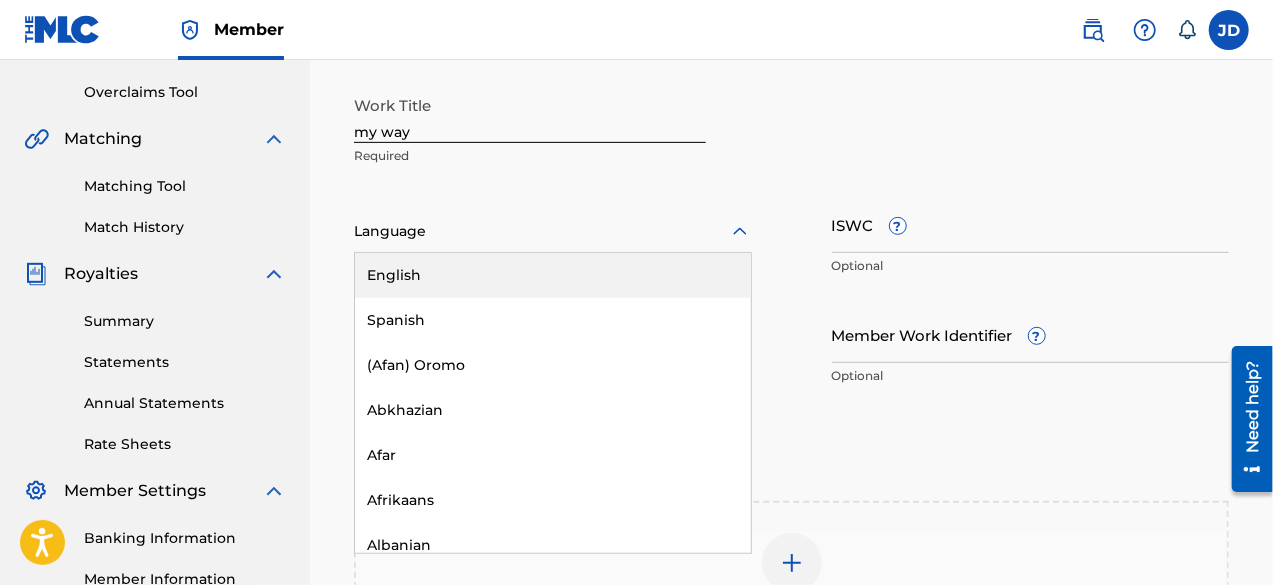 click at bounding box center (553, 231) 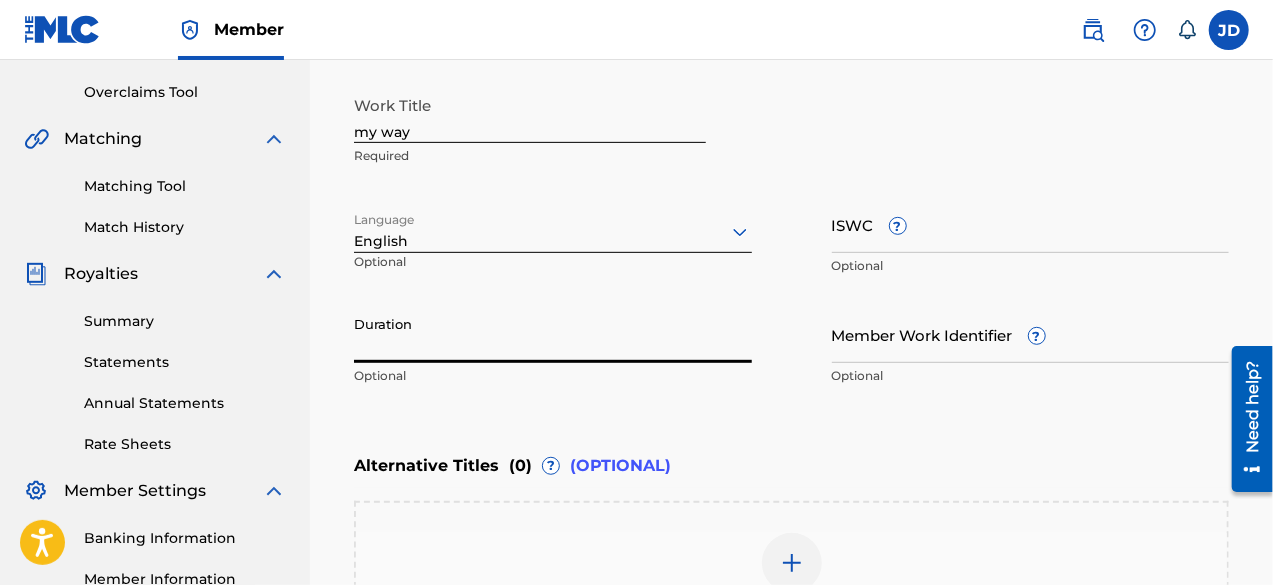 click on "Duration" at bounding box center [553, 334] 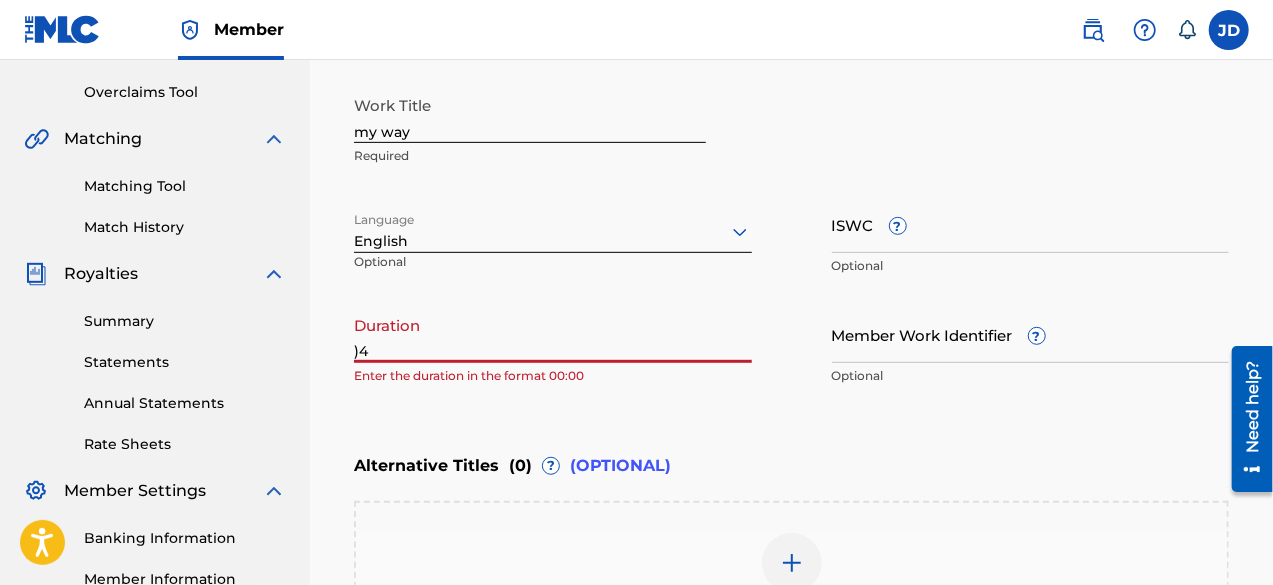 type on ")" 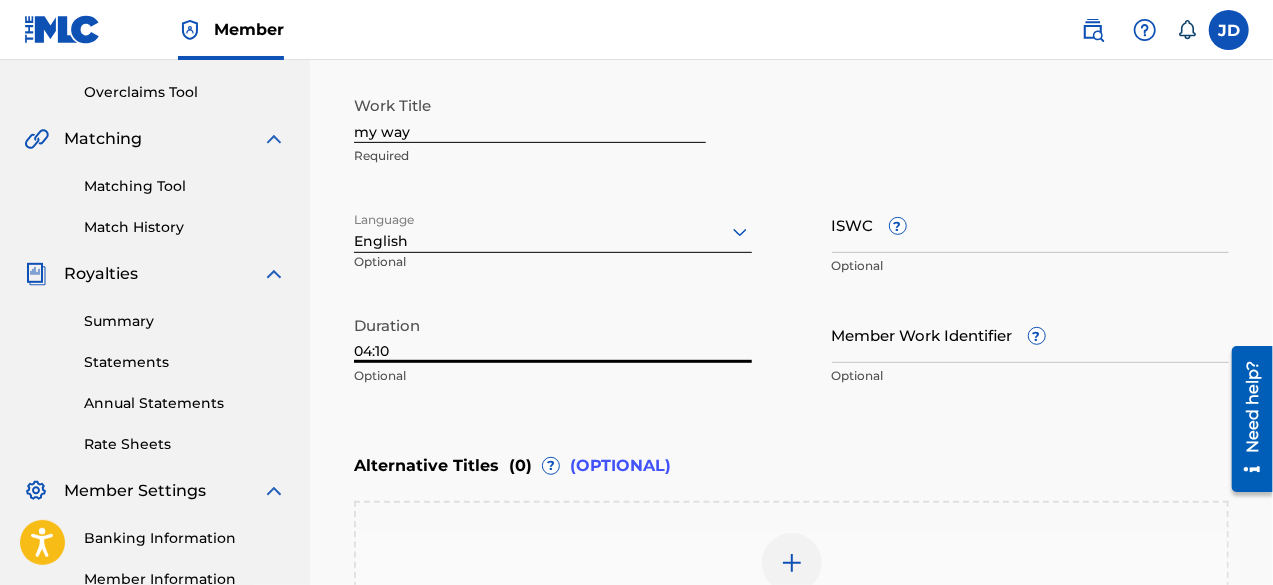 scroll, scrollTop: 706, scrollLeft: 0, axis: vertical 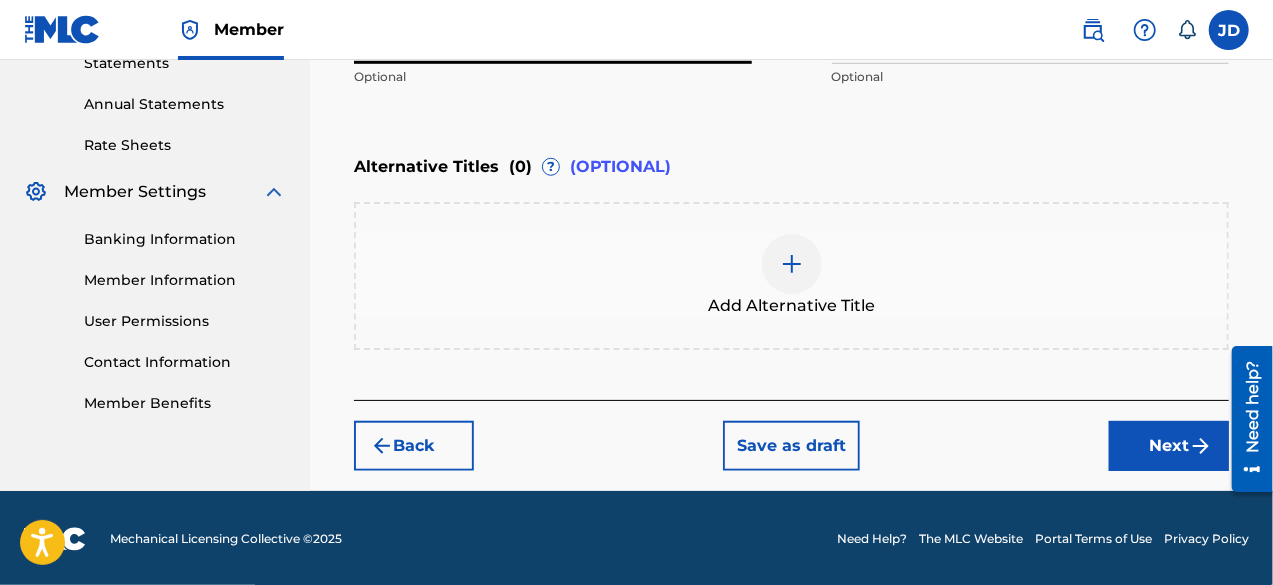 type on "04:10" 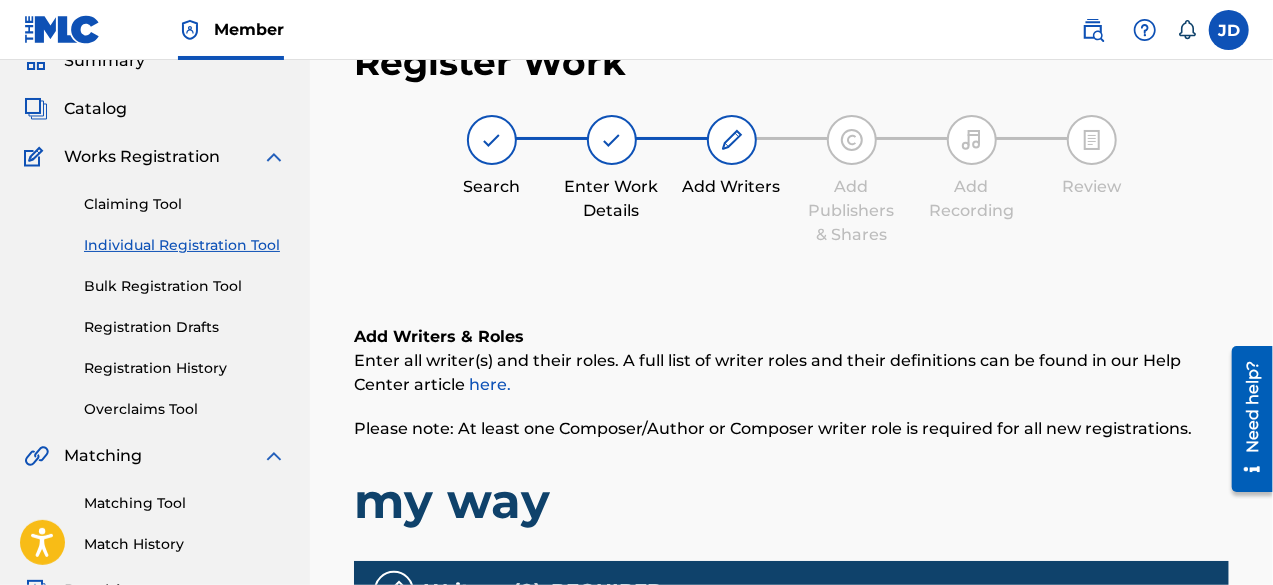 scroll, scrollTop: 90, scrollLeft: 0, axis: vertical 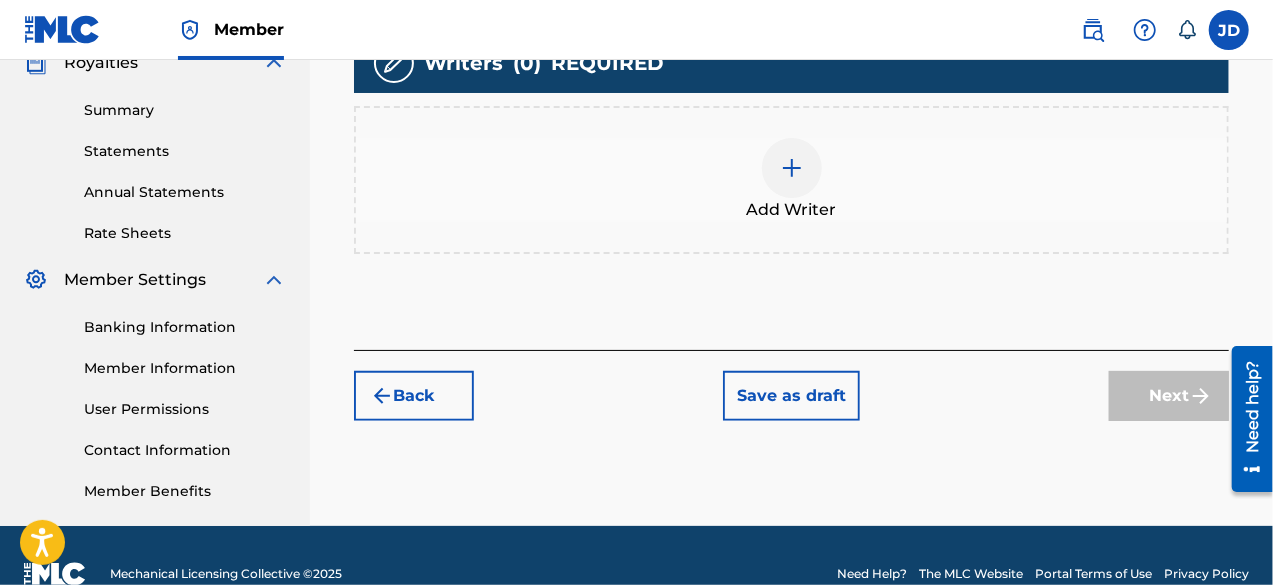 click at bounding box center (792, 168) 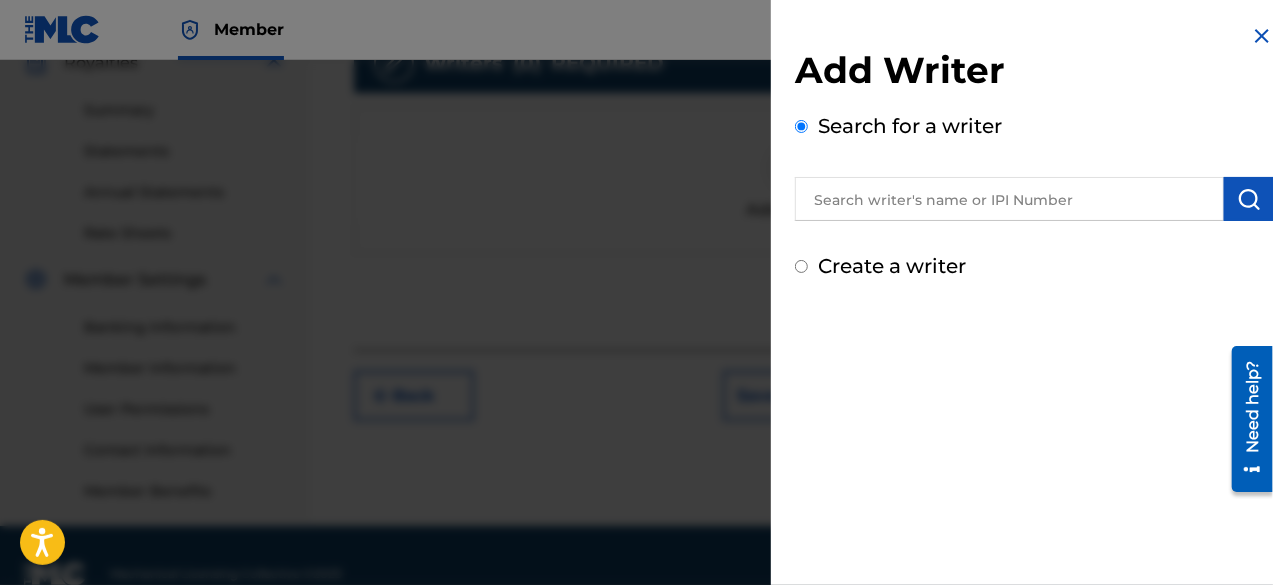 click on "Create a writer" at bounding box center (801, 266) 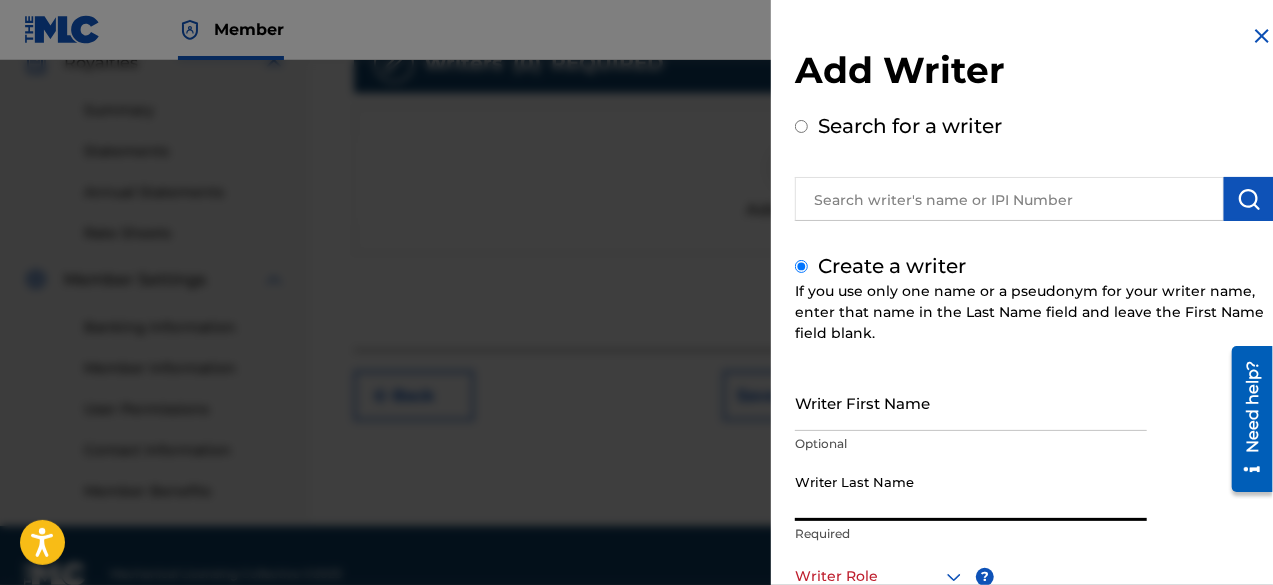 click on "Writer Last Name" at bounding box center (971, 492) 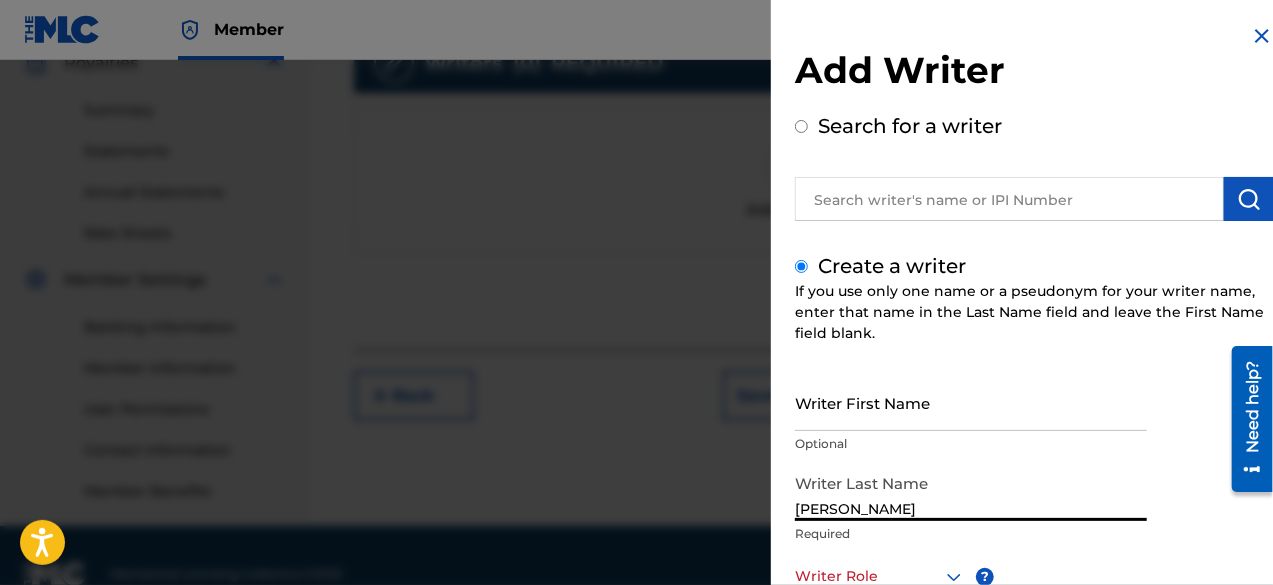 type on "[PERSON_NAME]" 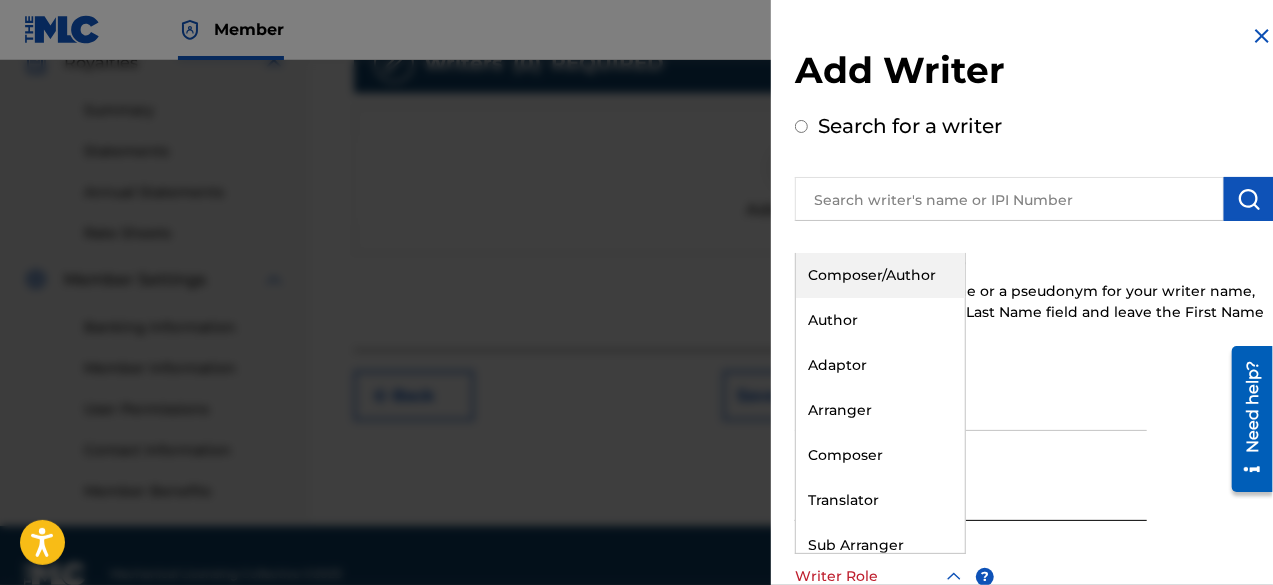 scroll, scrollTop: 2, scrollLeft: 0, axis: vertical 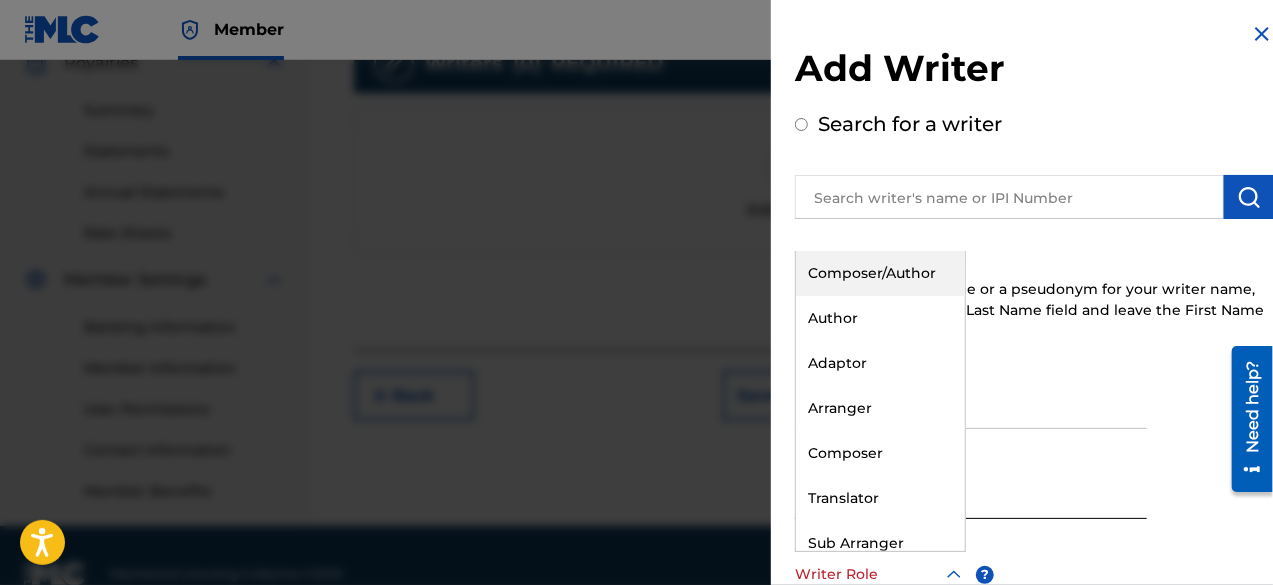click at bounding box center (880, 574) 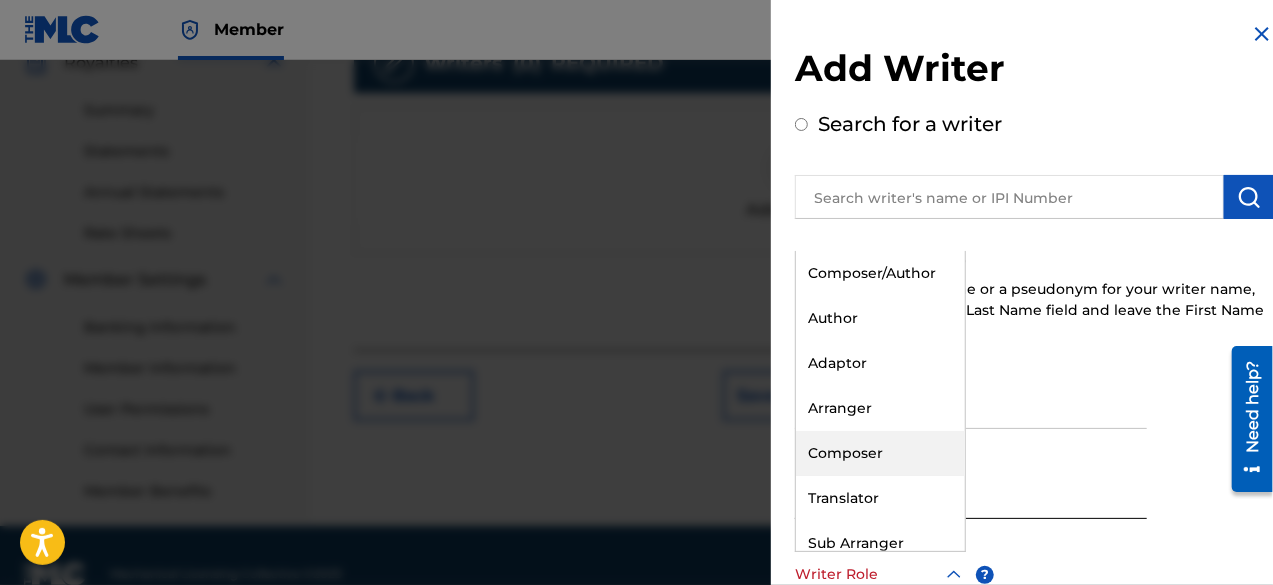 click on "Composer" at bounding box center (880, 453) 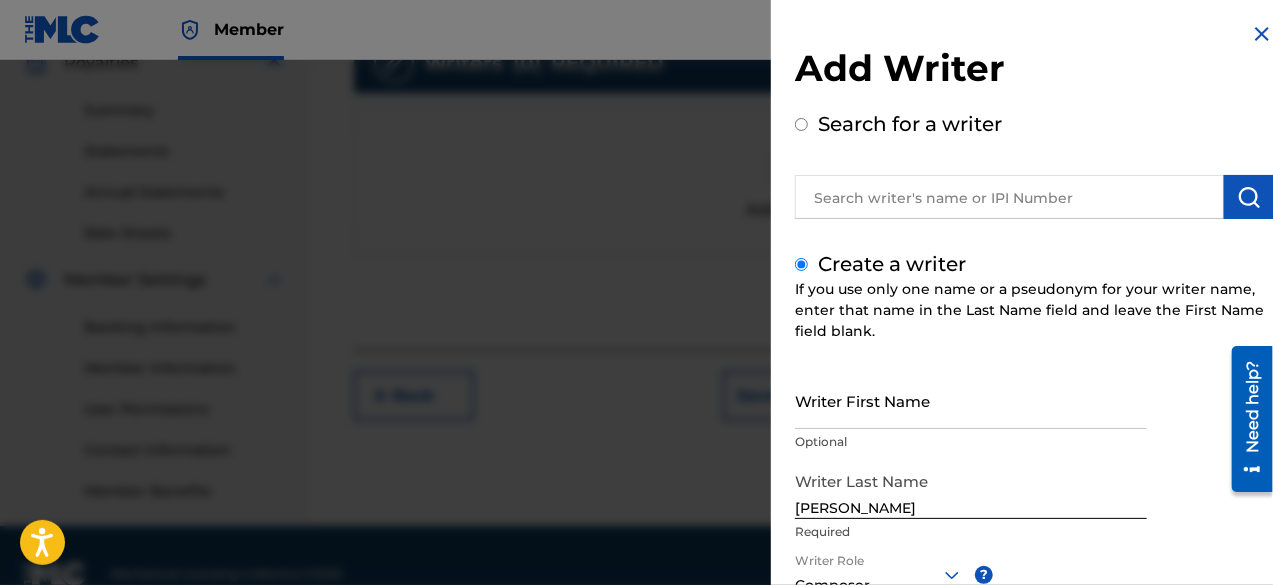 scroll, scrollTop: 282, scrollLeft: 0, axis: vertical 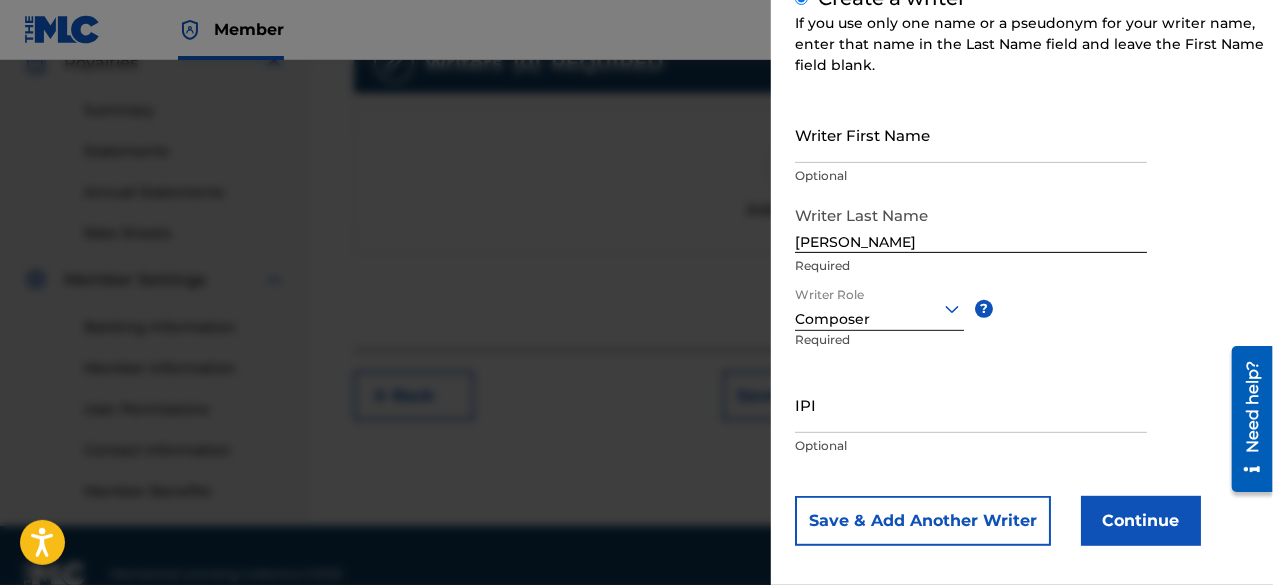 click on "Continue" at bounding box center [1141, 521] 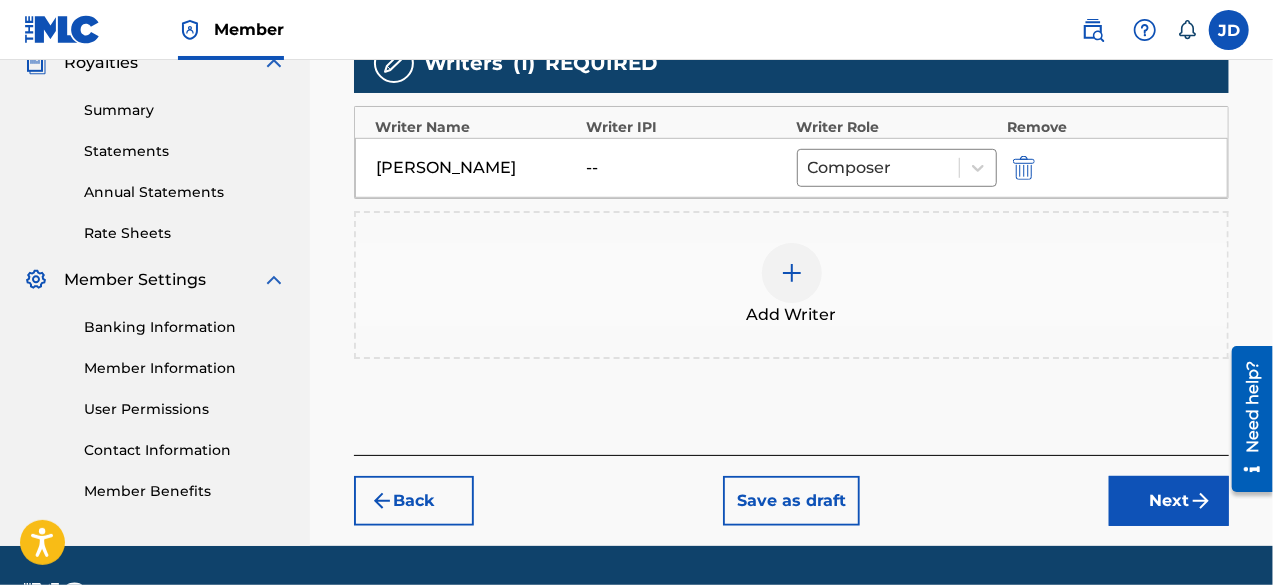click at bounding box center [792, 273] 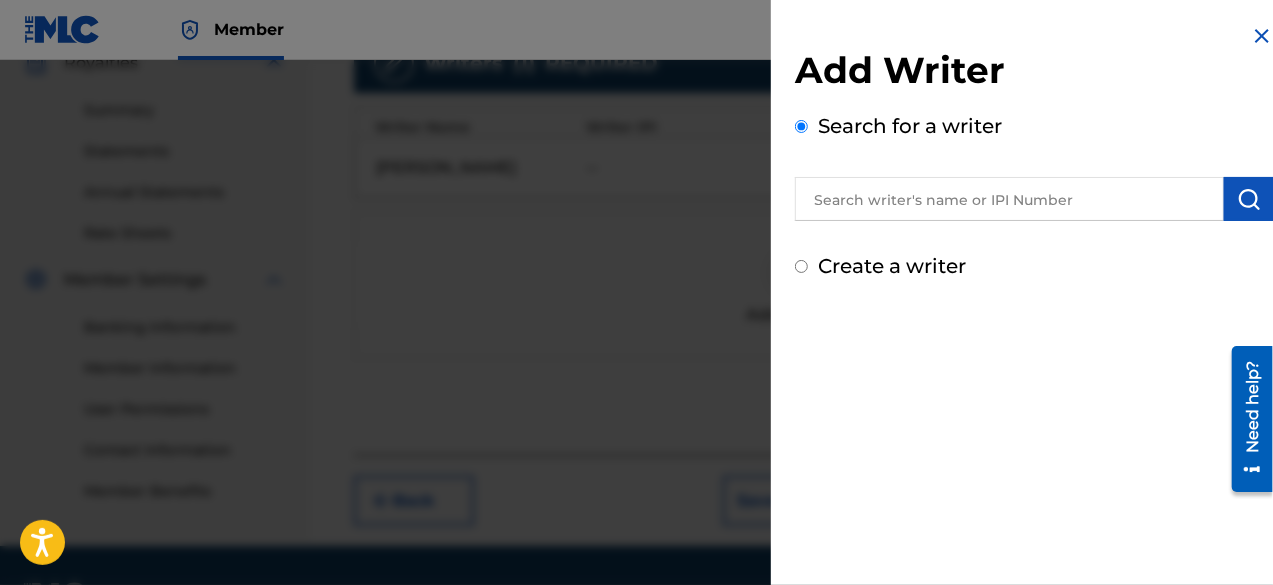 click at bounding box center [1262, 36] 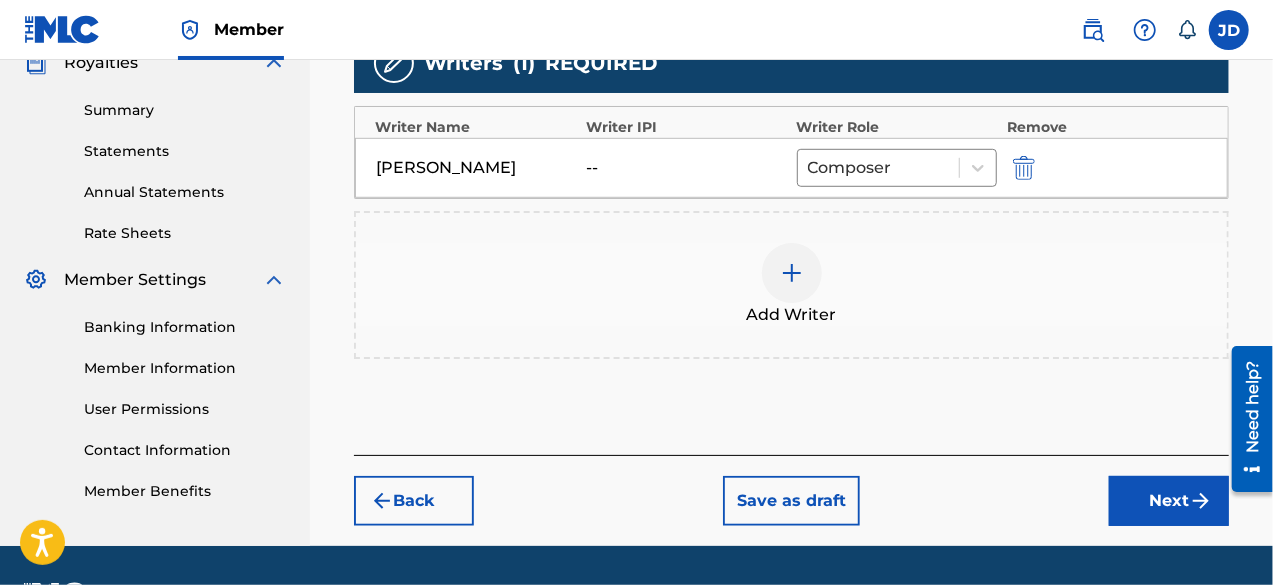 click on "Next" at bounding box center [1169, 501] 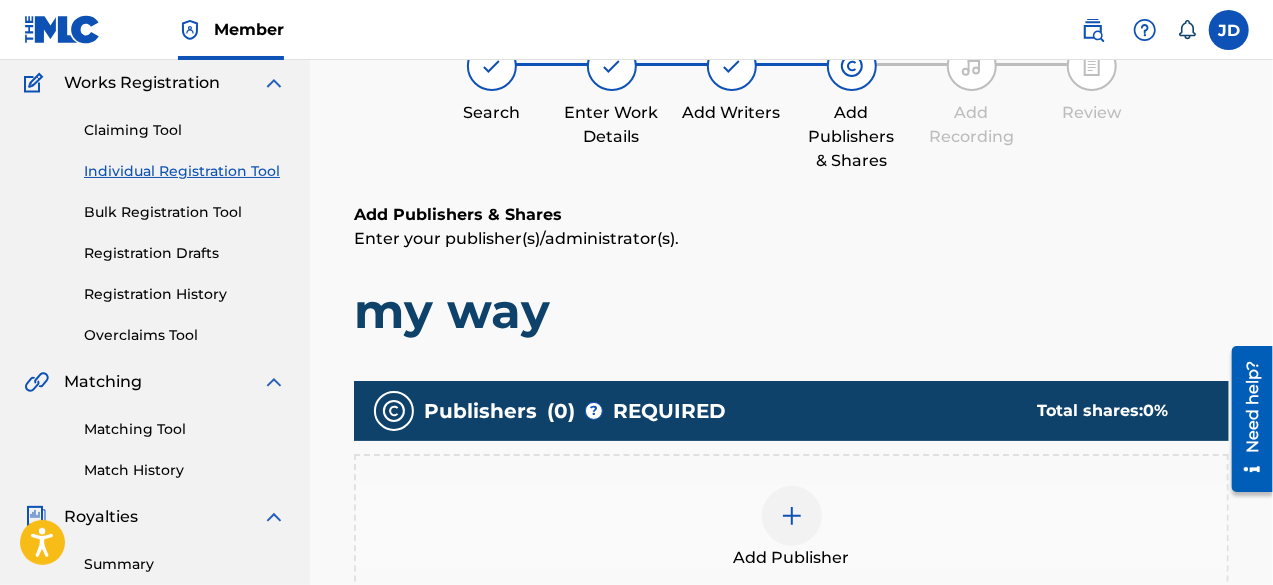 scroll, scrollTop: 90, scrollLeft: 0, axis: vertical 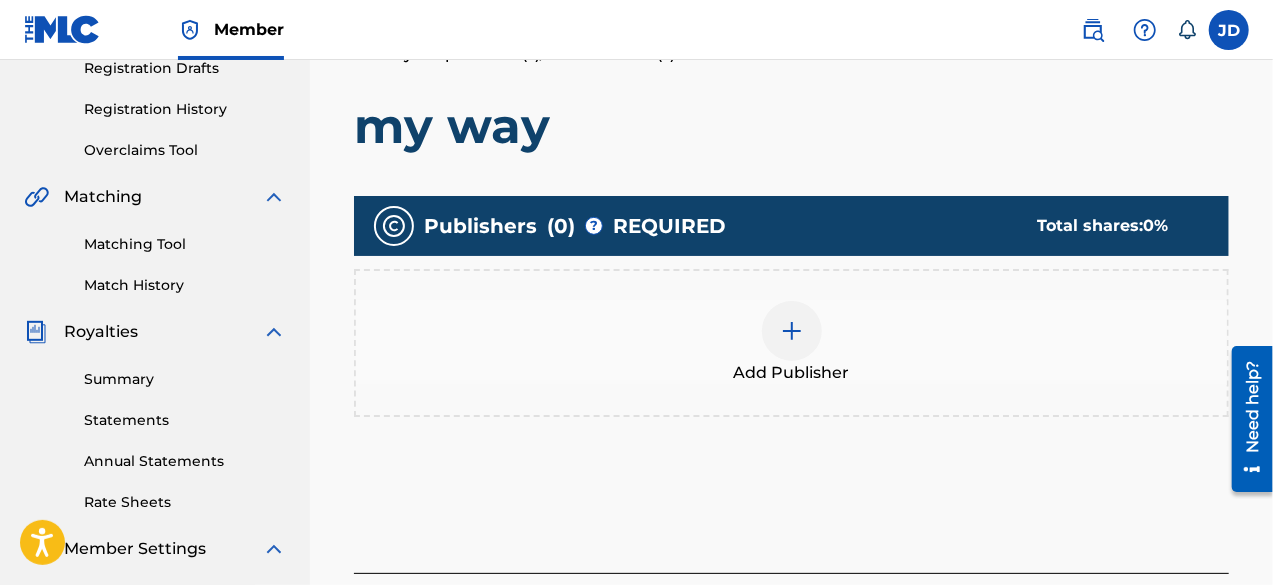 click on "Add Publisher" at bounding box center [792, 373] 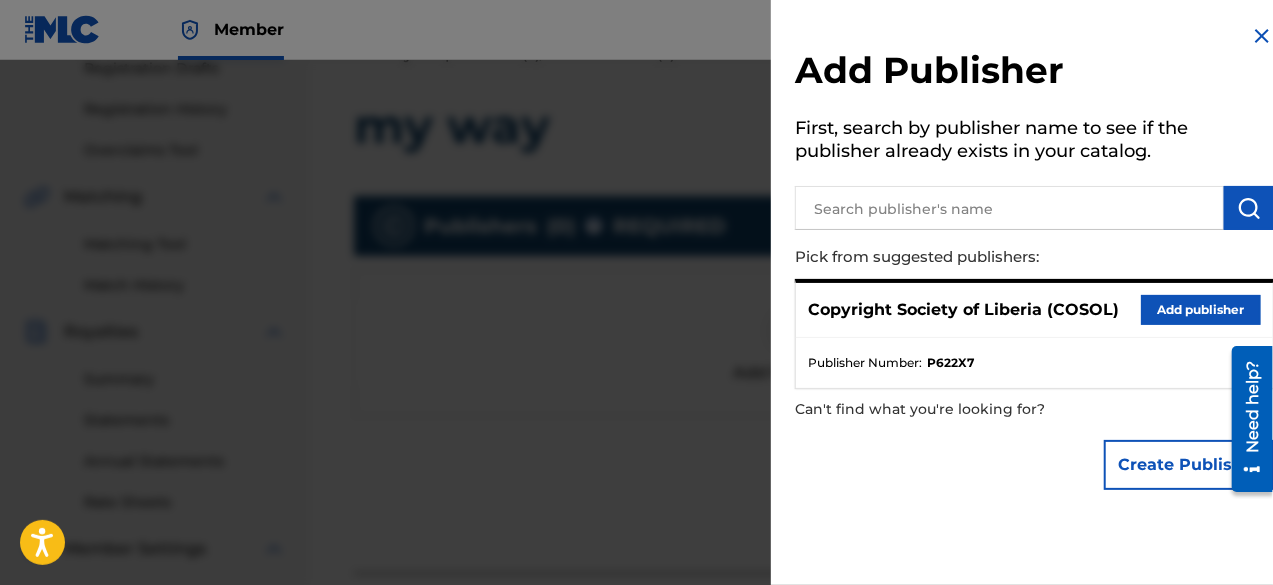 click on "Add publisher" at bounding box center (1201, 310) 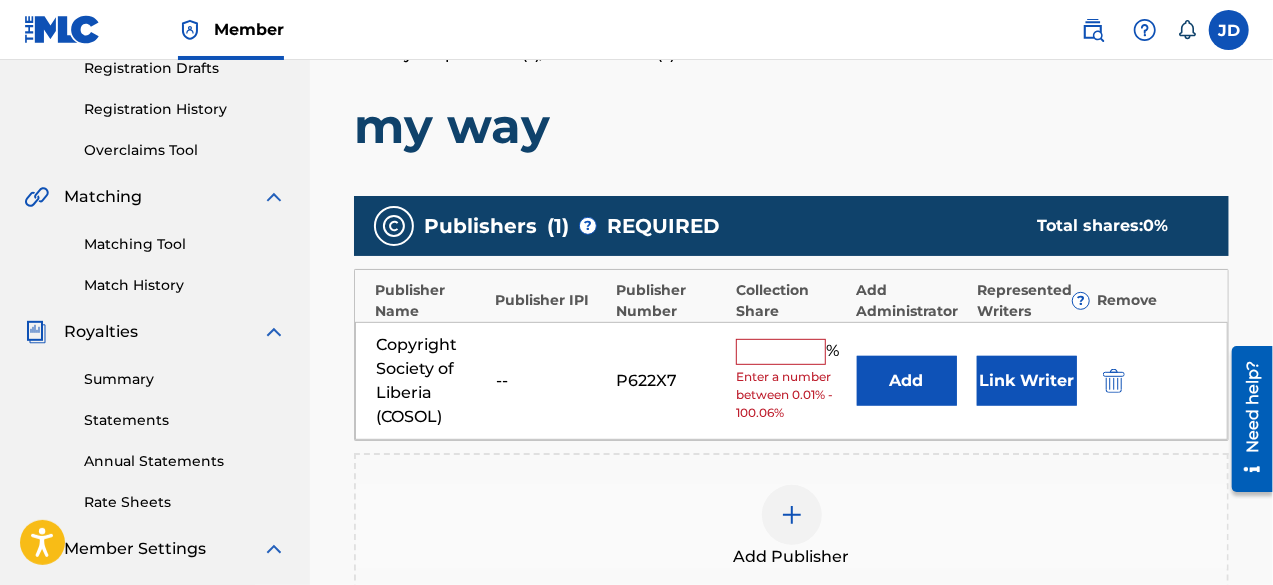 click at bounding box center [781, 352] 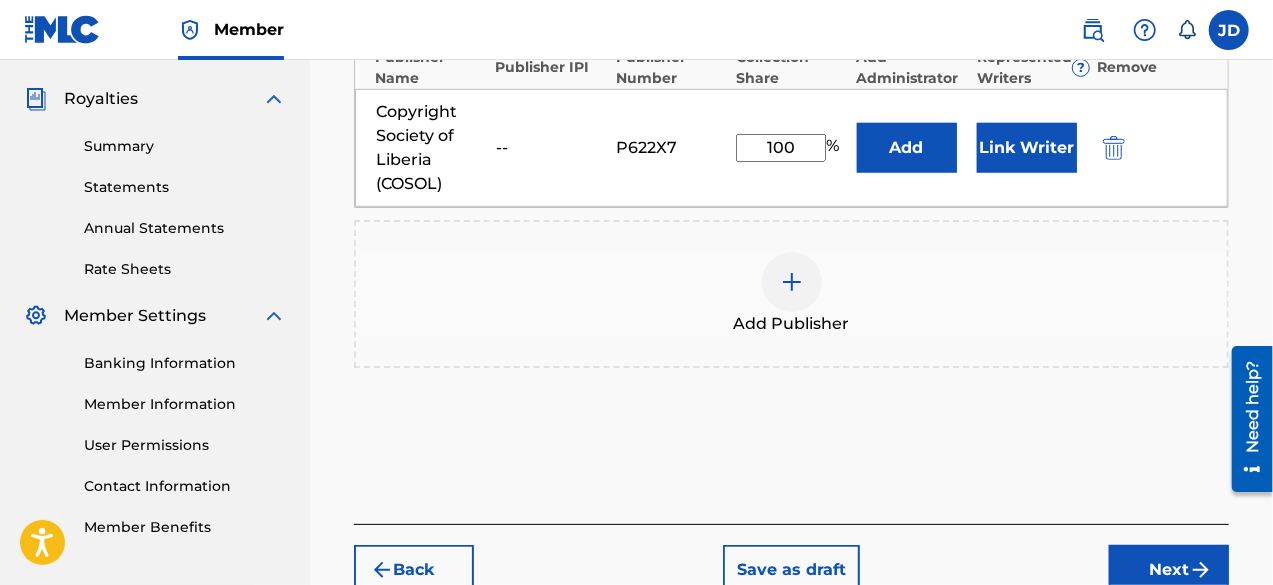 scroll, scrollTop: 706, scrollLeft: 0, axis: vertical 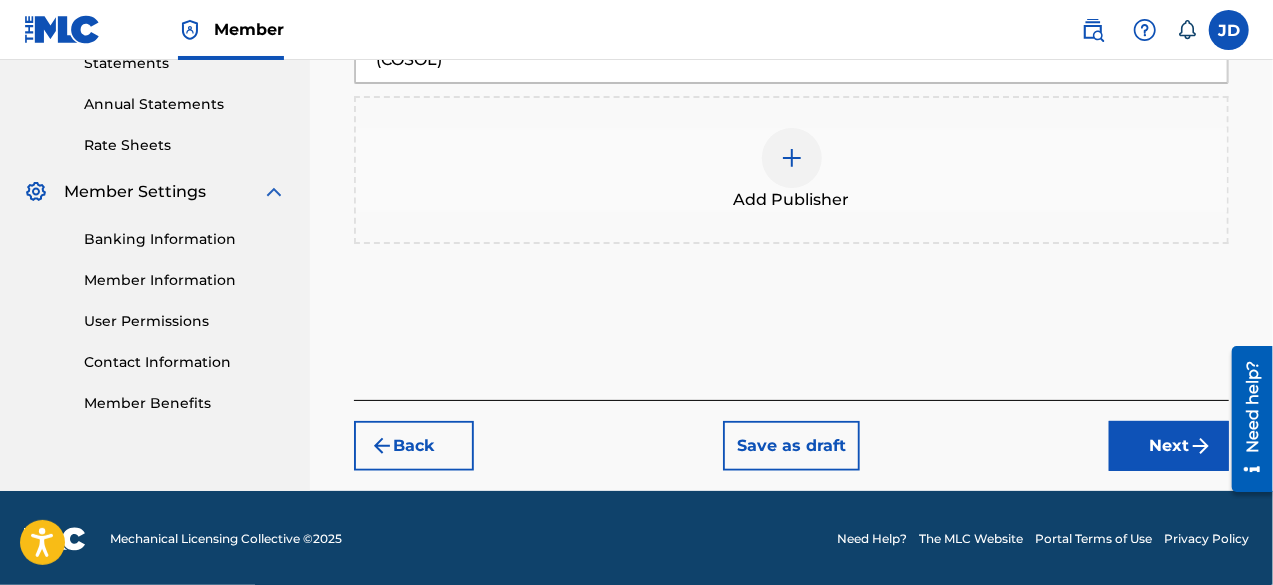 click on "Next" at bounding box center (1169, 446) 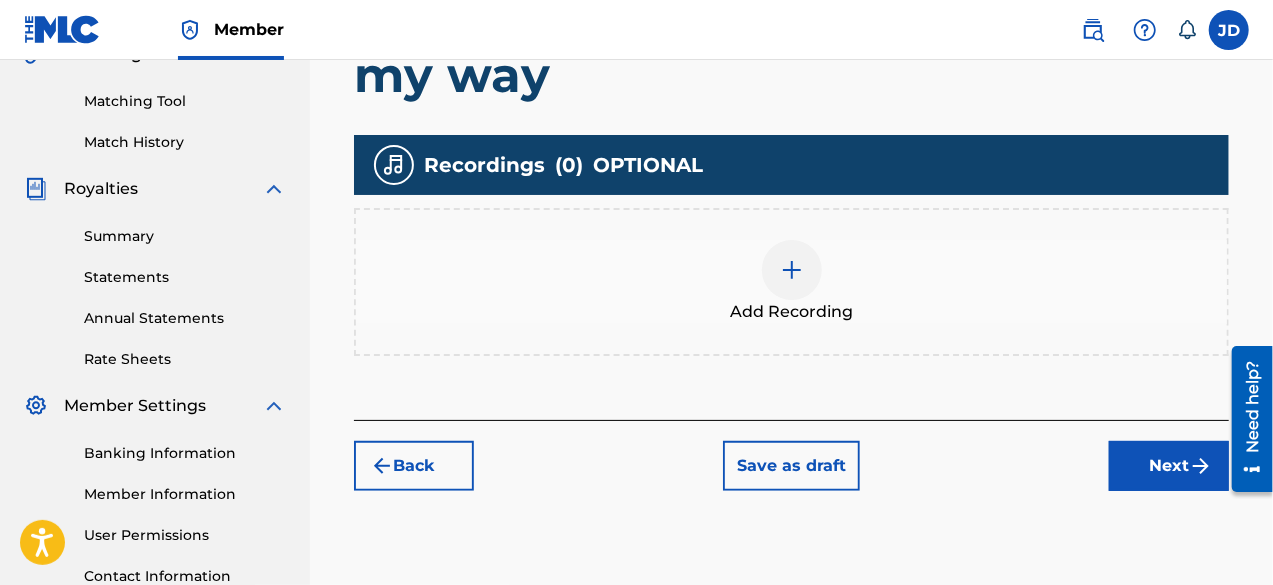 scroll, scrollTop: 492, scrollLeft: 0, axis: vertical 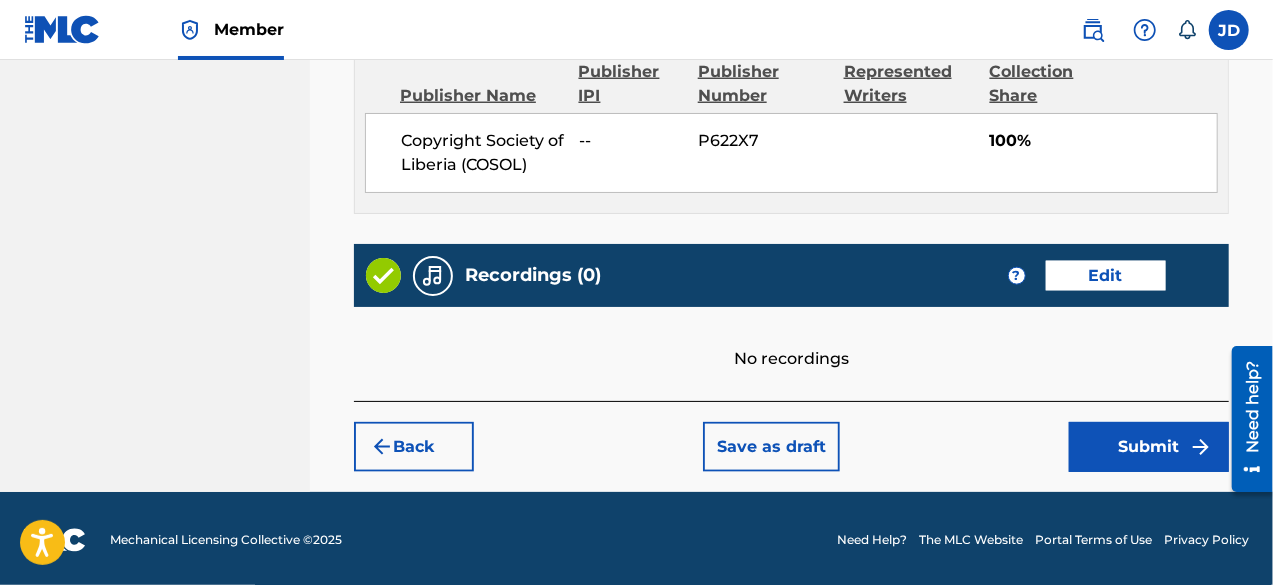 click on "Submit" at bounding box center (1149, 447) 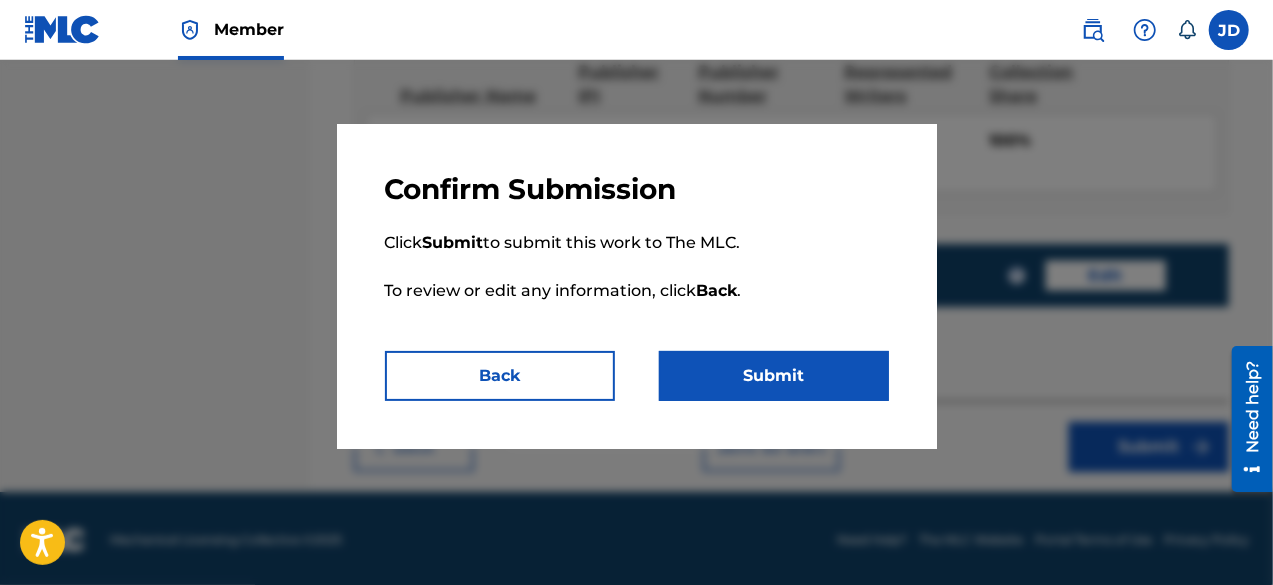 click on "Submit" at bounding box center (774, 376) 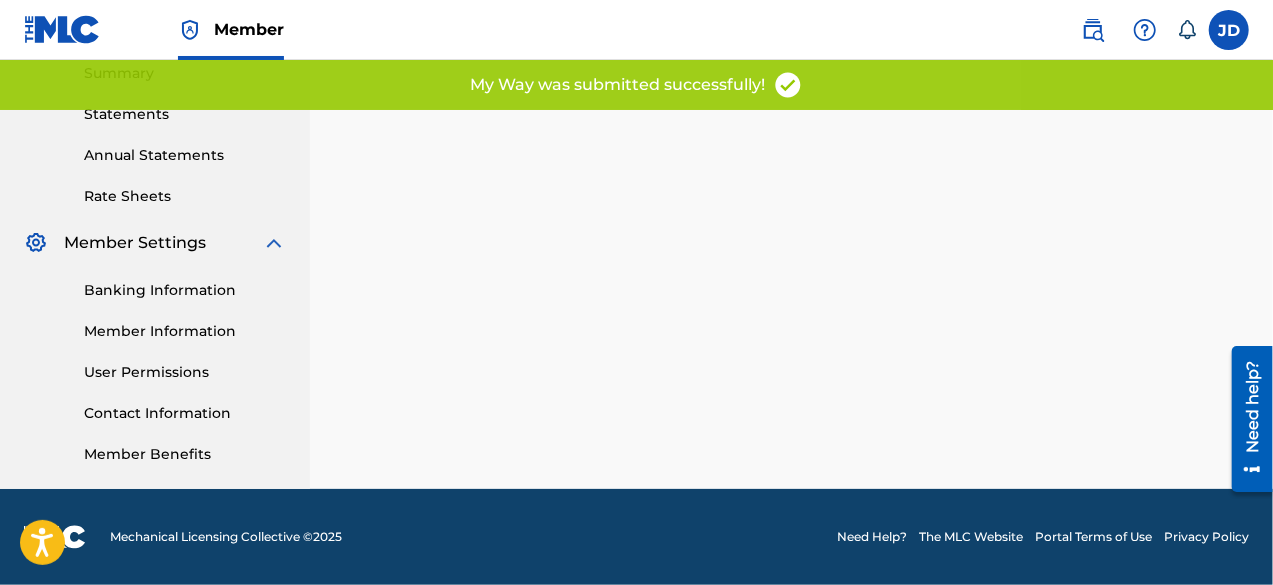 scroll, scrollTop: 0, scrollLeft: 0, axis: both 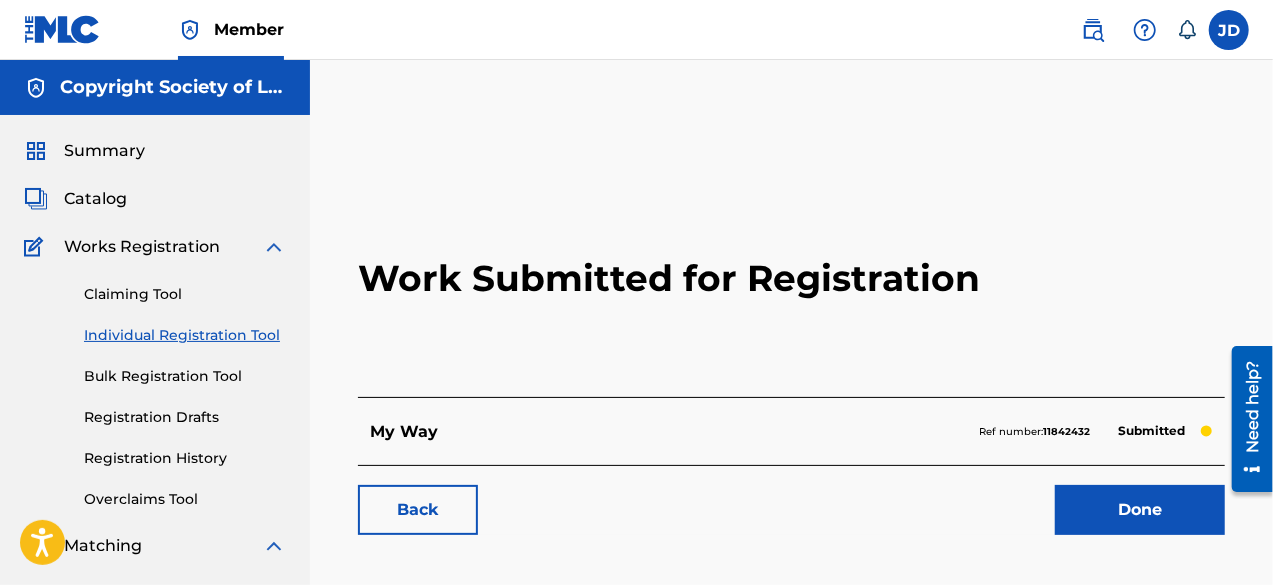 click on "Done" at bounding box center [1140, 510] 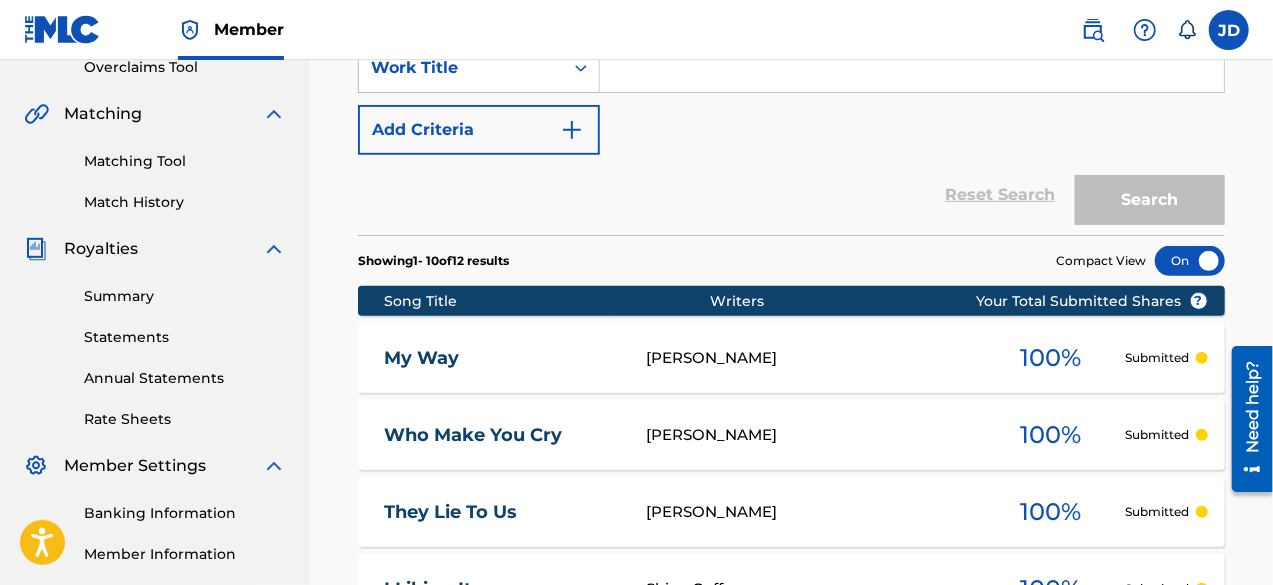 scroll, scrollTop: 436, scrollLeft: 0, axis: vertical 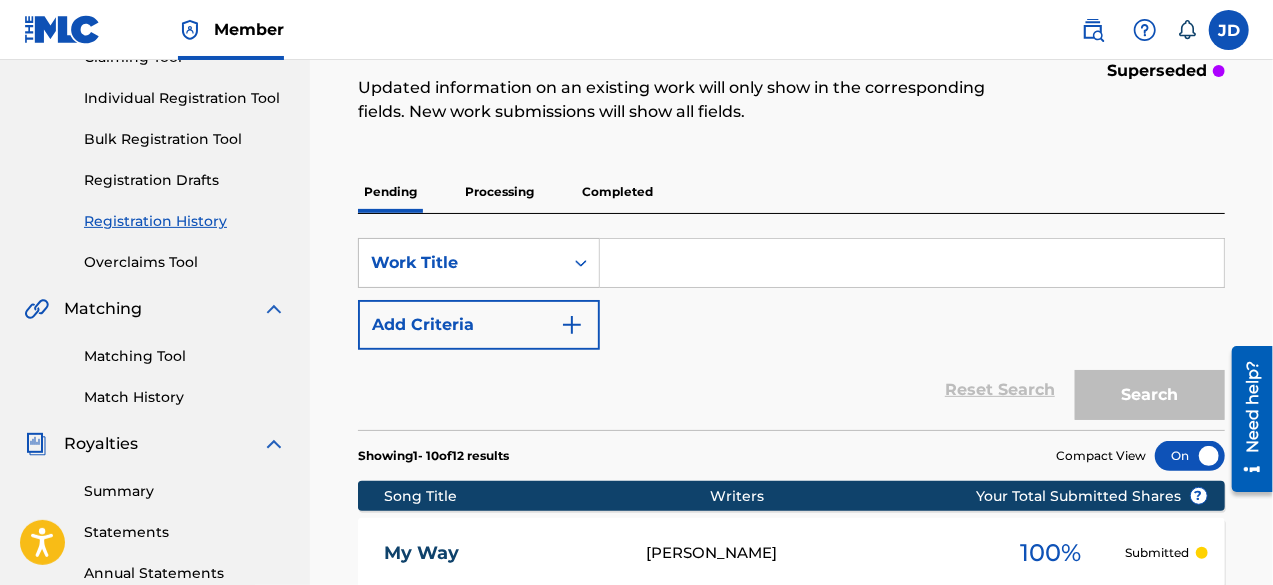 click on "Individual Registration Tool" at bounding box center [185, 98] 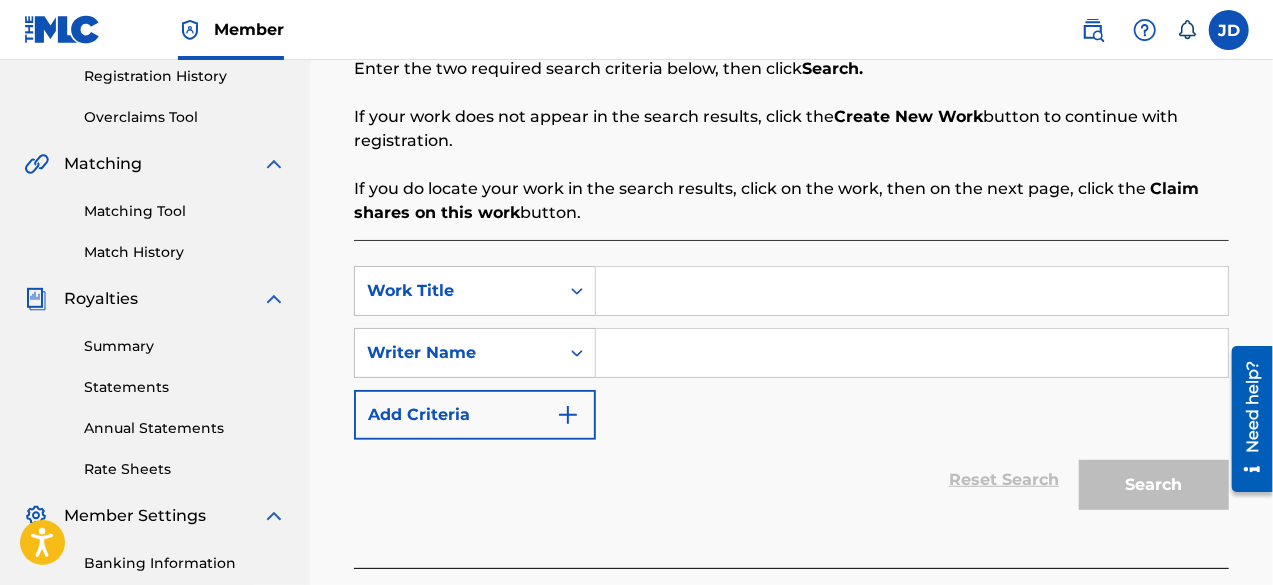 scroll, scrollTop: 388, scrollLeft: 0, axis: vertical 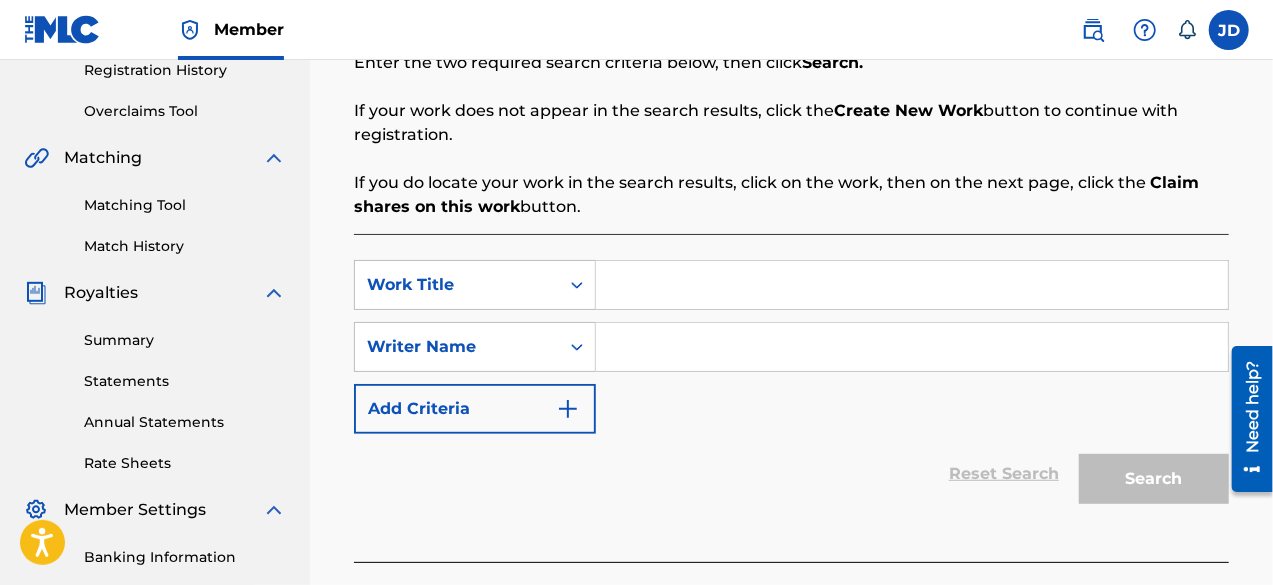 click at bounding box center [912, 285] 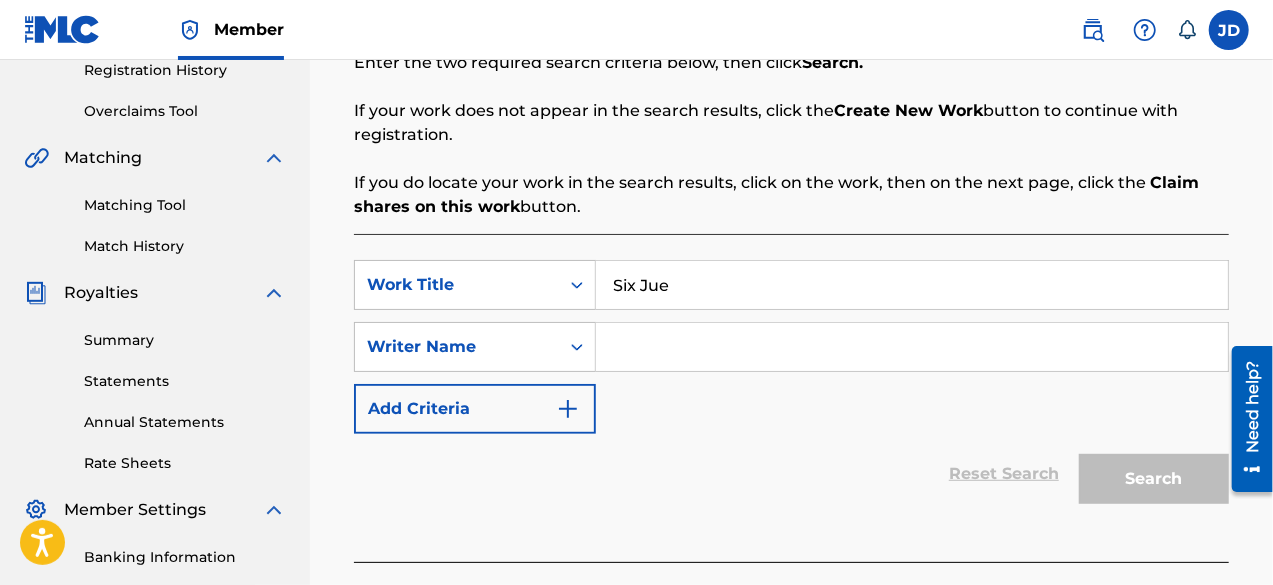type on "Six Jue" 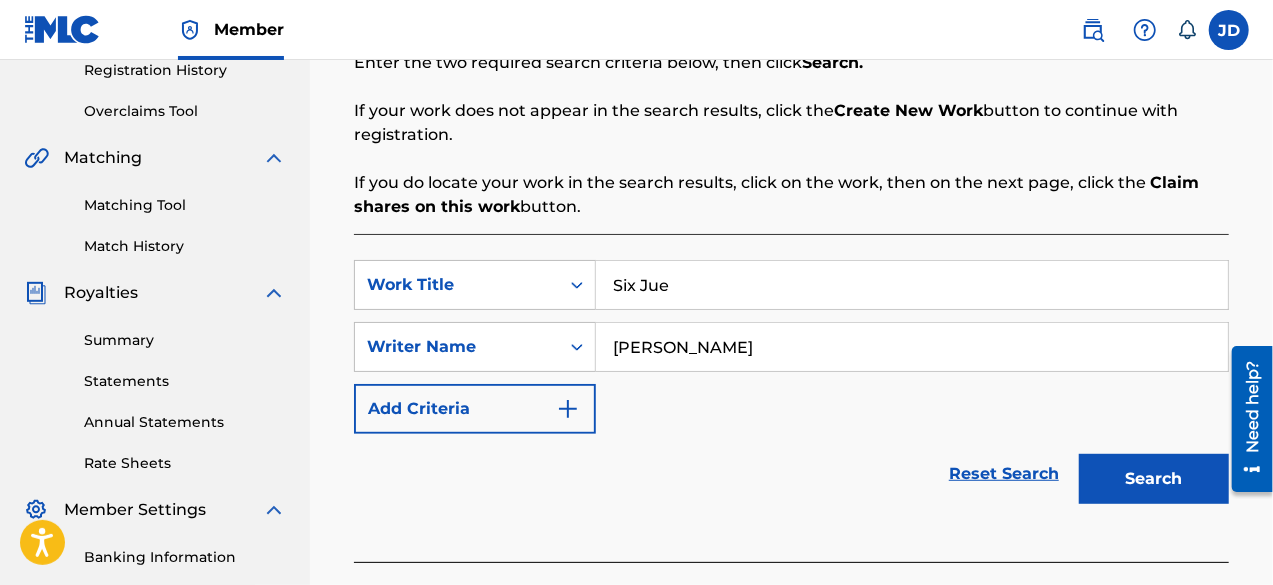 type on "[PERSON_NAME]" 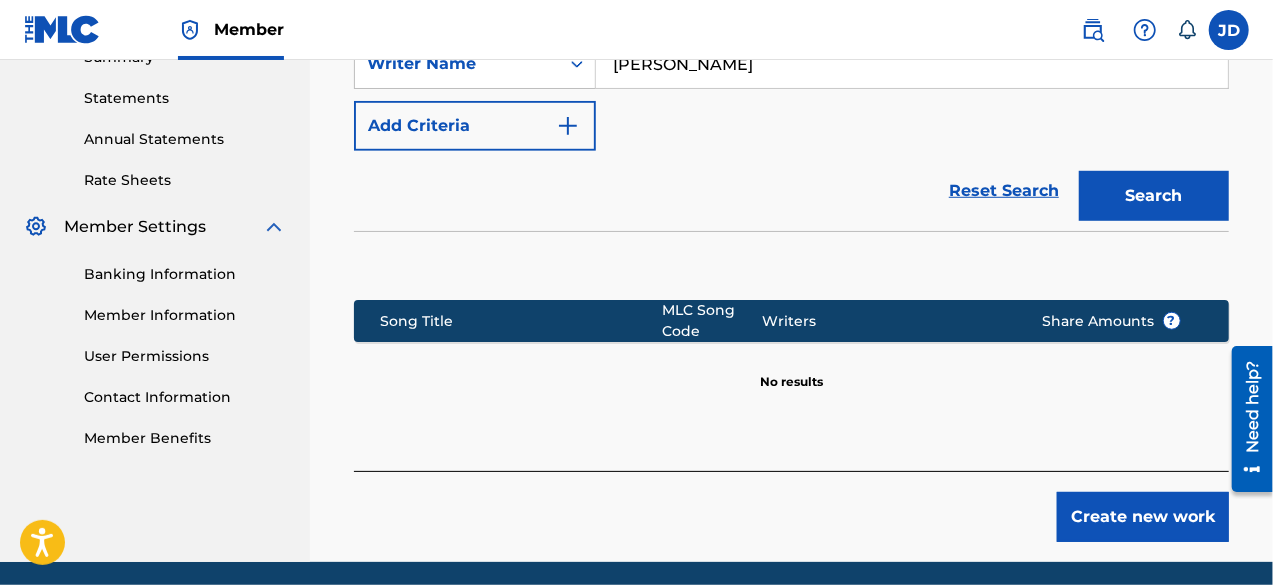 scroll, scrollTop: 742, scrollLeft: 0, axis: vertical 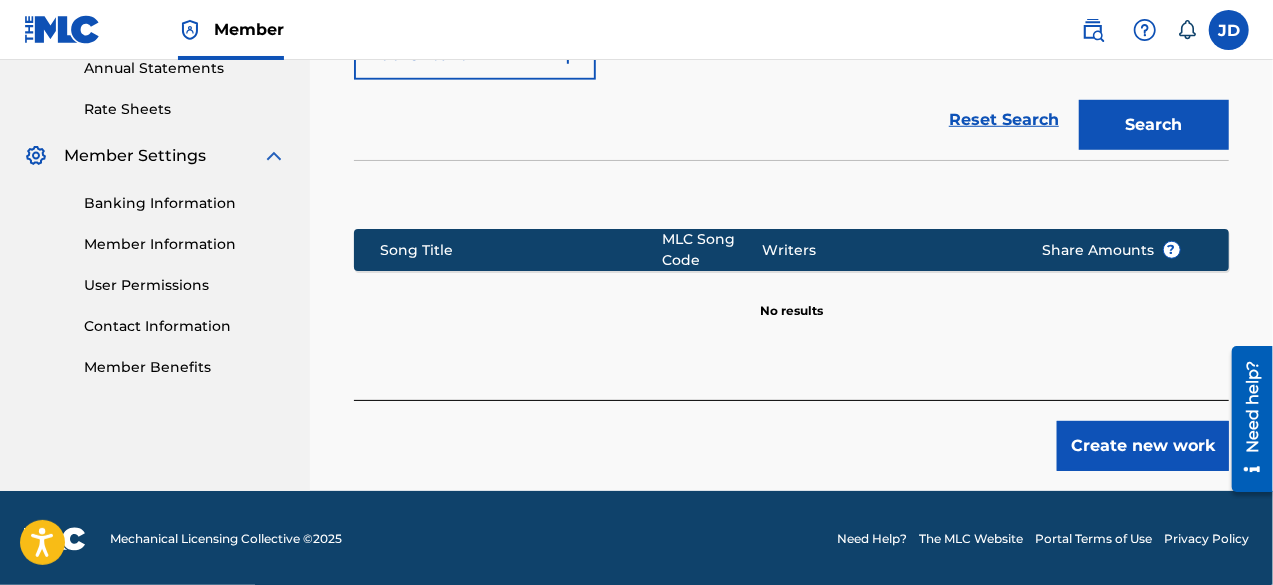 click on "Create new work" at bounding box center (1143, 446) 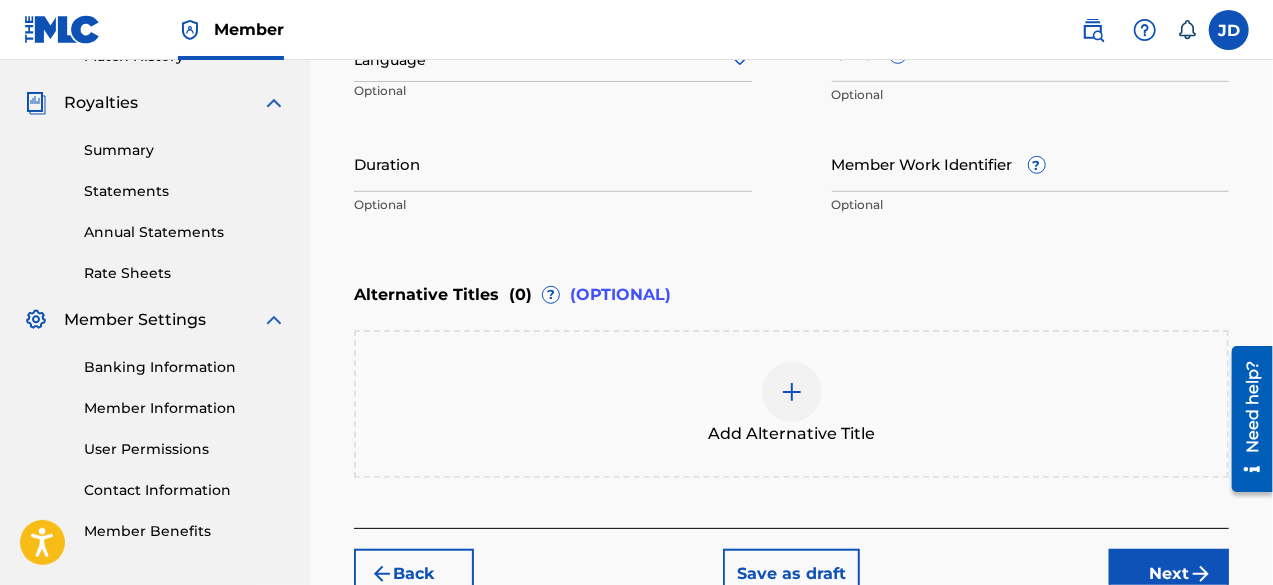 scroll, scrollTop: 577, scrollLeft: 0, axis: vertical 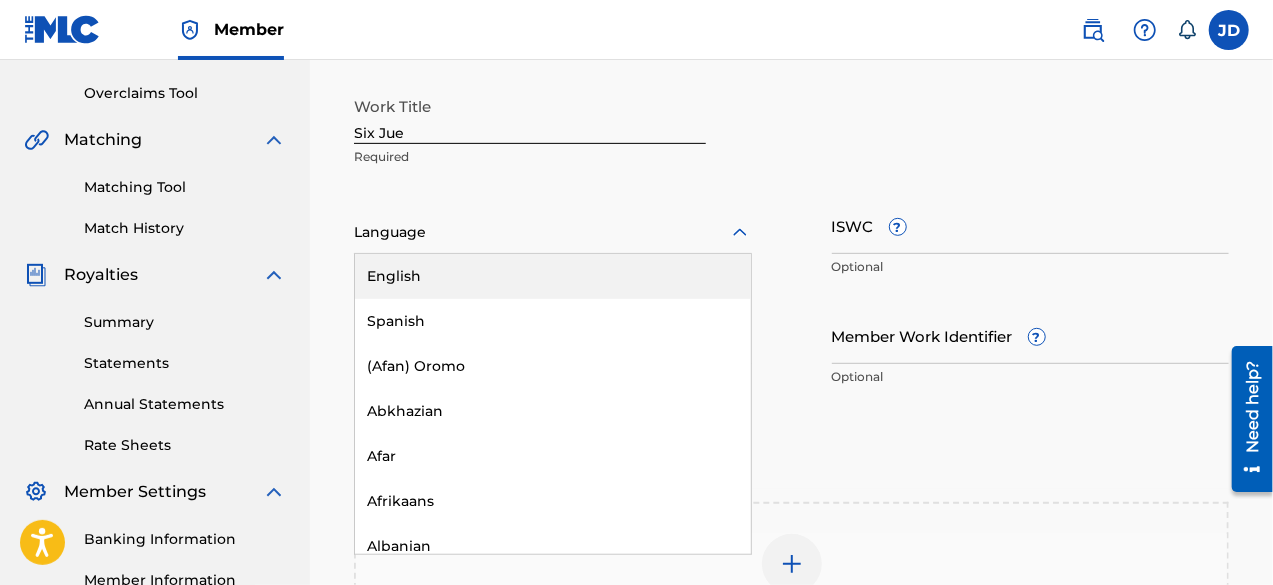 click at bounding box center [553, 232] 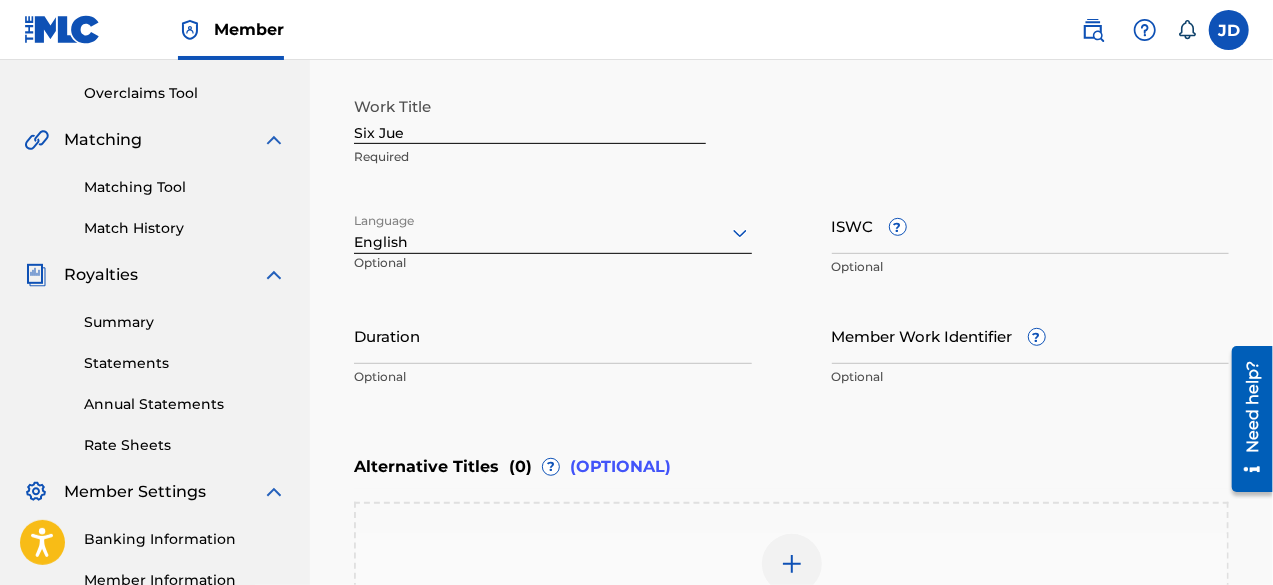 click on "Duration" at bounding box center [553, 335] 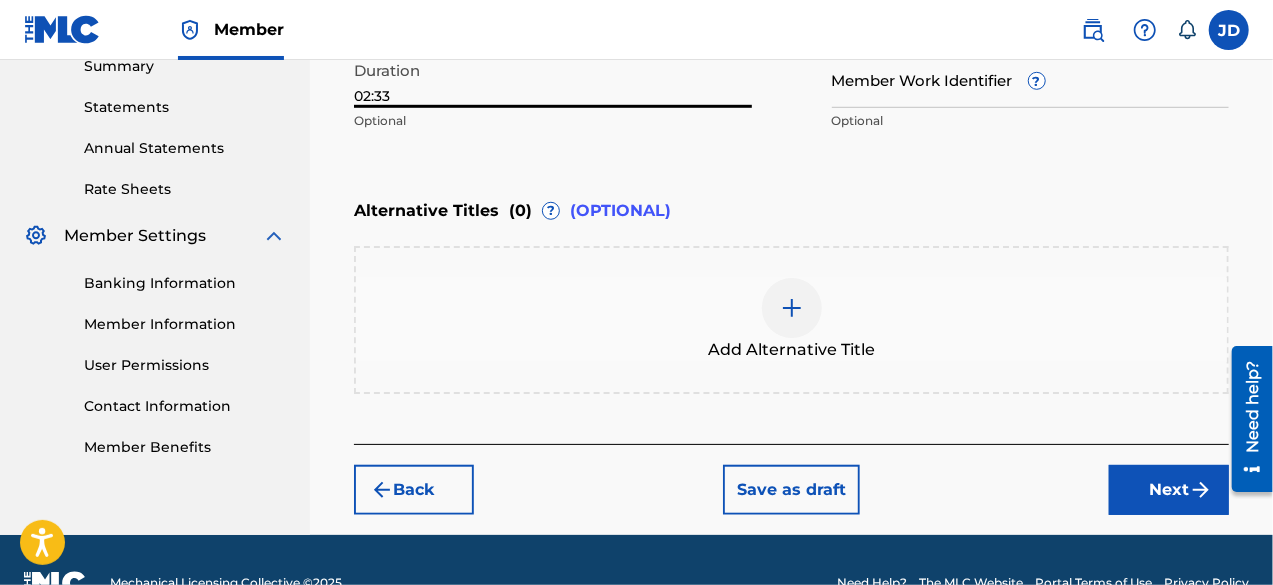 scroll, scrollTop: 664, scrollLeft: 0, axis: vertical 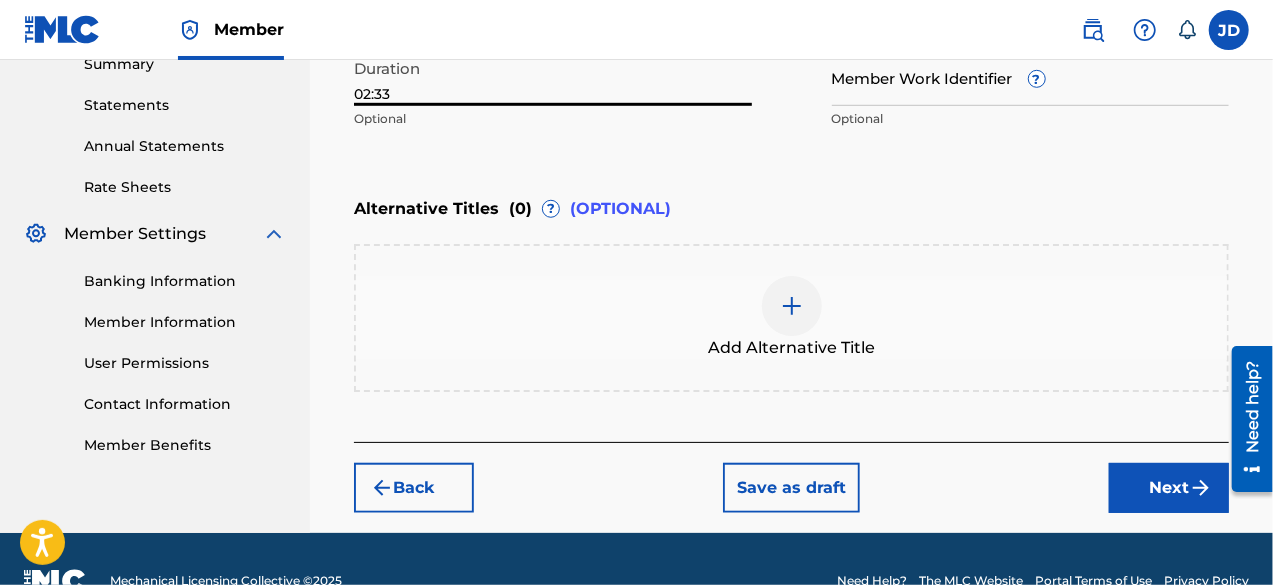 type on "02:33" 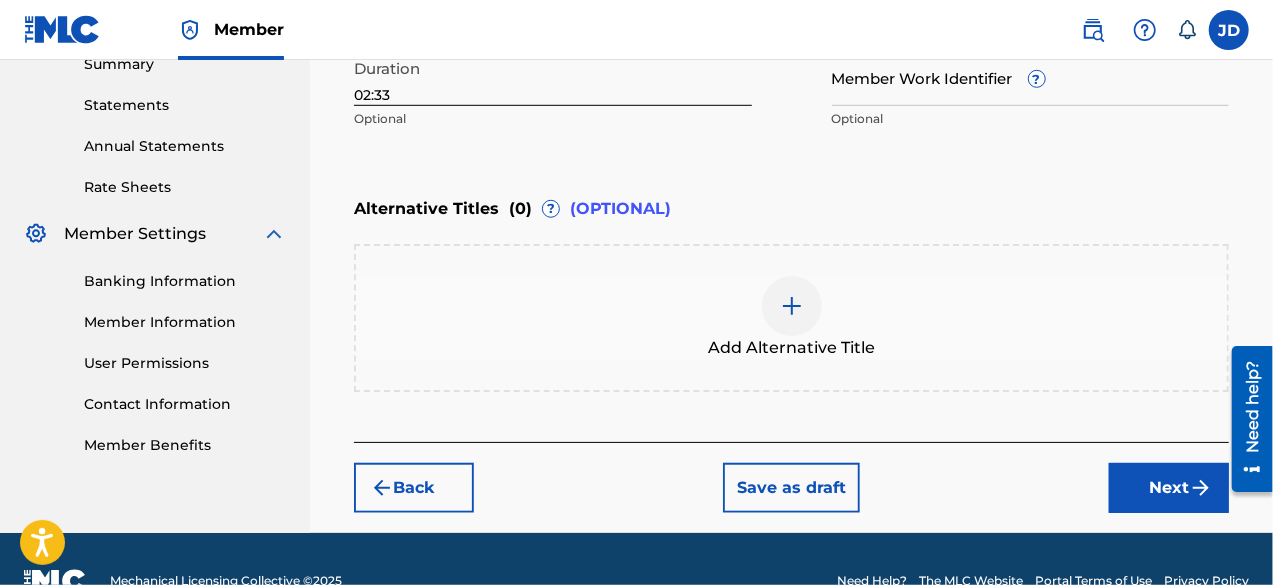 click on "Next" at bounding box center [1169, 488] 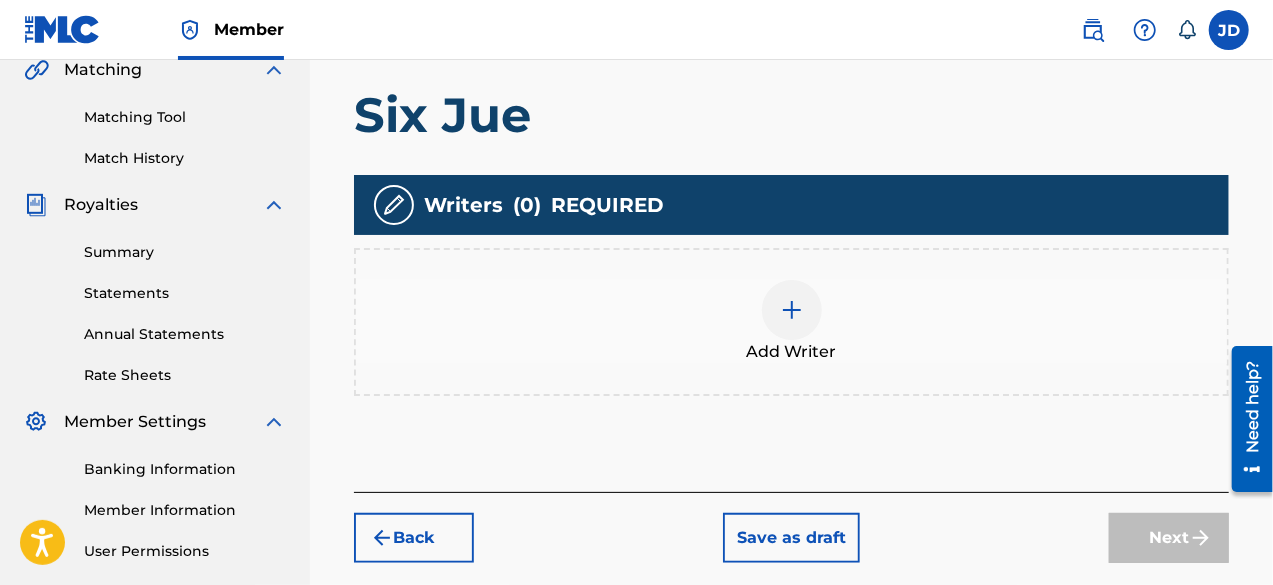 scroll, scrollTop: 481, scrollLeft: 0, axis: vertical 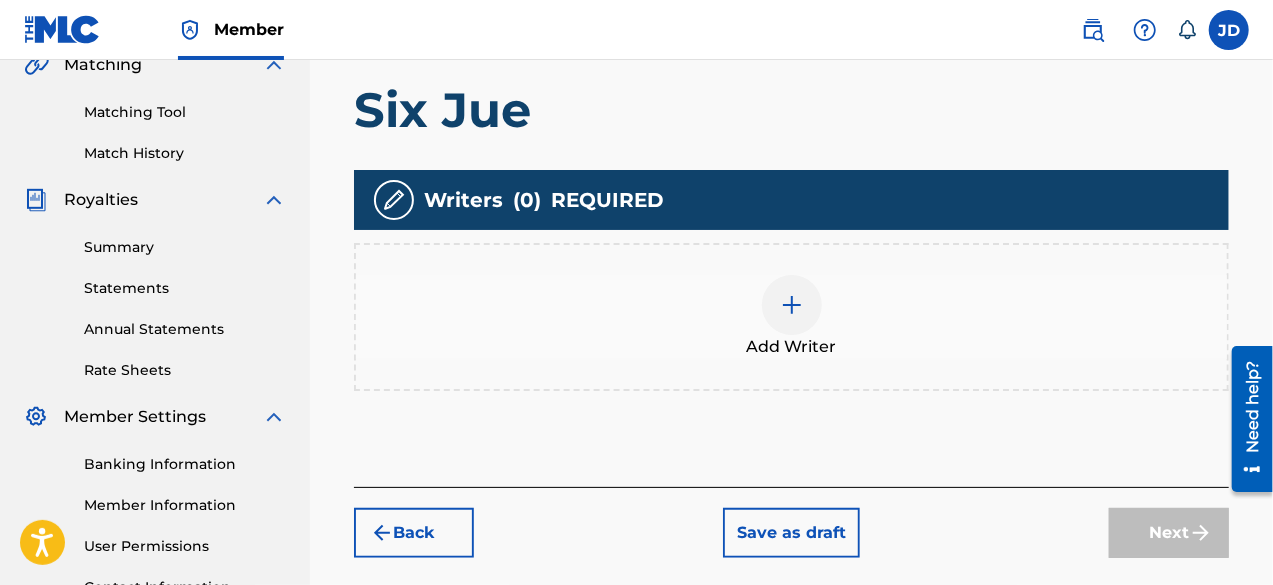 click at bounding box center [792, 305] 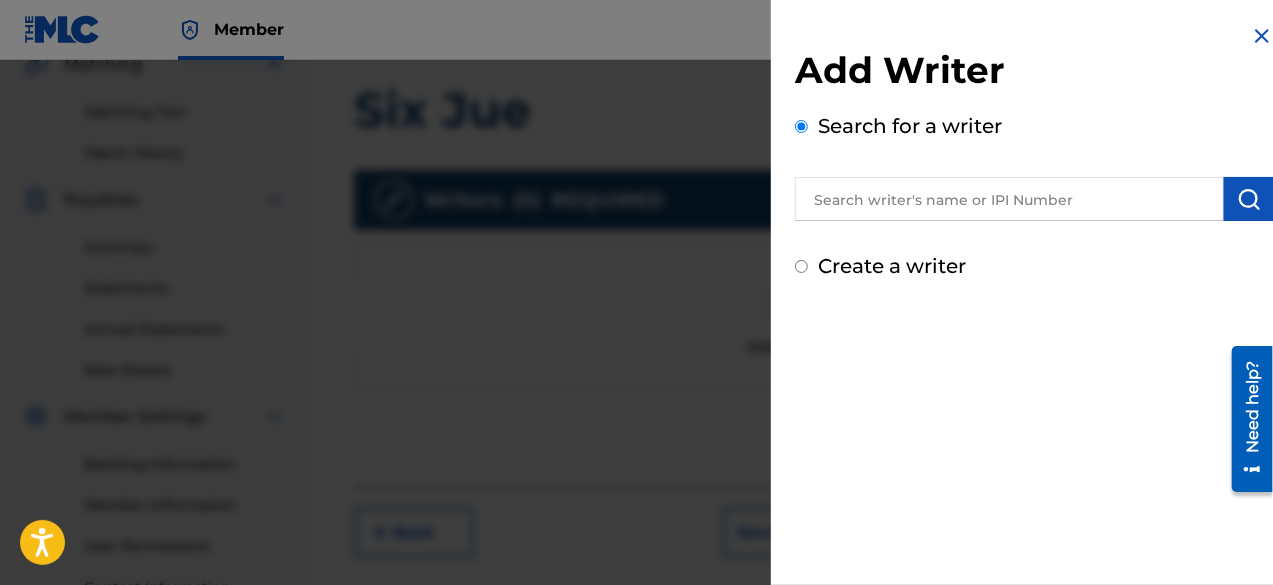 click on "Create a writer" at bounding box center [892, 266] 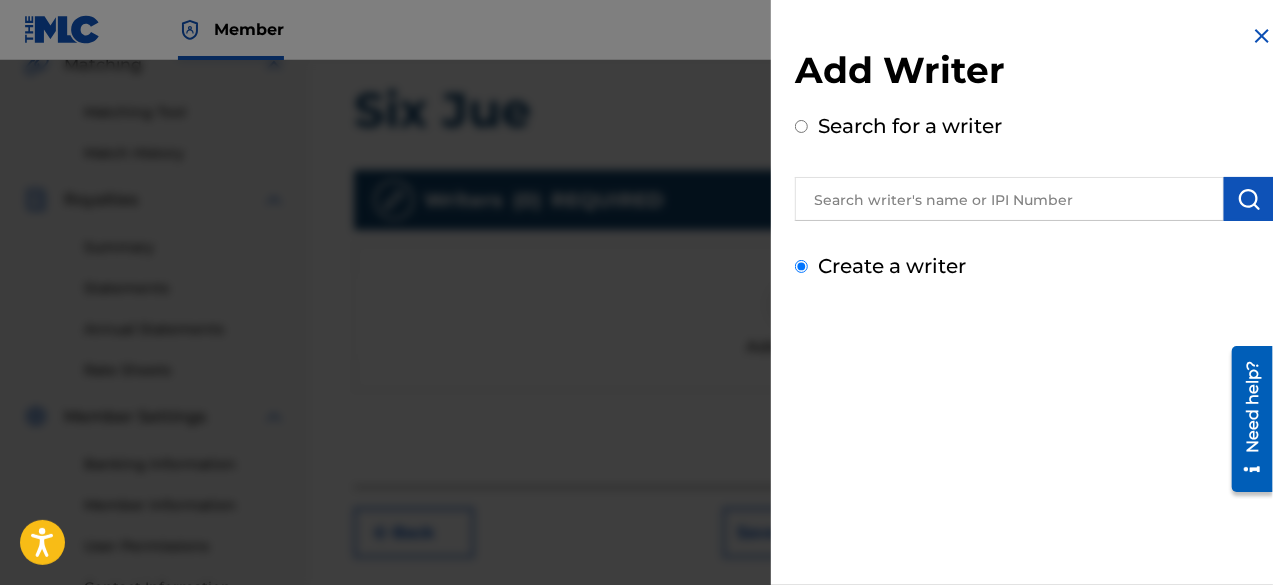 click on "Create a writer" at bounding box center [801, 266] 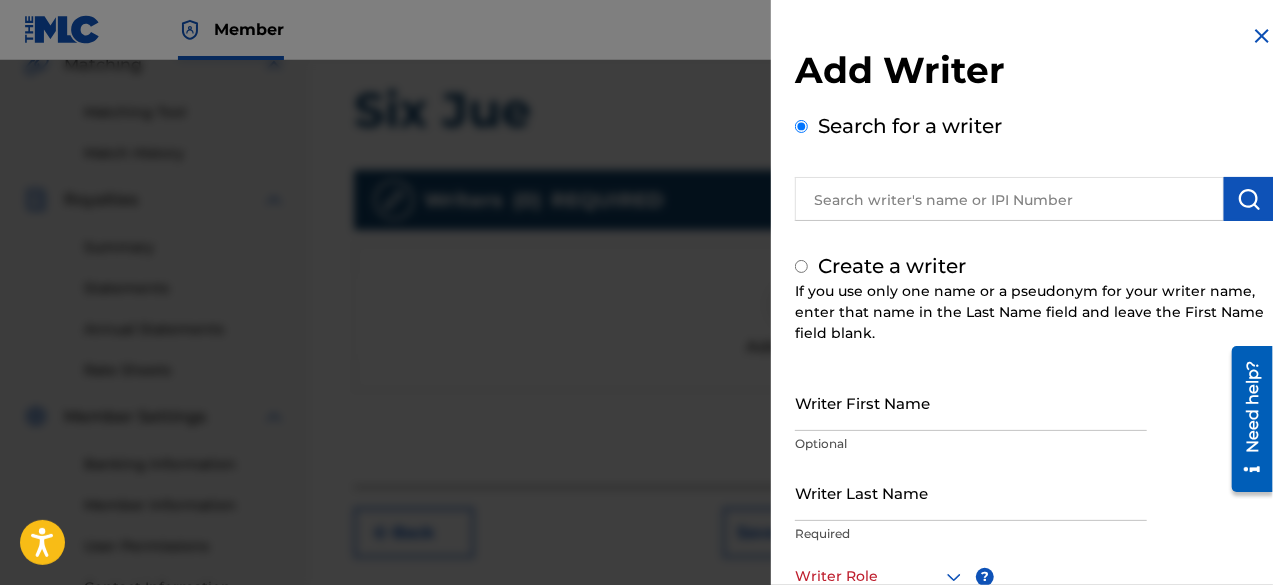 radio on "false" 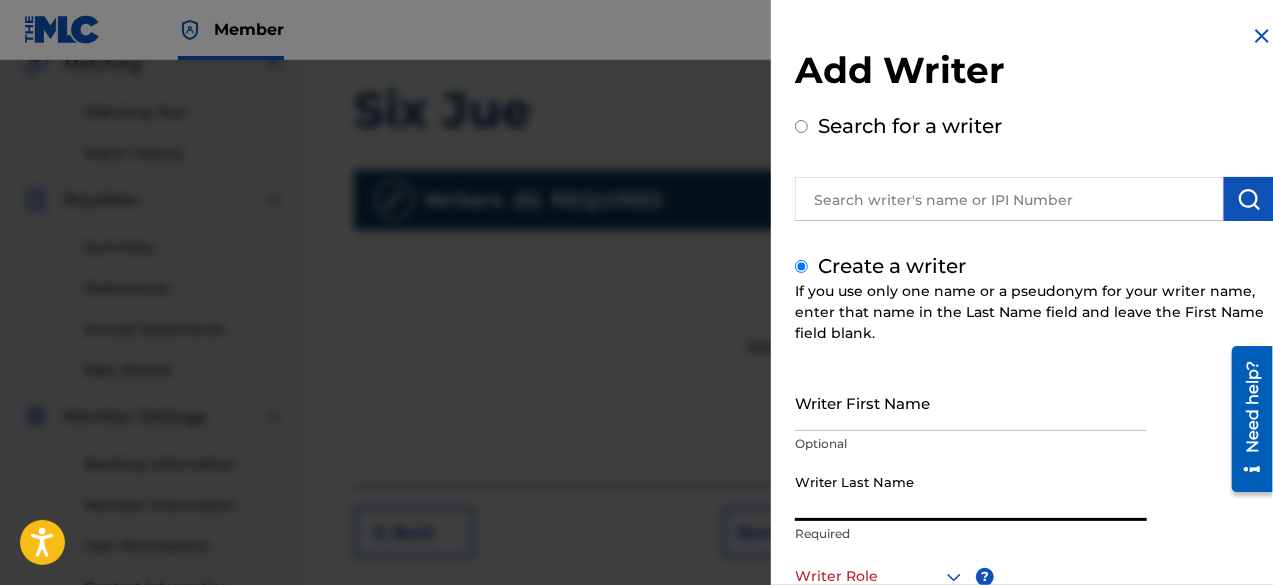 click on "Writer Last Name" at bounding box center [971, 492] 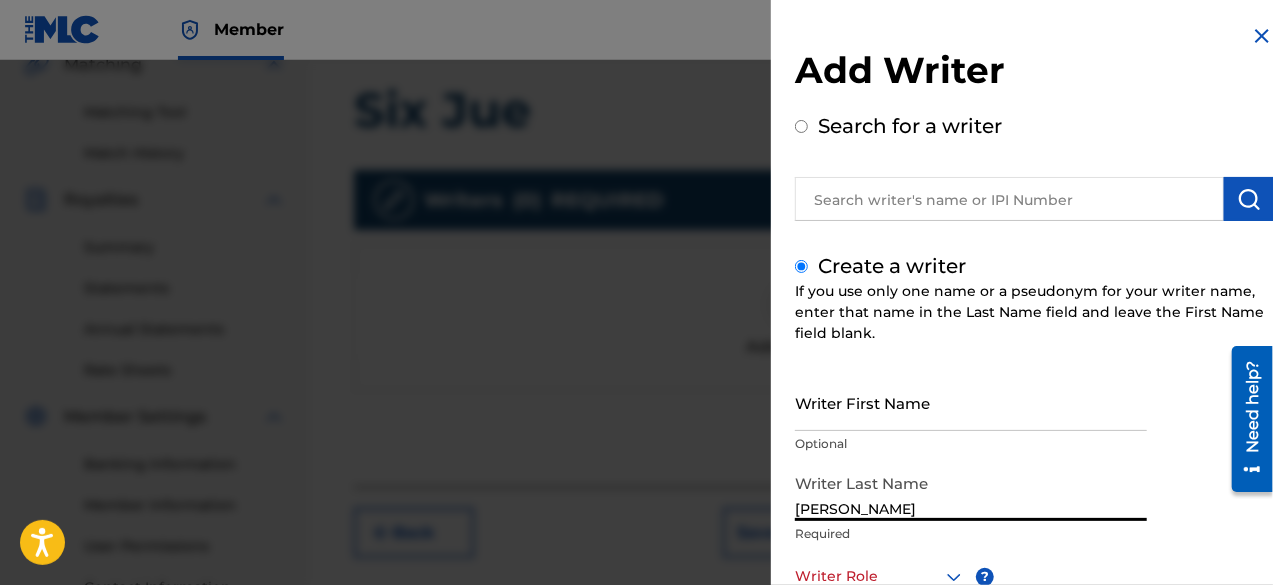 click at bounding box center (1027, 580) 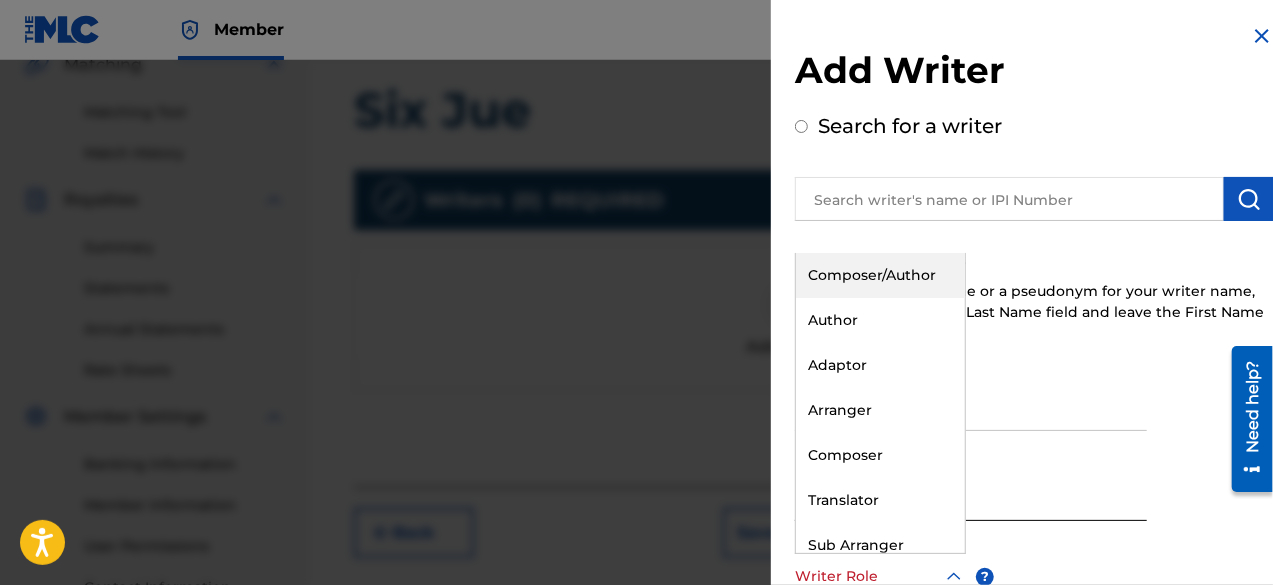 click at bounding box center (880, 576) 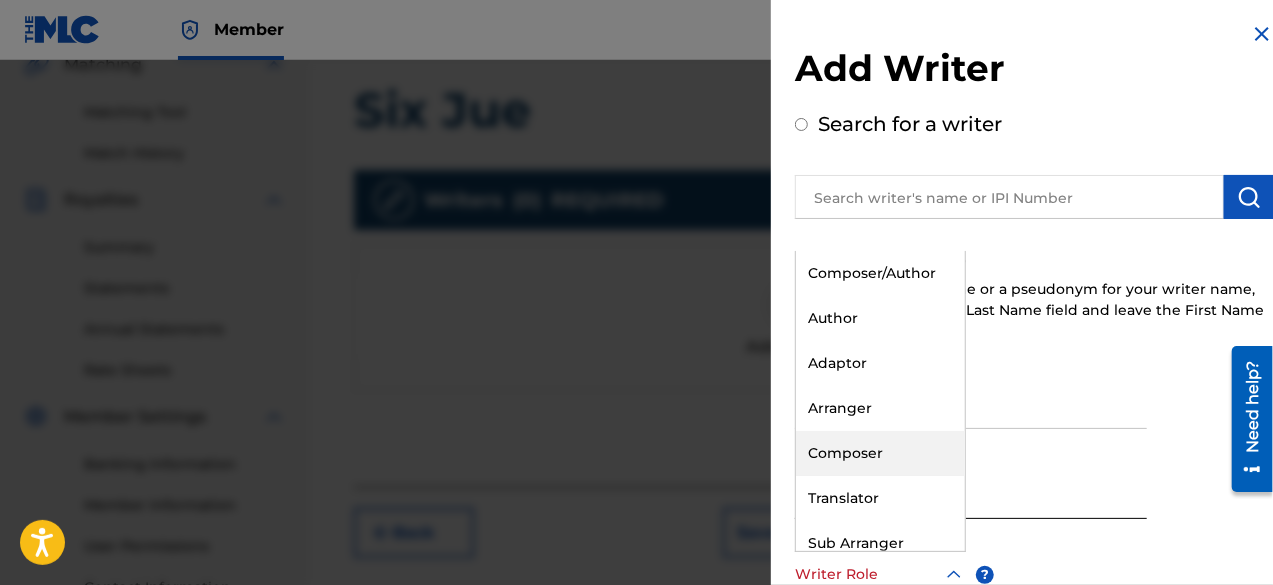 click on "Composer" at bounding box center (880, 453) 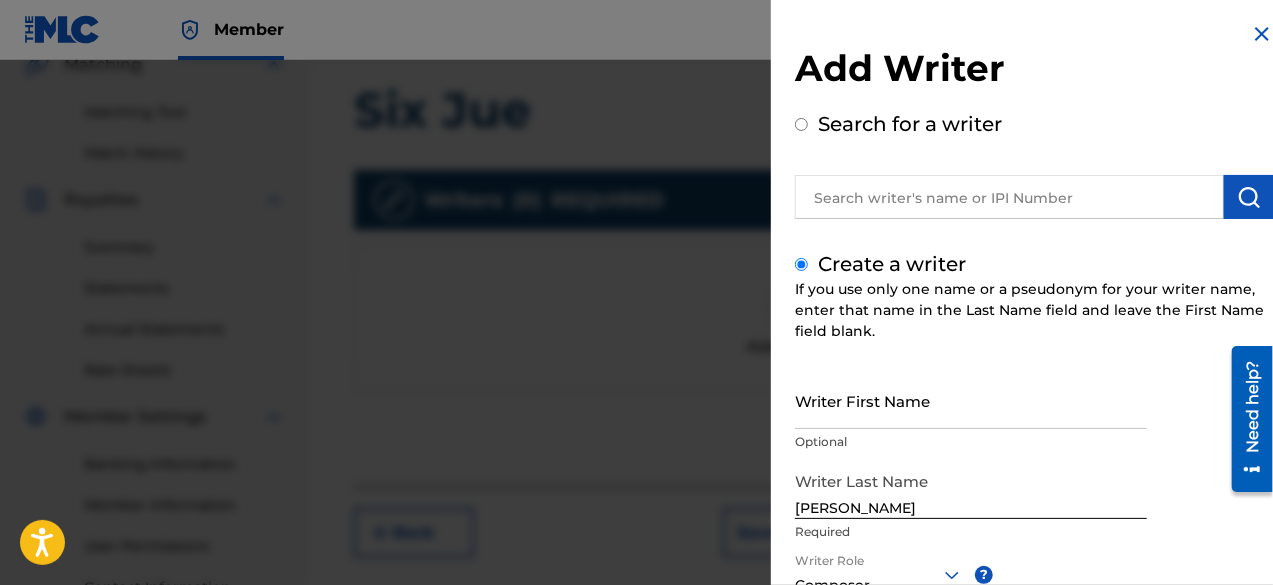 scroll, scrollTop: 654, scrollLeft: 0, axis: vertical 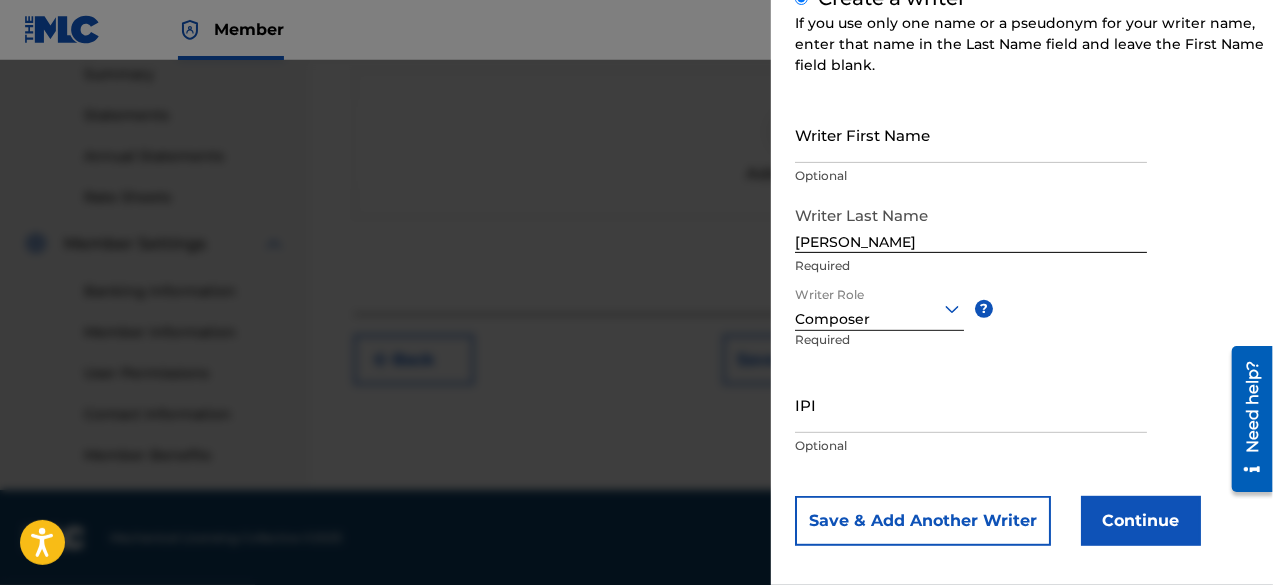 click on "Continue" at bounding box center [1141, 521] 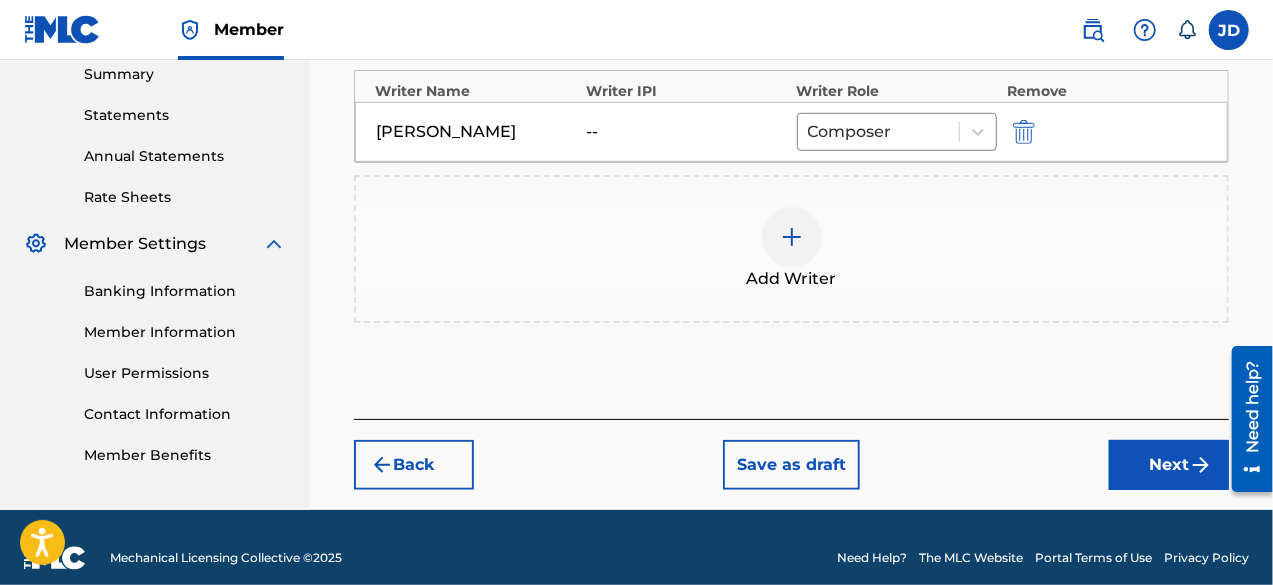 click on "Next" at bounding box center (1169, 465) 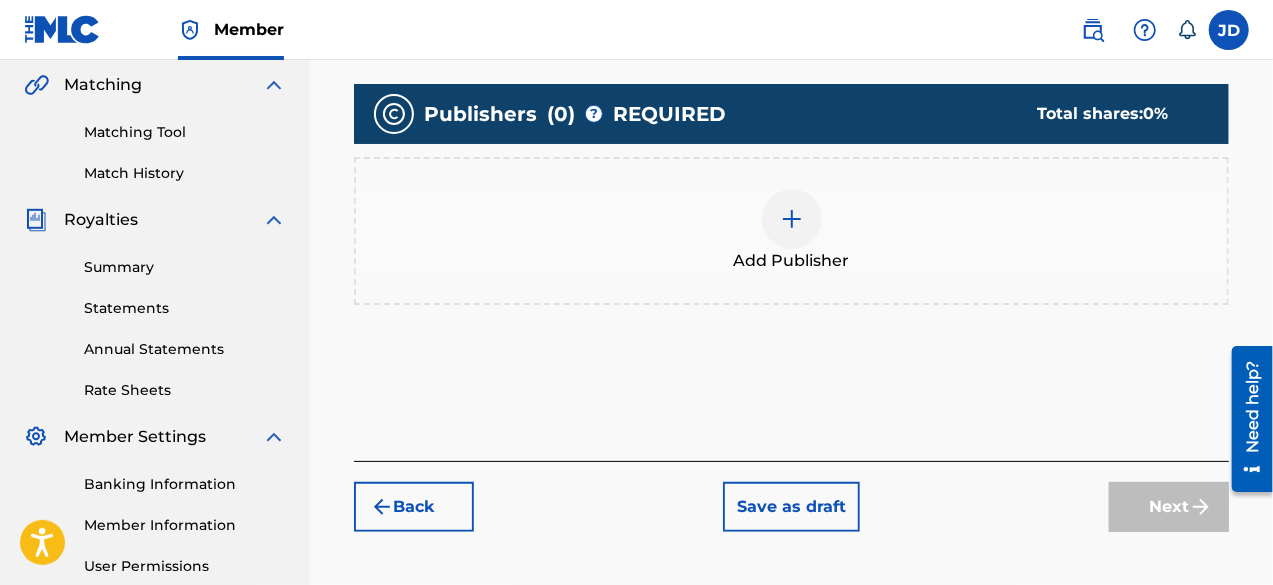 scroll, scrollTop: 499, scrollLeft: 0, axis: vertical 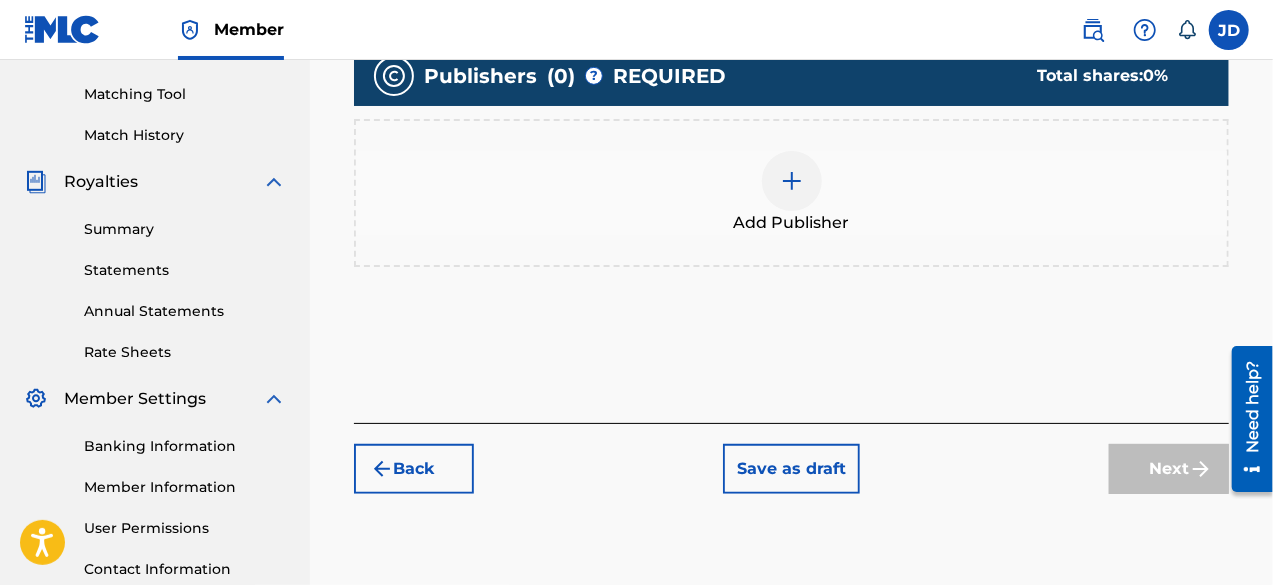click at bounding box center (792, 181) 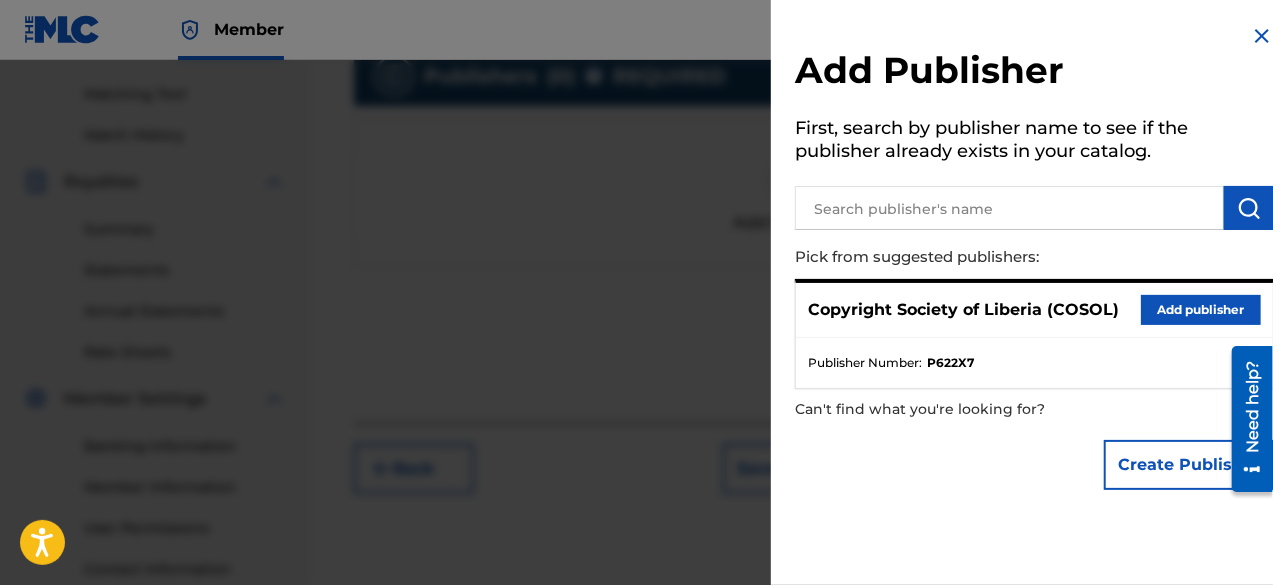 click on "Add publisher" at bounding box center [1201, 310] 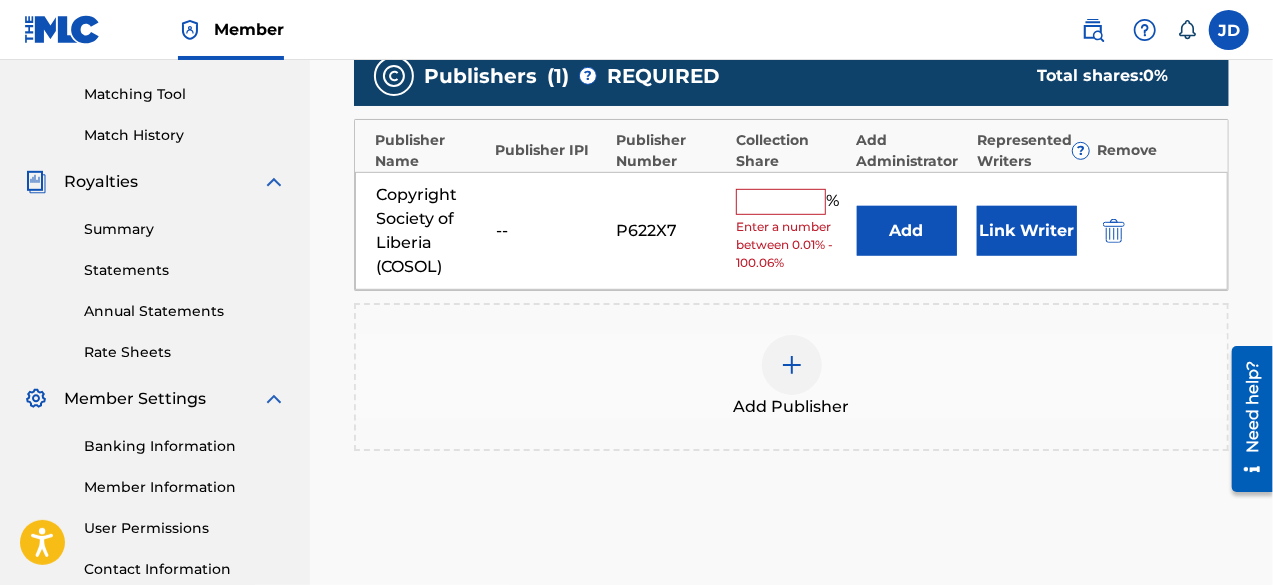 click at bounding box center (781, 202) 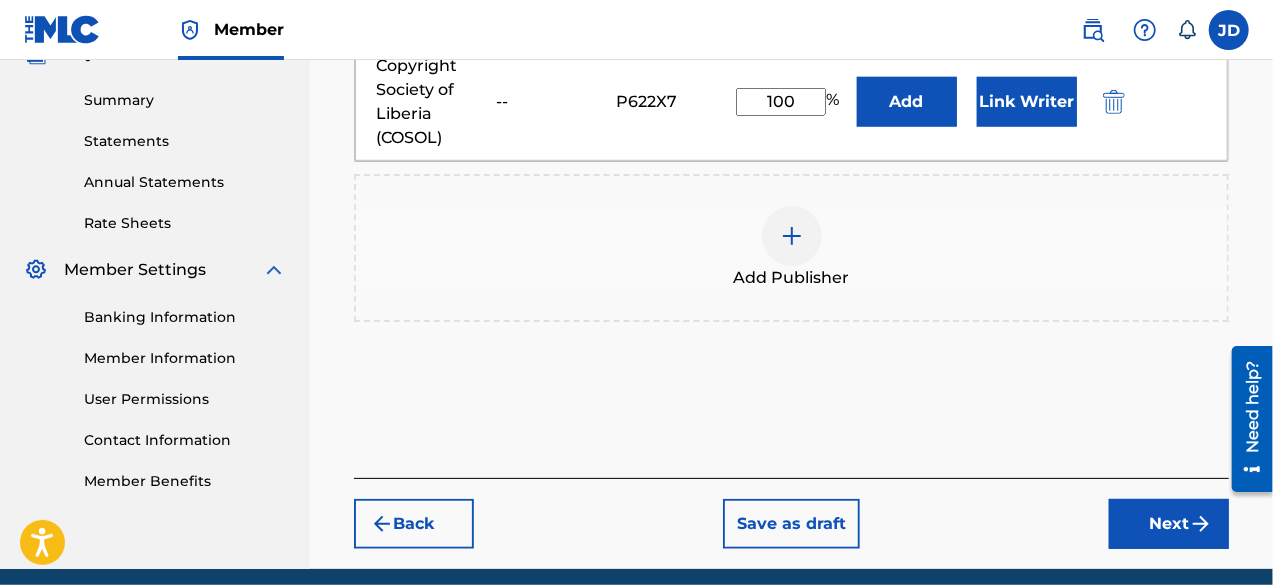 scroll, scrollTop: 706, scrollLeft: 0, axis: vertical 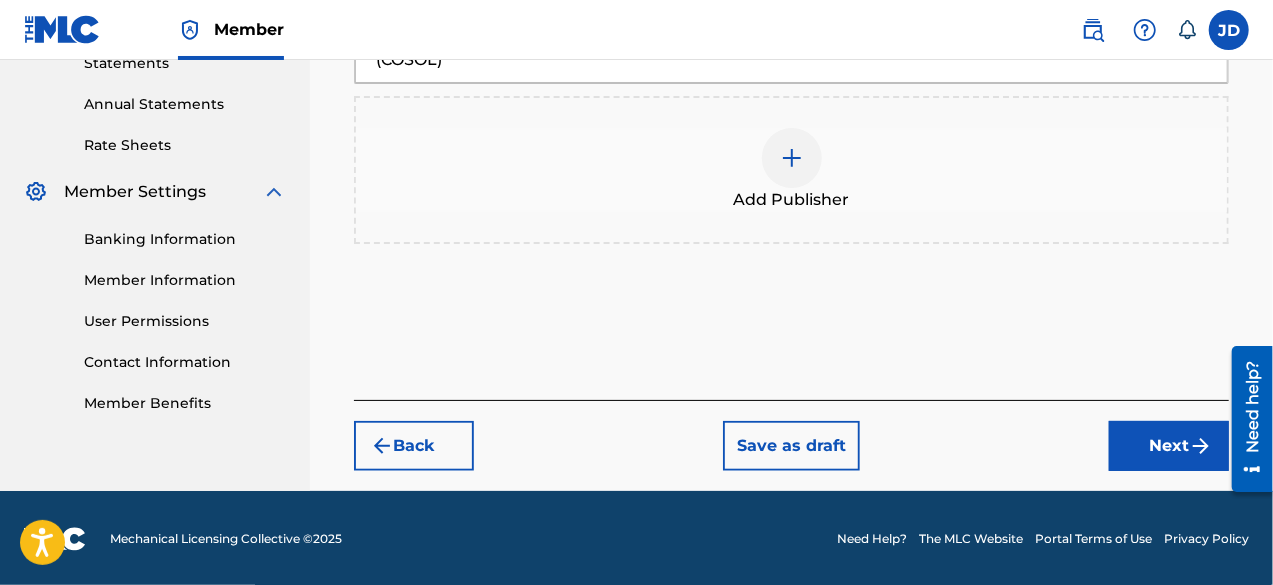 click on "Next" at bounding box center (1169, 446) 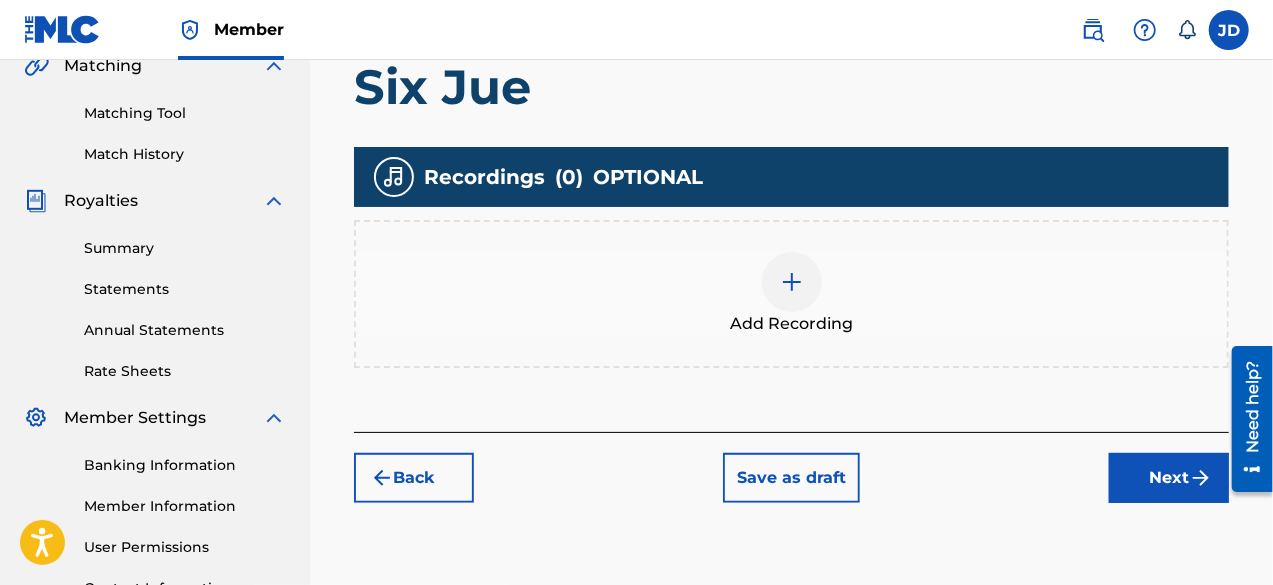 scroll, scrollTop: 496, scrollLeft: 0, axis: vertical 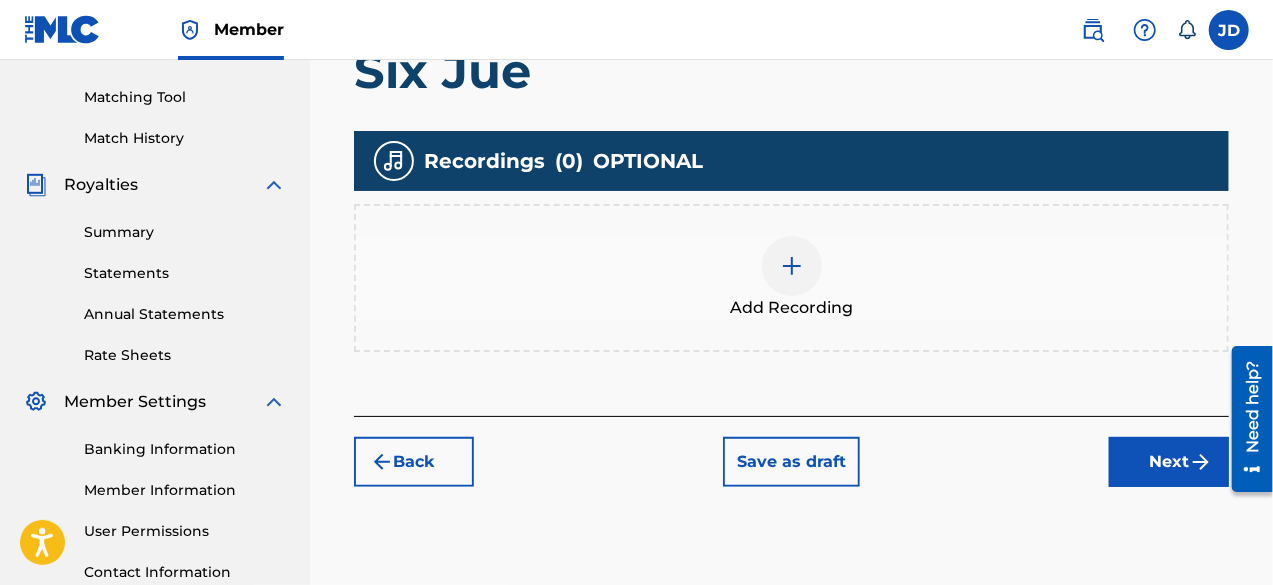 click on "Next" at bounding box center (1169, 462) 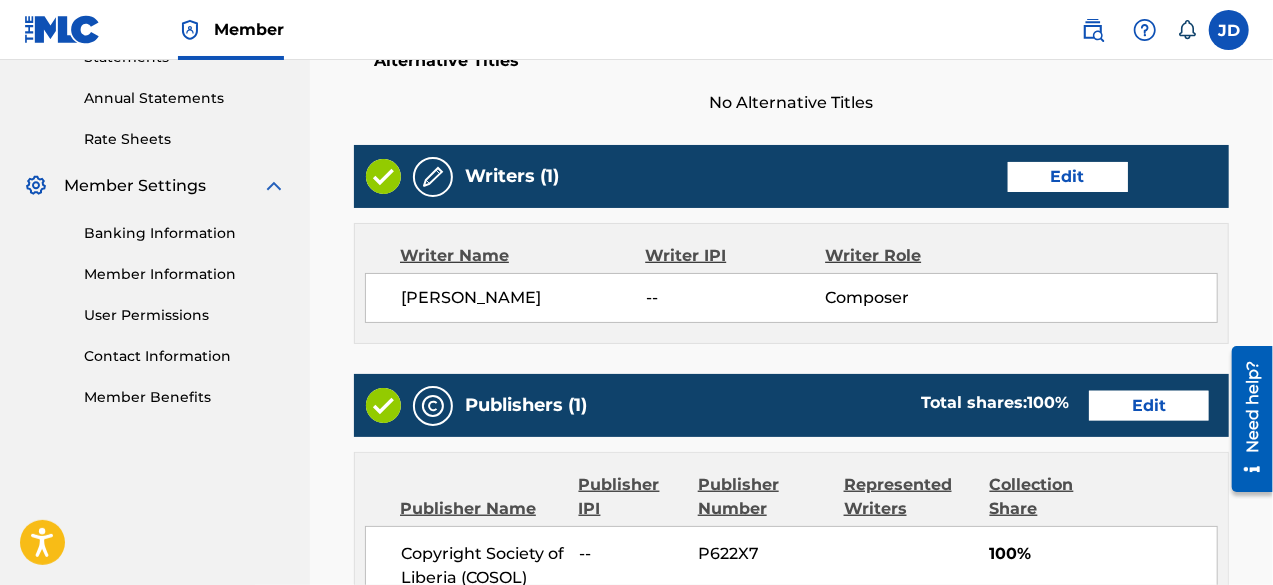 scroll, scrollTop: 1125, scrollLeft: 0, axis: vertical 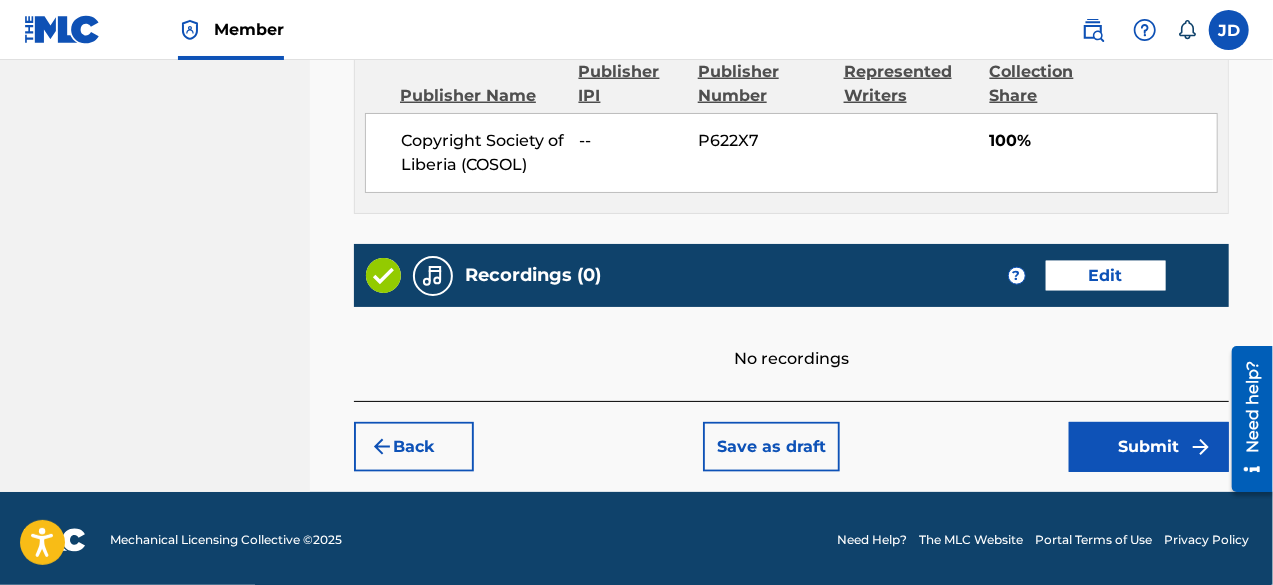 click on "Submit" at bounding box center [1149, 447] 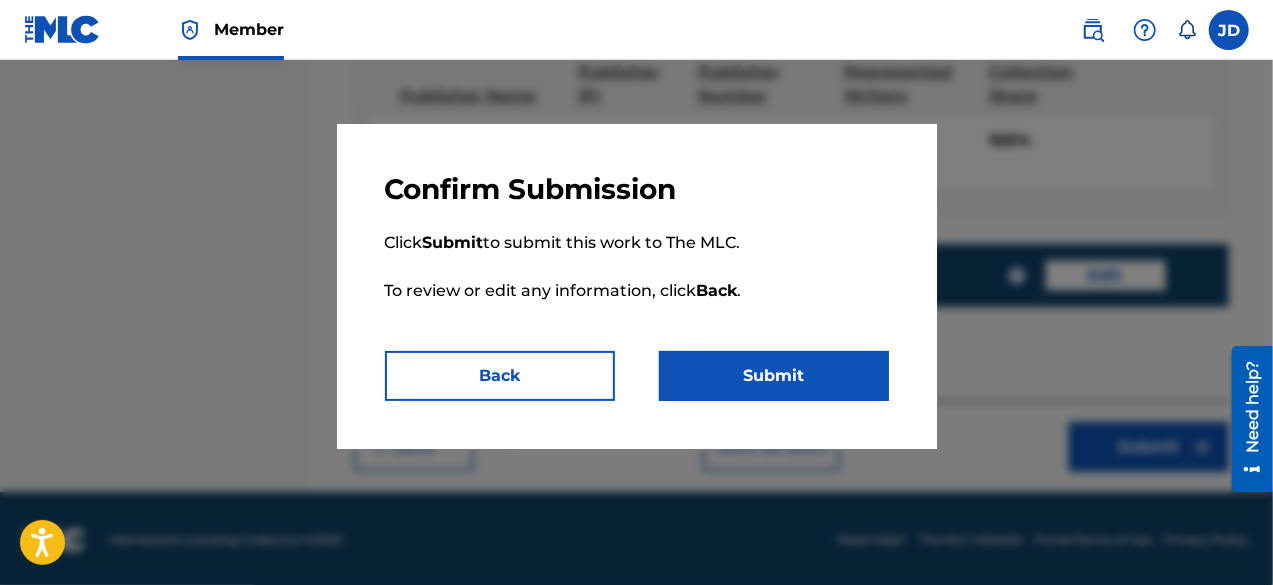 click on "Submit" at bounding box center [774, 376] 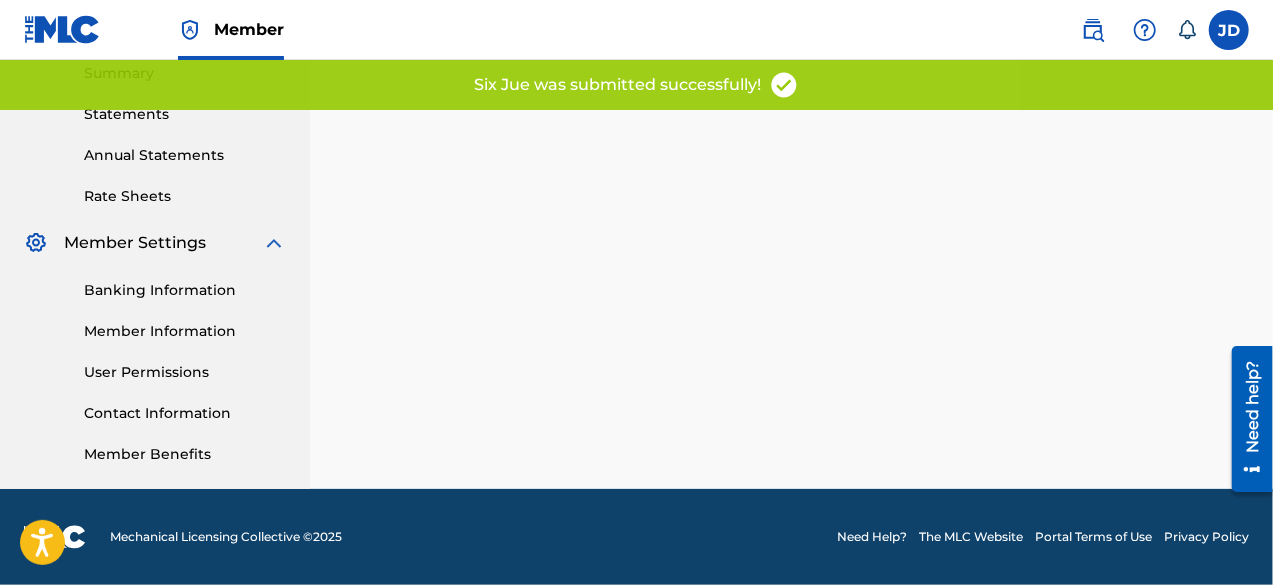 scroll, scrollTop: 0, scrollLeft: 0, axis: both 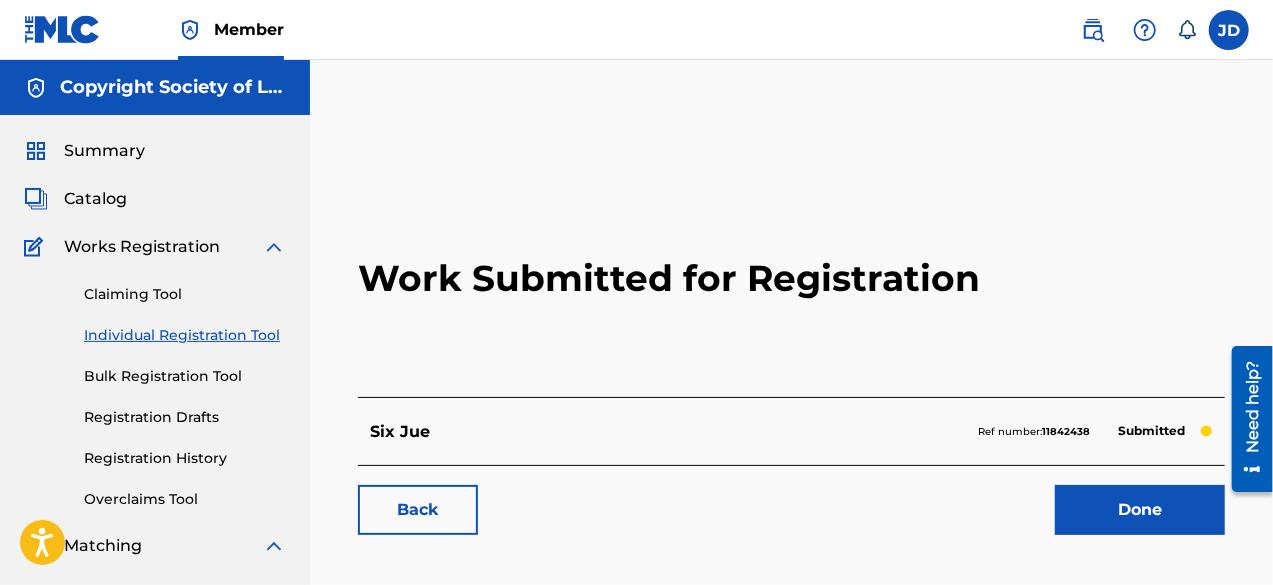 click on "Done" at bounding box center [1140, 510] 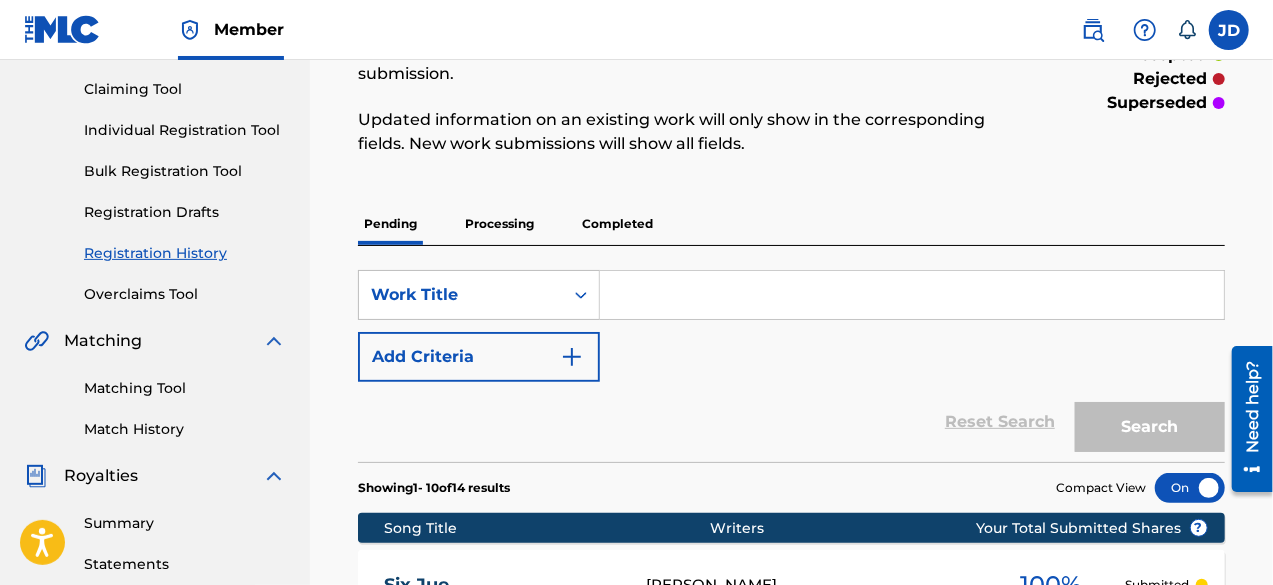 scroll, scrollTop: 207, scrollLeft: 0, axis: vertical 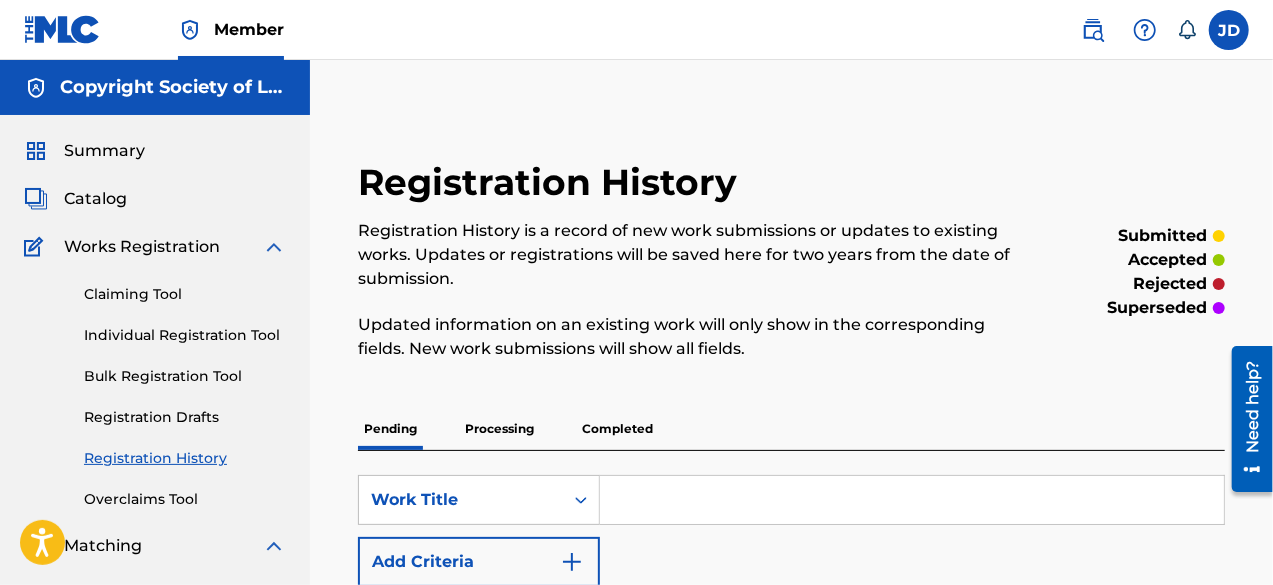 click on "Individual Registration Tool" at bounding box center (185, 335) 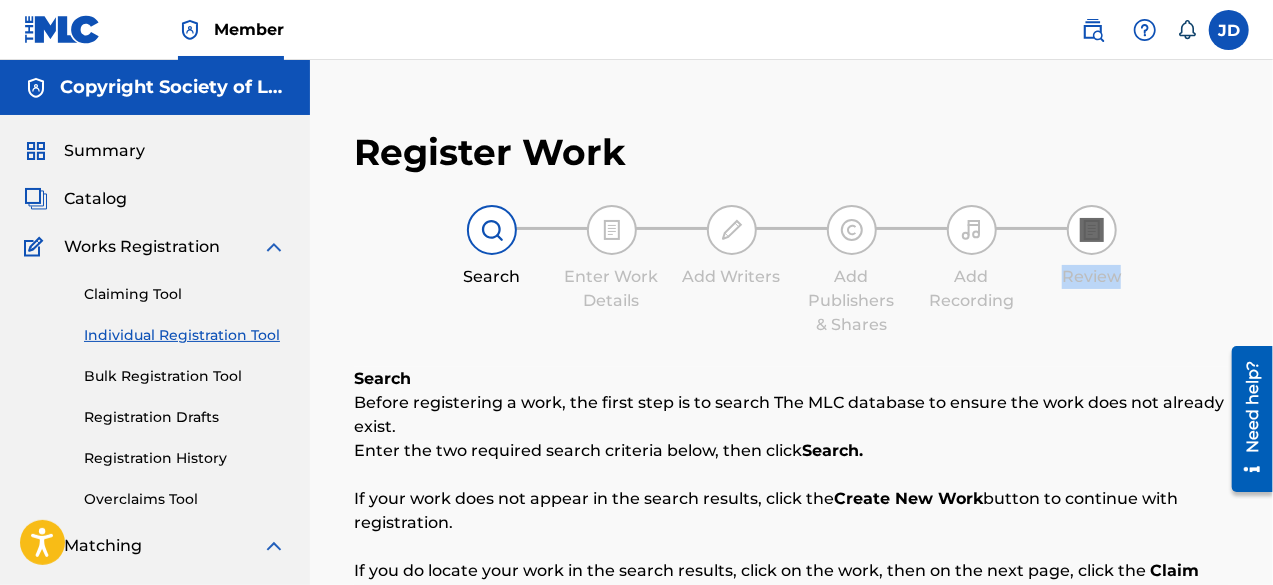 drag, startPoint x: 1264, startPoint y: 175, endPoint x: 1268, endPoint y: 222, distance: 47.169907 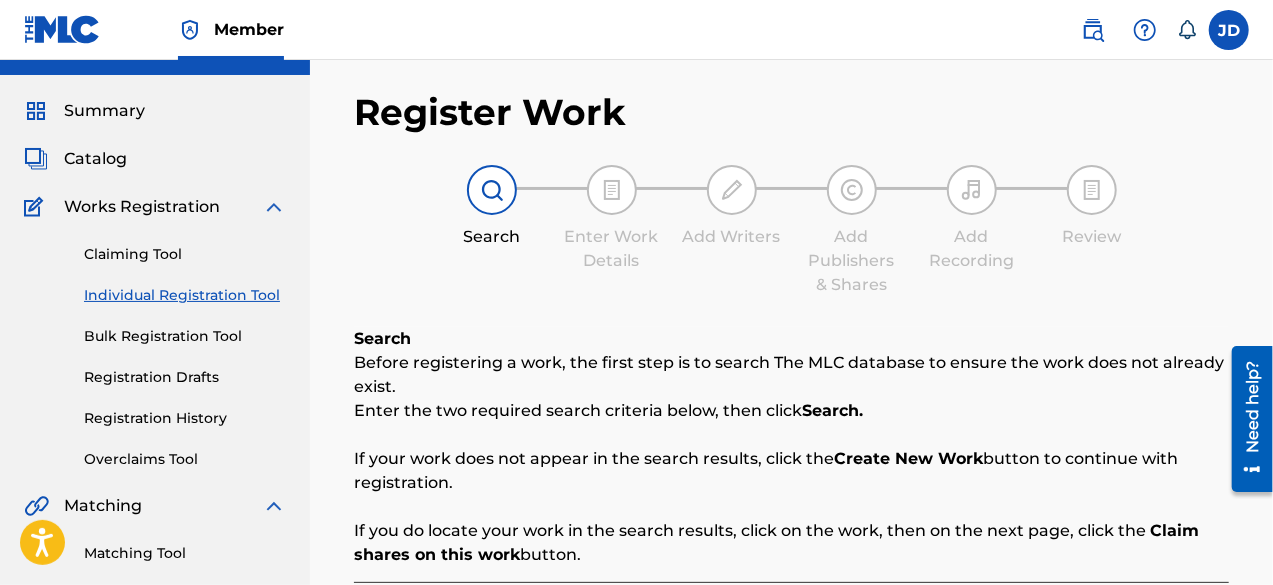 scroll, scrollTop: 40, scrollLeft: 0, axis: vertical 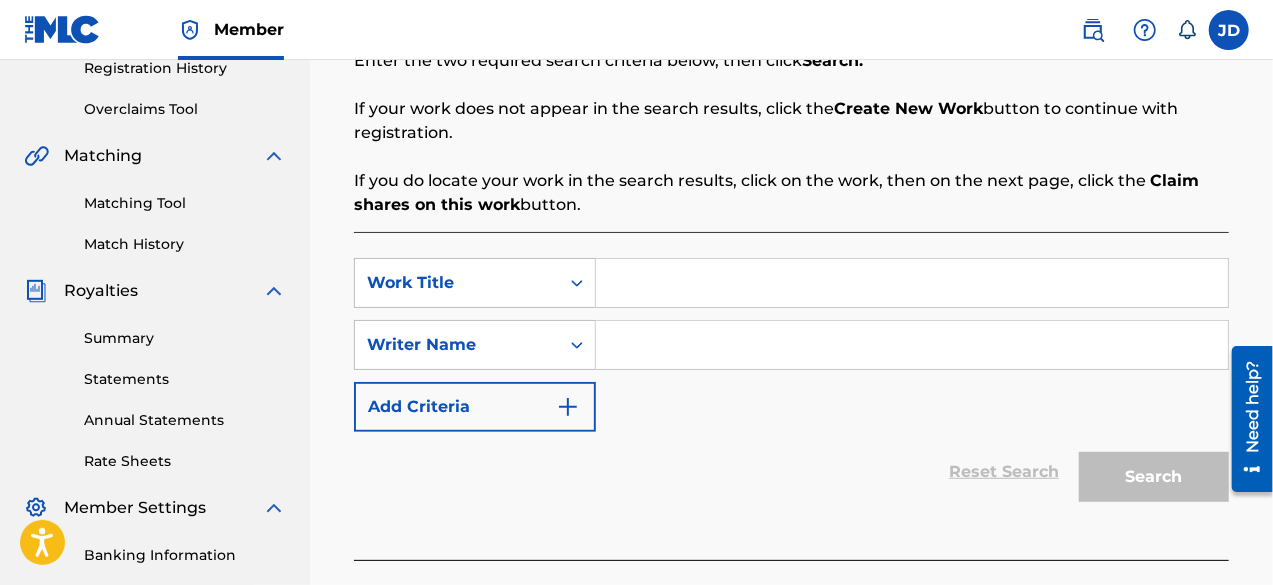 click at bounding box center (912, 283) 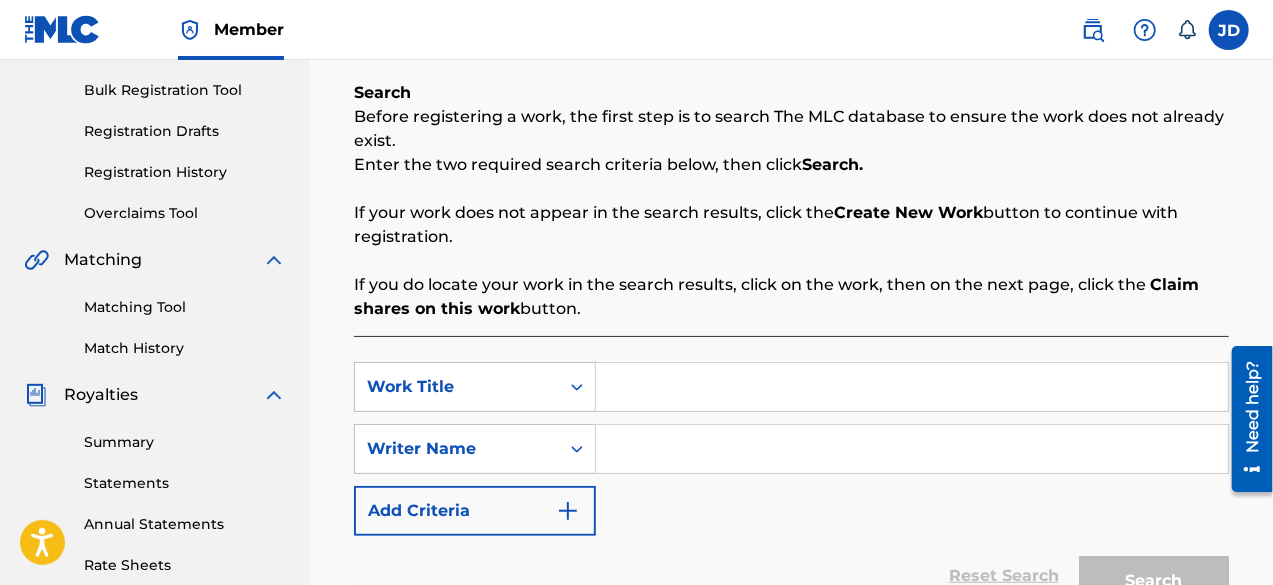 scroll, scrollTop: 354, scrollLeft: 0, axis: vertical 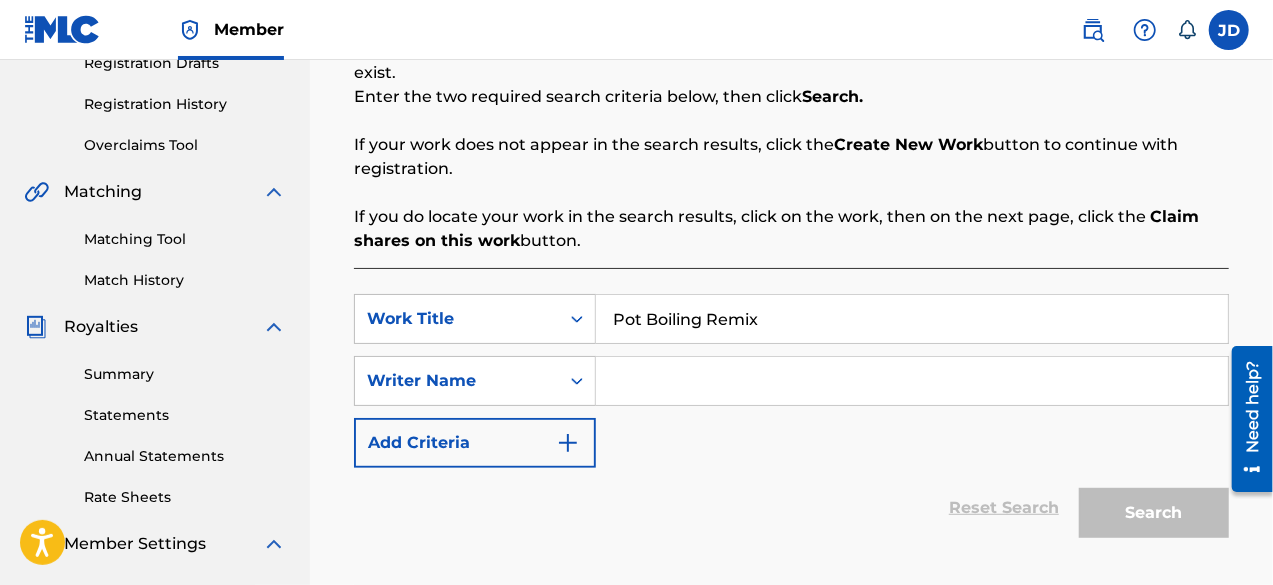 type on "Pot Boiling Remix" 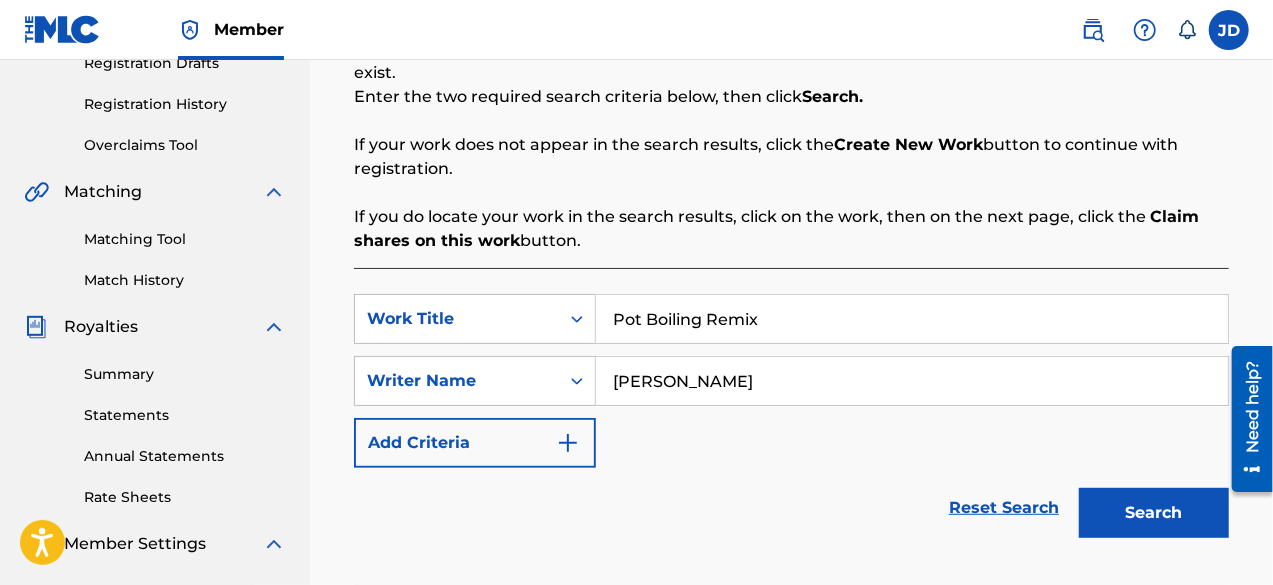type on "[PERSON_NAME]" 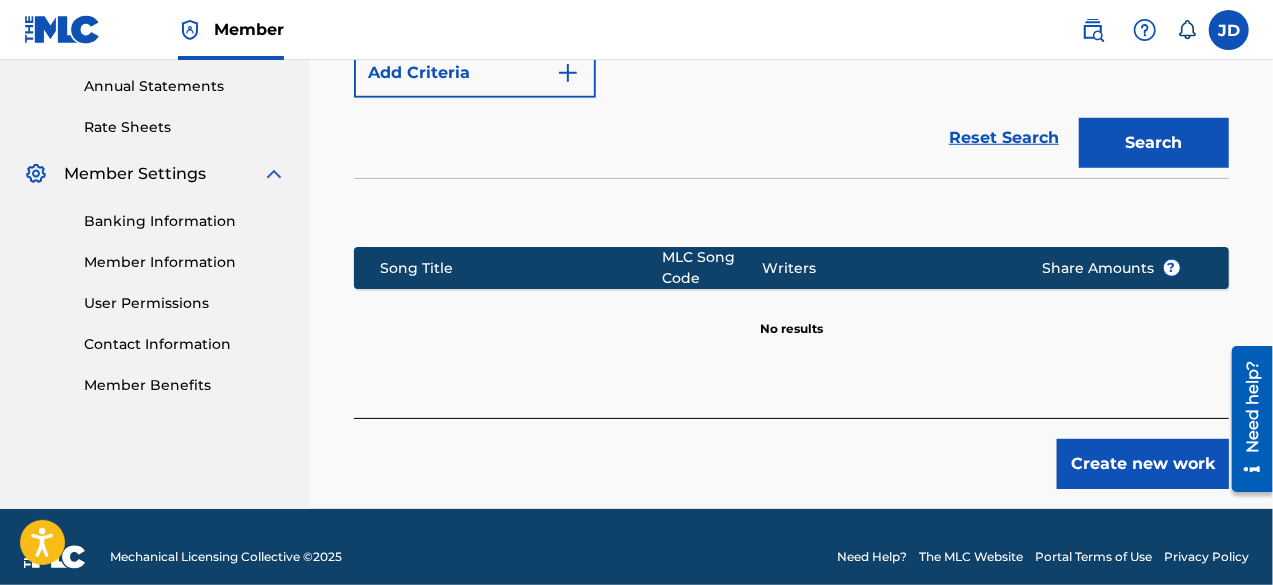 click on "Create new work" at bounding box center [1143, 464] 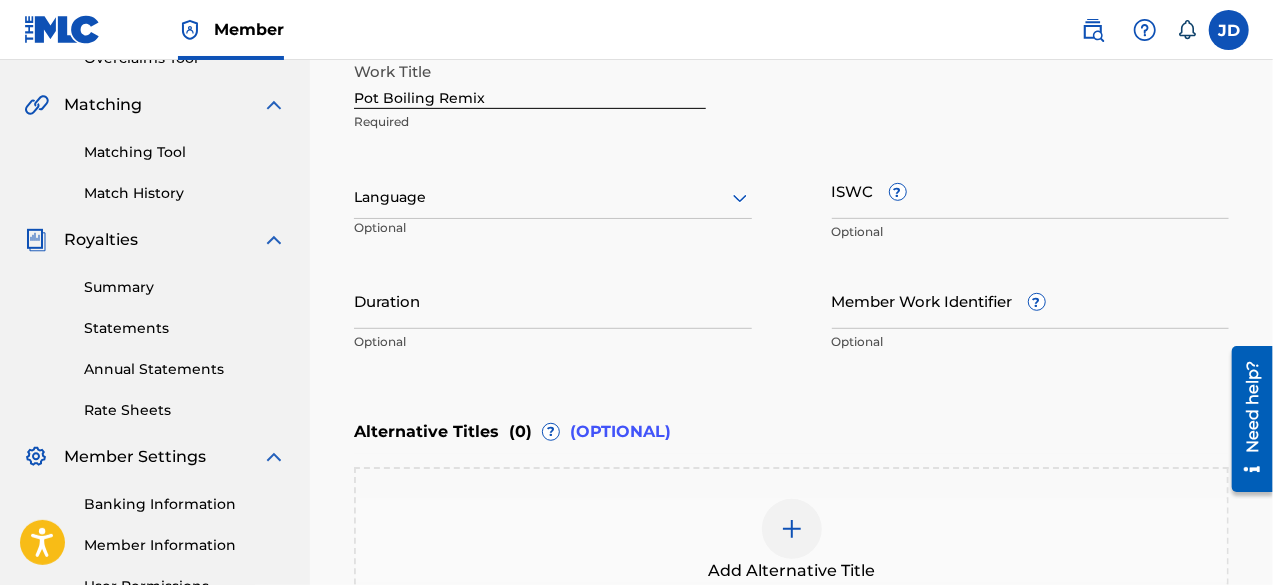 scroll, scrollTop: 442, scrollLeft: 0, axis: vertical 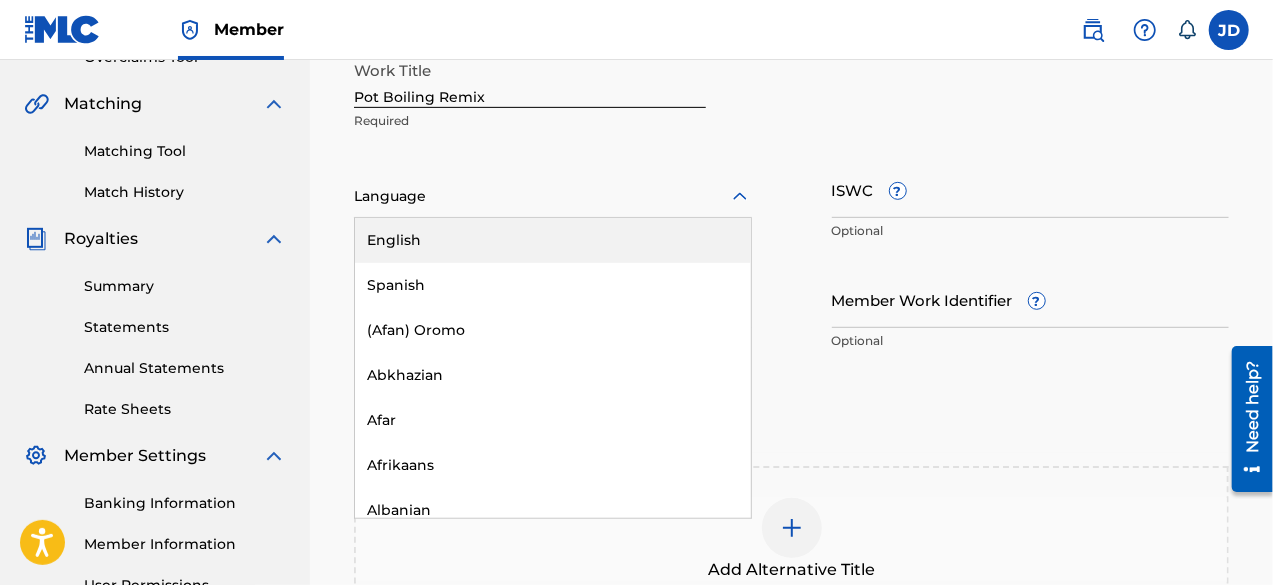 click at bounding box center [553, 196] 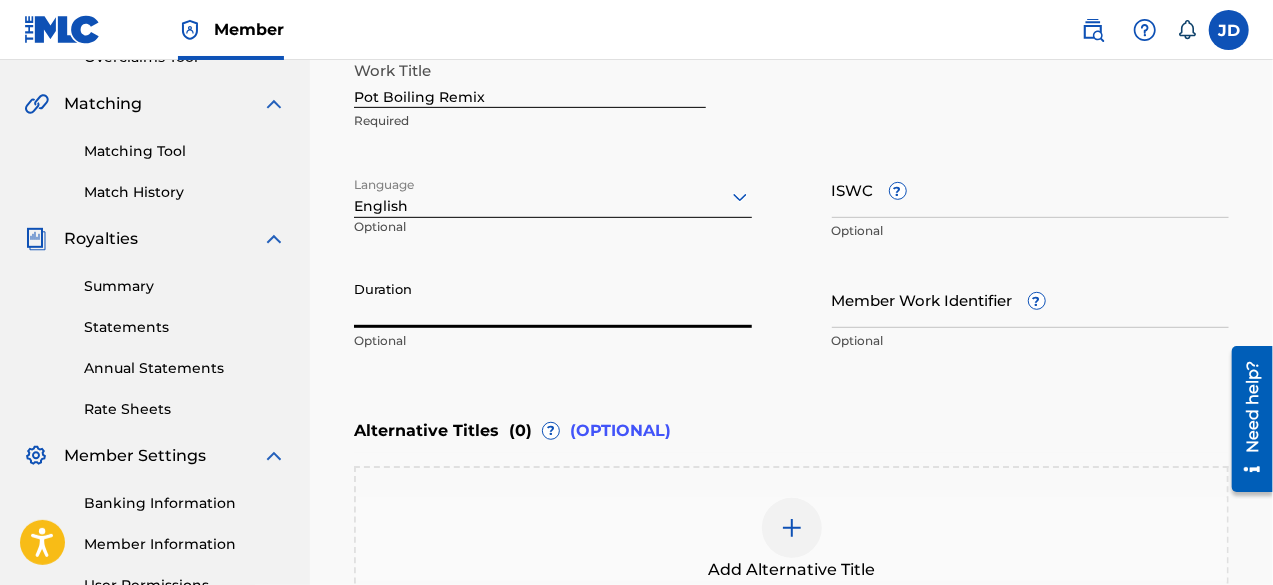 click on "Duration" at bounding box center [553, 299] 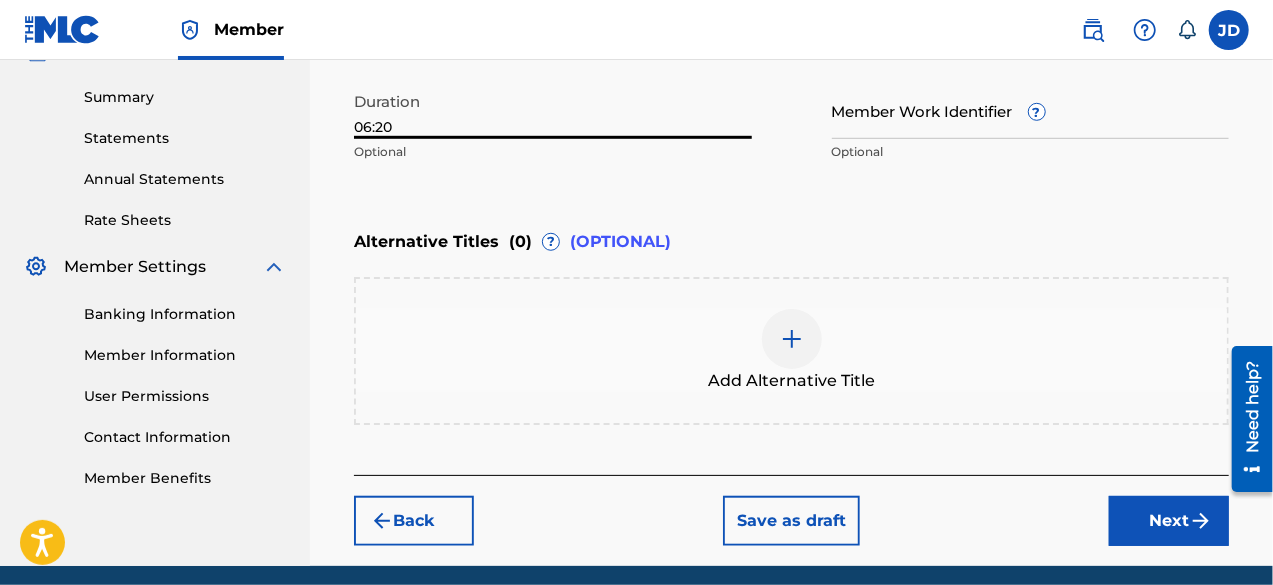 scroll, scrollTop: 638, scrollLeft: 0, axis: vertical 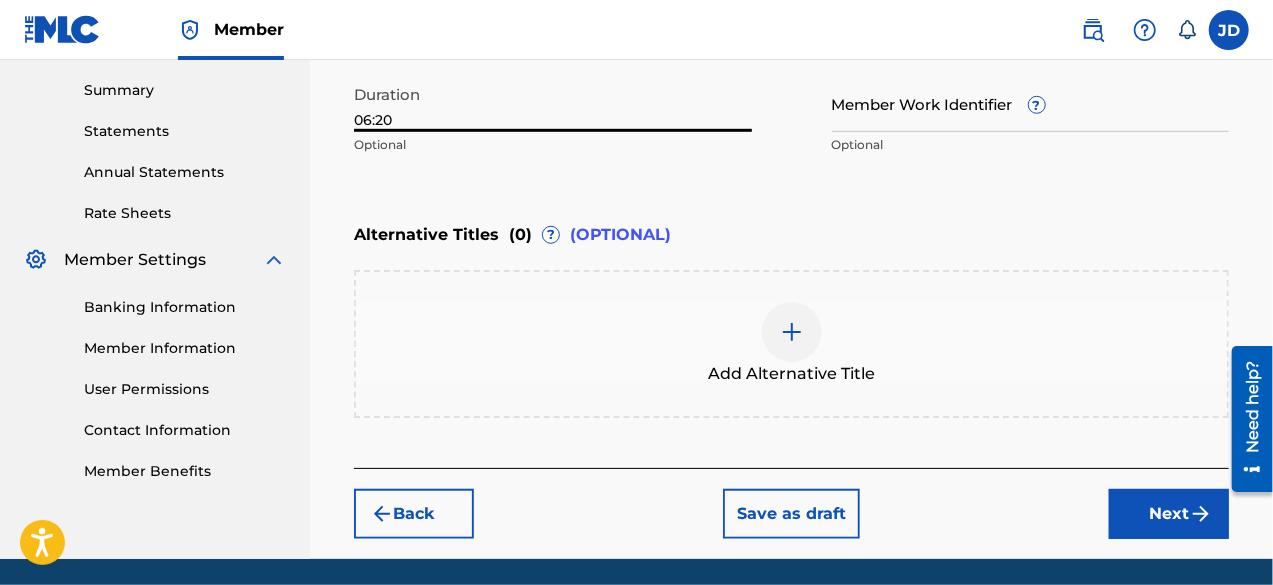 type on "06:20" 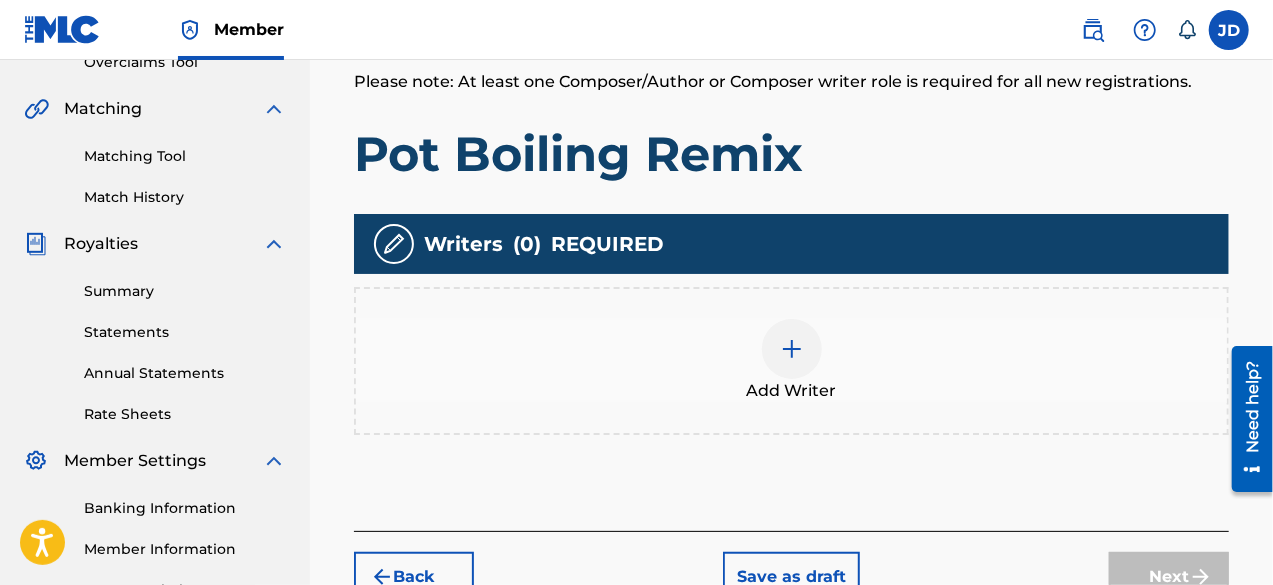 scroll, scrollTop: 444, scrollLeft: 0, axis: vertical 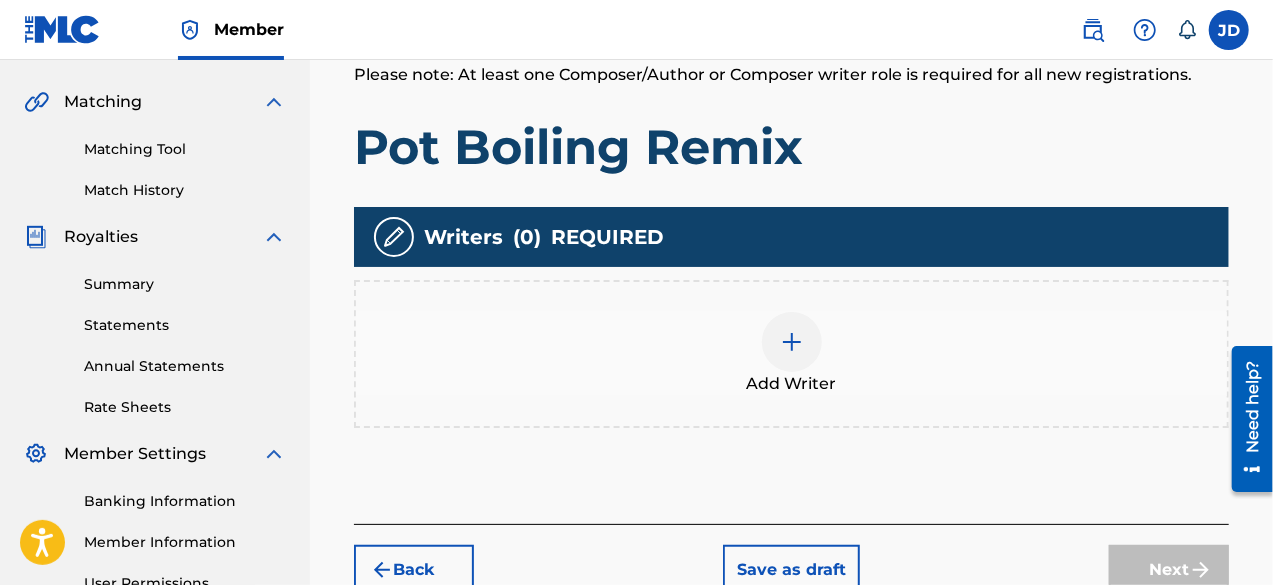 click at bounding box center [792, 342] 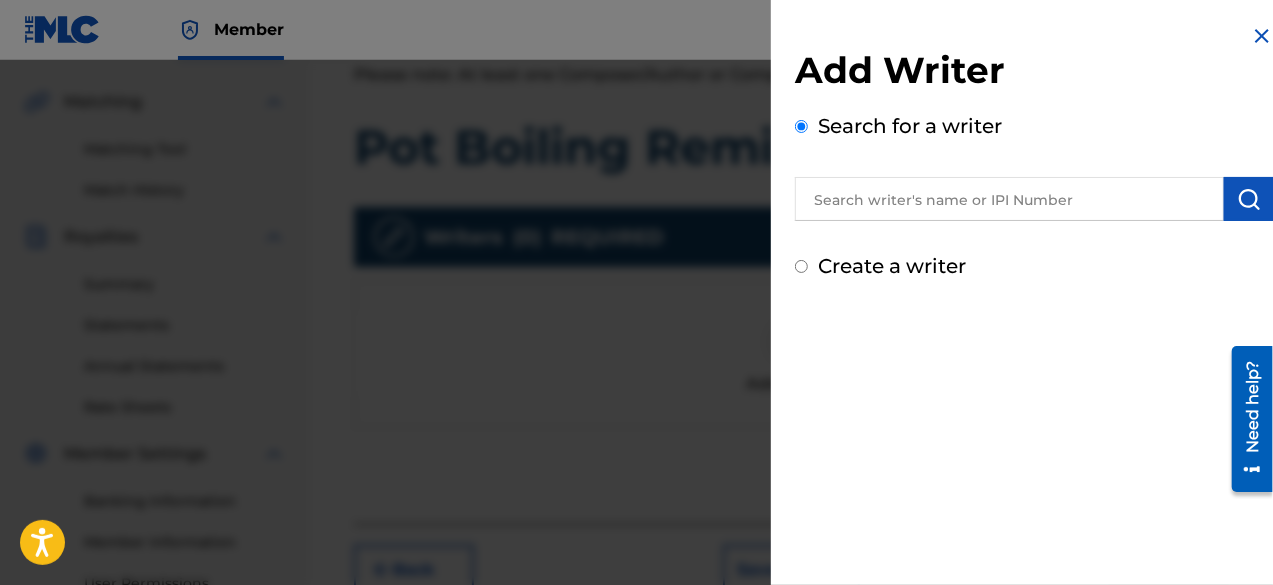click on "Create a writer" at bounding box center (892, 266) 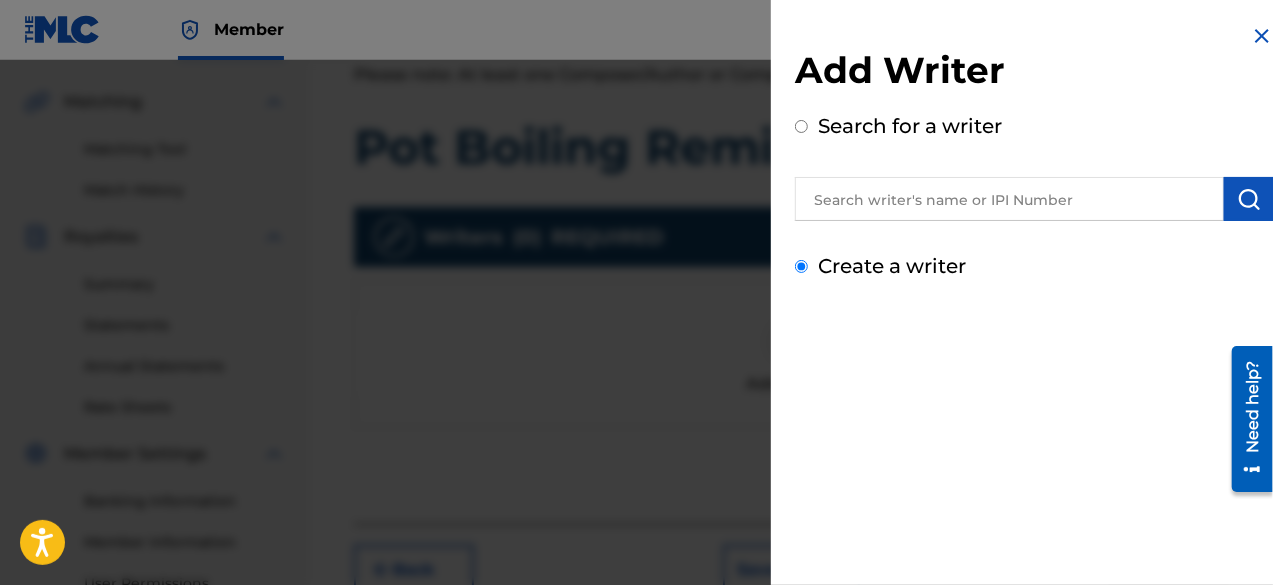 click on "Create a writer" at bounding box center [801, 266] 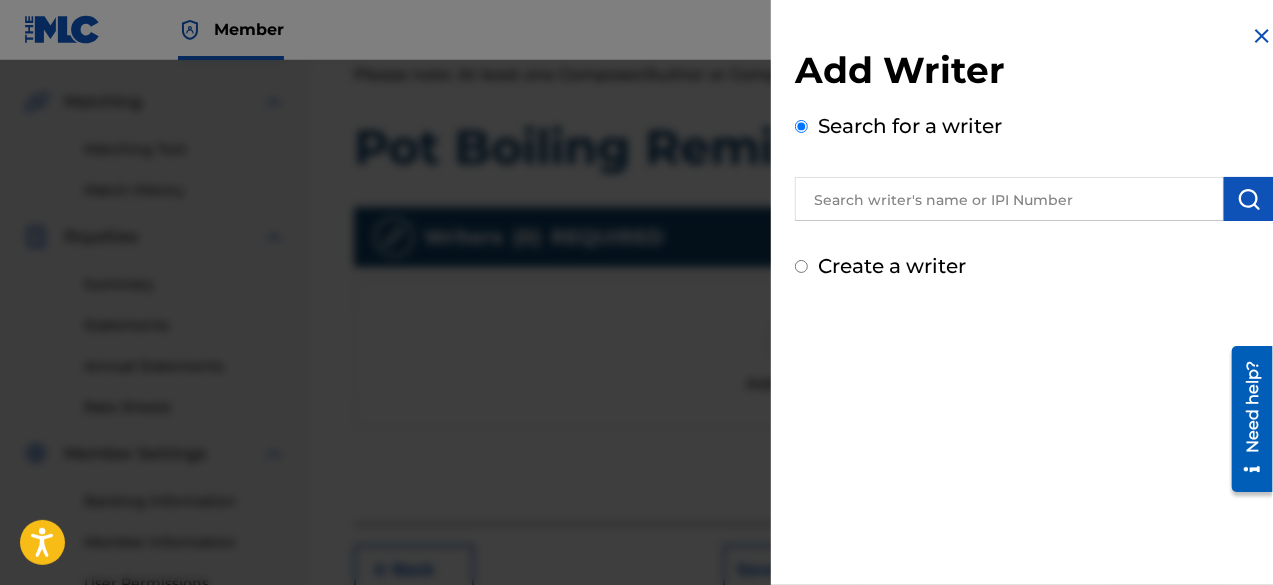 radio on "false" 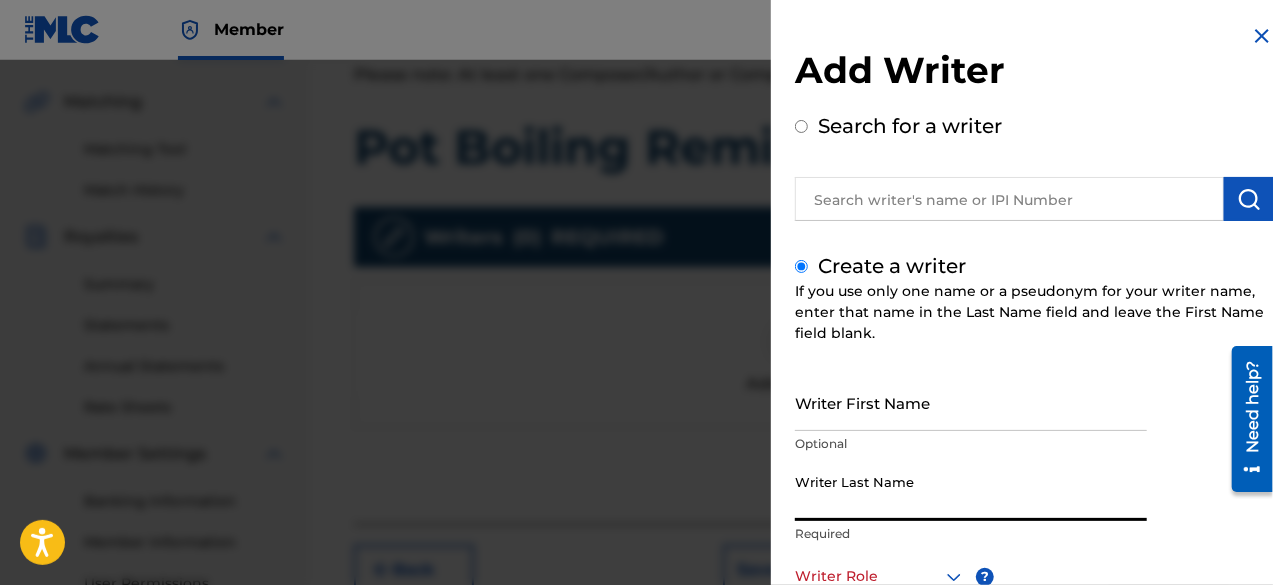 click on "Writer Last Name" at bounding box center [971, 492] 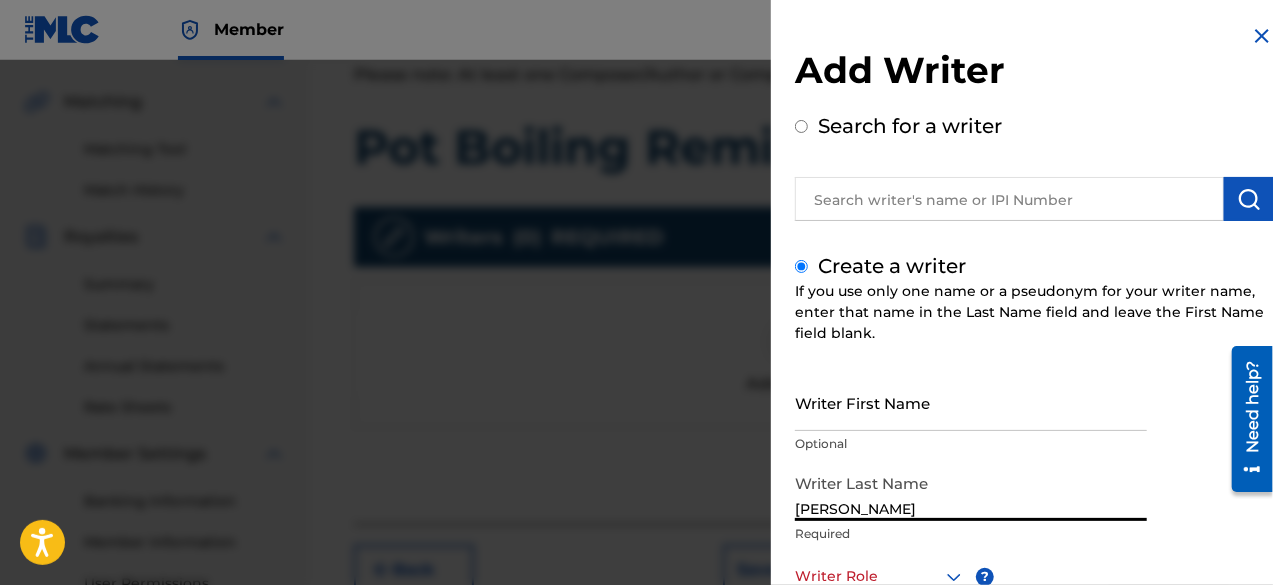 type on "[PERSON_NAME]" 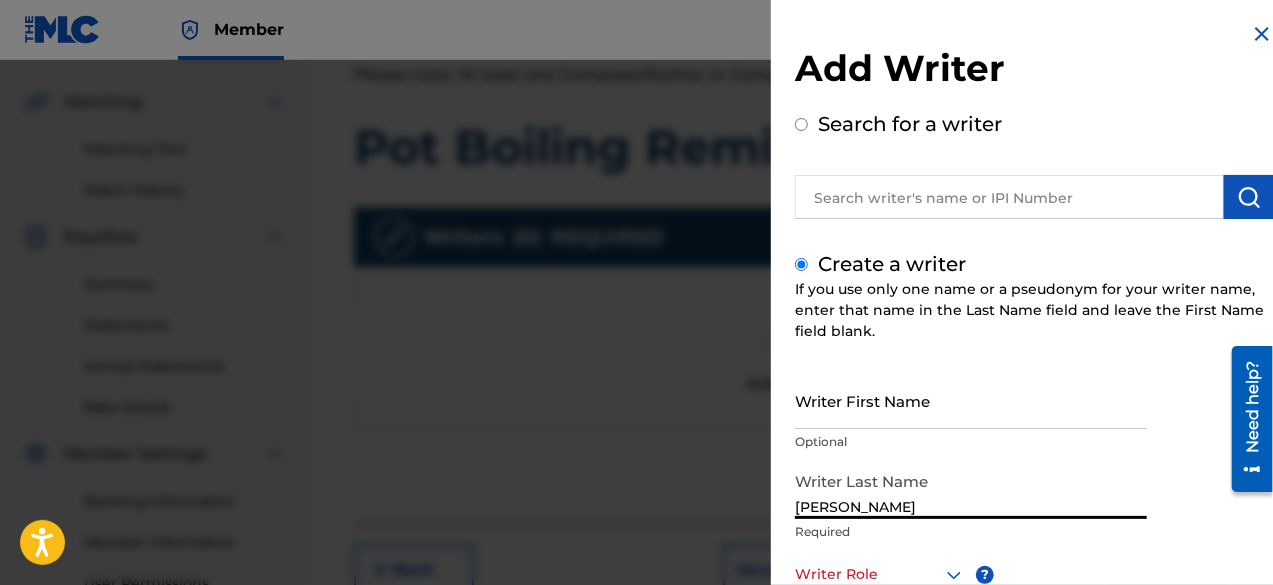 click at bounding box center (880, 574) 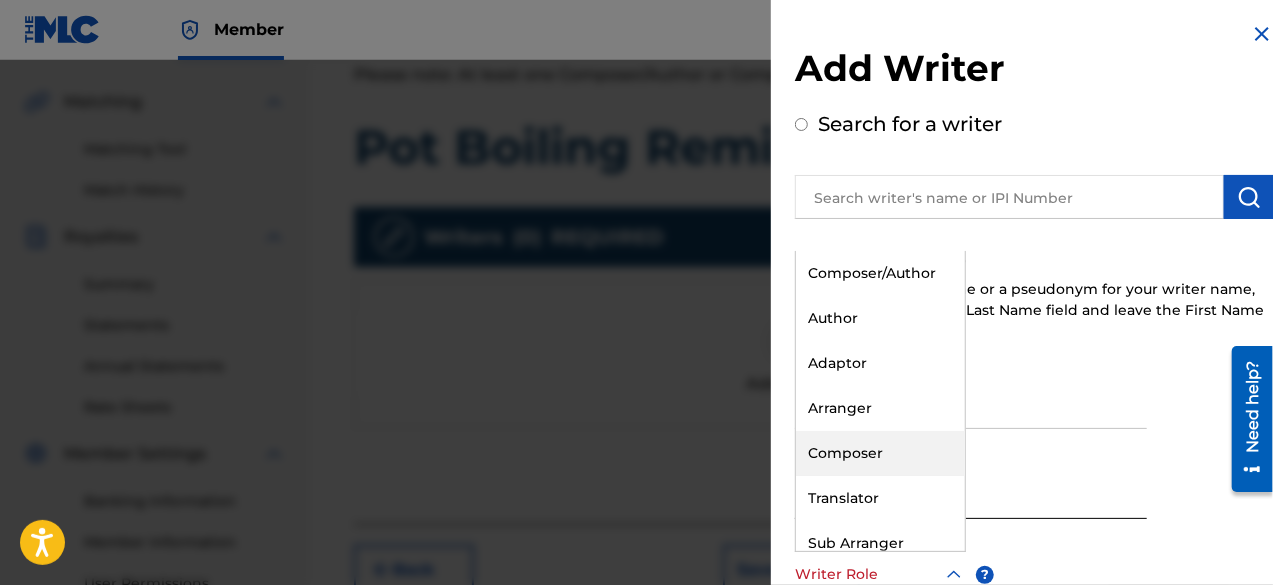 click on "Composer" at bounding box center [880, 453] 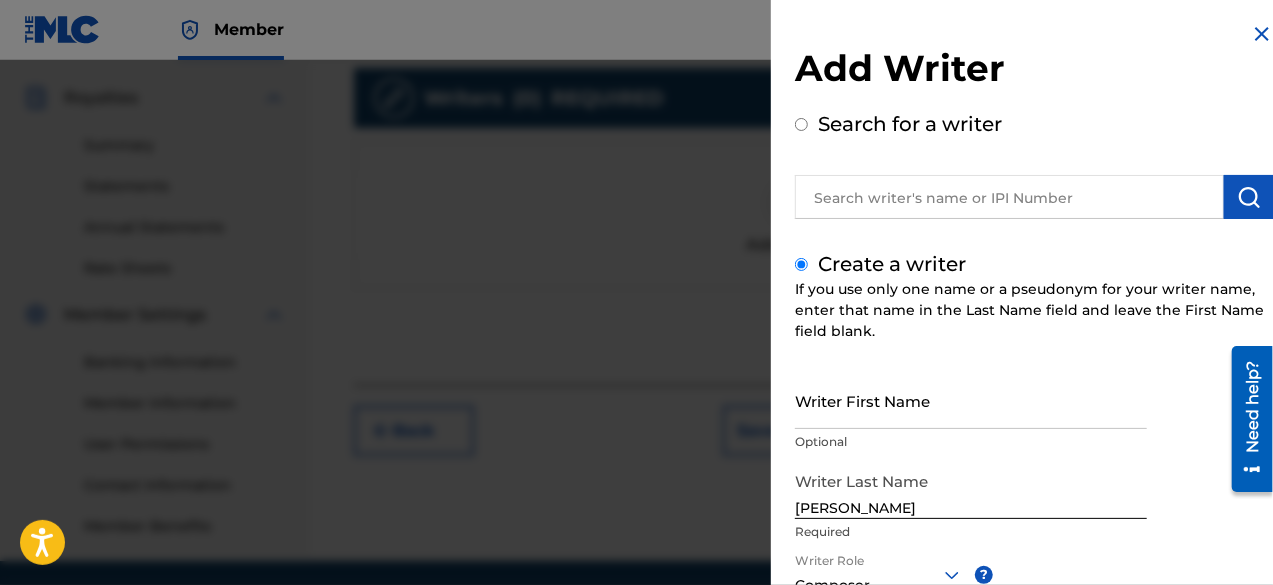 scroll, scrollTop: 654, scrollLeft: 0, axis: vertical 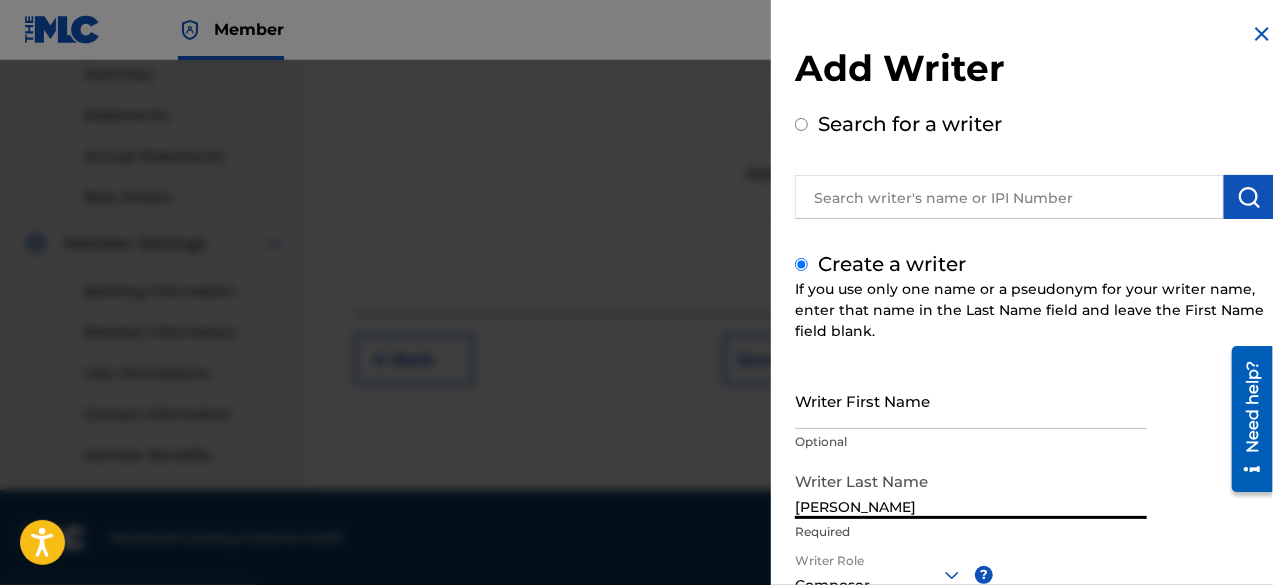 click on "[PERSON_NAME]" at bounding box center [971, 490] 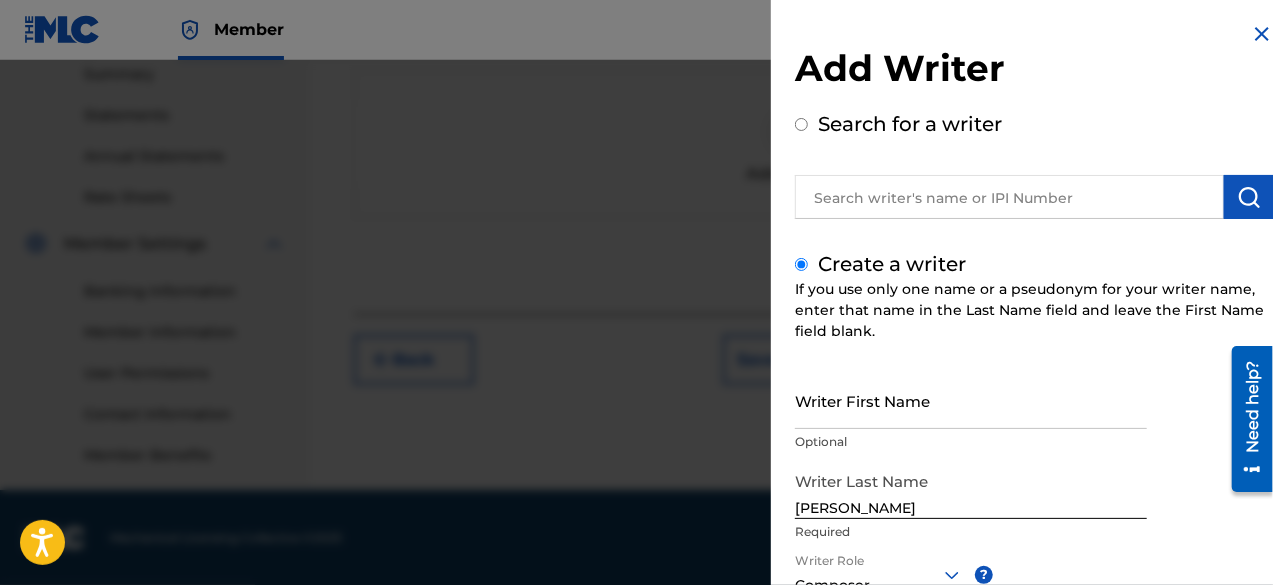 scroll, scrollTop: 282, scrollLeft: 0, axis: vertical 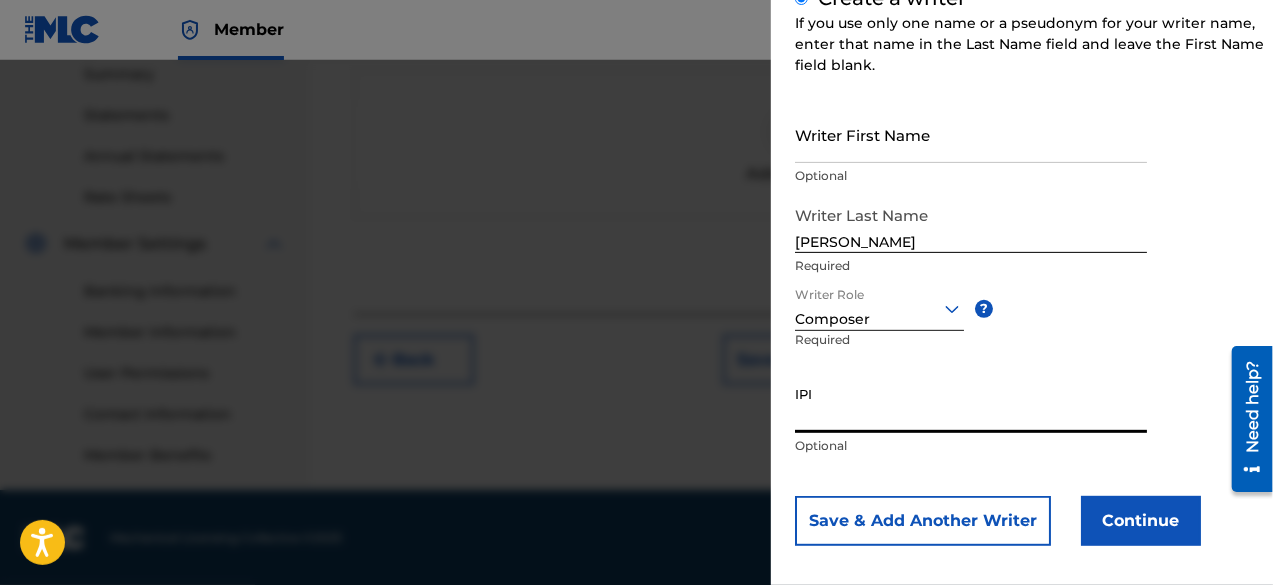 click on "Continue" at bounding box center (1141, 521) 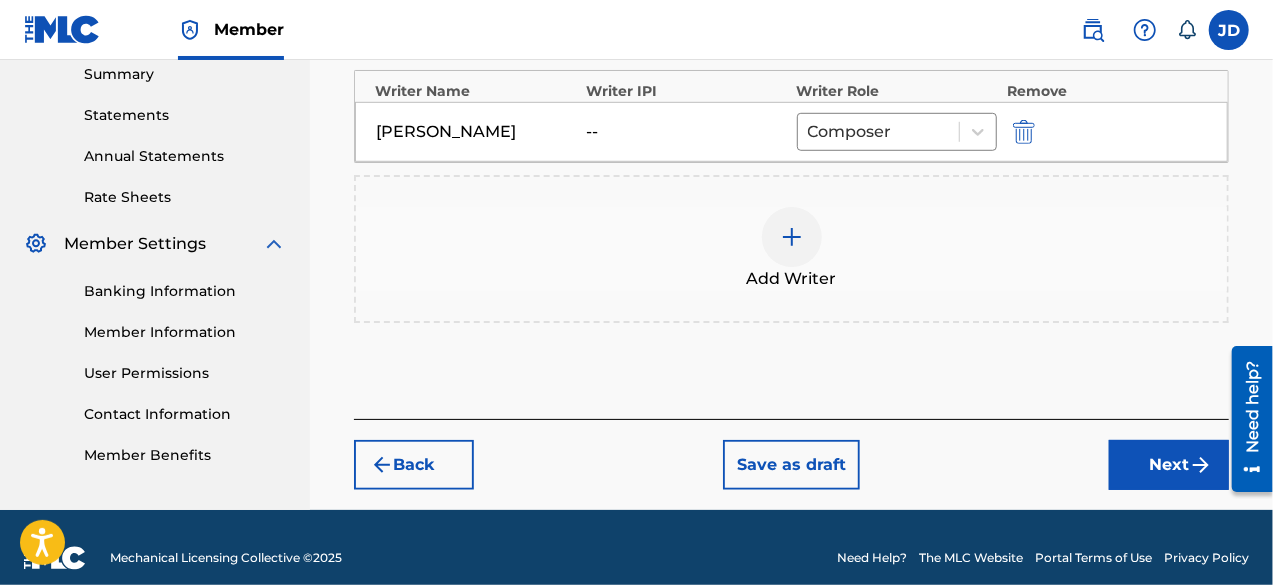 click on "Next" at bounding box center [1169, 465] 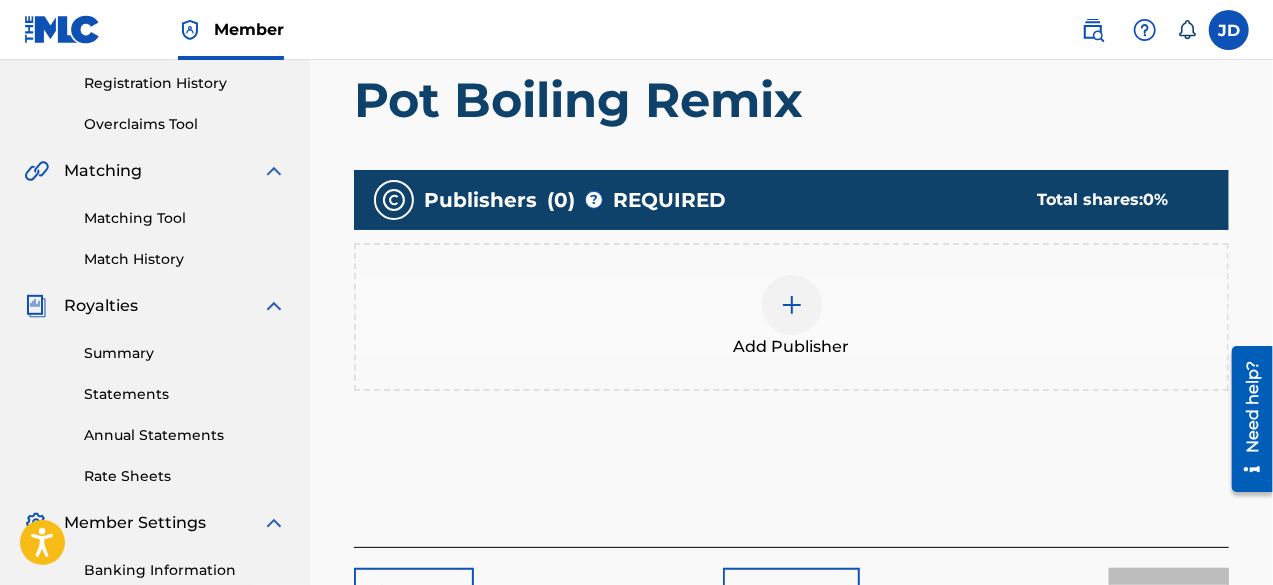 scroll, scrollTop: 374, scrollLeft: 0, axis: vertical 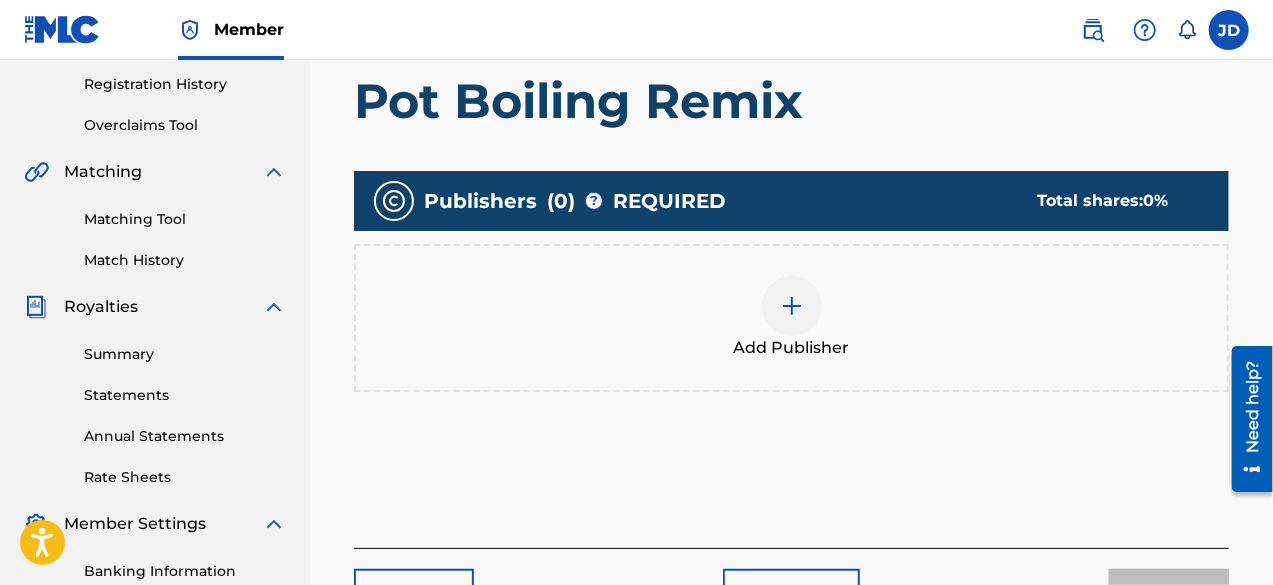 click at bounding box center (792, 306) 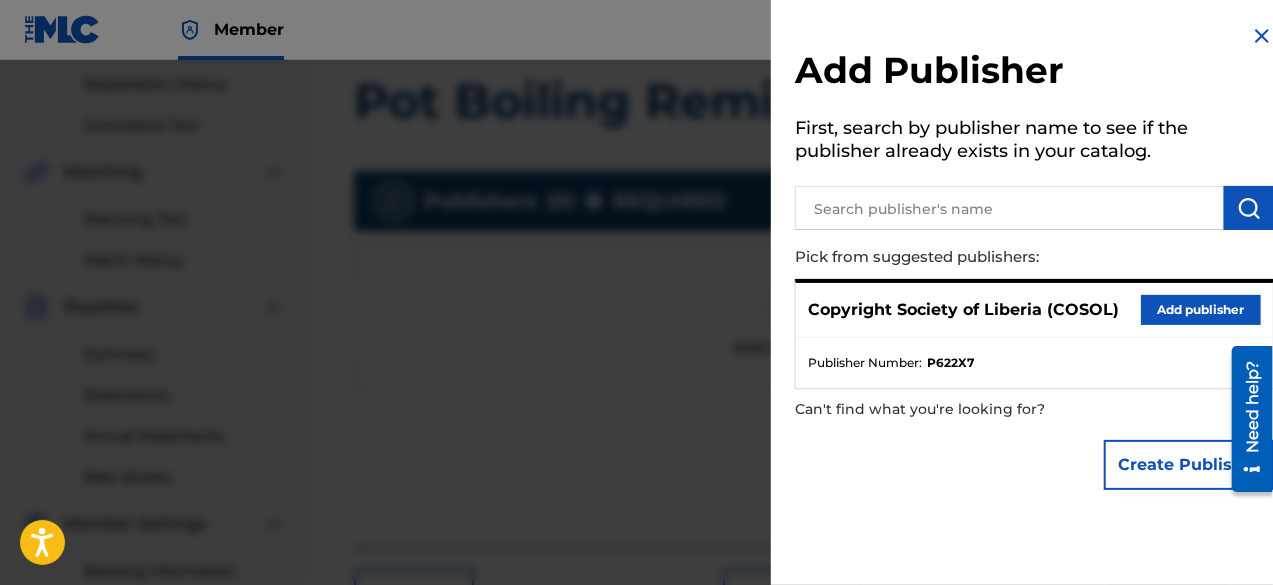 click on "Add publisher" at bounding box center (1201, 310) 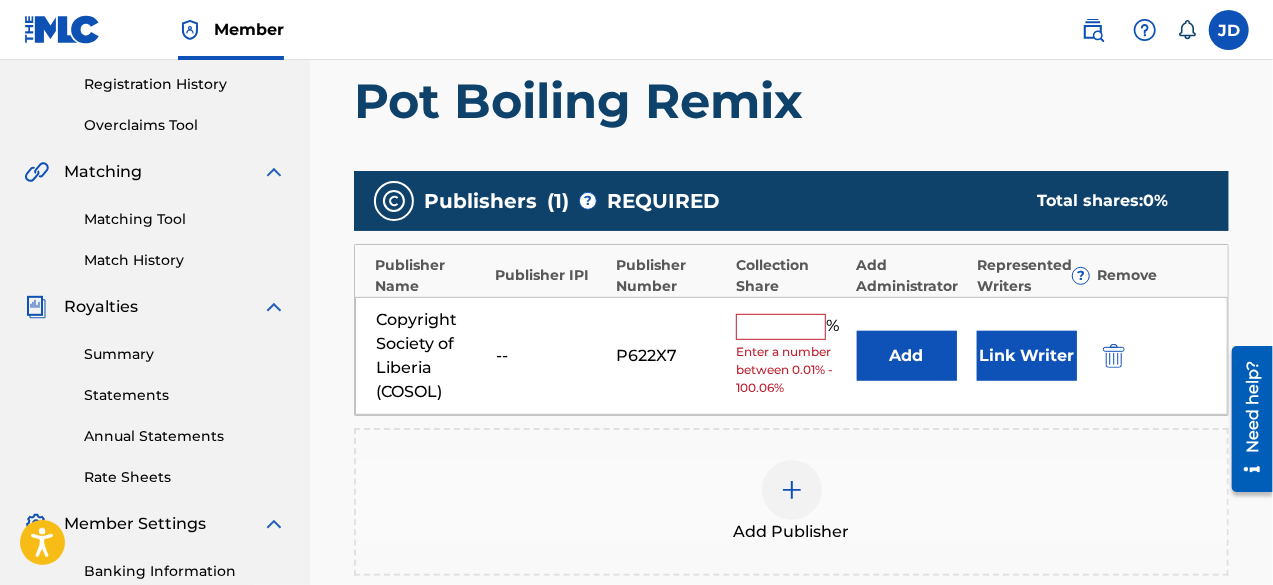 click at bounding box center (781, 327) 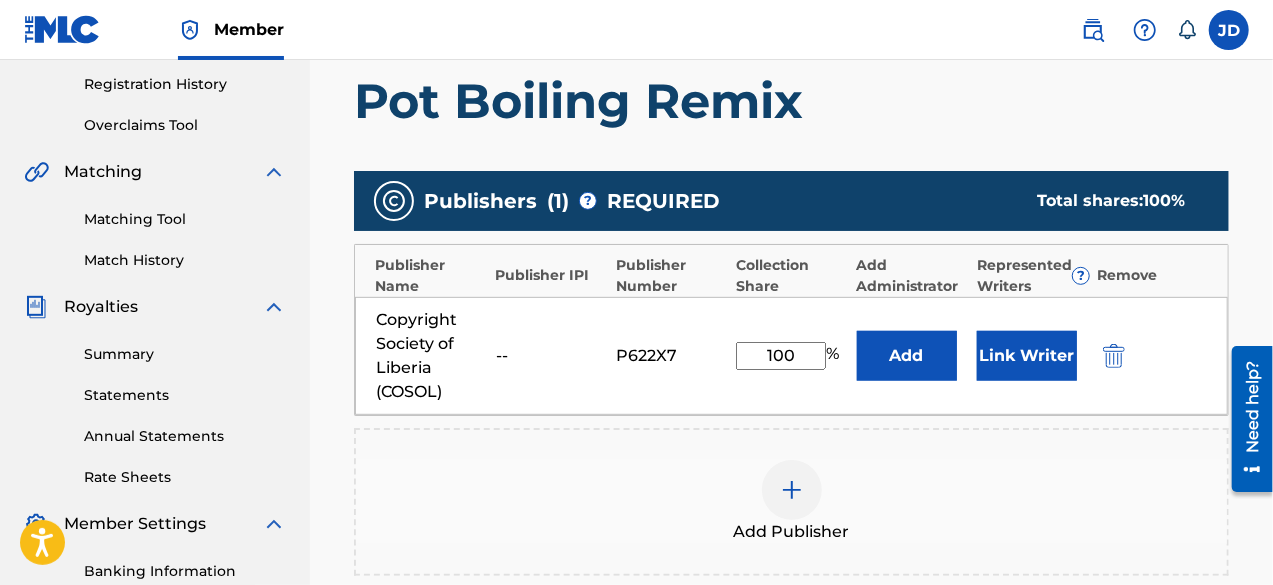drag, startPoint x: 1272, startPoint y: 323, endPoint x: 1279, endPoint y: 412, distance: 89.27486 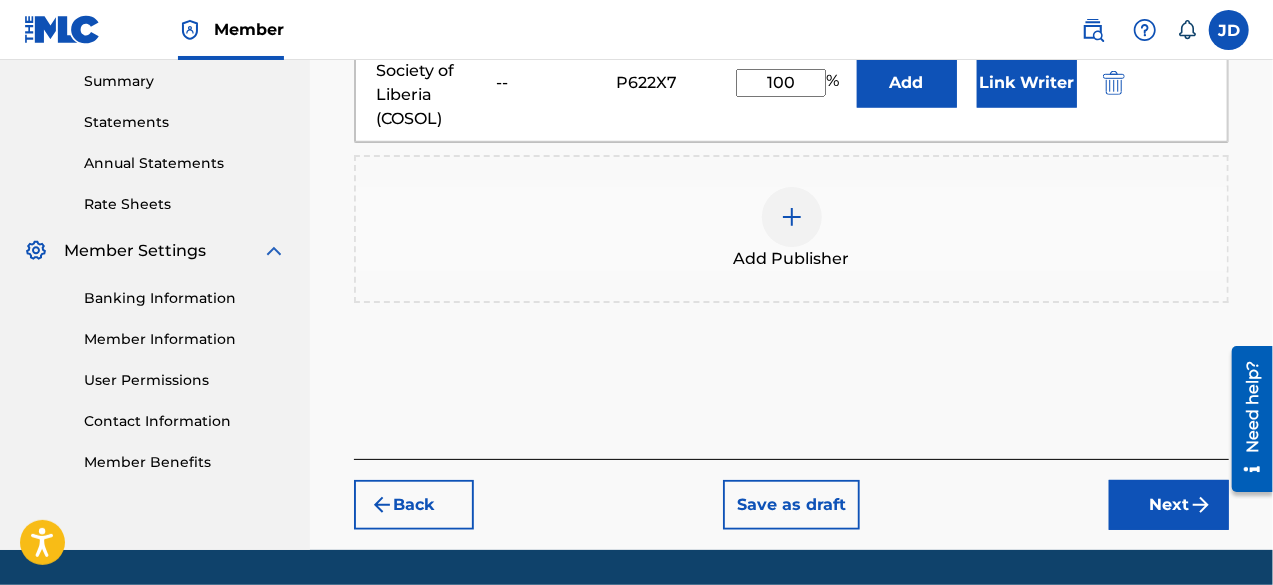 scroll, scrollTop: 653, scrollLeft: 0, axis: vertical 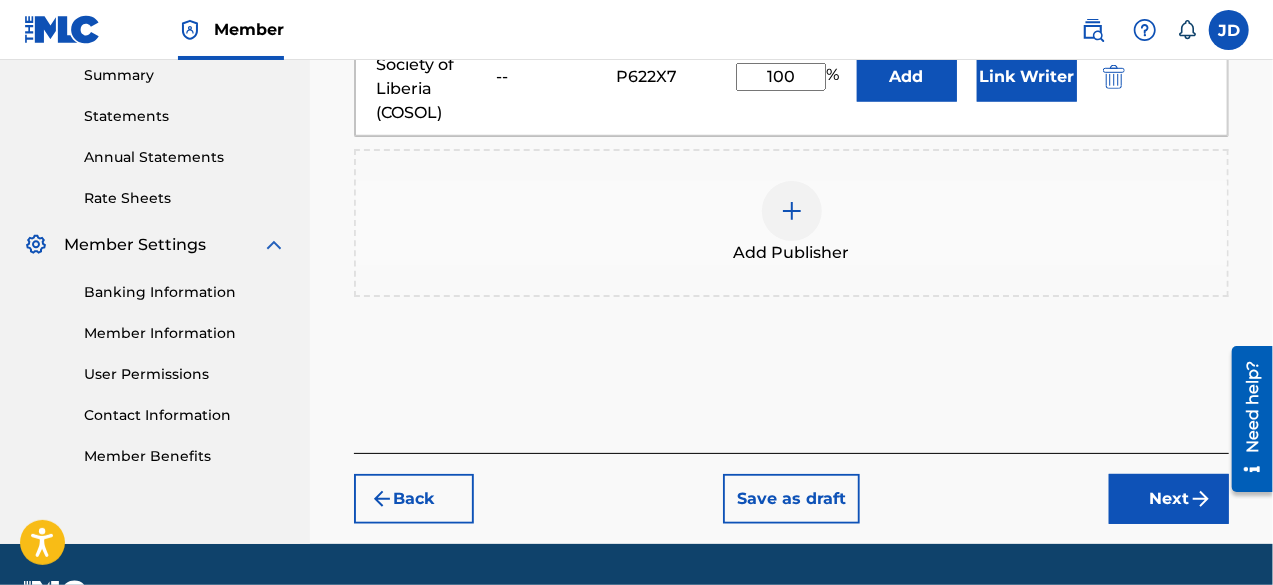 click on "Next" at bounding box center [1169, 499] 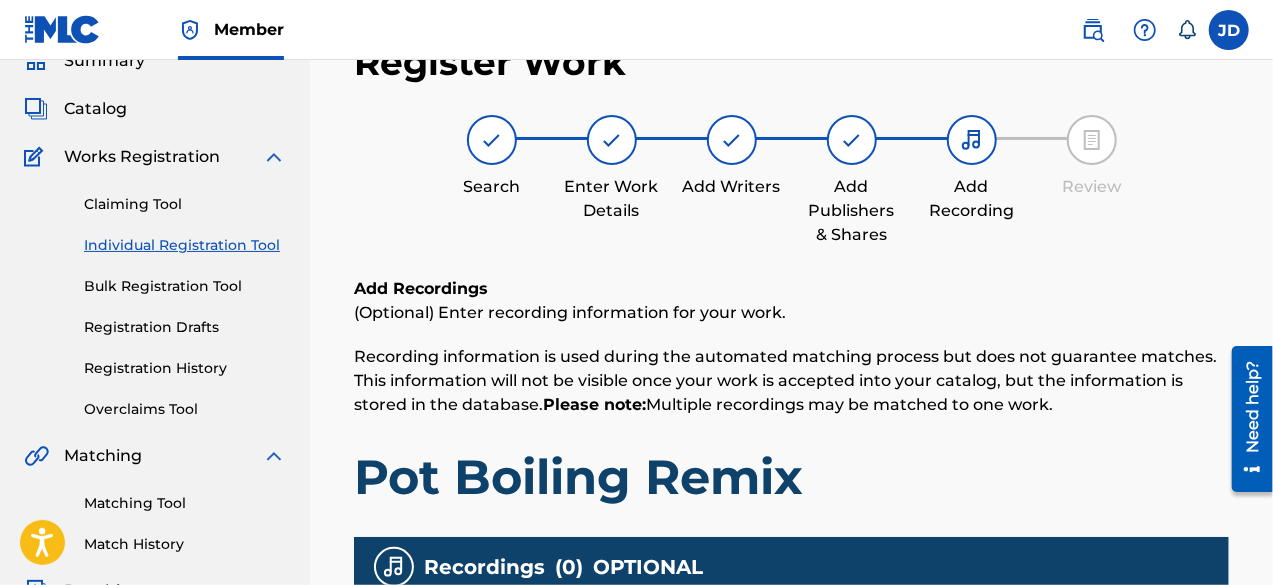 scroll, scrollTop: 90, scrollLeft: 0, axis: vertical 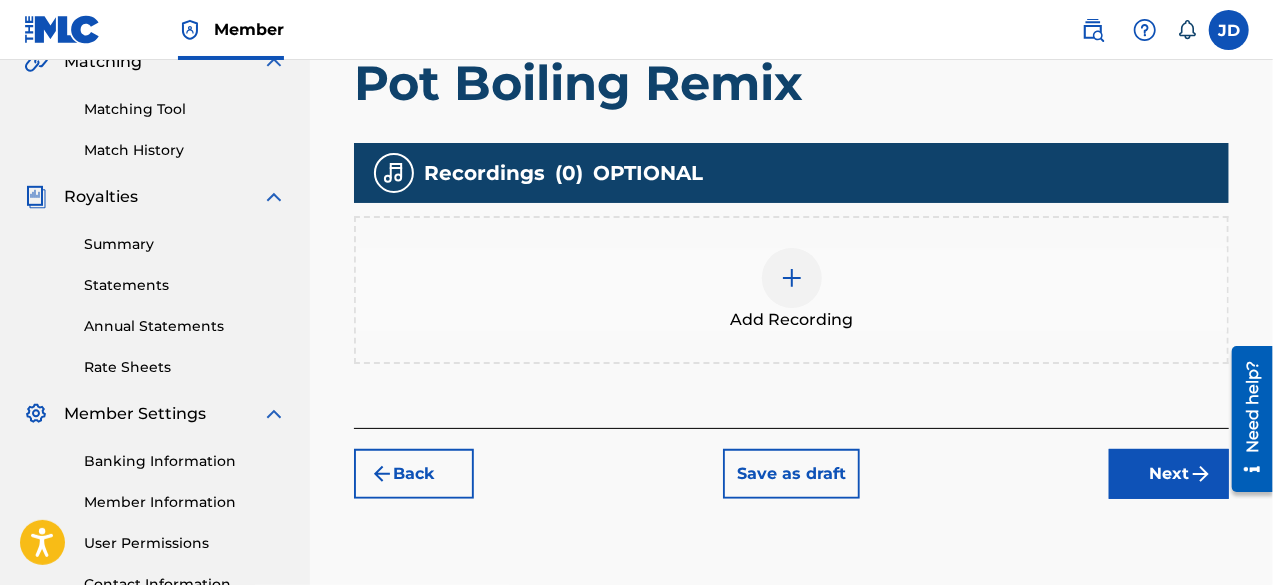 click on "Next" at bounding box center [1169, 474] 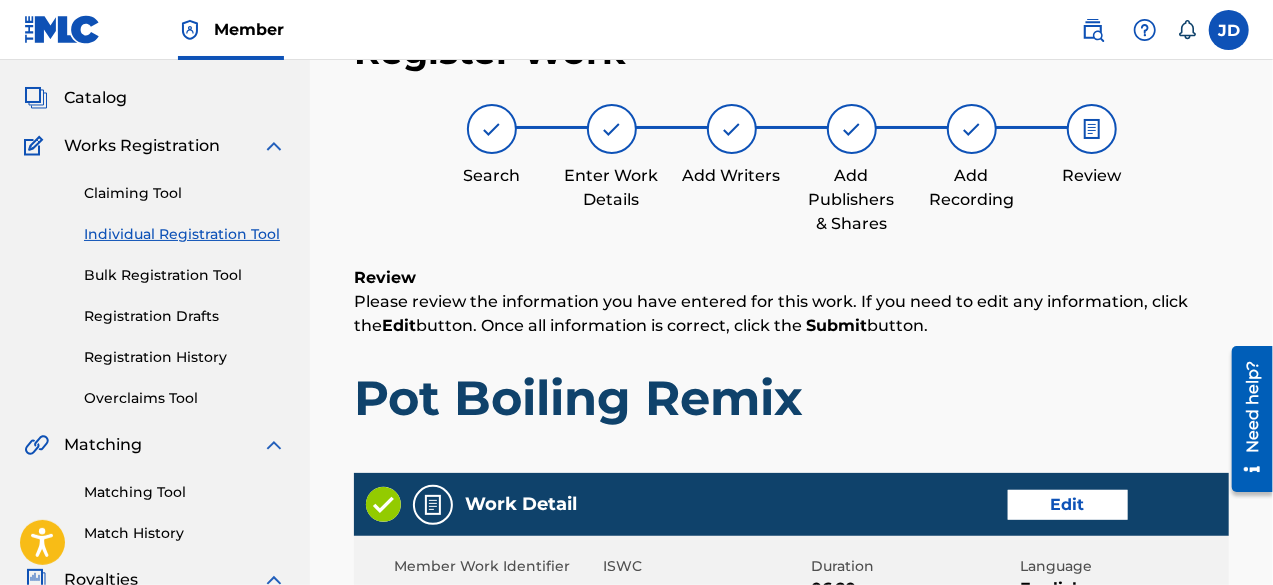 scroll, scrollTop: 90, scrollLeft: 0, axis: vertical 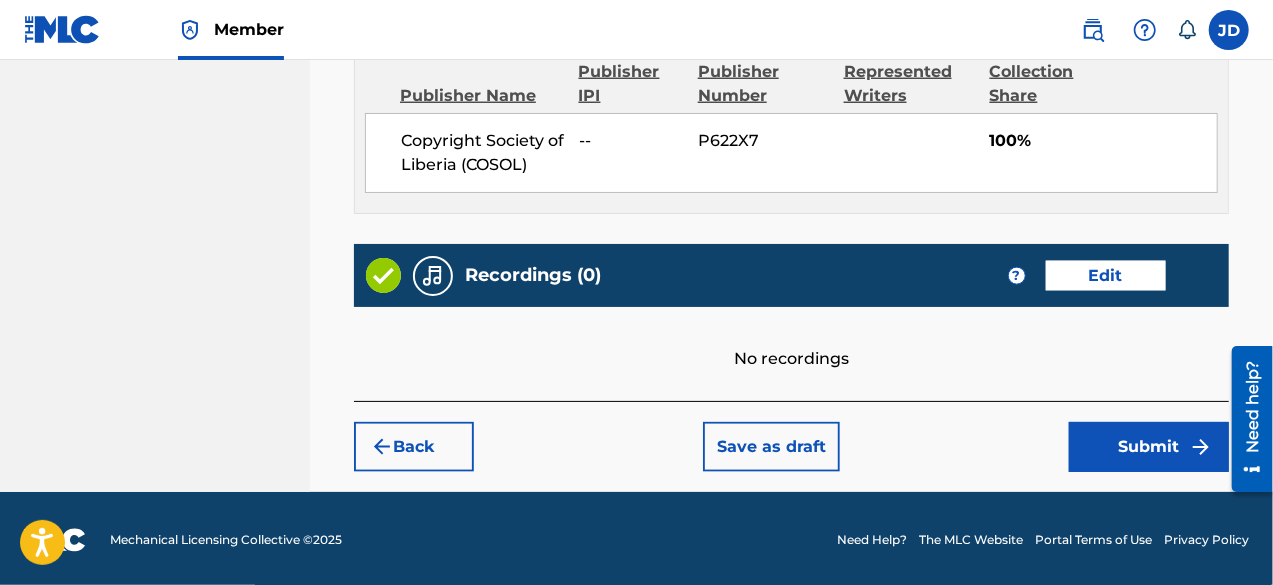 click on "Submit" at bounding box center [1149, 447] 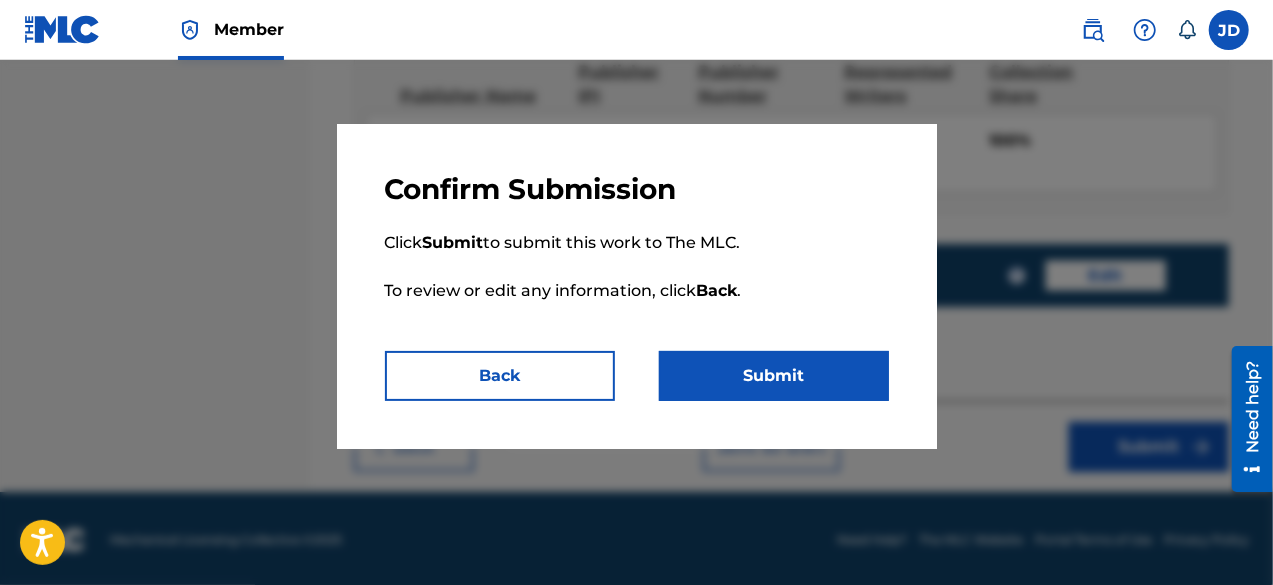 click on "Submit" at bounding box center [774, 376] 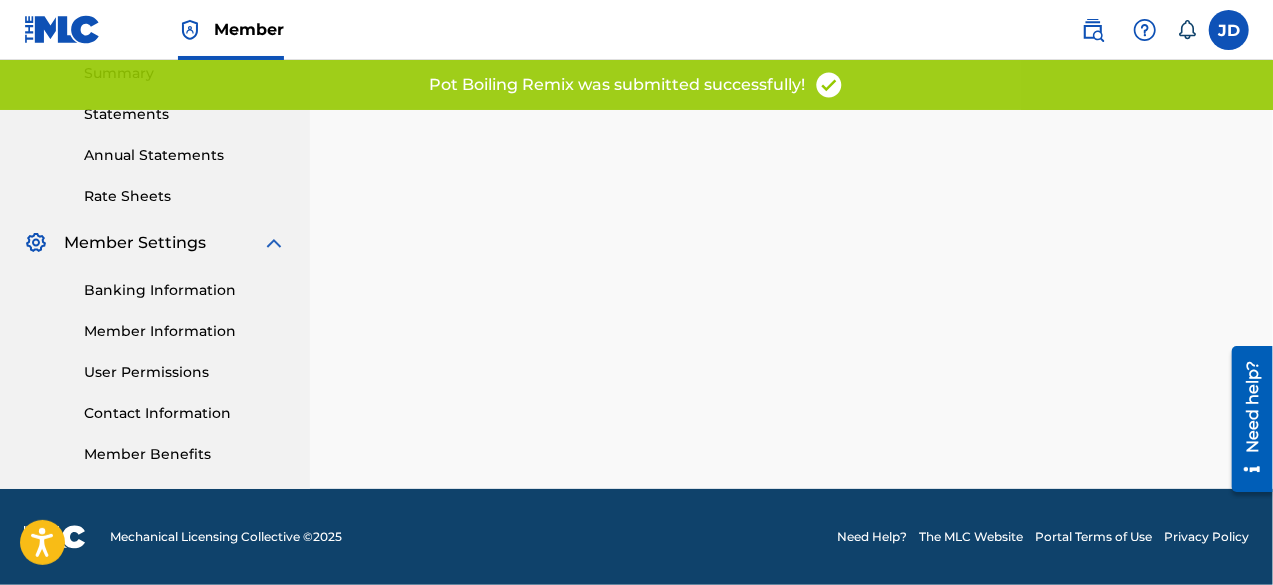 scroll, scrollTop: 0, scrollLeft: 0, axis: both 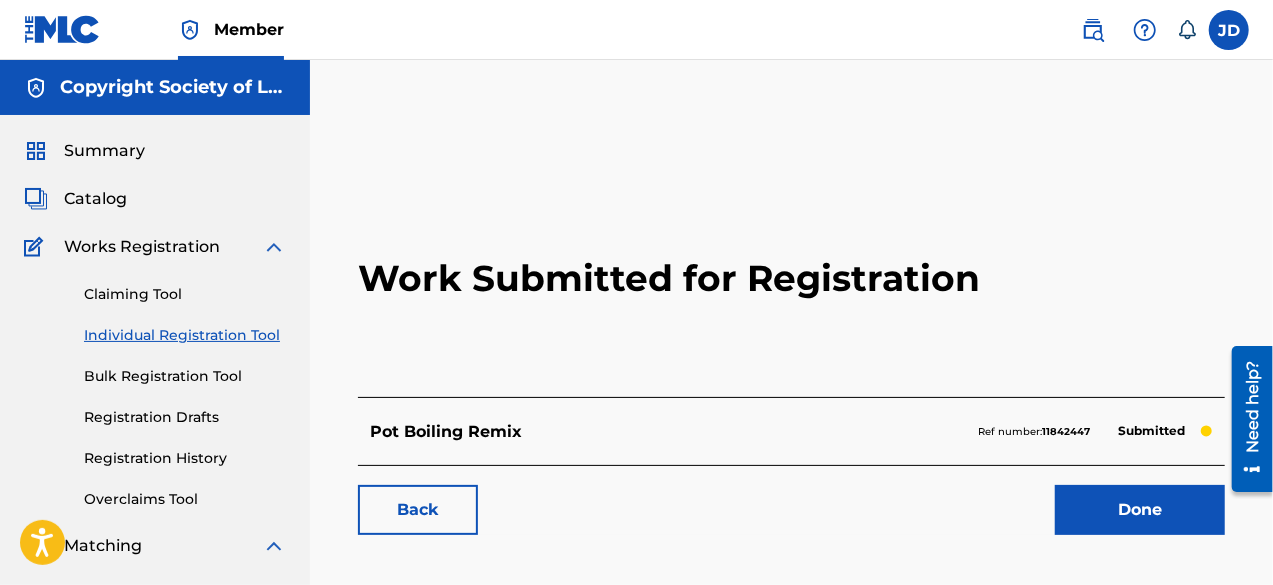 click on "Done" at bounding box center [1140, 510] 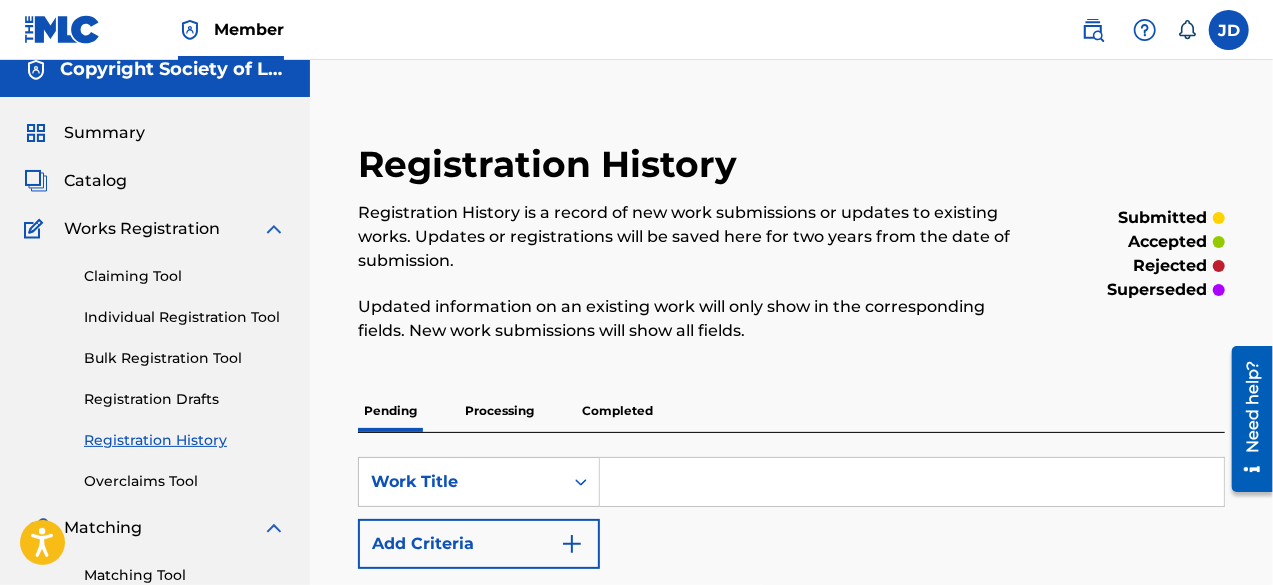 scroll, scrollTop: 6, scrollLeft: 0, axis: vertical 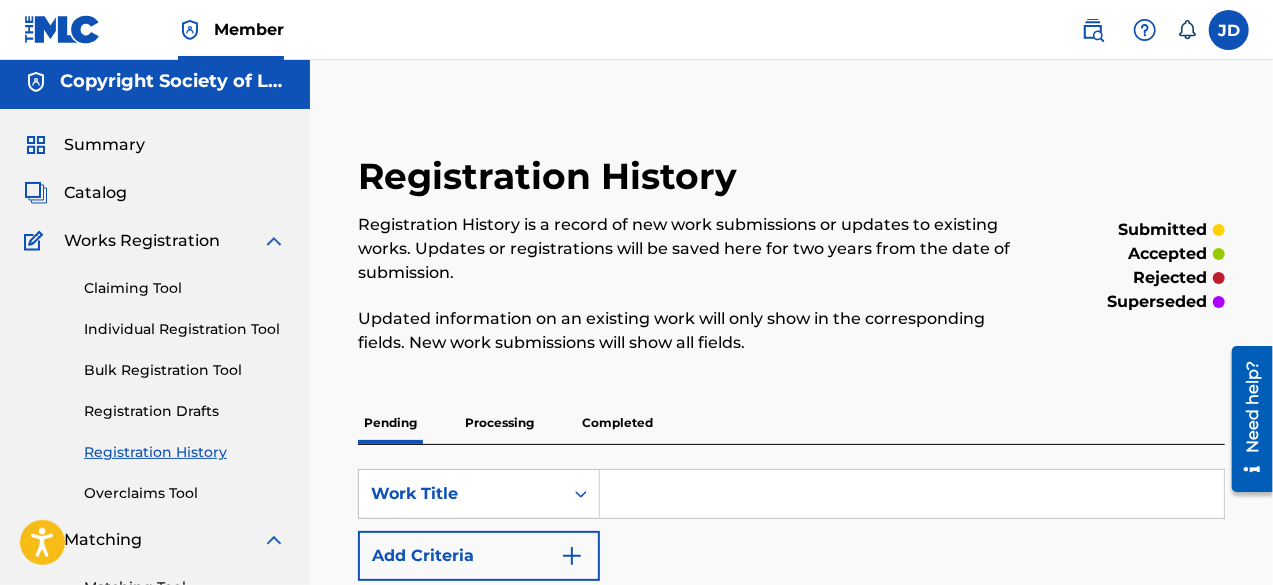click on "Individual Registration Tool" at bounding box center [185, 329] 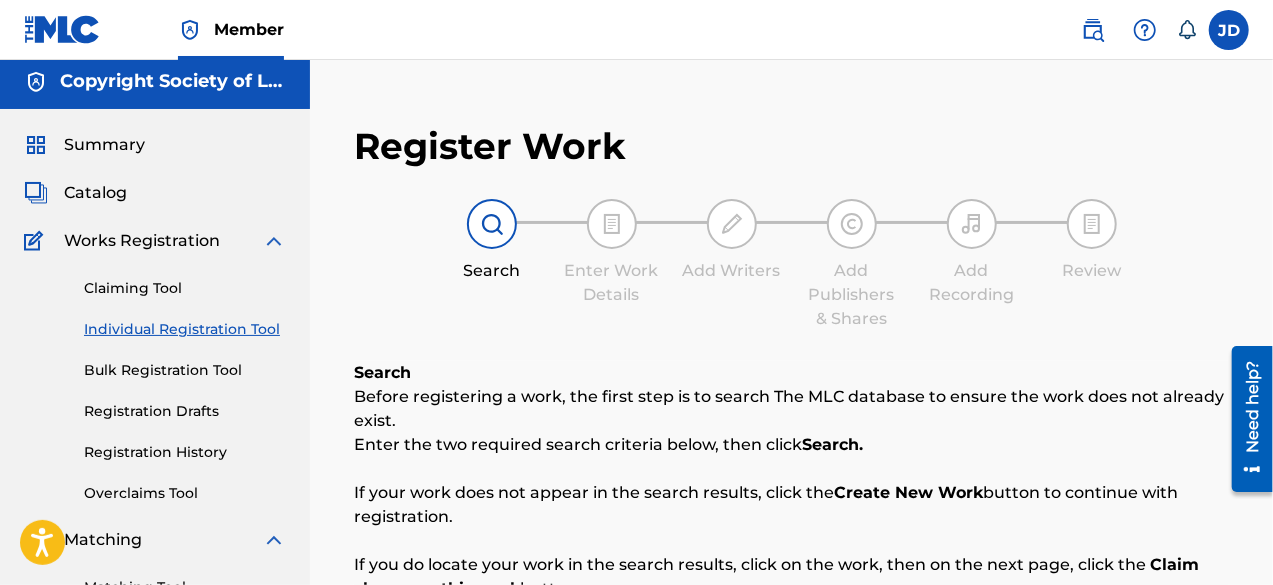 scroll, scrollTop: 0, scrollLeft: 0, axis: both 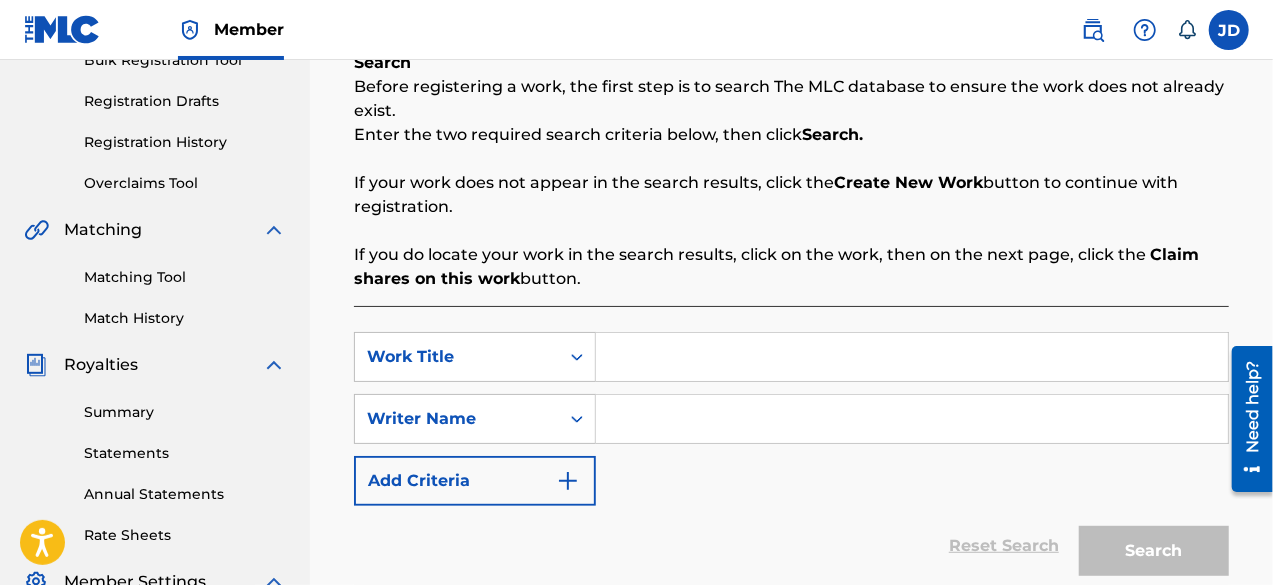 click at bounding box center [912, 357] 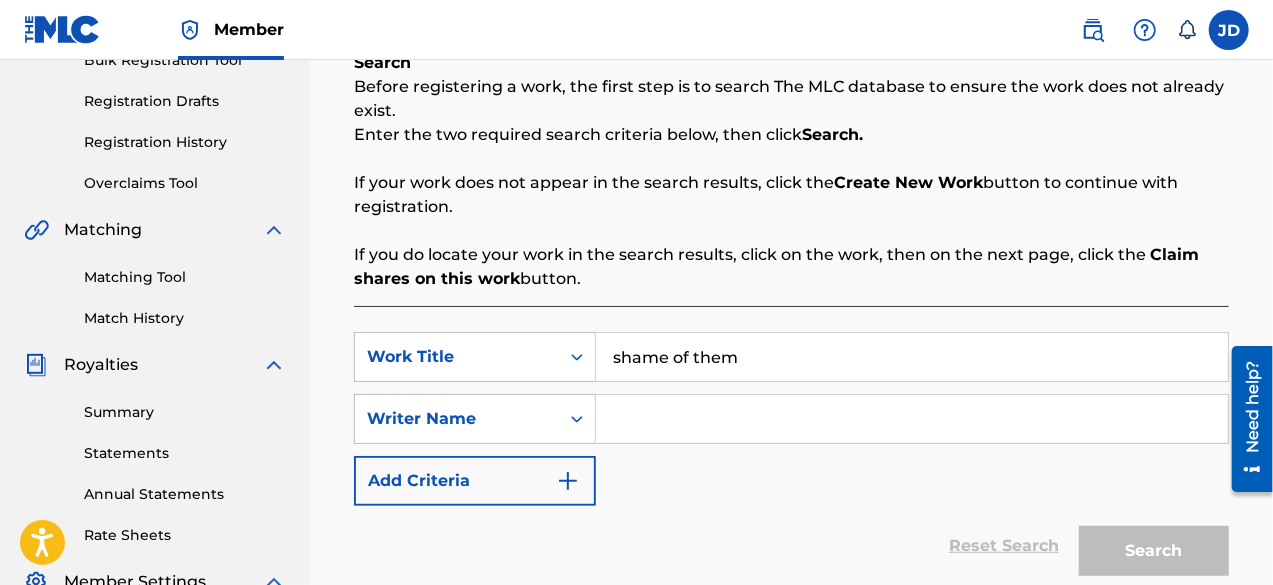 type on "shame of them" 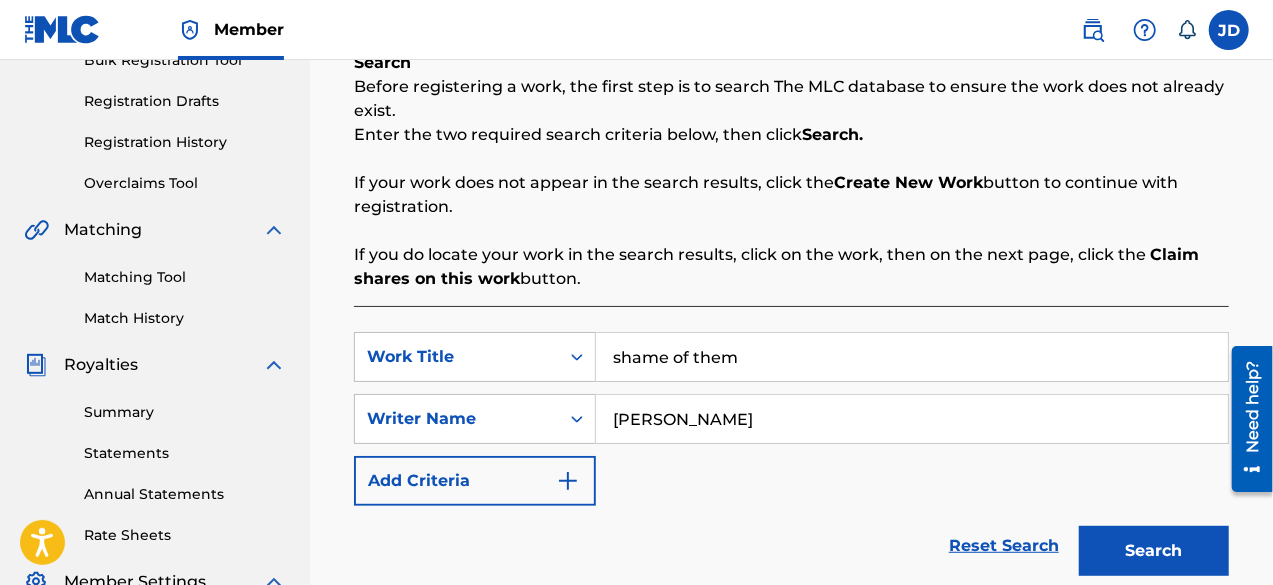 type on "[PERSON_NAME]" 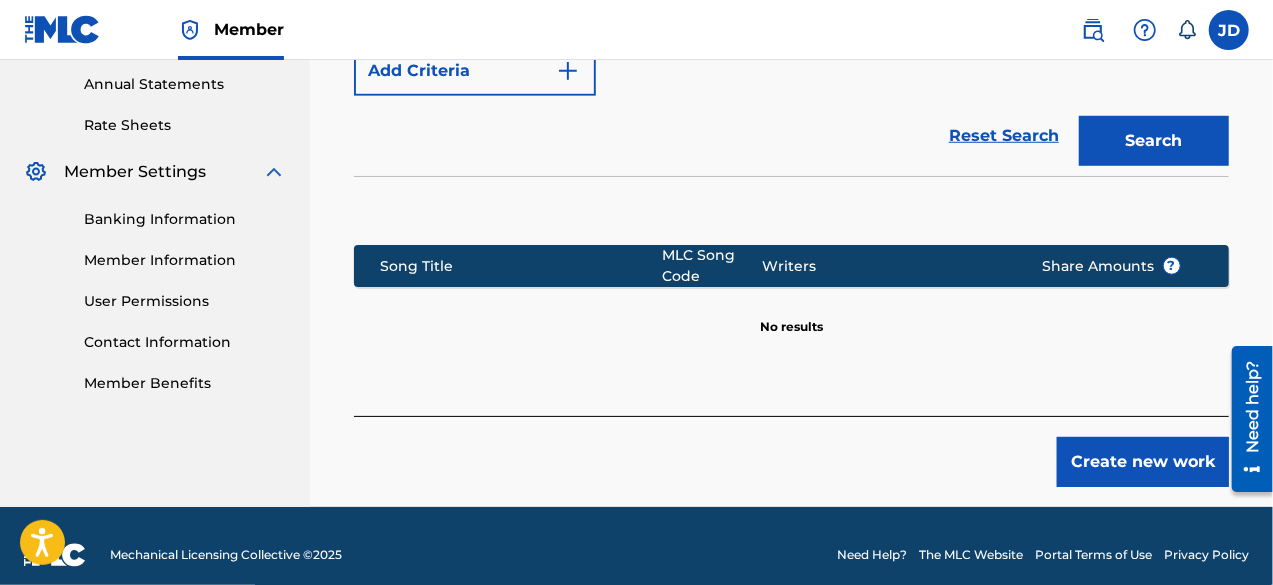 scroll, scrollTop: 742, scrollLeft: 0, axis: vertical 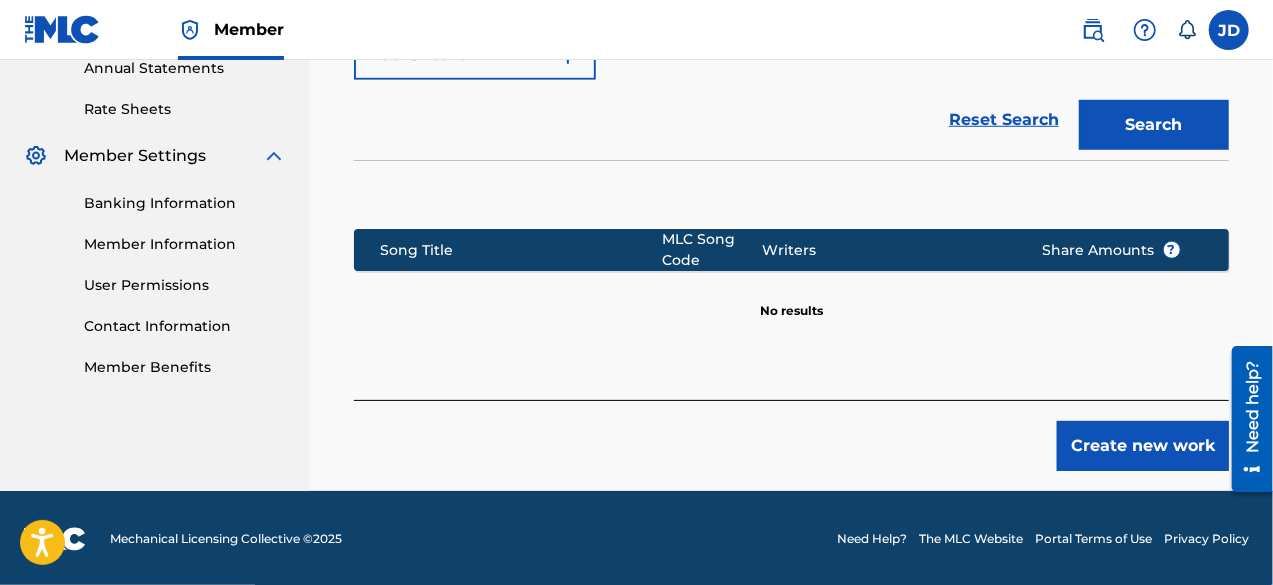 click on "Create new work" at bounding box center [1143, 446] 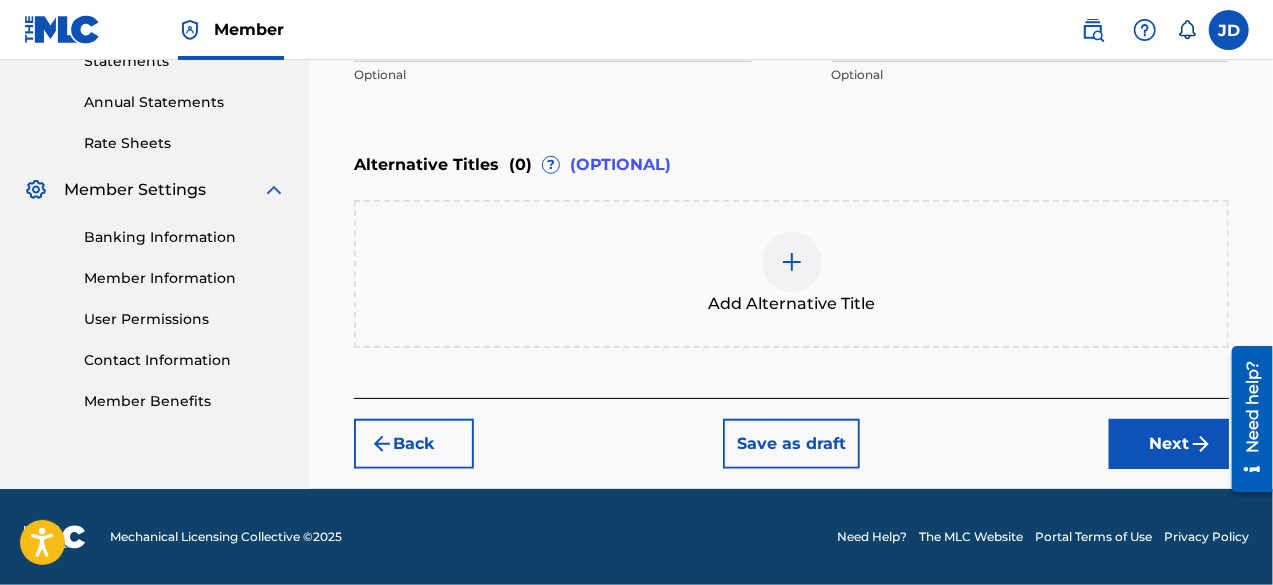 scroll, scrollTop: 706, scrollLeft: 0, axis: vertical 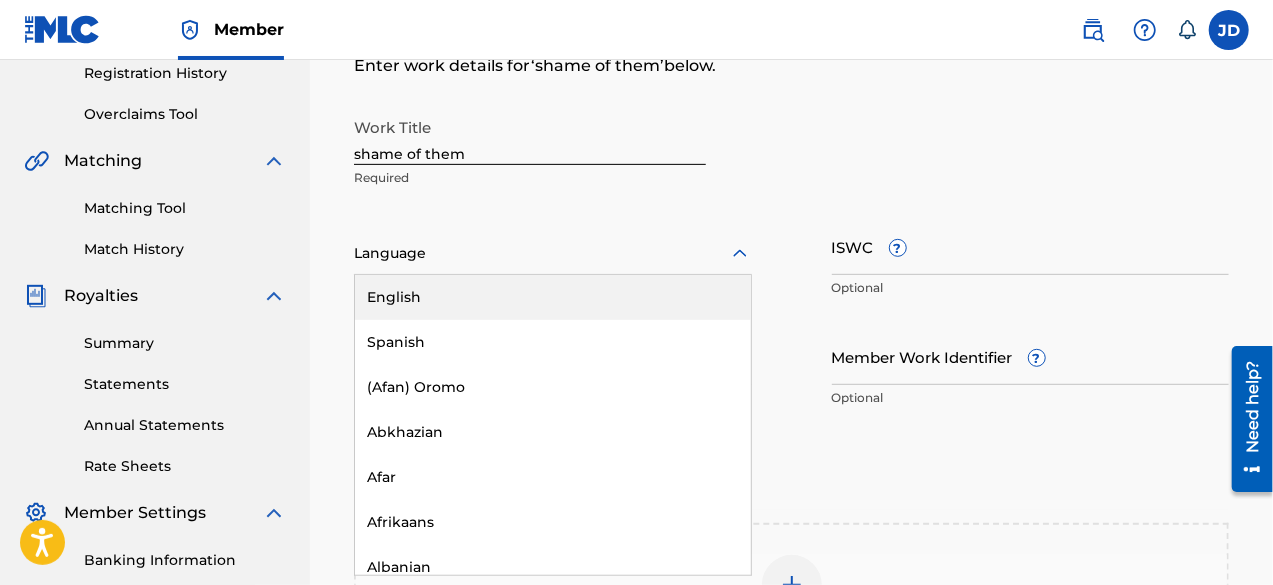 click at bounding box center (553, 253) 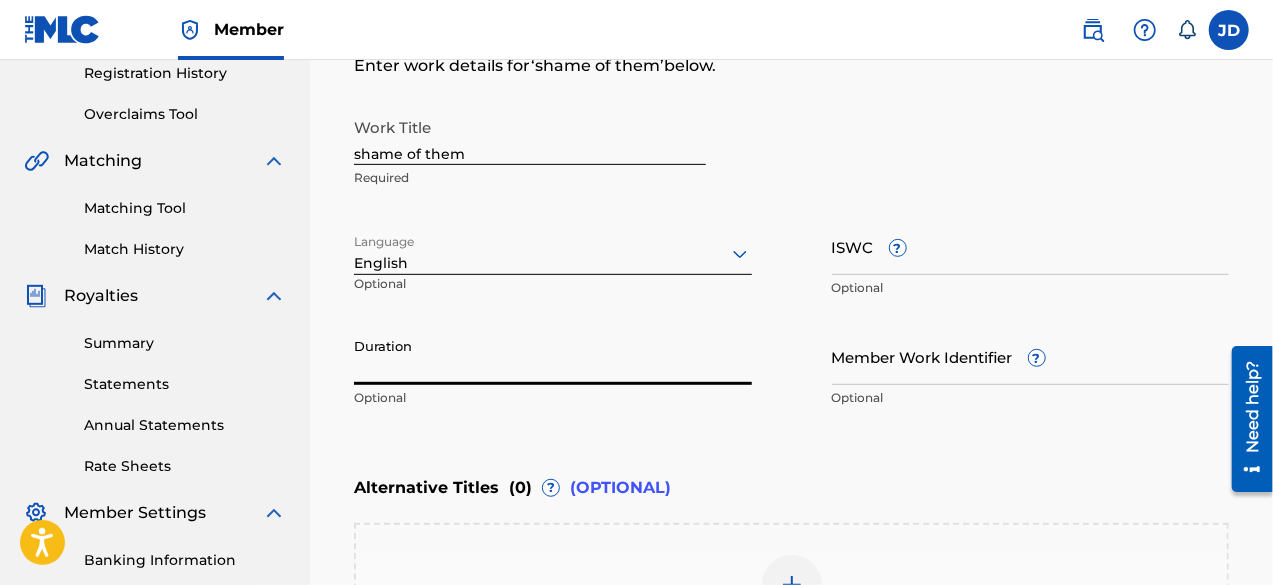 click on "Duration" at bounding box center [553, 356] 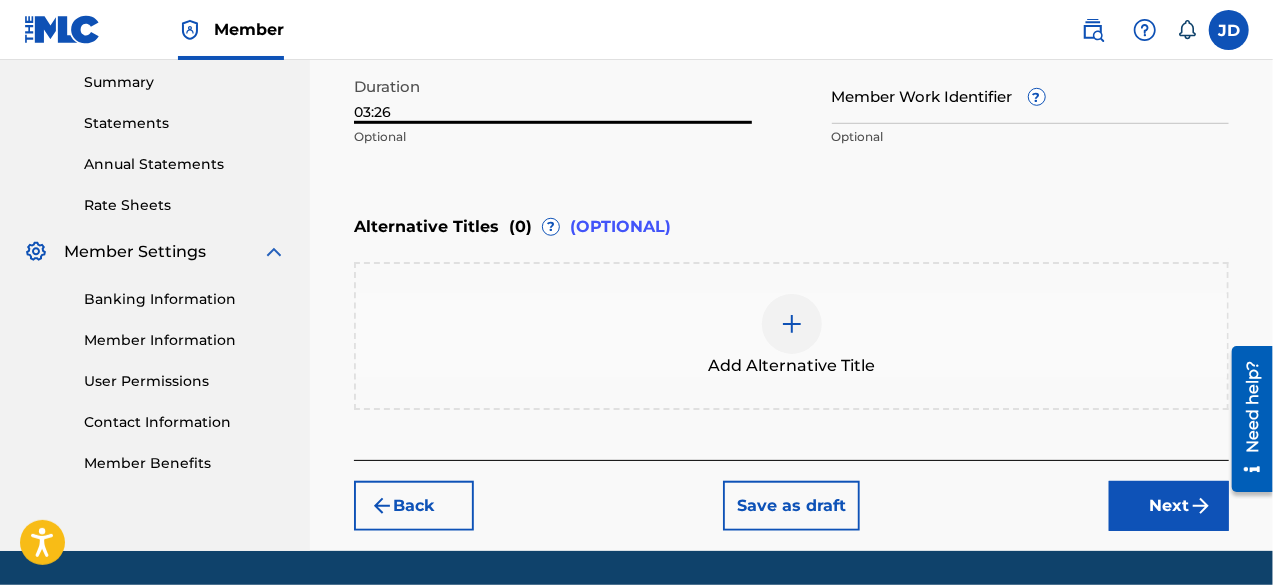 scroll, scrollTop: 665, scrollLeft: 0, axis: vertical 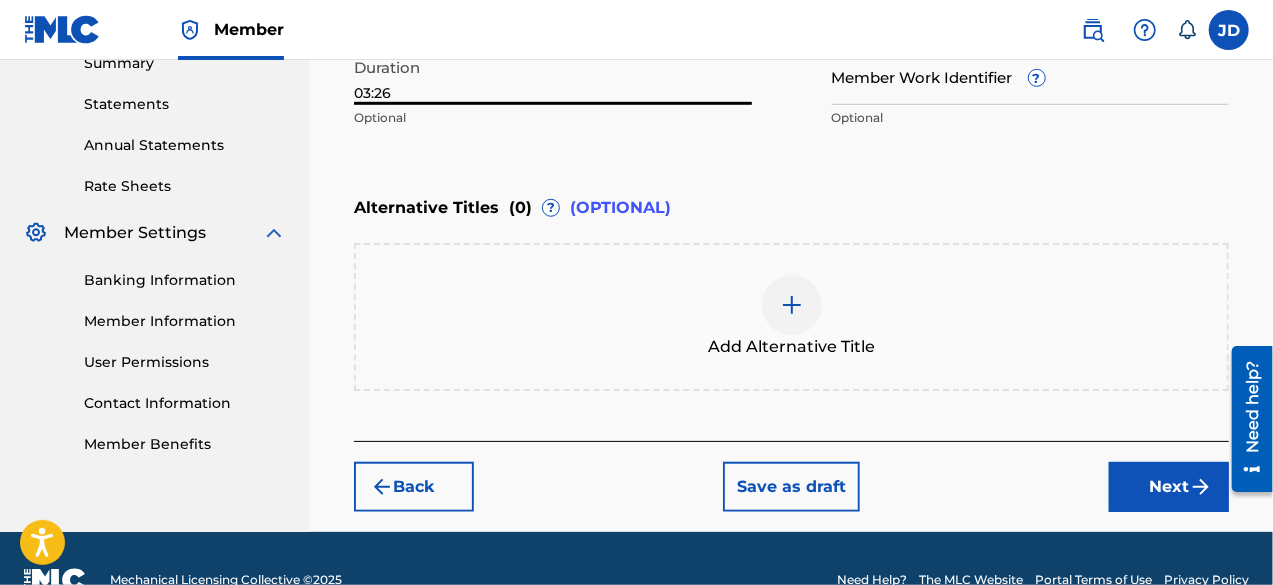 type on "03:26" 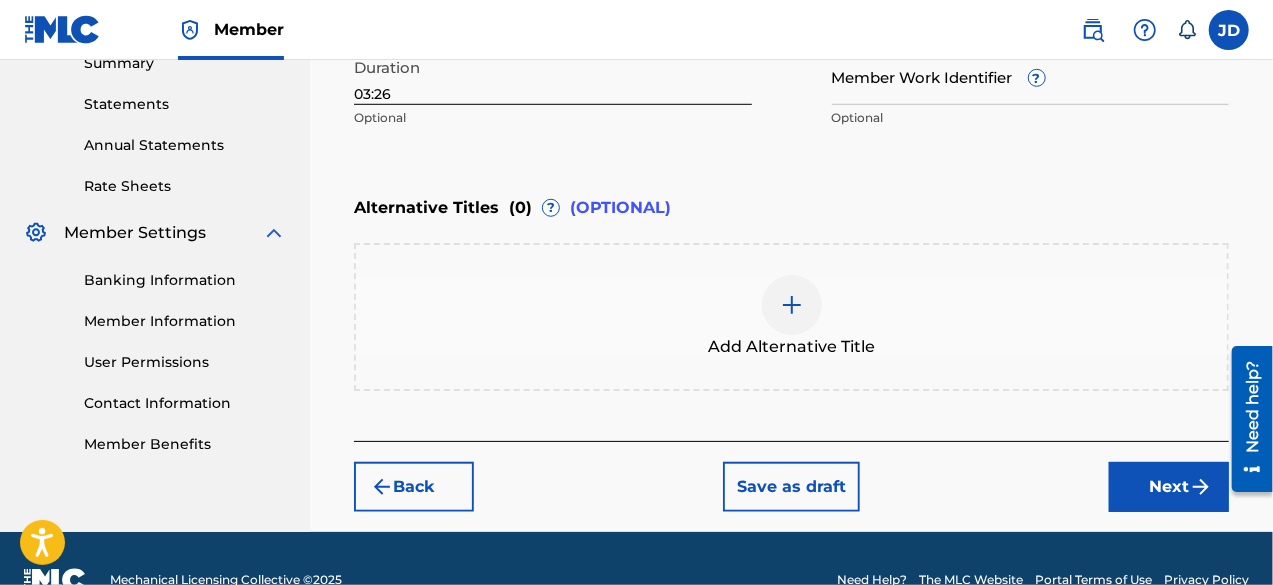 click on "Next" at bounding box center [1169, 487] 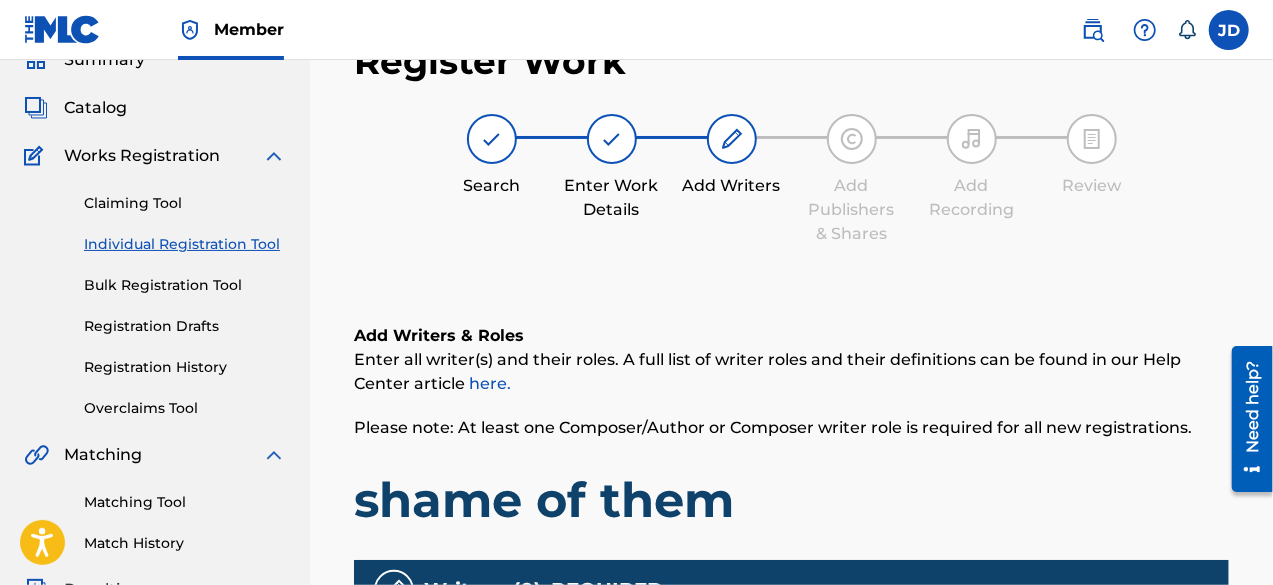 scroll, scrollTop: 90, scrollLeft: 0, axis: vertical 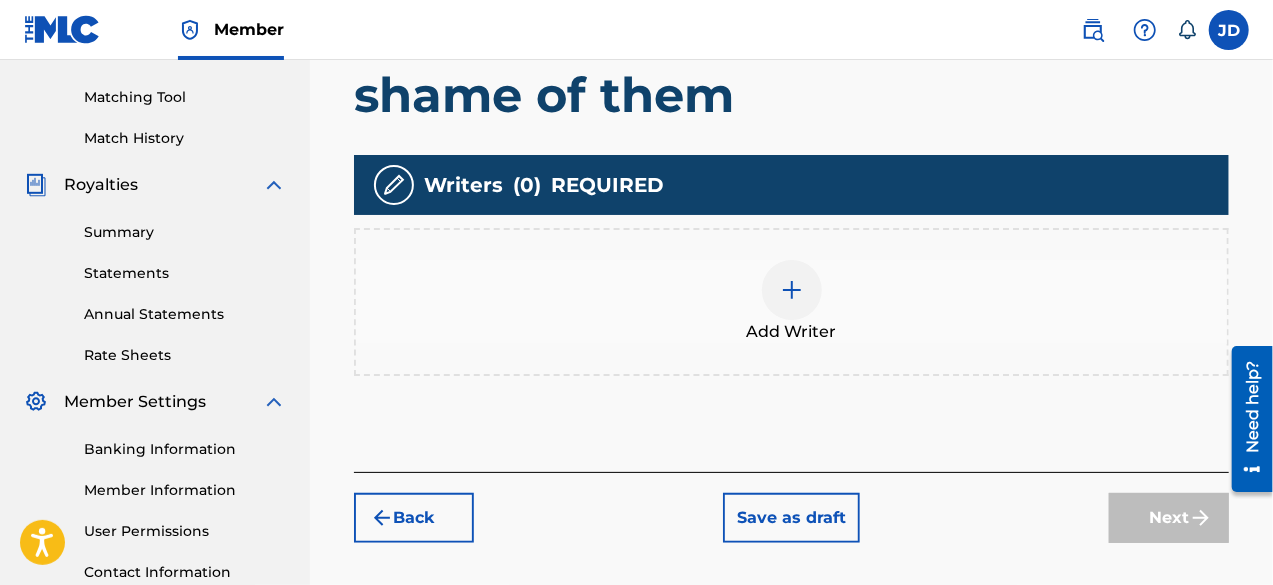 click at bounding box center (792, 290) 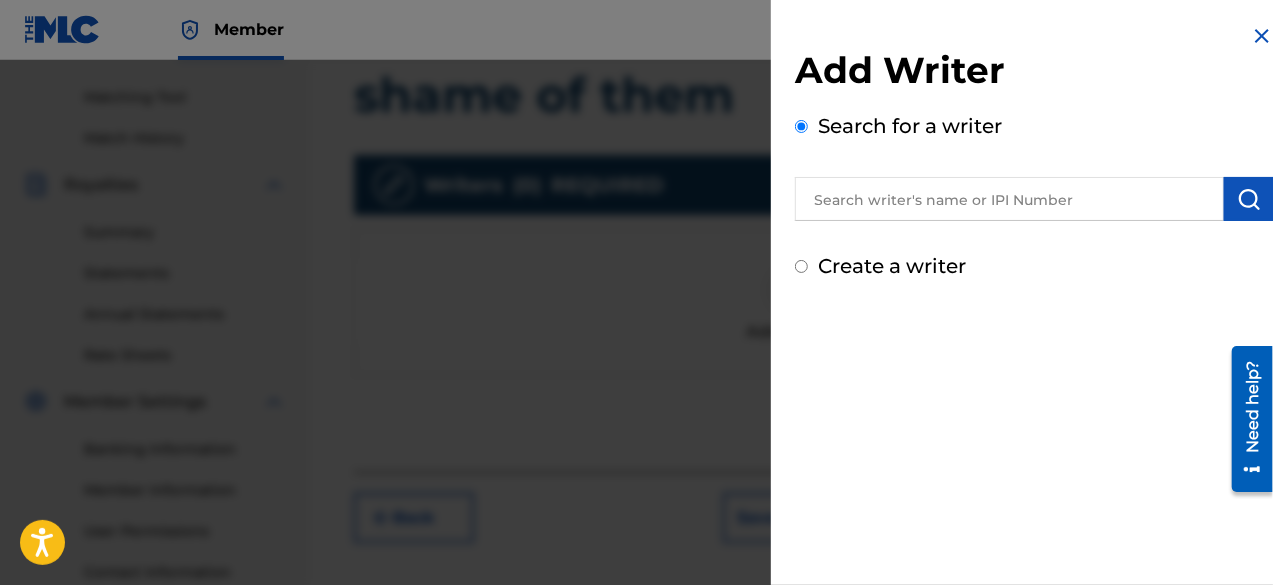 click on "Create a writer" at bounding box center (892, 266) 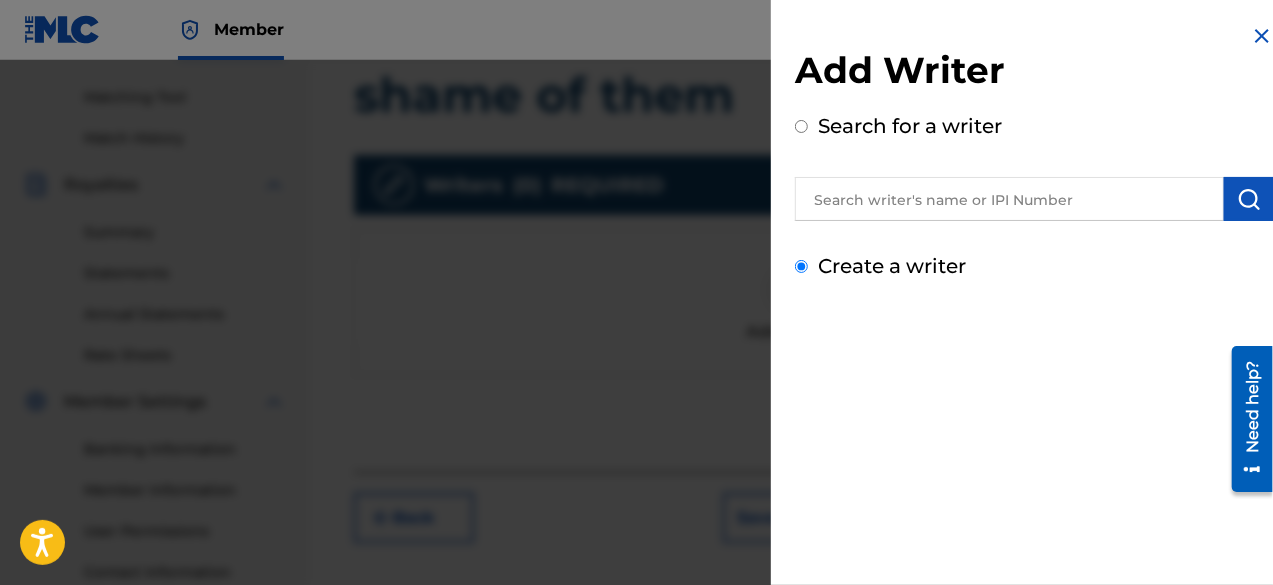 click on "Create a writer" at bounding box center (801, 266) 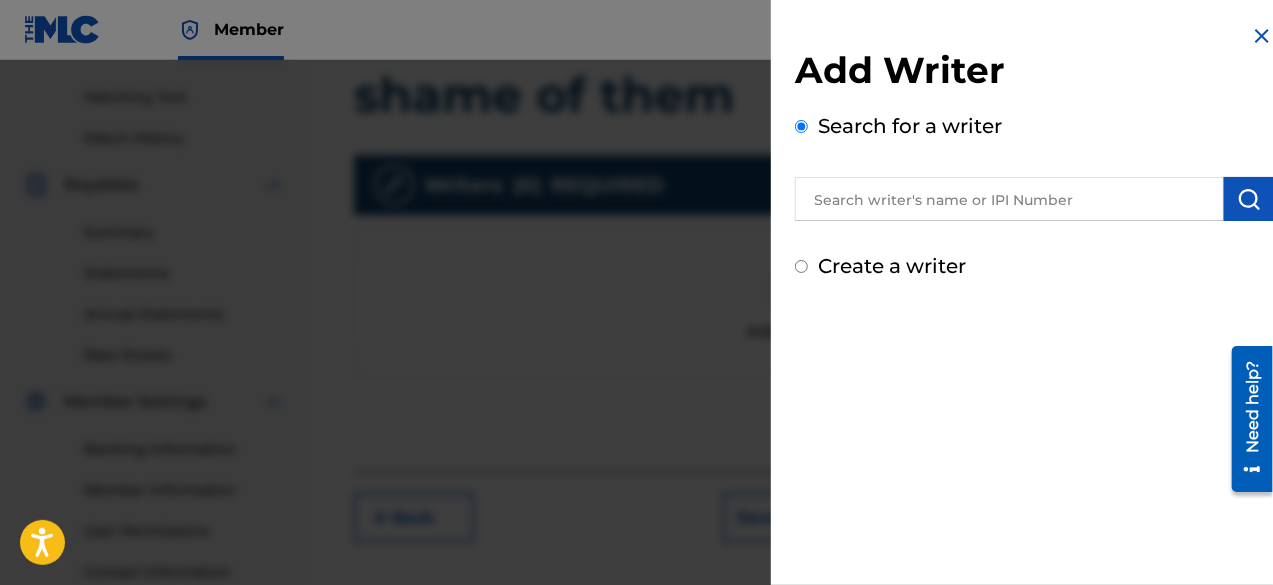 radio on "false" 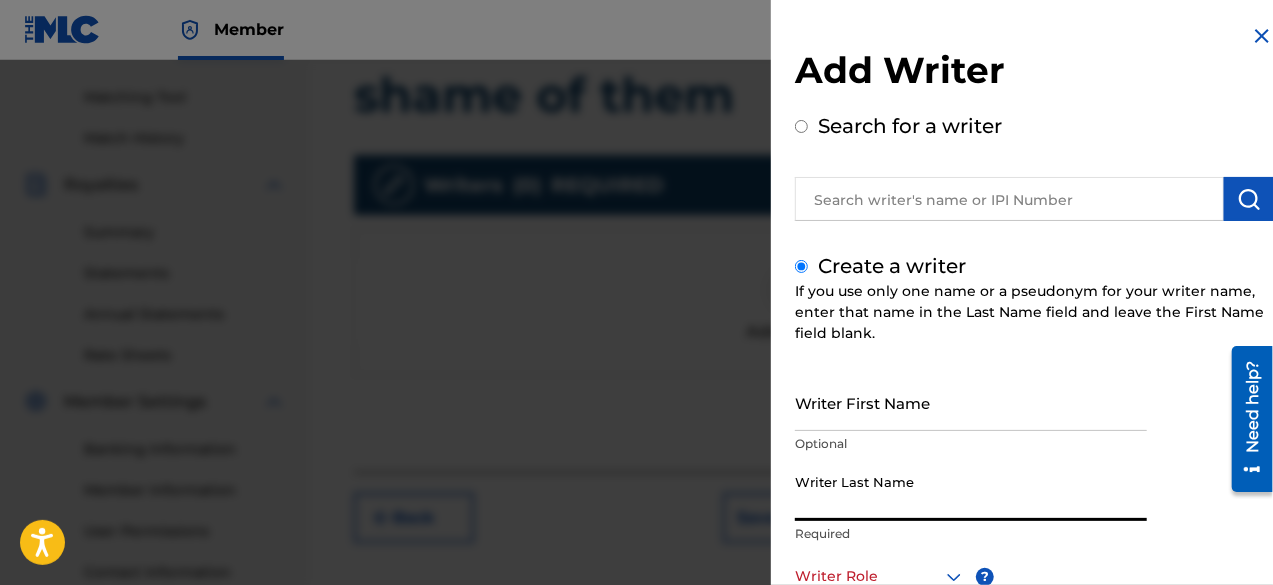 click on "Writer Last Name" at bounding box center (971, 492) 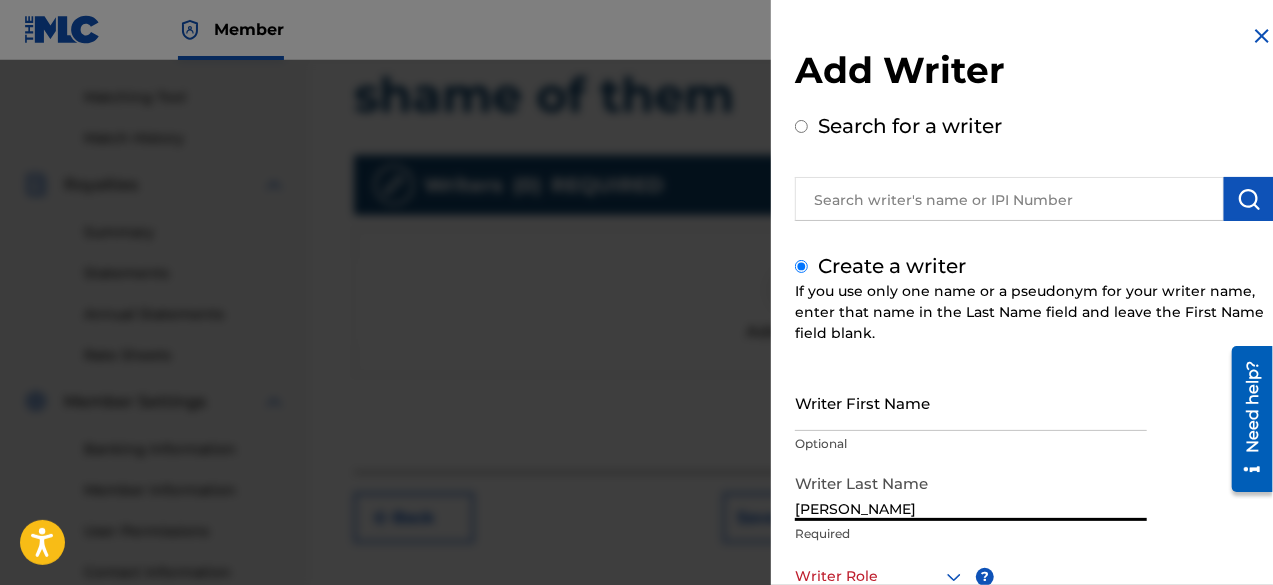 type on "[PERSON_NAME]" 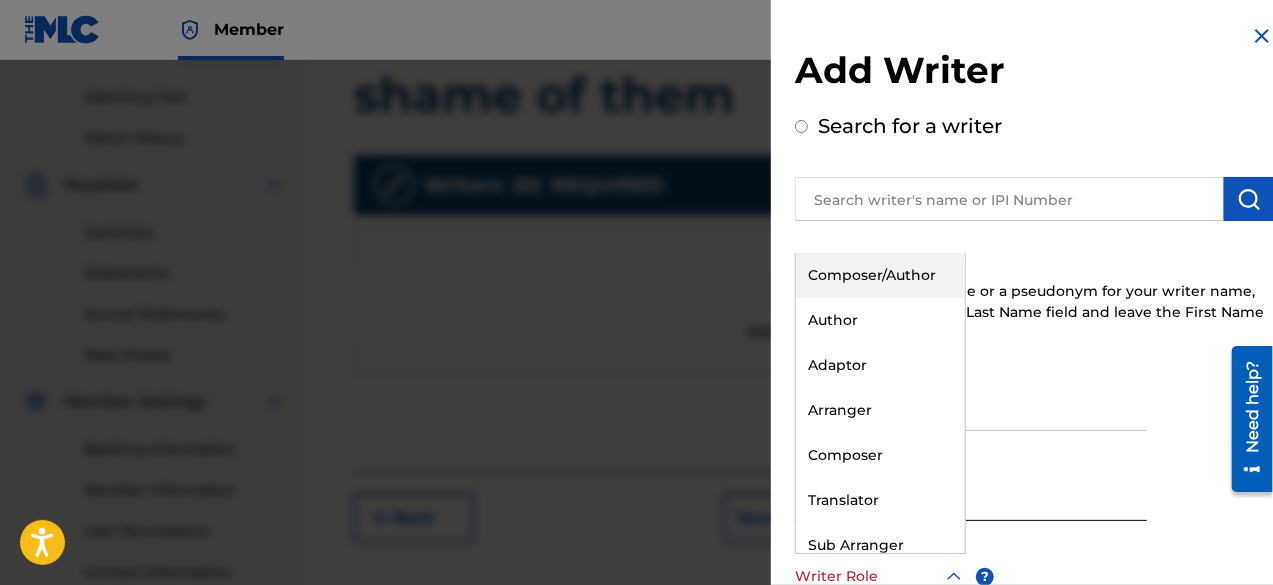 scroll, scrollTop: 2, scrollLeft: 0, axis: vertical 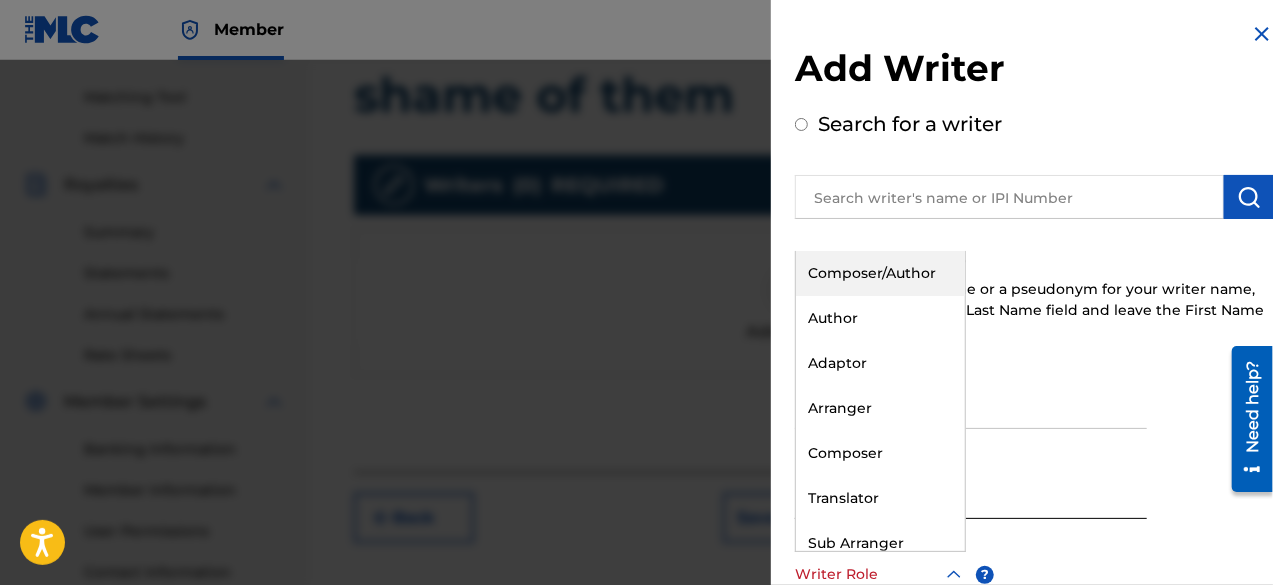 click 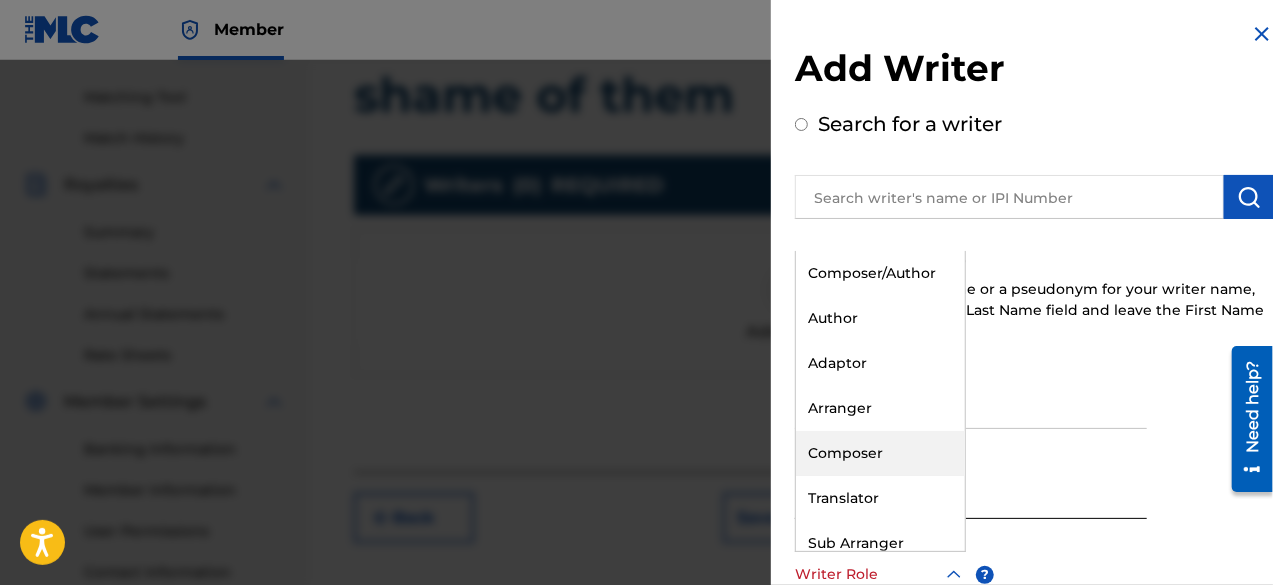 click on "Composer" at bounding box center (880, 453) 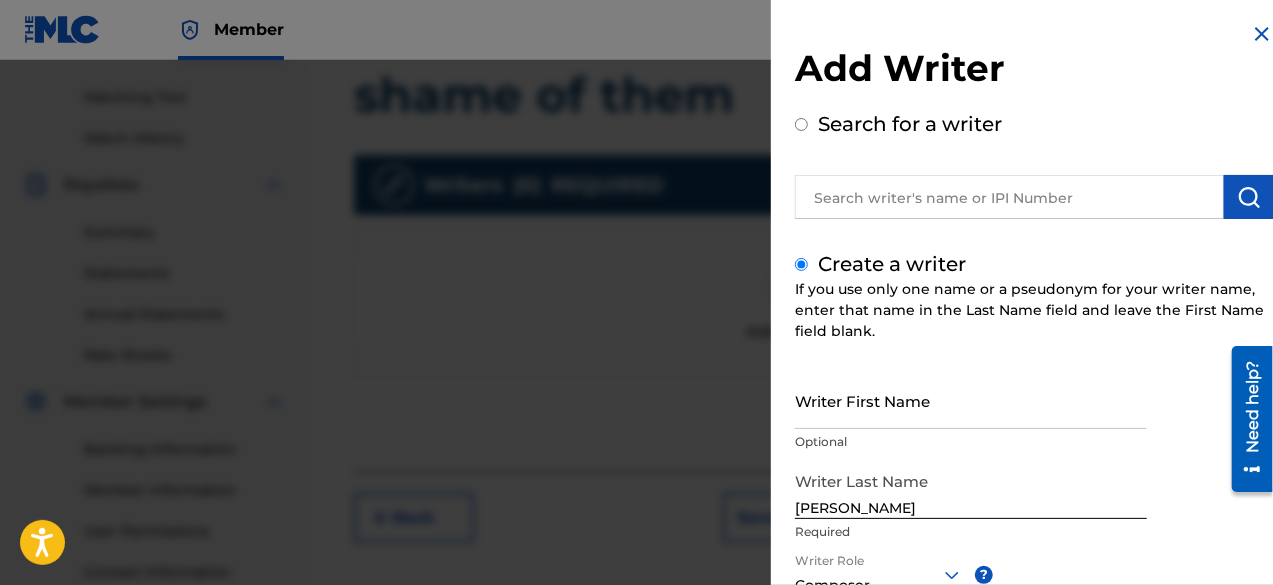 scroll, scrollTop: 654, scrollLeft: 0, axis: vertical 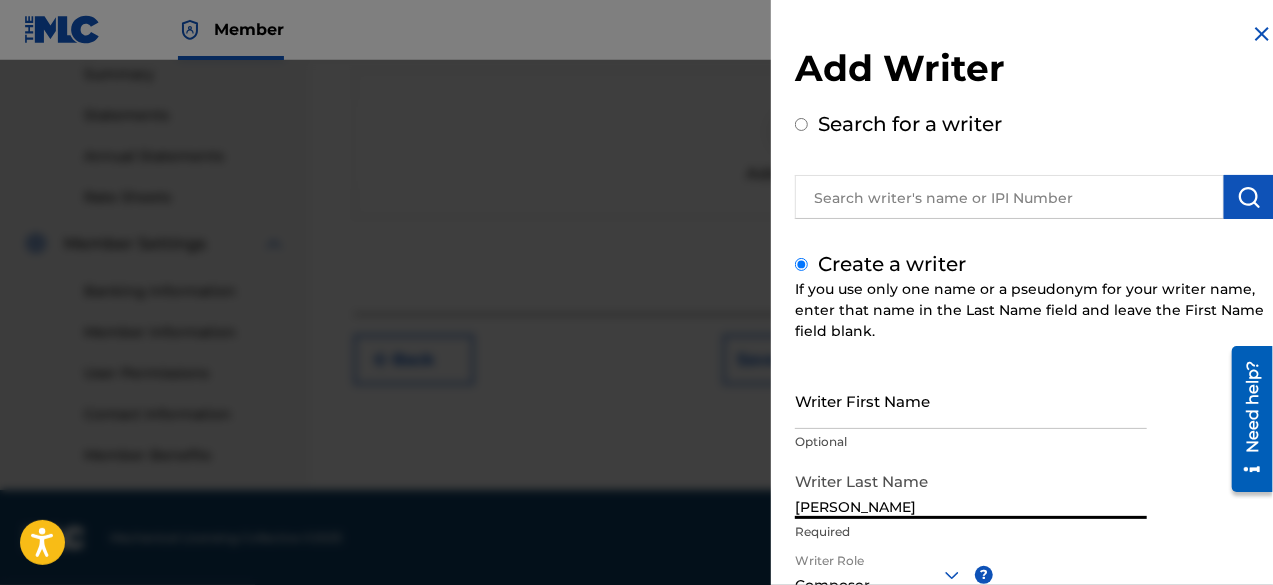 click on "[PERSON_NAME]" at bounding box center [971, 490] 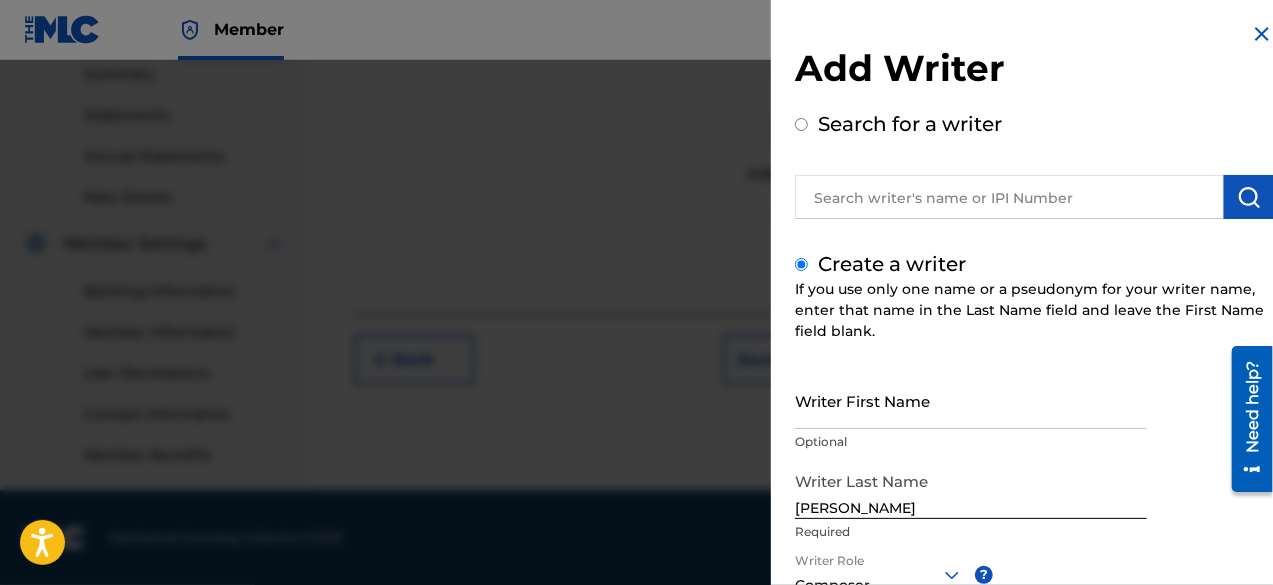 scroll, scrollTop: 282, scrollLeft: 0, axis: vertical 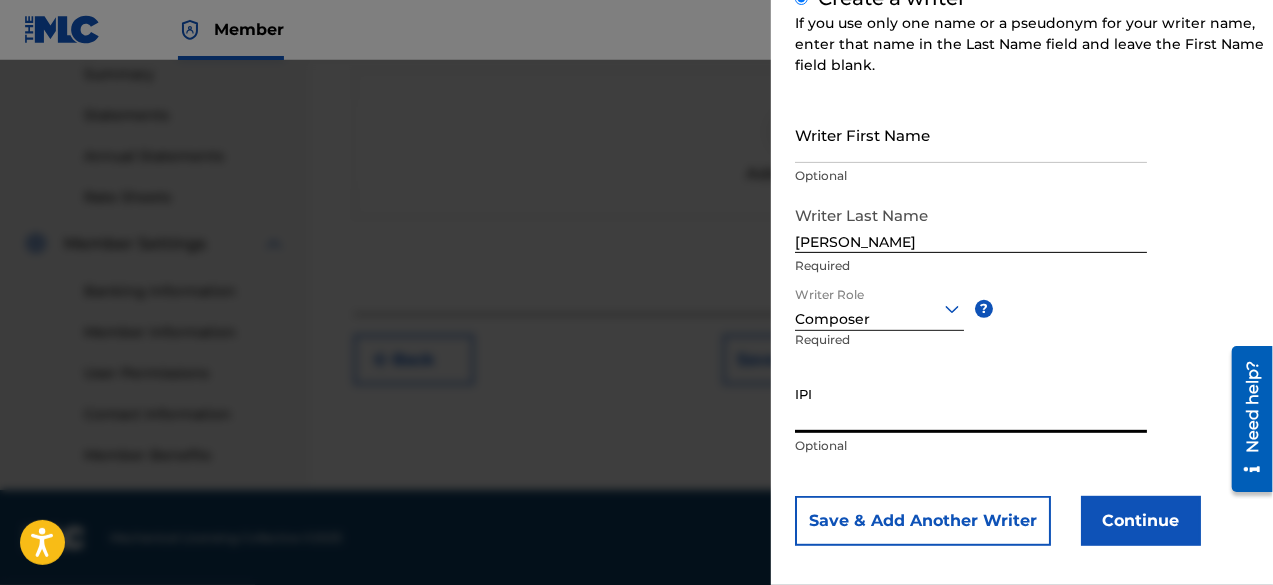 click on "Continue" at bounding box center (1141, 521) 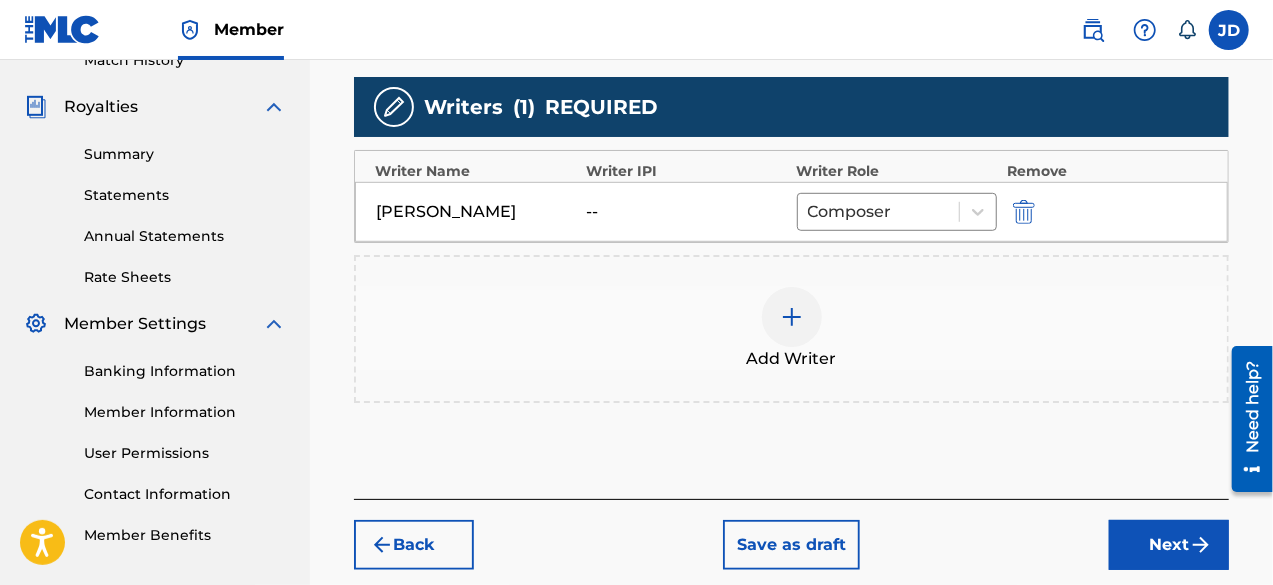 scroll, scrollTop: 673, scrollLeft: 0, axis: vertical 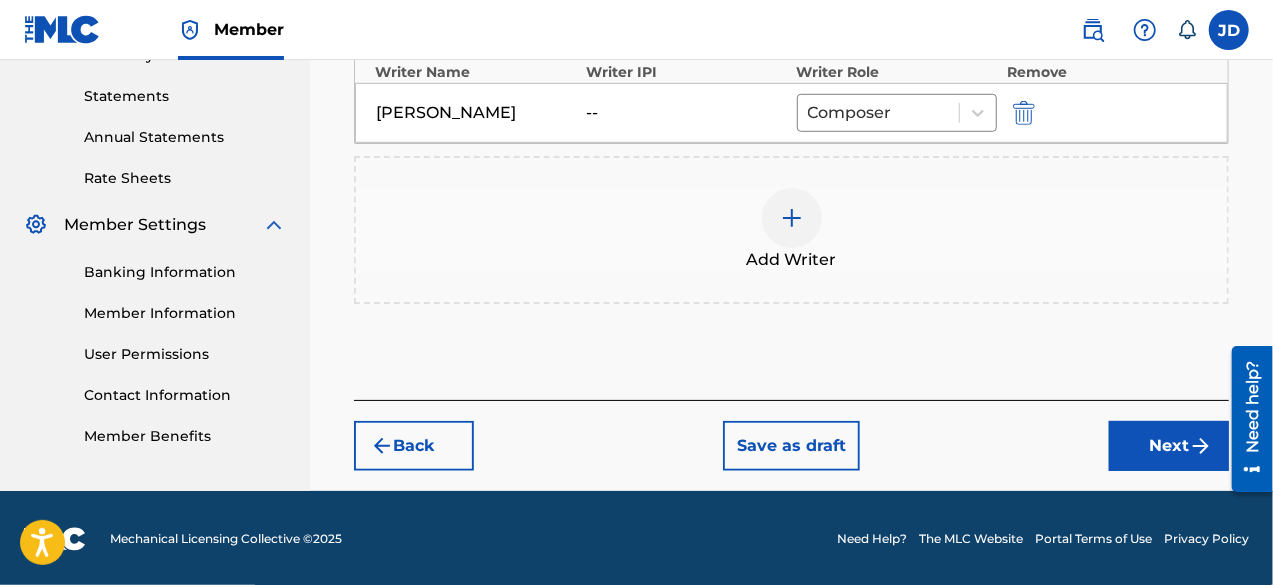 click on "Next" at bounding box center [1169, 446] 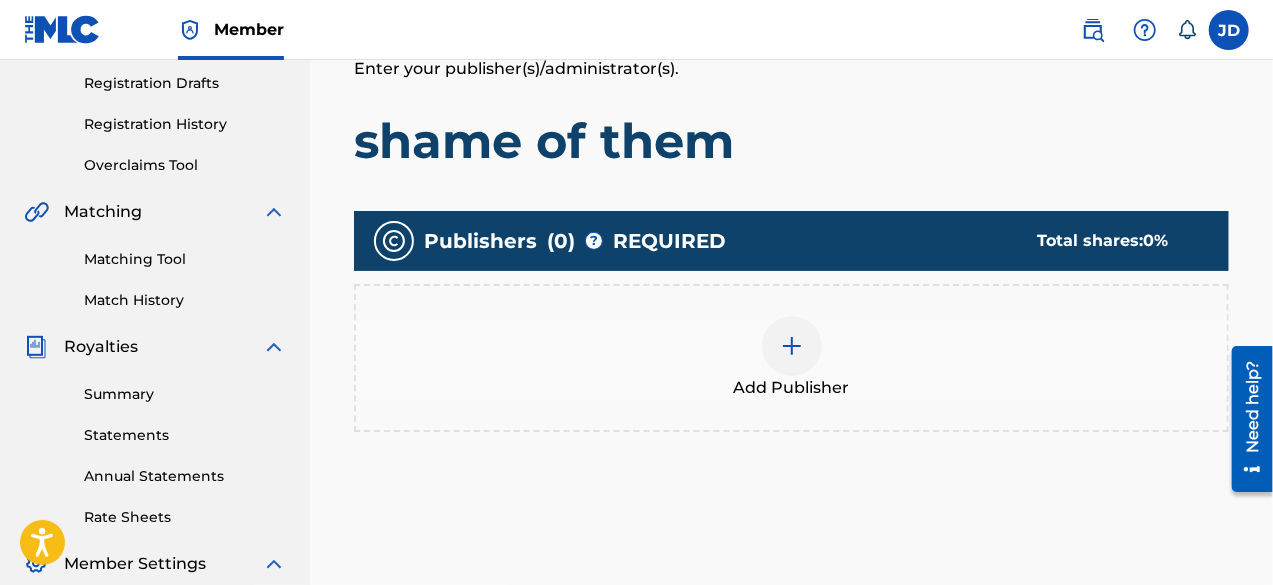 scroll, scrollTop: 338, scrollLeft: 0, axis: vertical 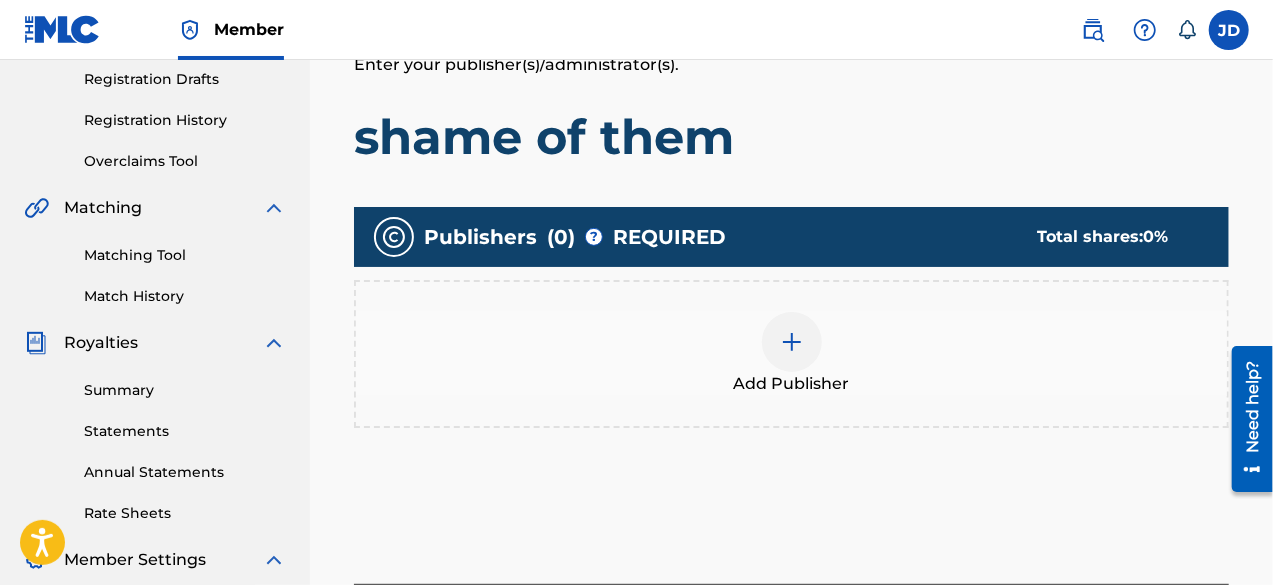 click at bounding box center [792, 342] 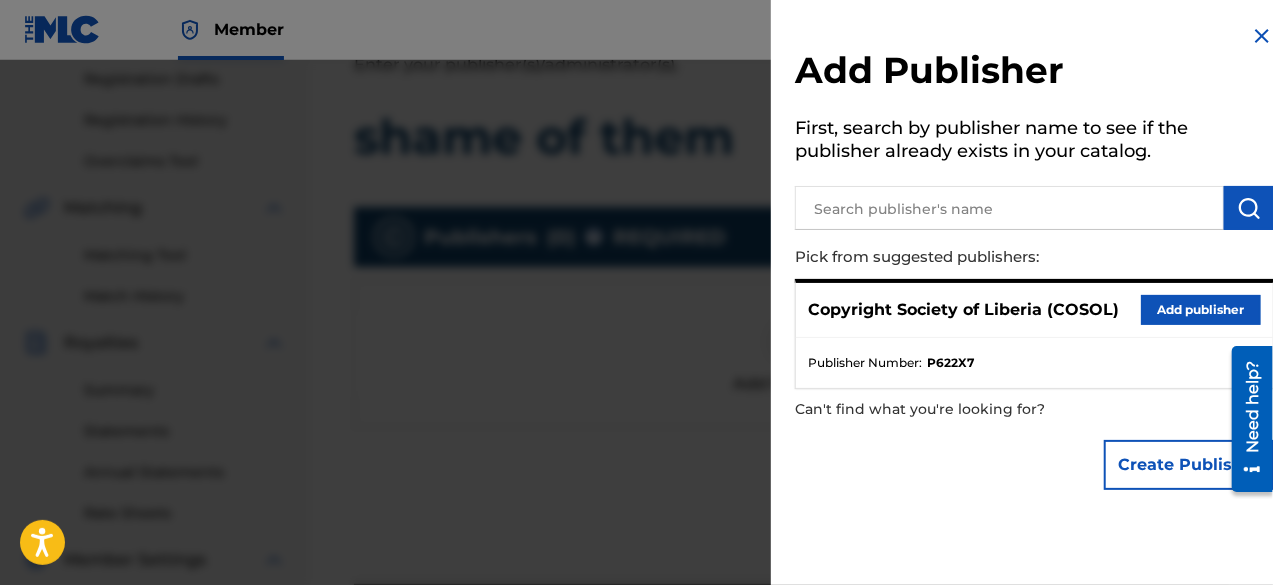 click on "Add publisher" at bounding box center (1201, 310) 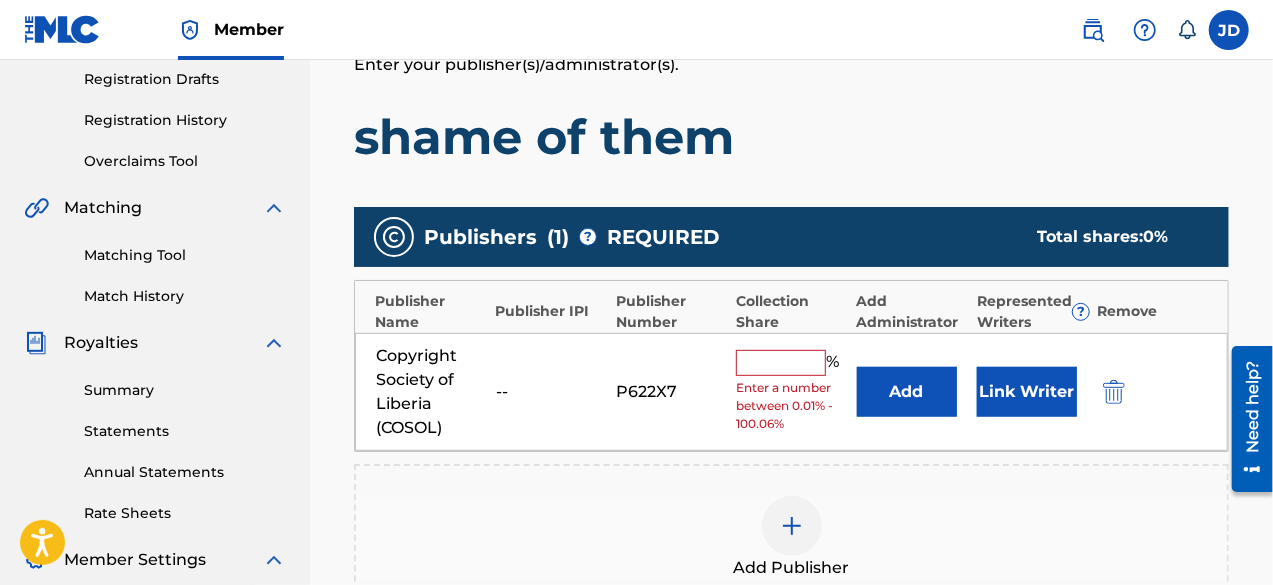 click at bounding box center (781, 363) 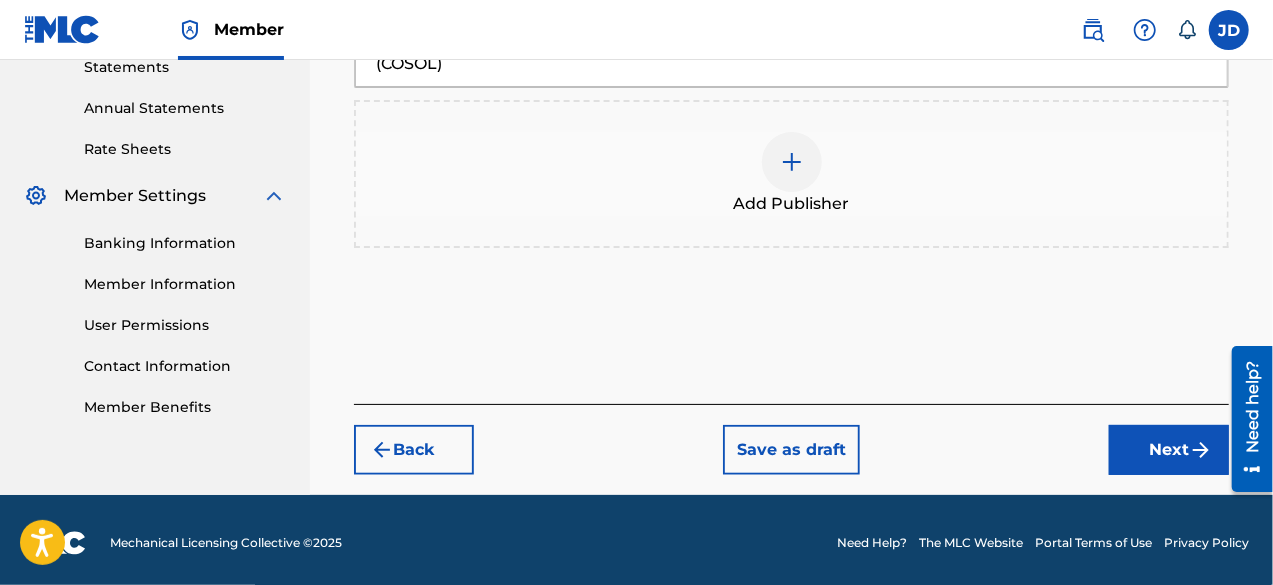 scroll, scrollTop: 706, scrollLeft: 0, axis: vertical 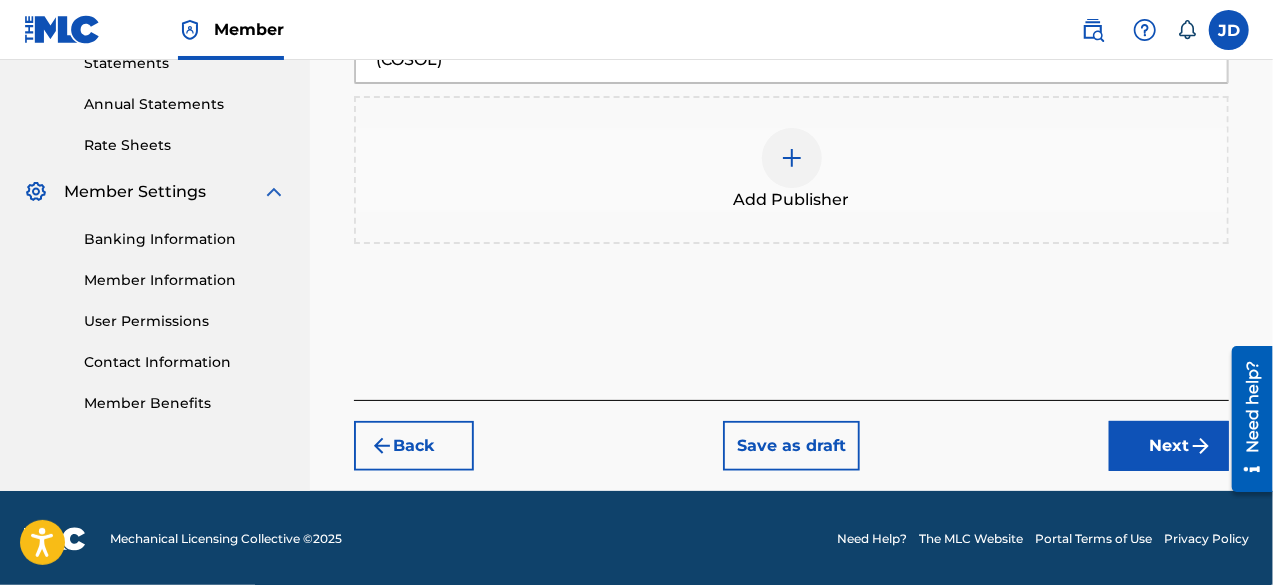 click on "Next" at bounding box center (1169, 446) 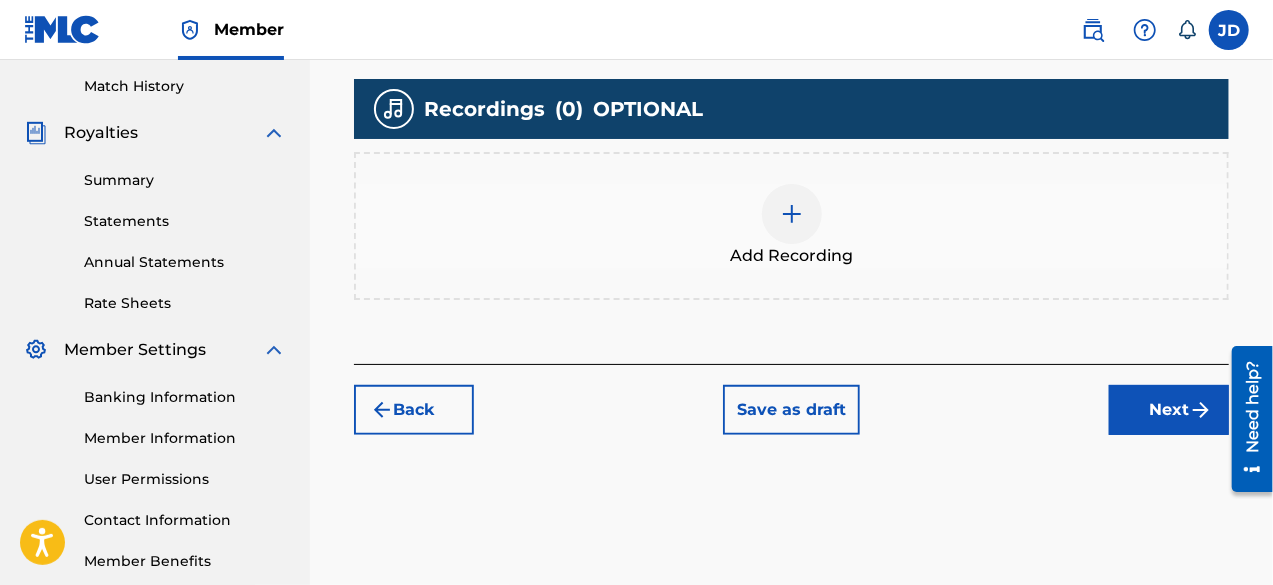 scroll, scrollTop: 552, scrollLeft: 0, axis: vertical 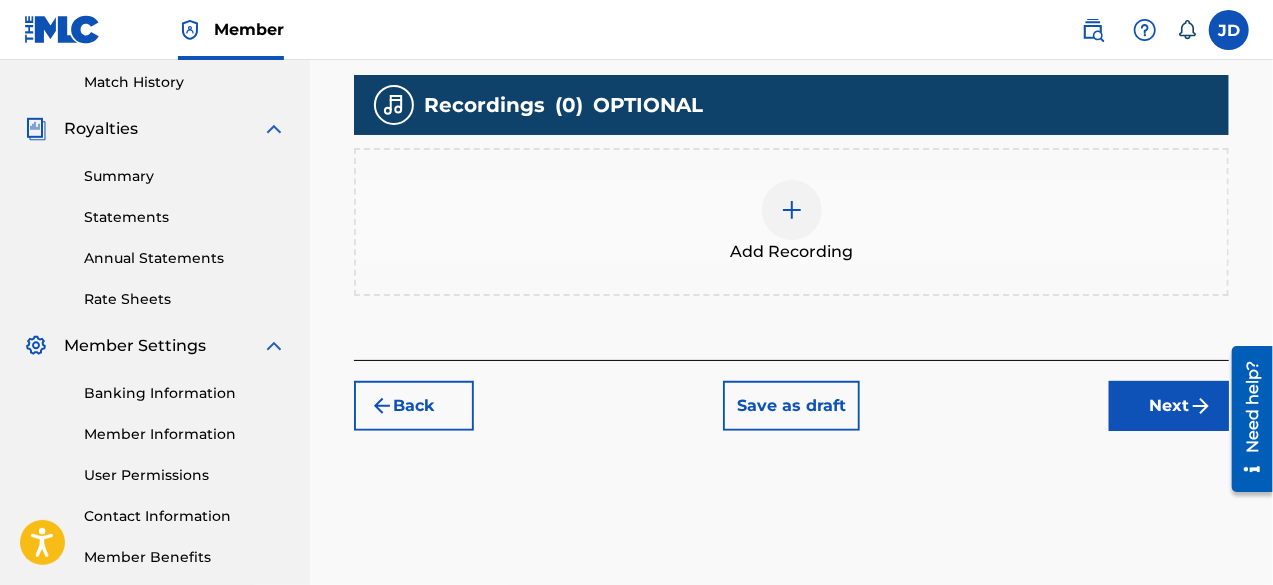 click on "Next" at bounding box center (1169, 406) 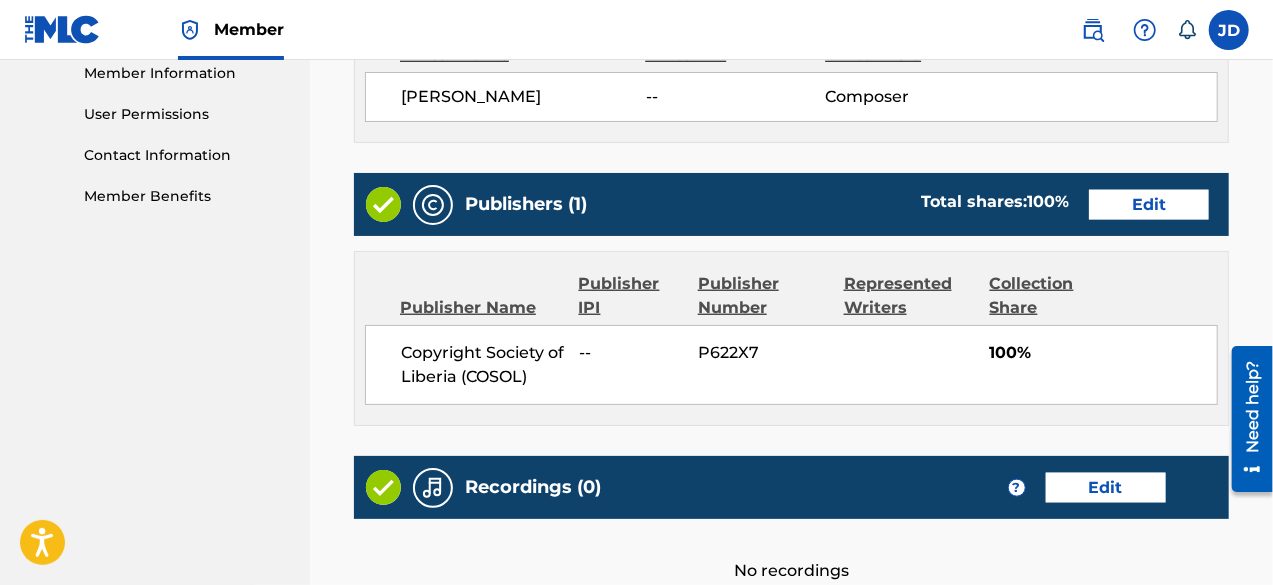 scroll, scrollTop: 1125, scrollLeft: 0, axis: vertical 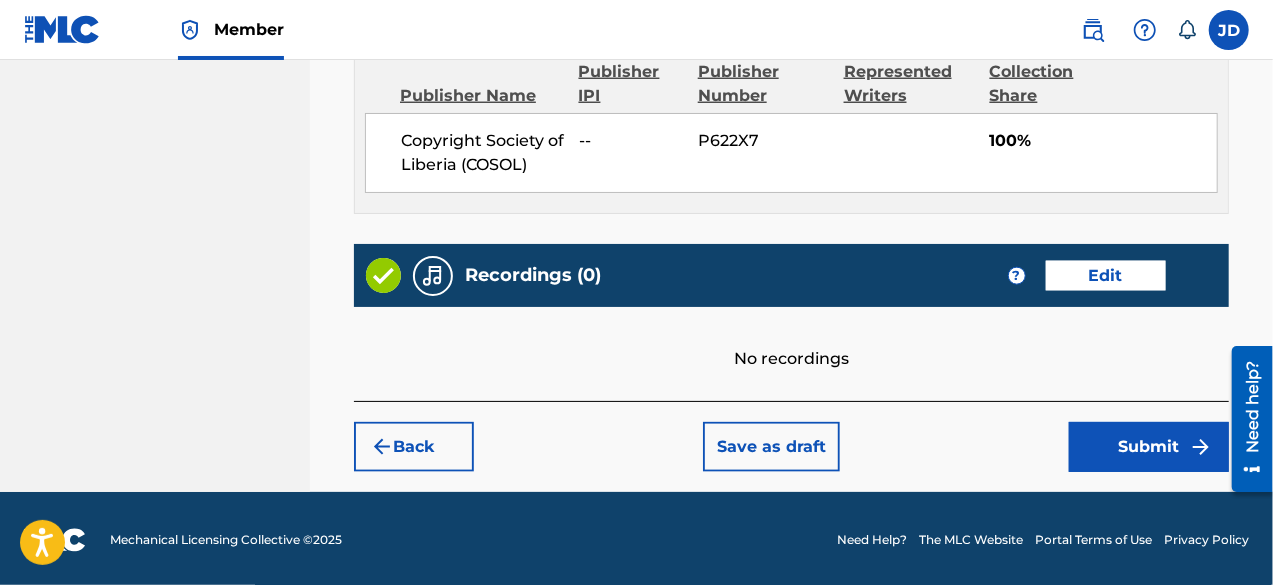 click on "Submit" at bounding box center [1149, 447] 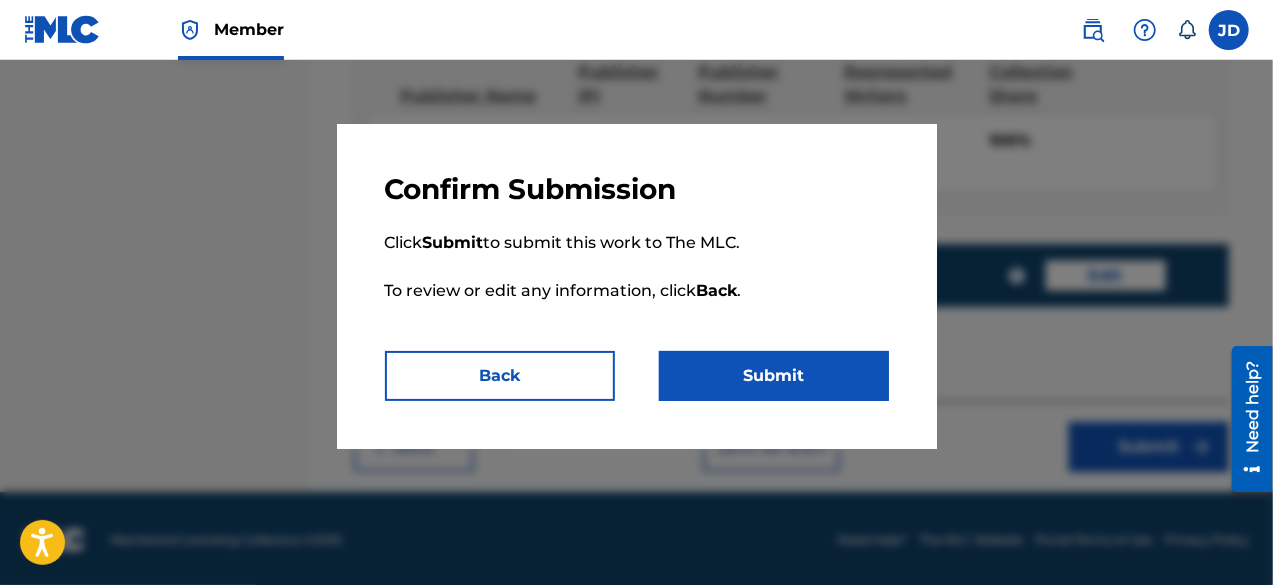click on "Submit" at bounding box center (774, 376) 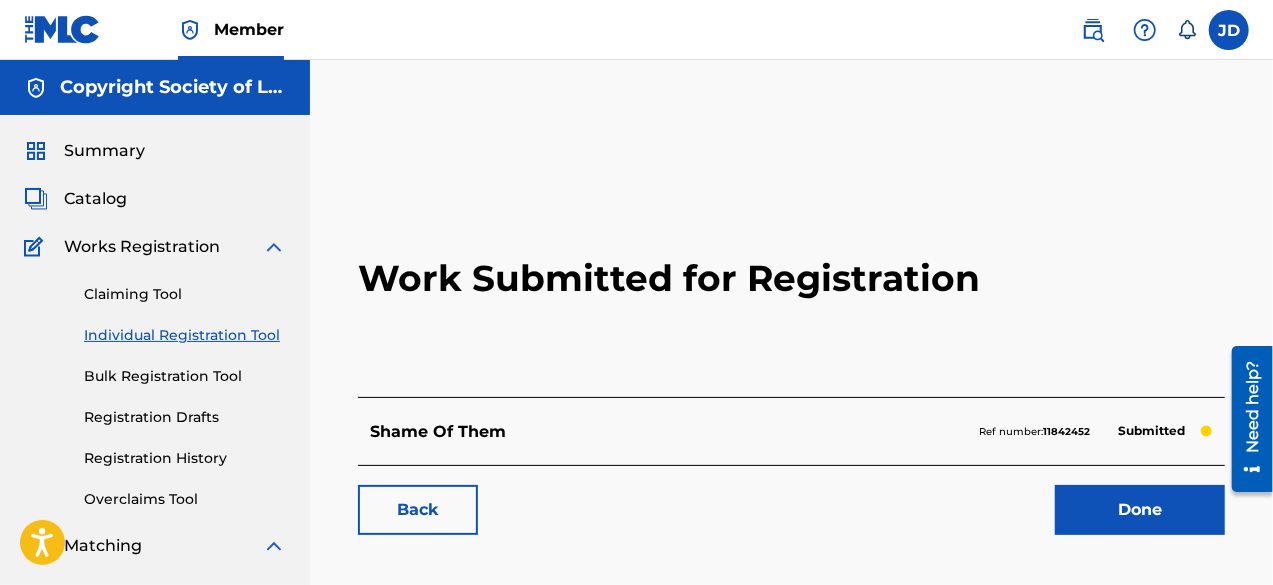 click on "Shame Of Them" at bounding box center (438, 432) 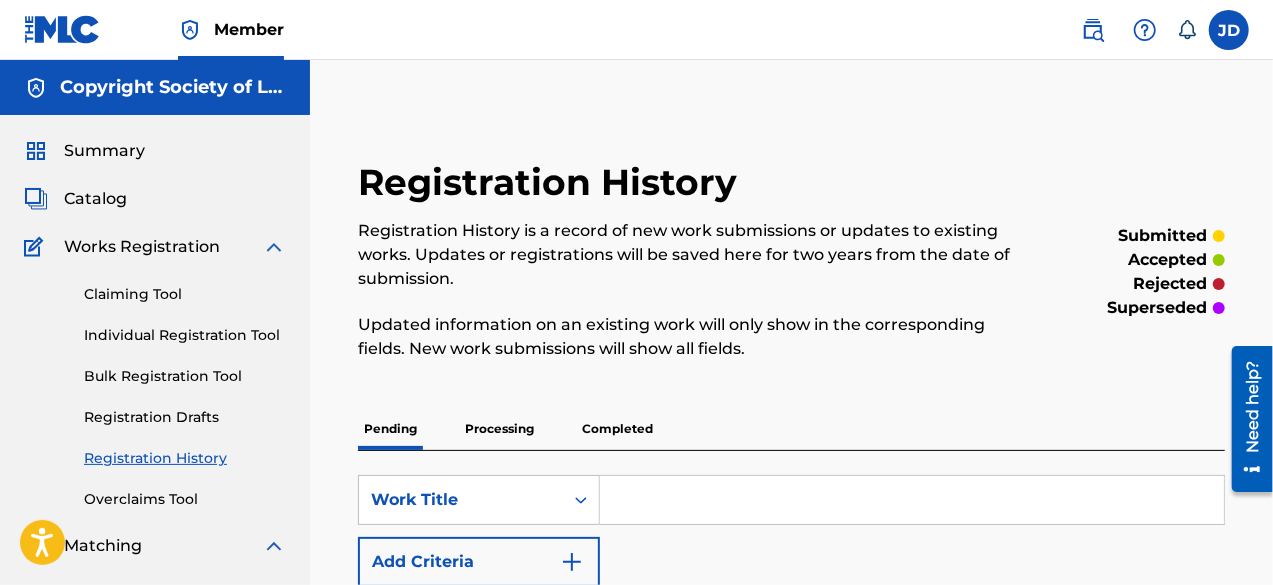 scroll, scrollTop: 512, scrollLeft: 0, axis: vertical 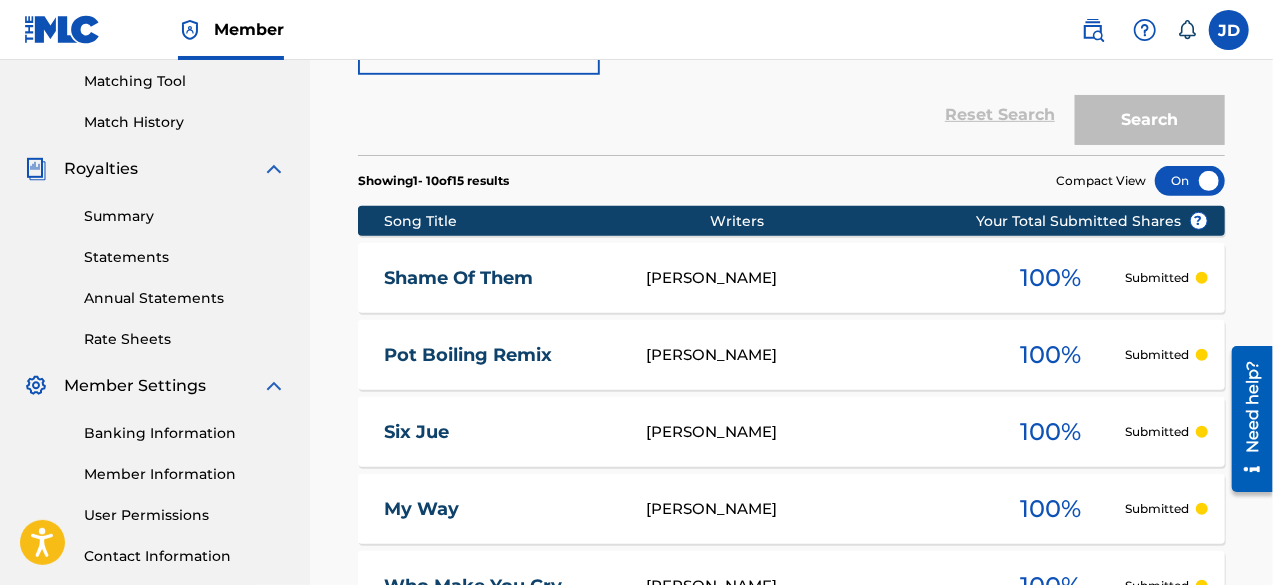 click on "Shame Of Them" at bounding box center (501, 278) 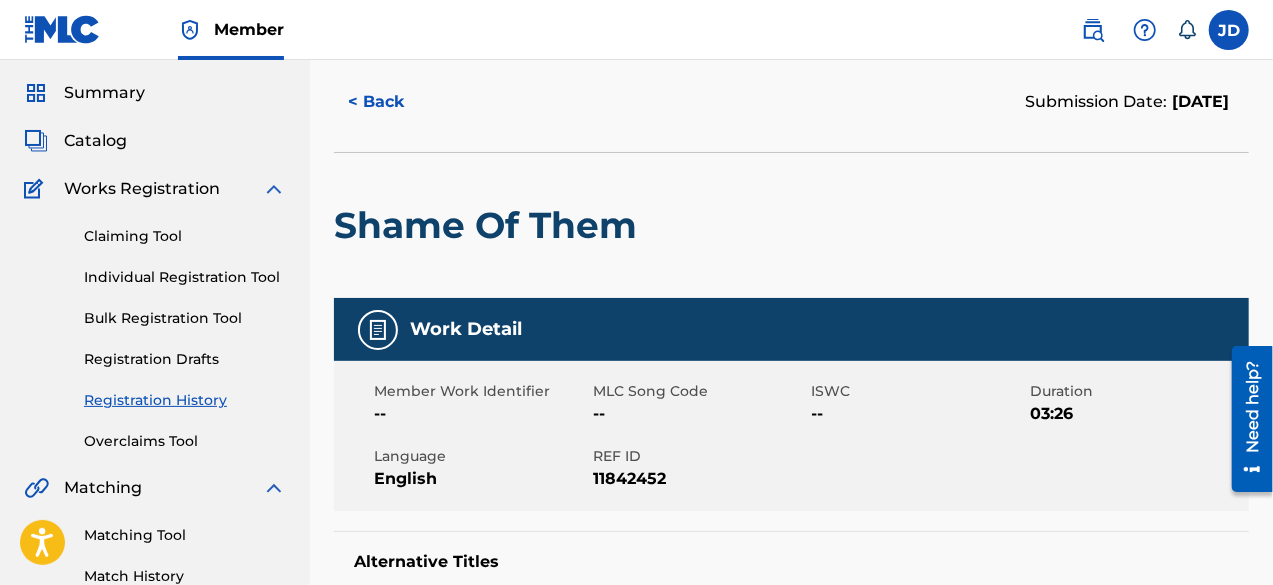 scroll, scrollTop: 41, scrollLeft: 0, axis: vertical 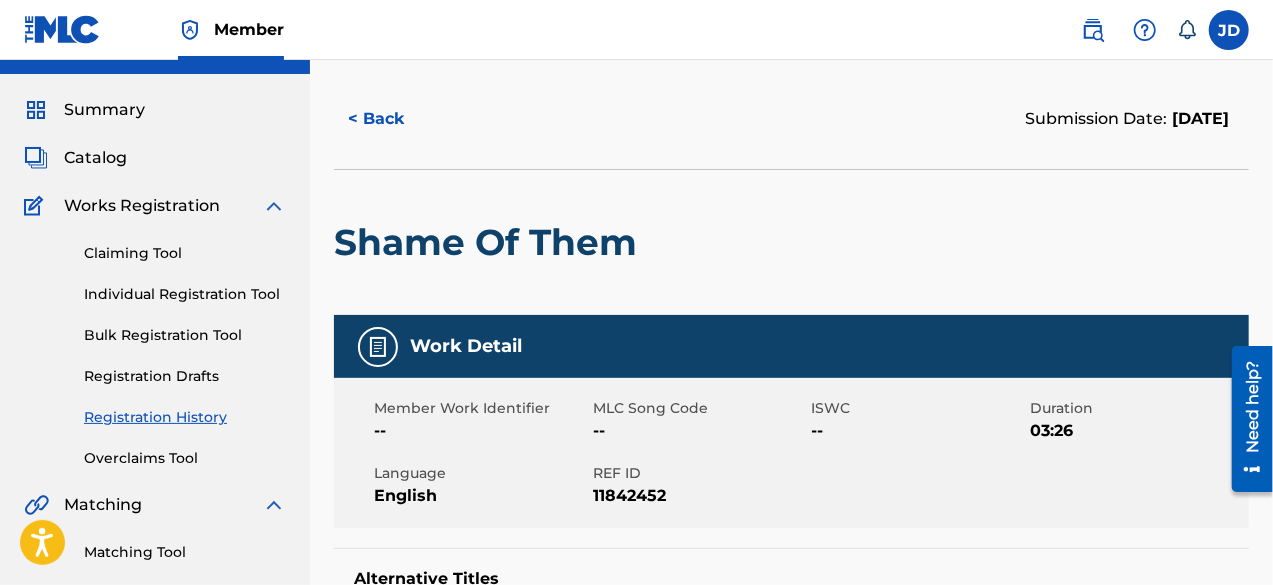 click on "Shame Of Them" at bounding box center (490, 242) 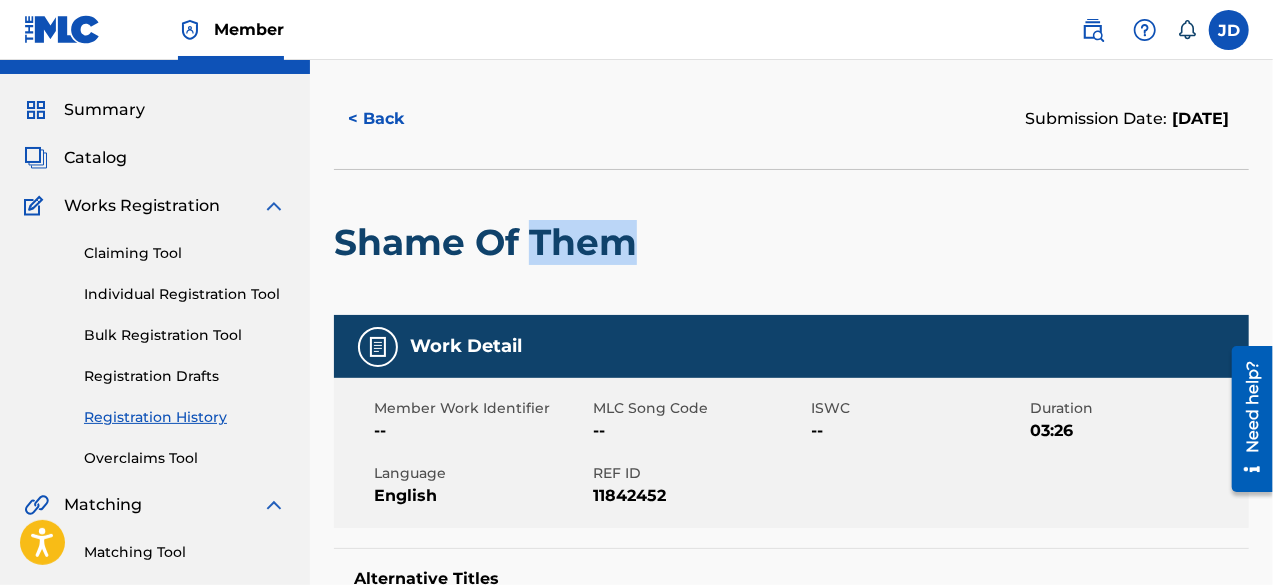click on "Shame Of Them" at bounding box center (490, 242) 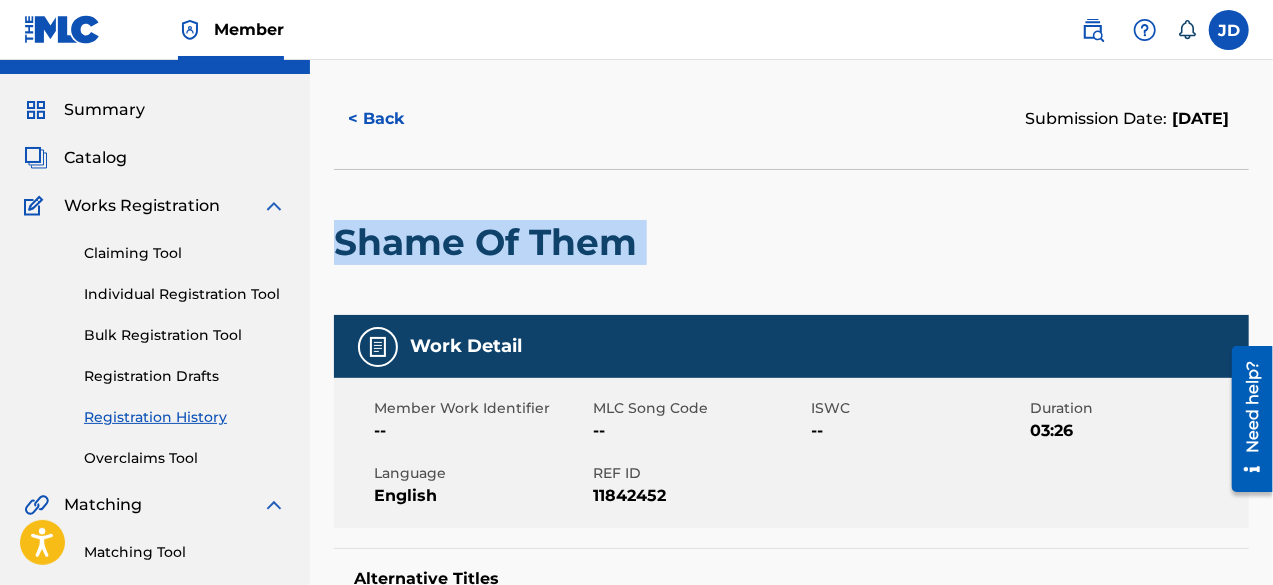 click on "Shame Of Them" at bounding box center [490, 242] 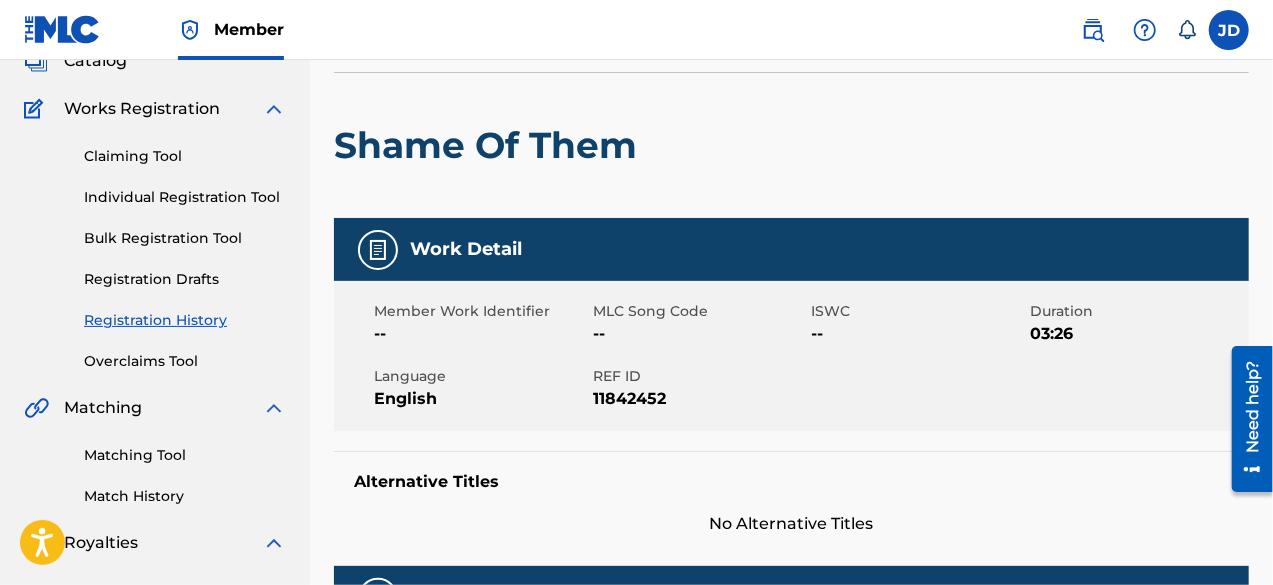 scroll, scrollTop: 0, scrollLeft: 0, axis: both 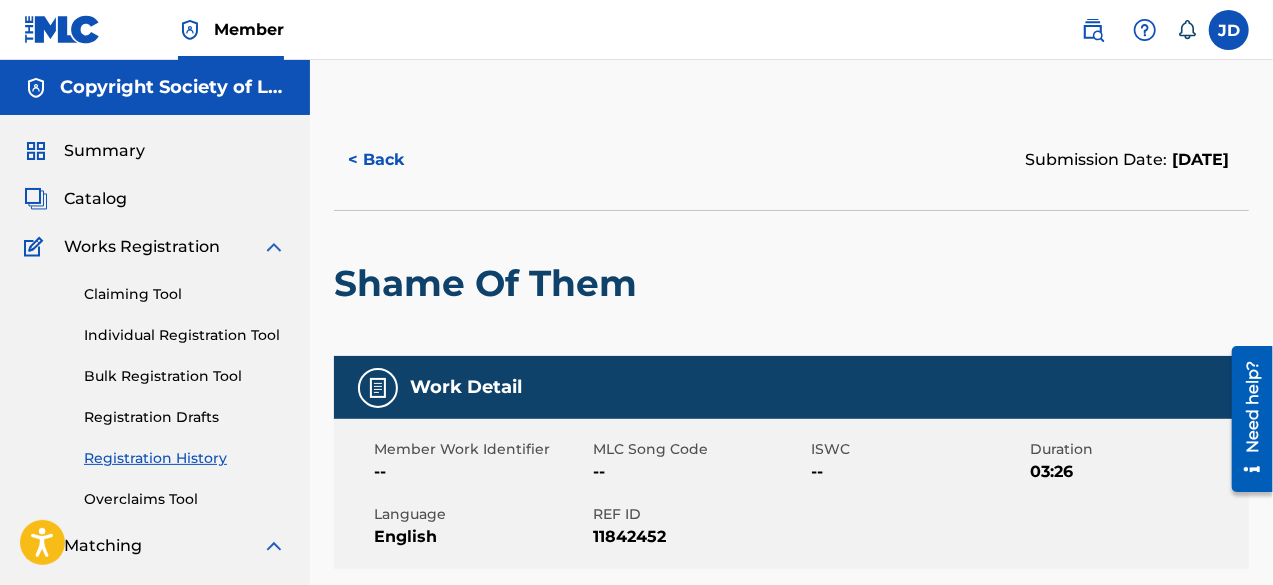 click at bounding box center (378, 388) 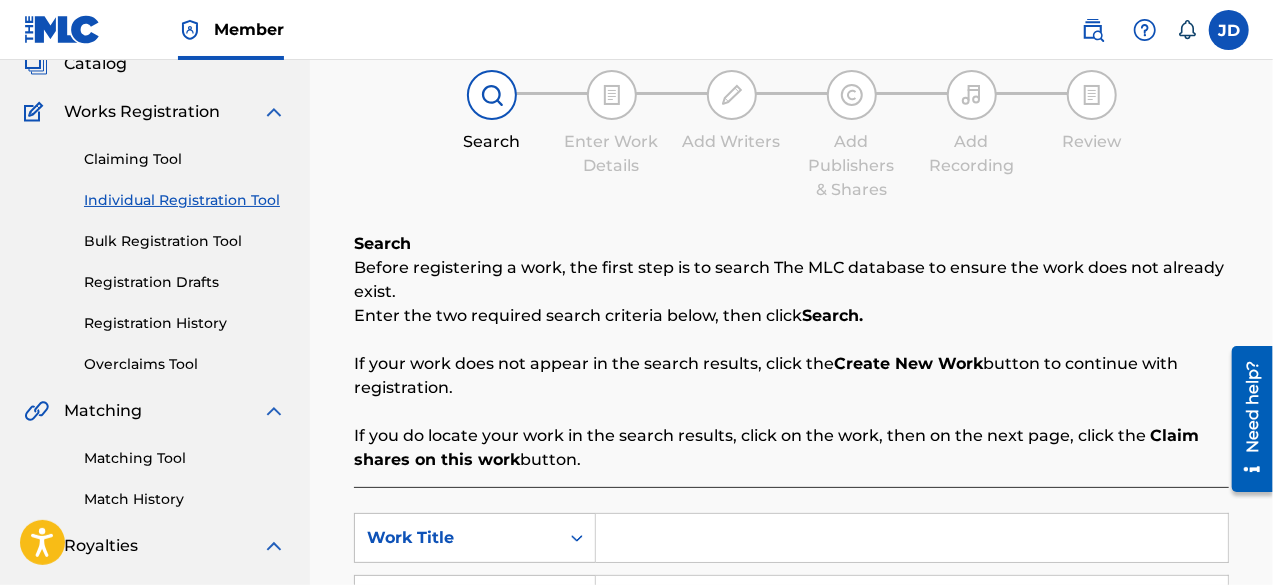 scroll, scrollTop: 148, scrollLeft: 0, axis: vertical 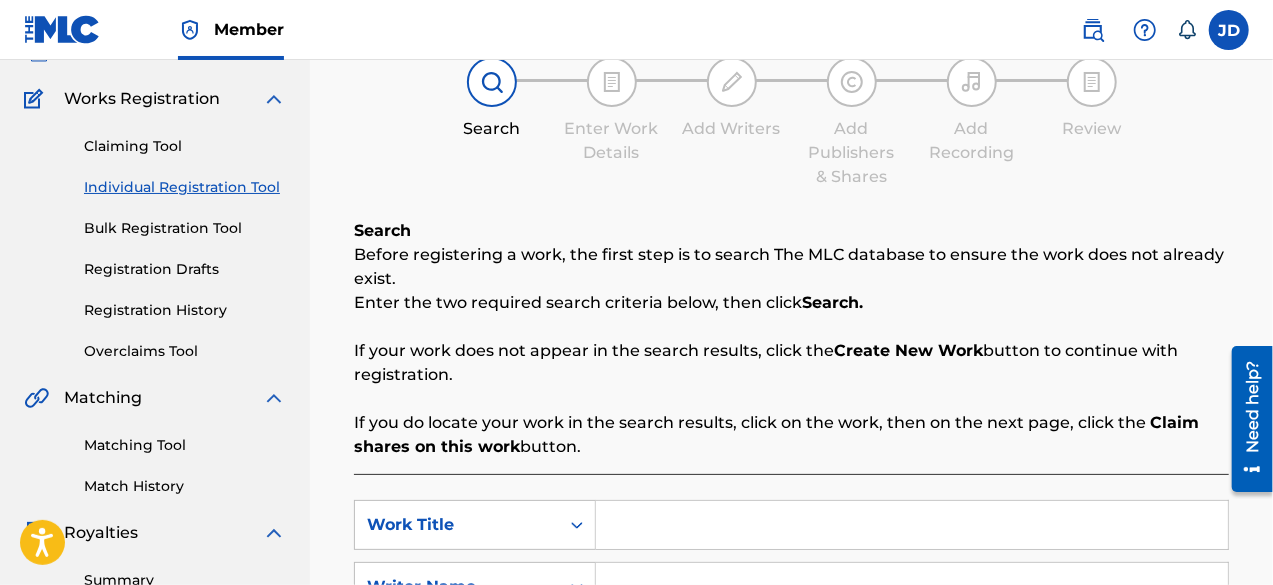 click at bounding box center (912, 525) 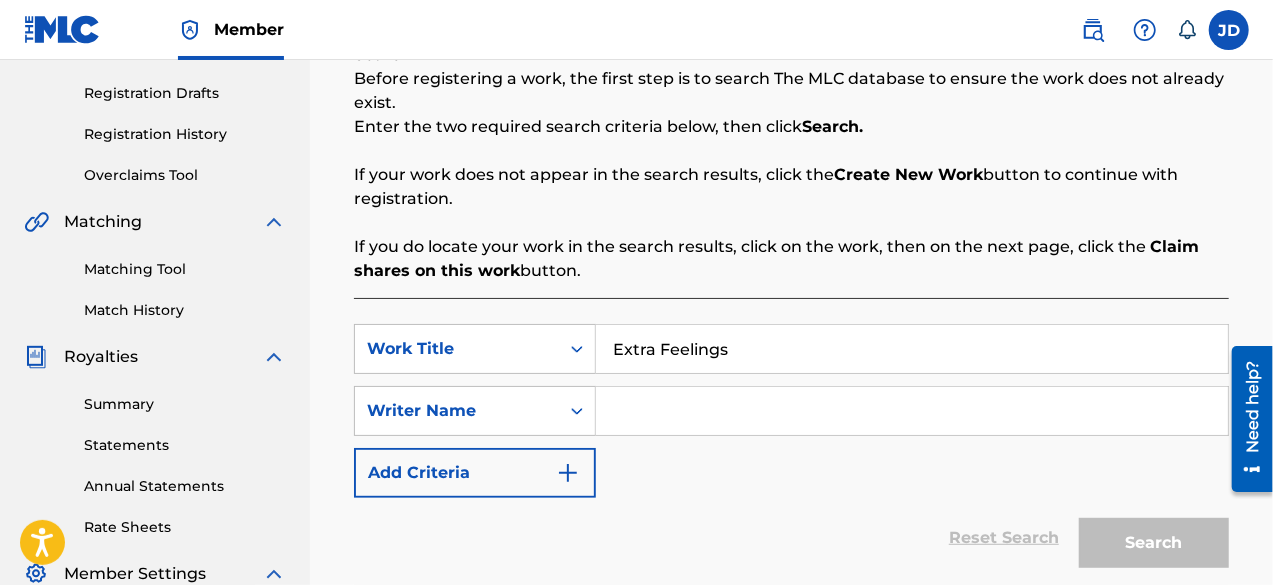 scroll, scrollTop: 342, scrollLeft: 0, axis: vertical 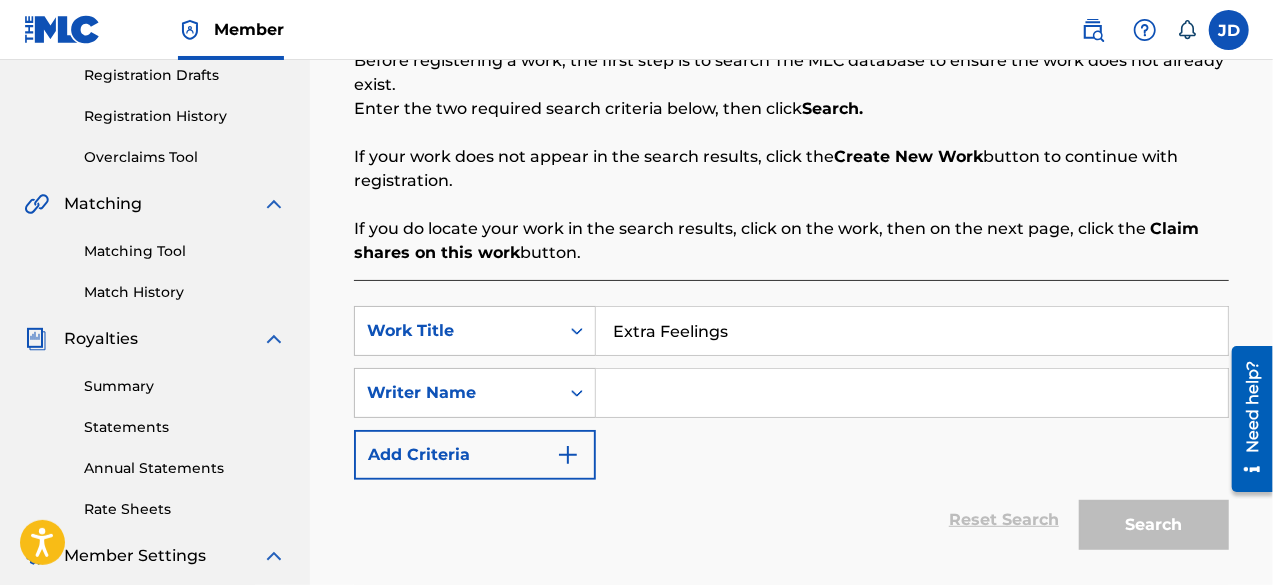 type on "Extra Feelings" 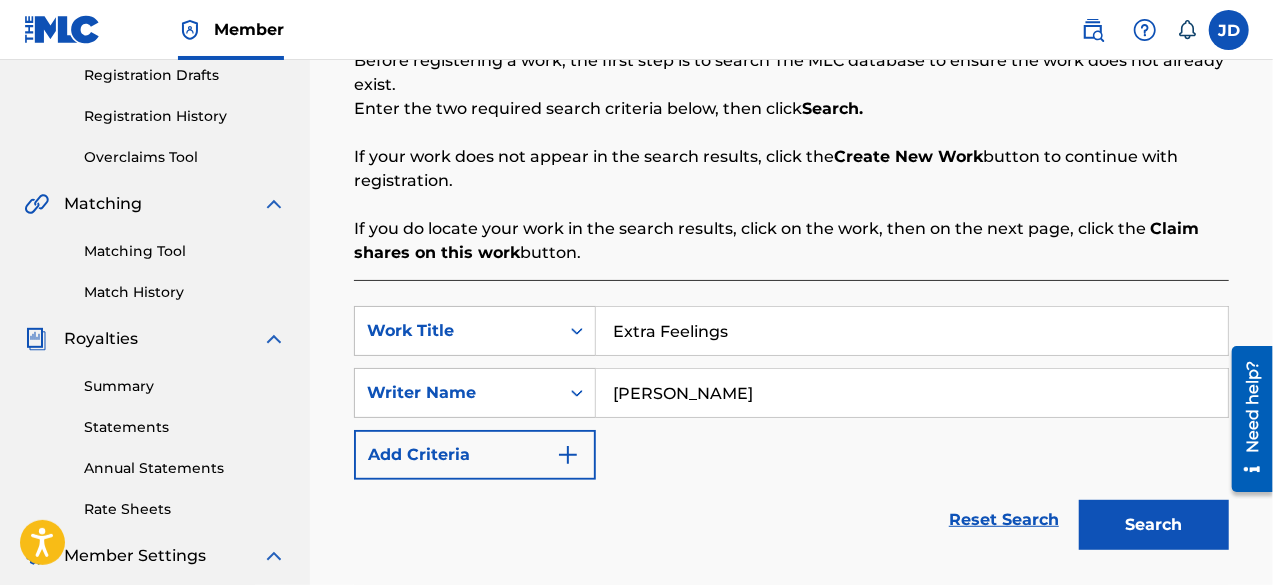 type on "[PERSON_NAME]" 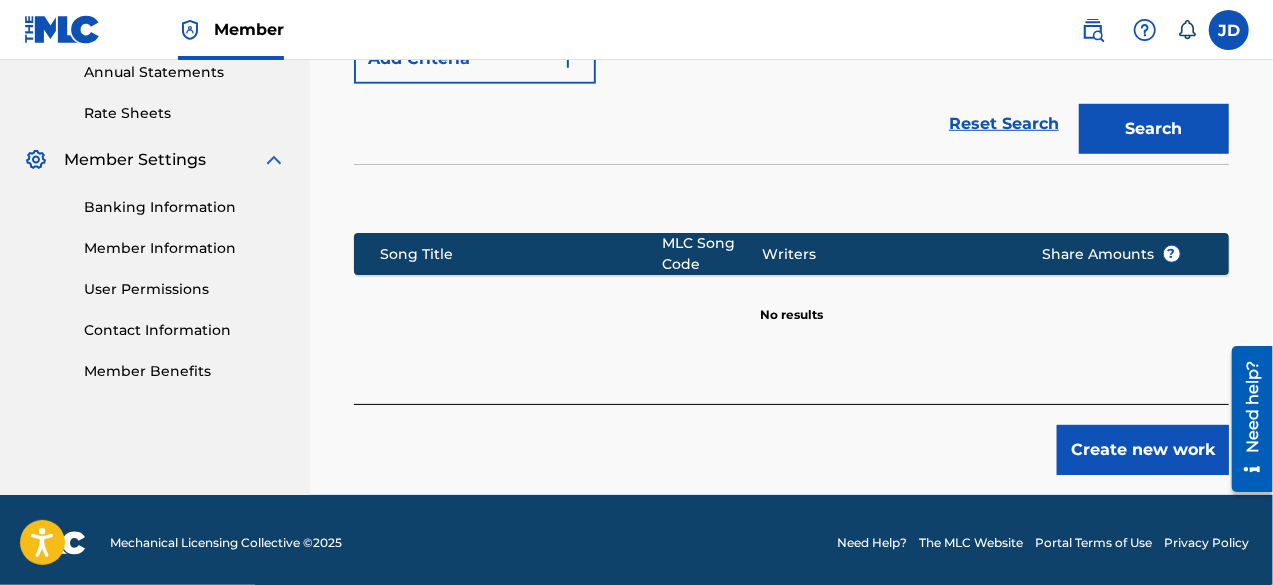 scroll, scrollTop: 741, scrollLeft: 0, axis: vertical 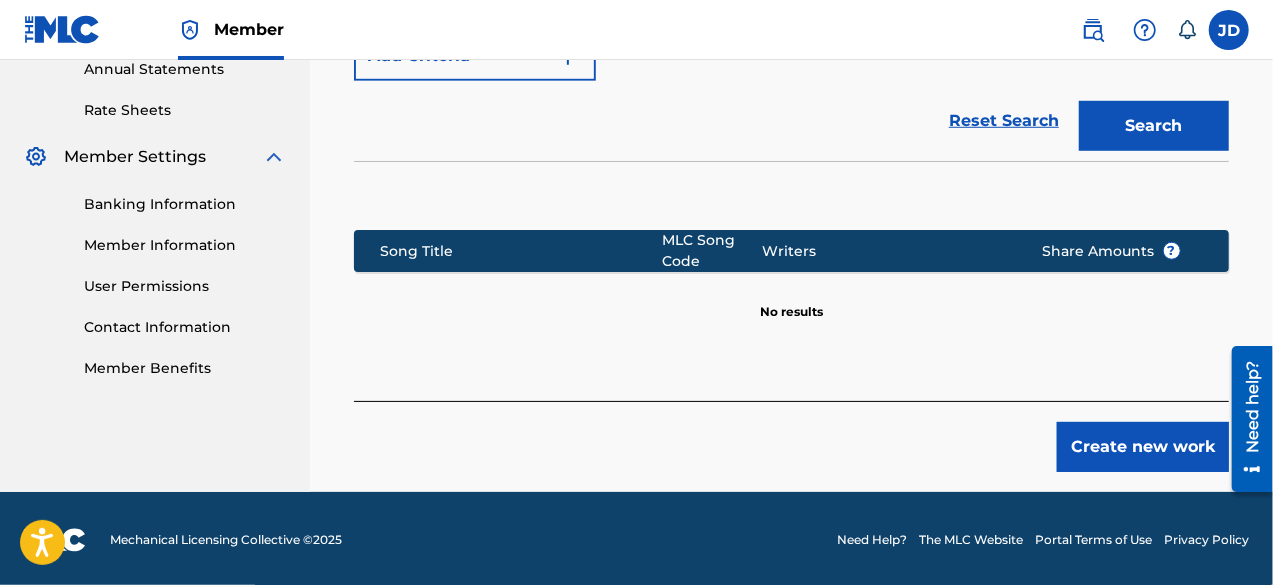 click on "Create new work" at bounding box center [1143, 447] 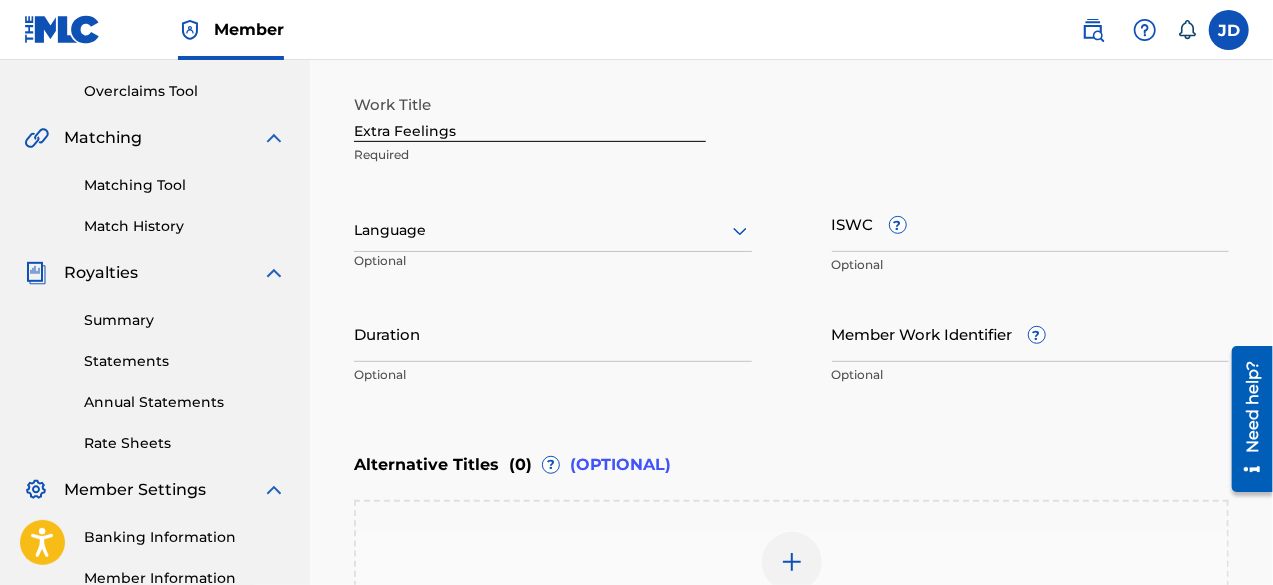 scroll, scrollTop: 399, scrollLeft: 0, axis: vertical 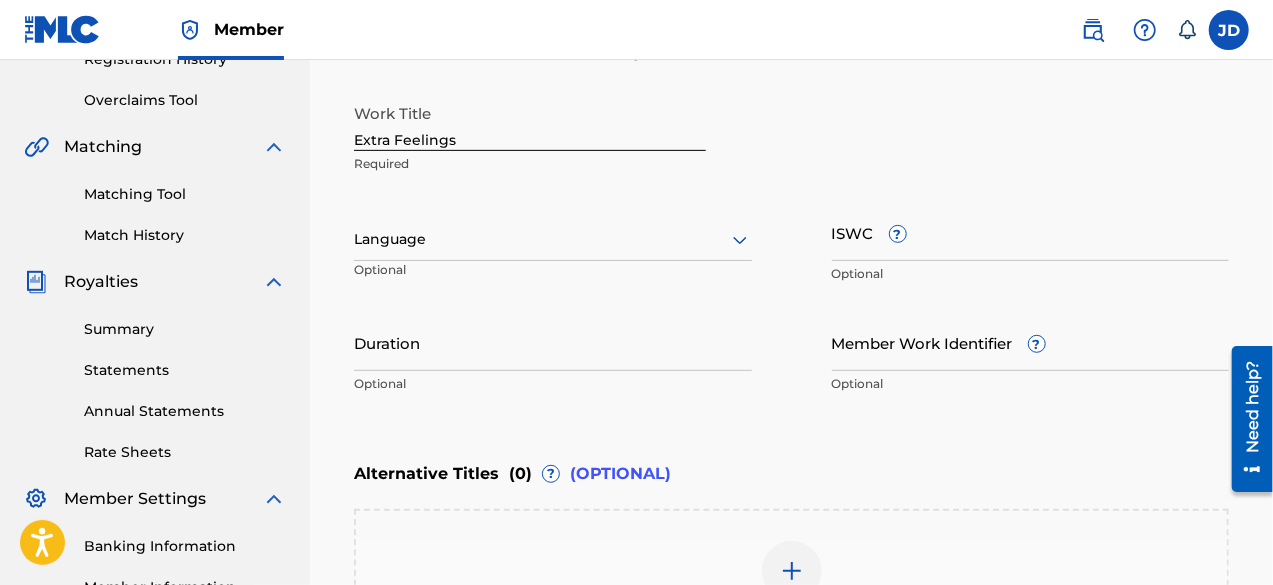click on "Language Optional" at bounding box center [553, 249] 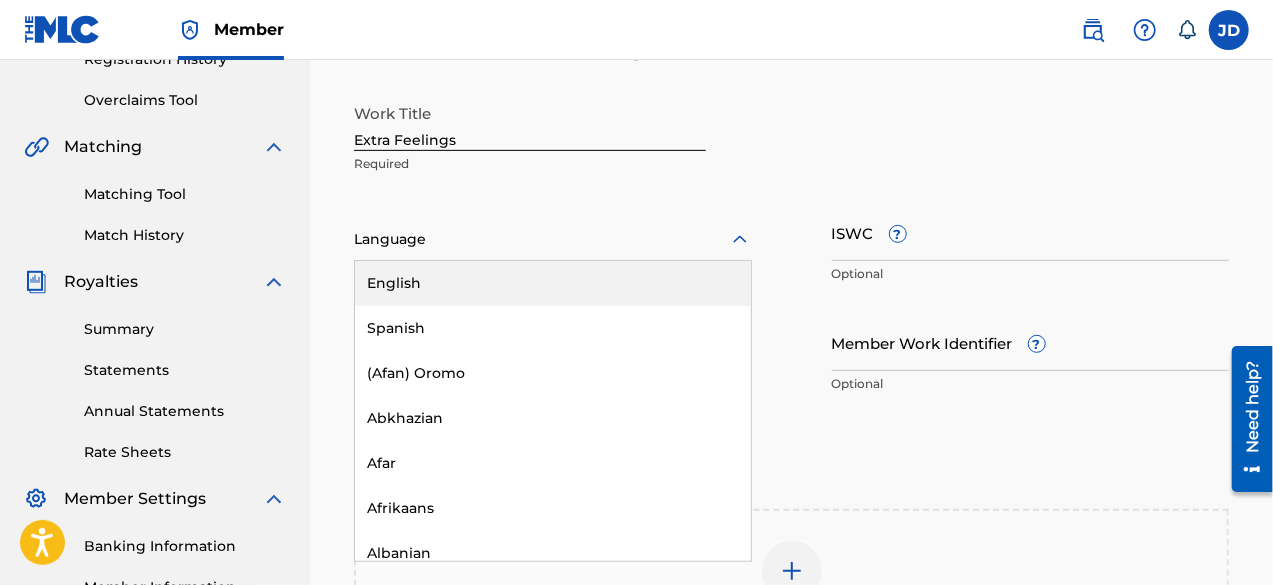 click at bounding box center [553, 239] 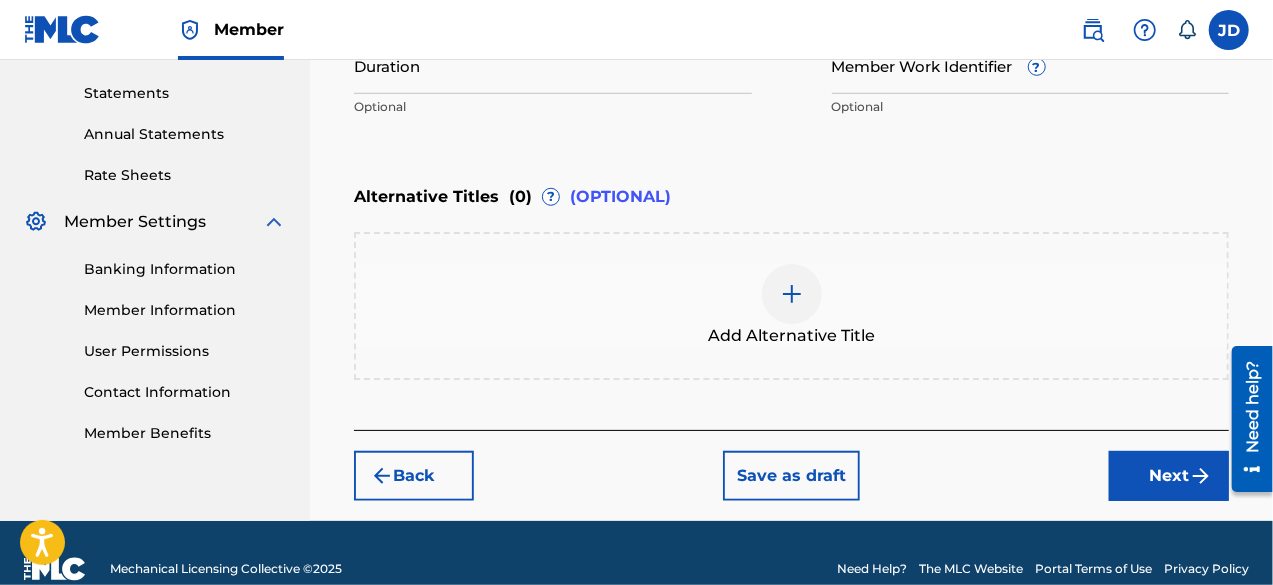scroll, scrollTop: 706, scrollLeft: 0, axis: vertical 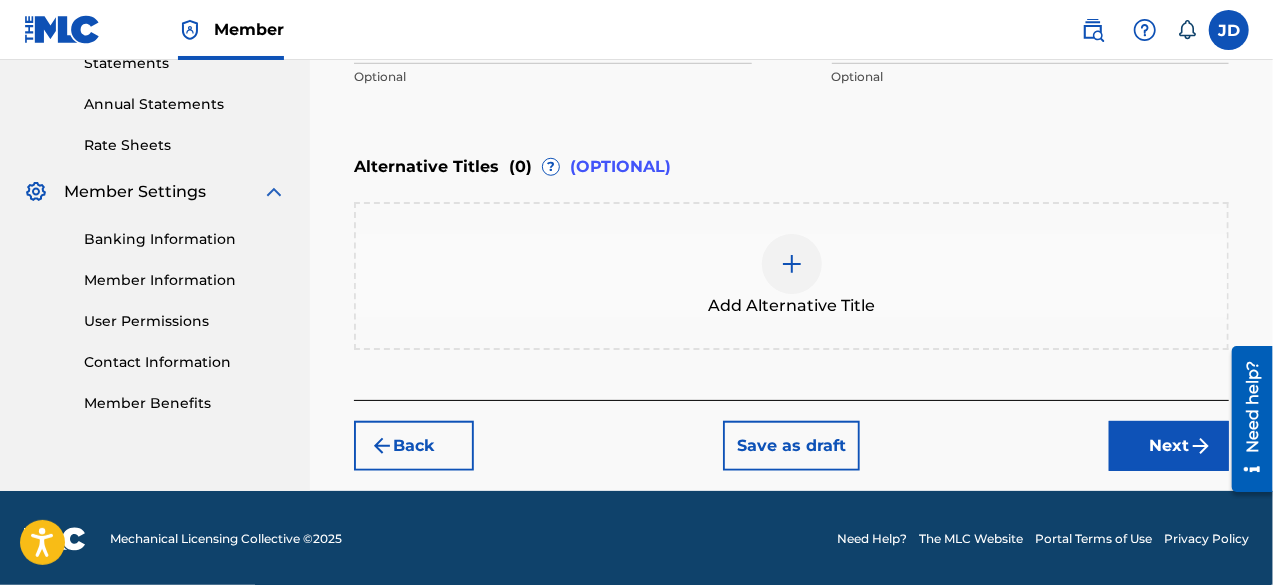click on "Next" at bounding box center (1169, 446) 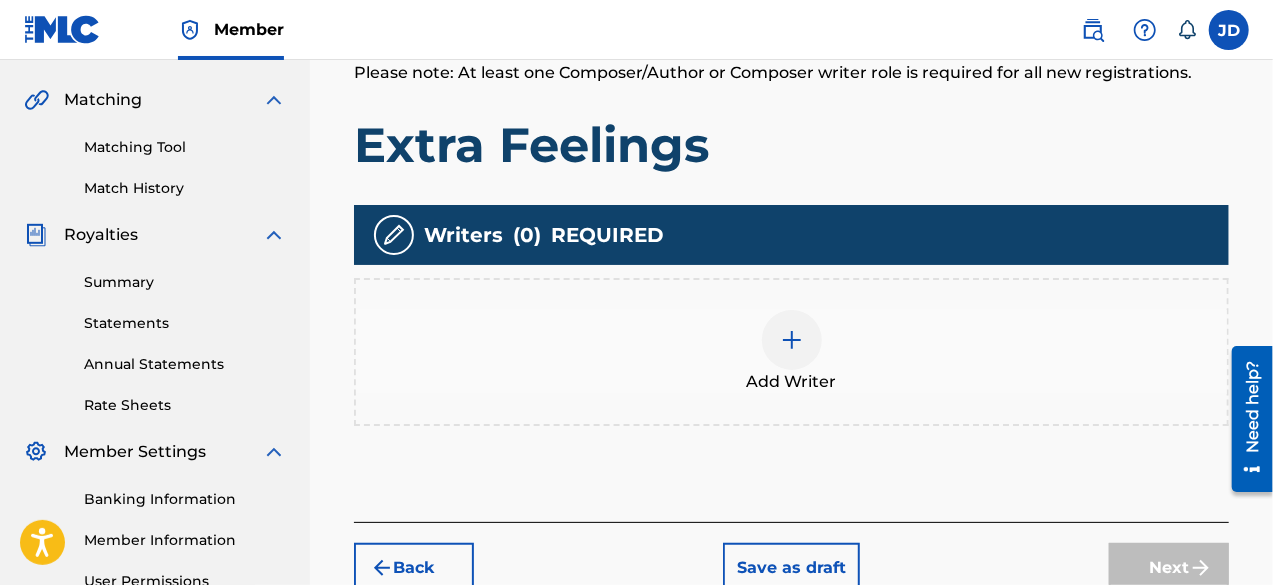 scroll, scrollTop: 591, scrollLeft: 0, axis: vertical 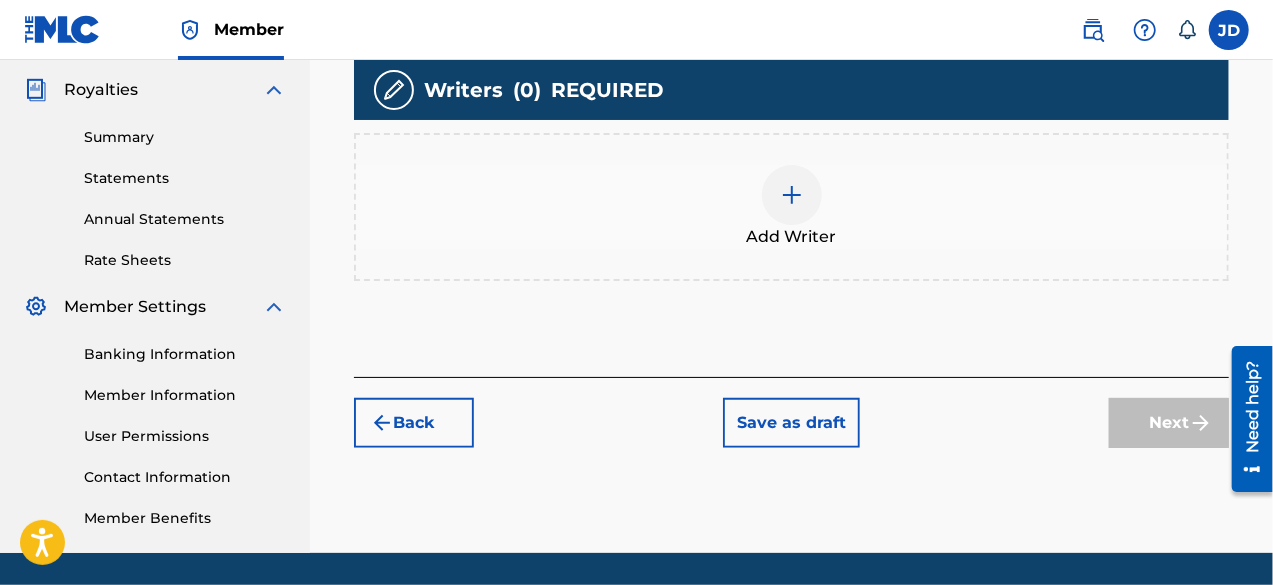 click at bounding box center (792, 195) 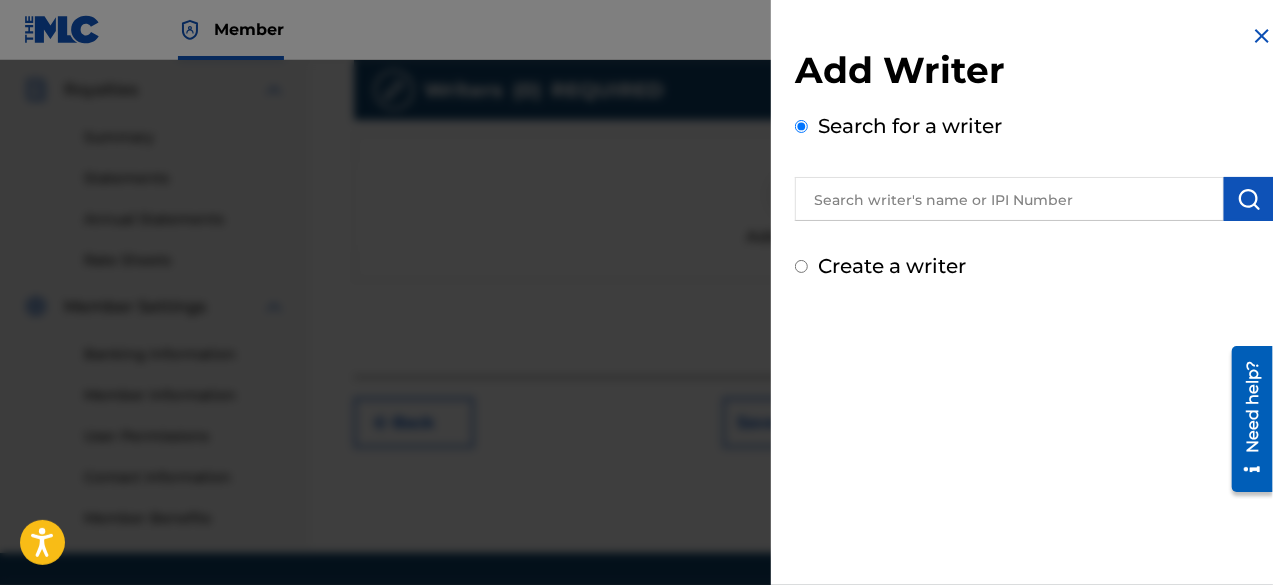click on "Create a writer" at bounding box center (801, 266) 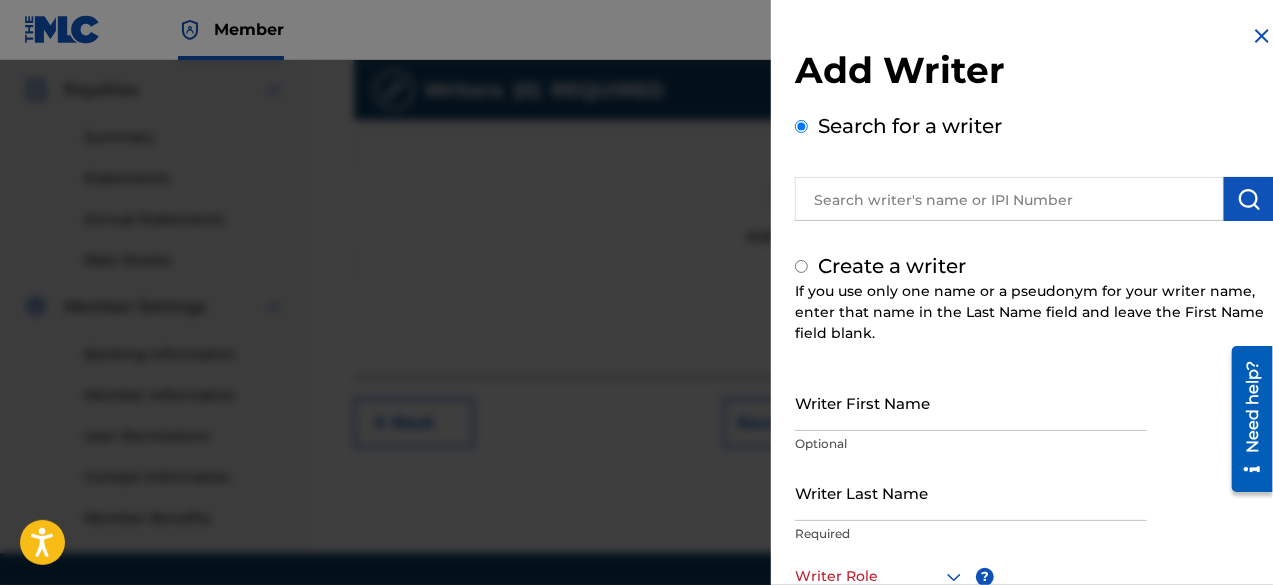 radio on "false" 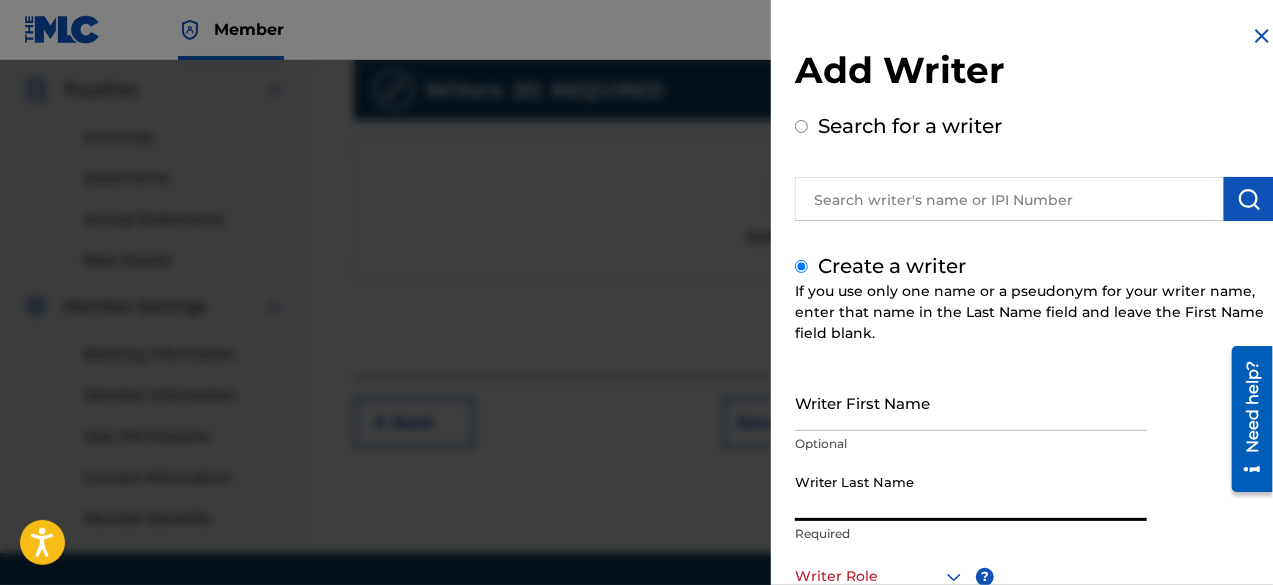 click on "Writer Last Name" at bounding box center [971, 492] 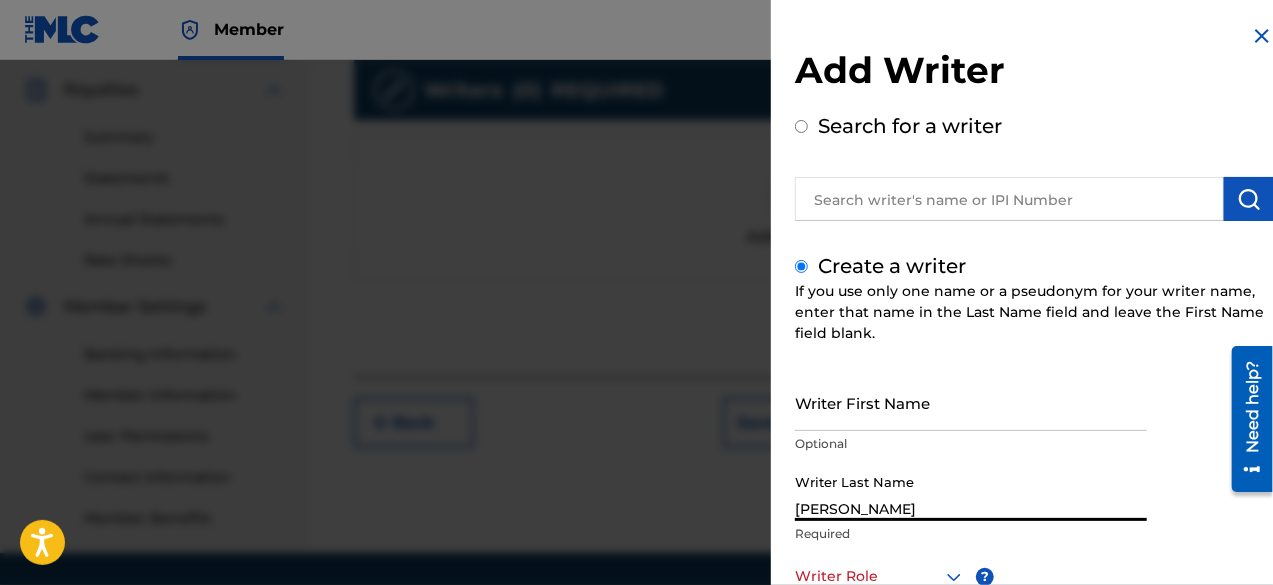 paste on "[PERSON_NAME]" 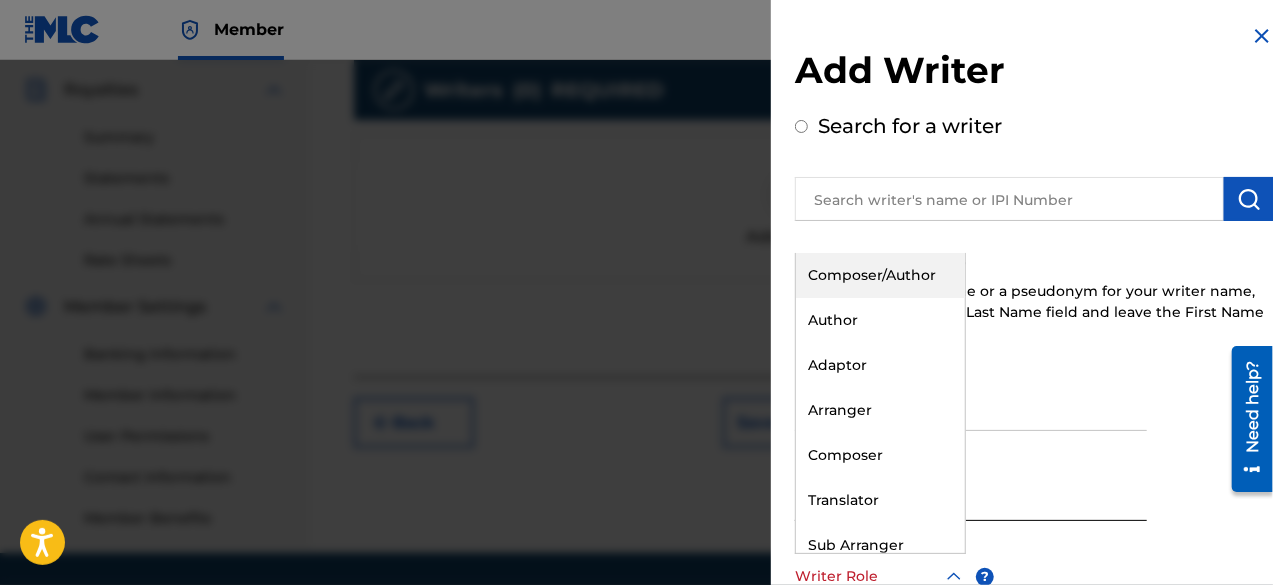 scroll, scrollTop: 2, scrollLeft: 0, axis: vertical 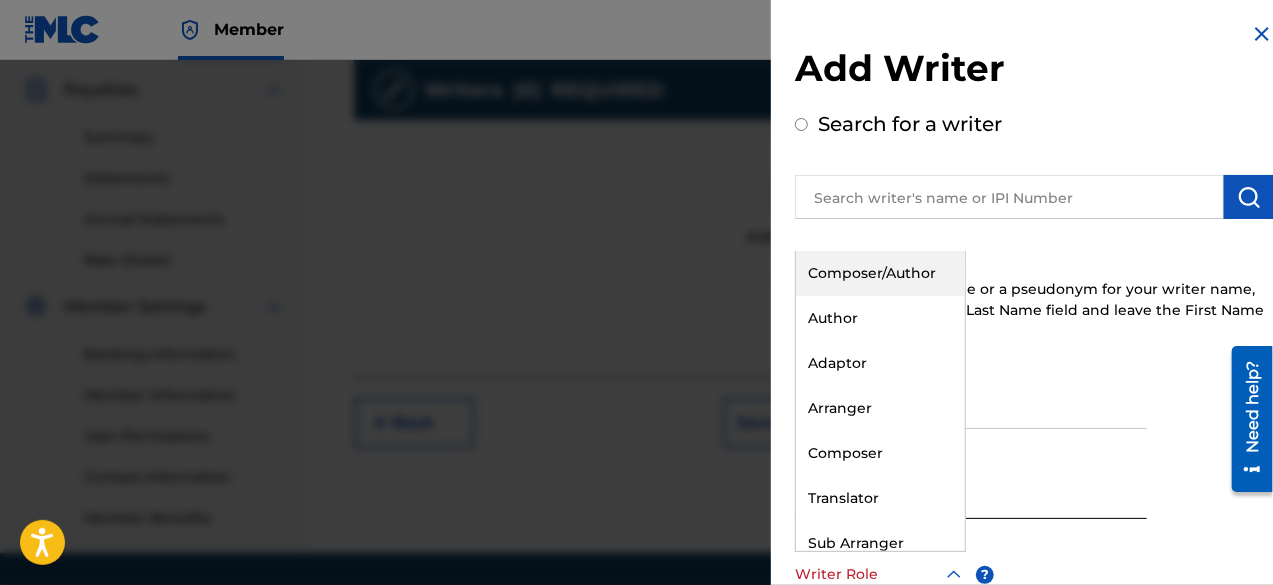 click on "Writer Role" at bounding box center (880, 574) 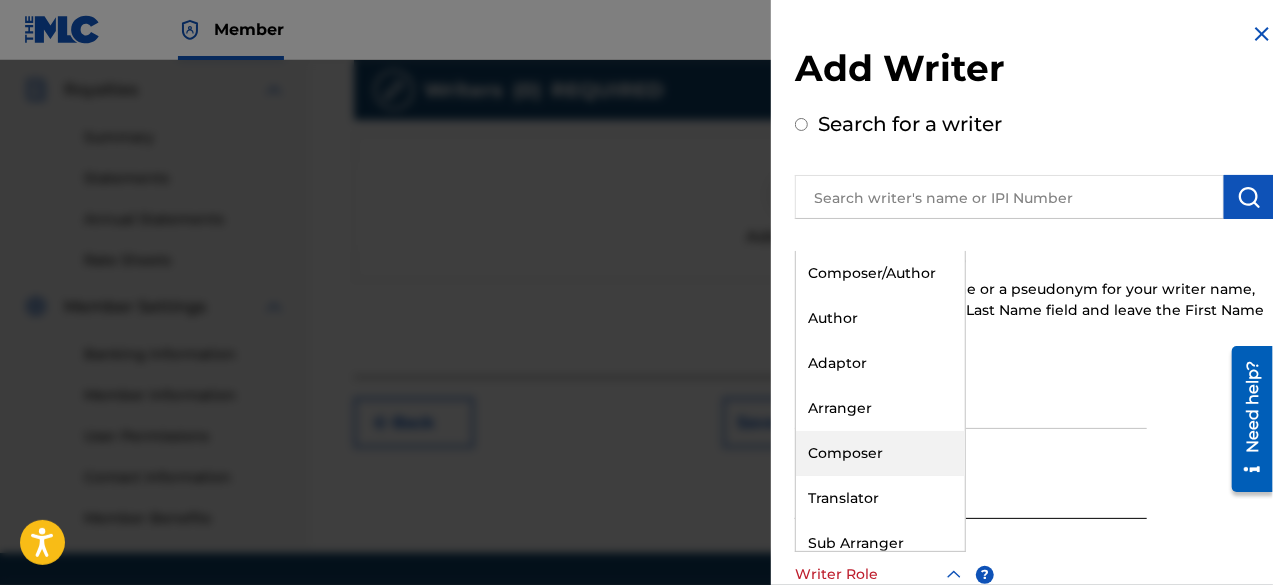 click on "Composer" at bounding box center (880, 453) 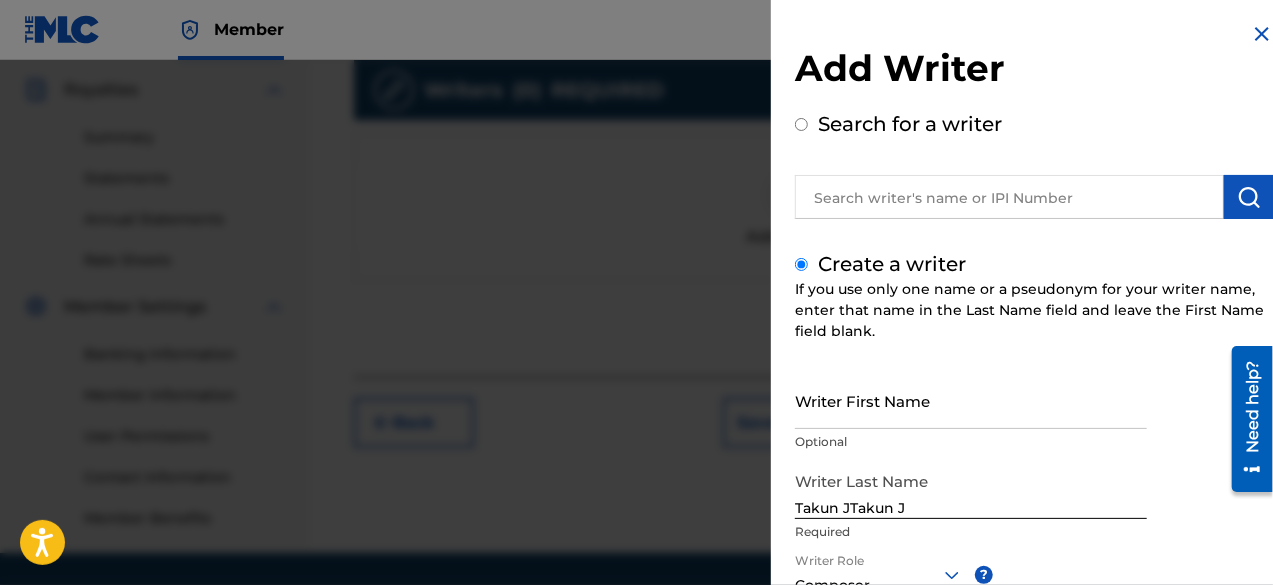 scroll, scrollTop: 654, scrollLeft: 0, axis: vertical 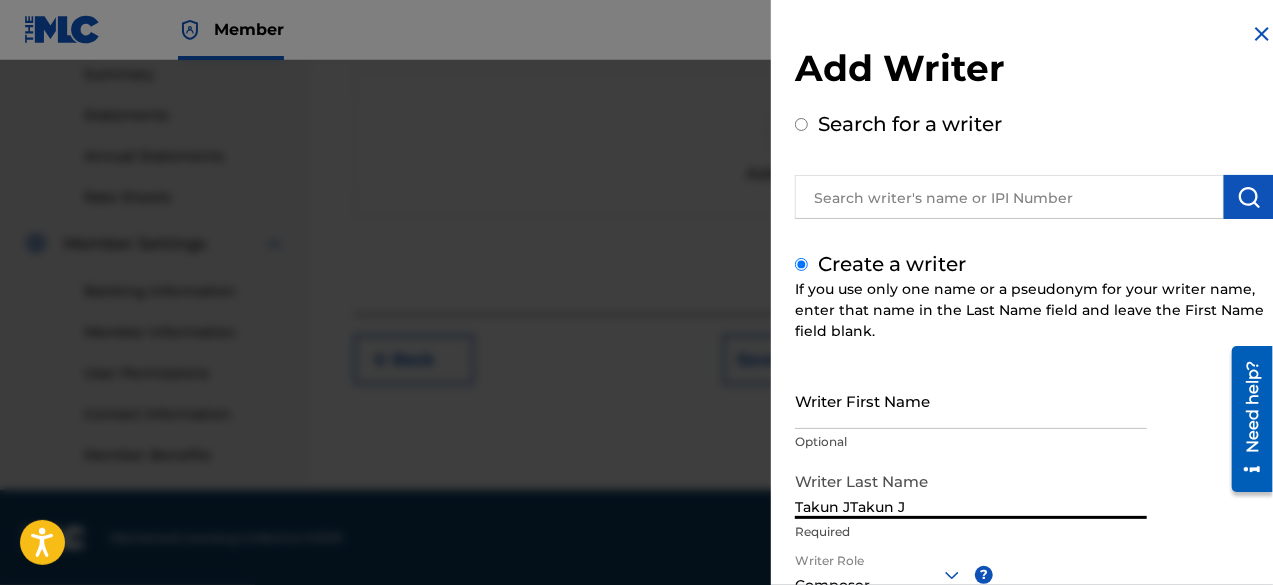 click on "Takun JTakun J" at bounding box center [971, 490] 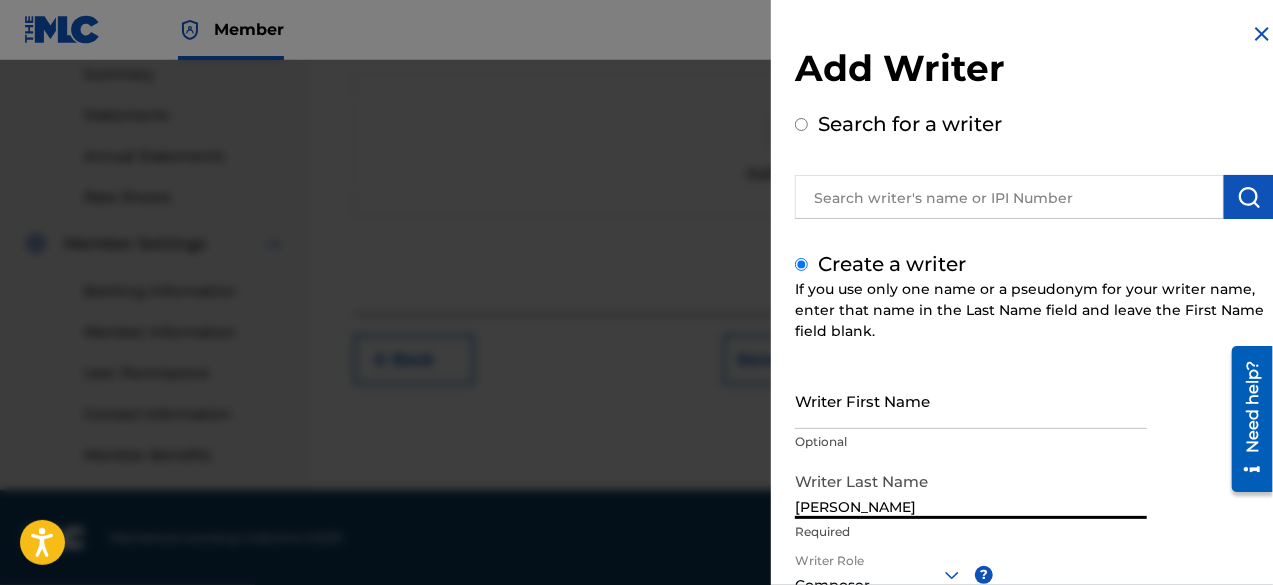 type on "[PERSON_NAME]" 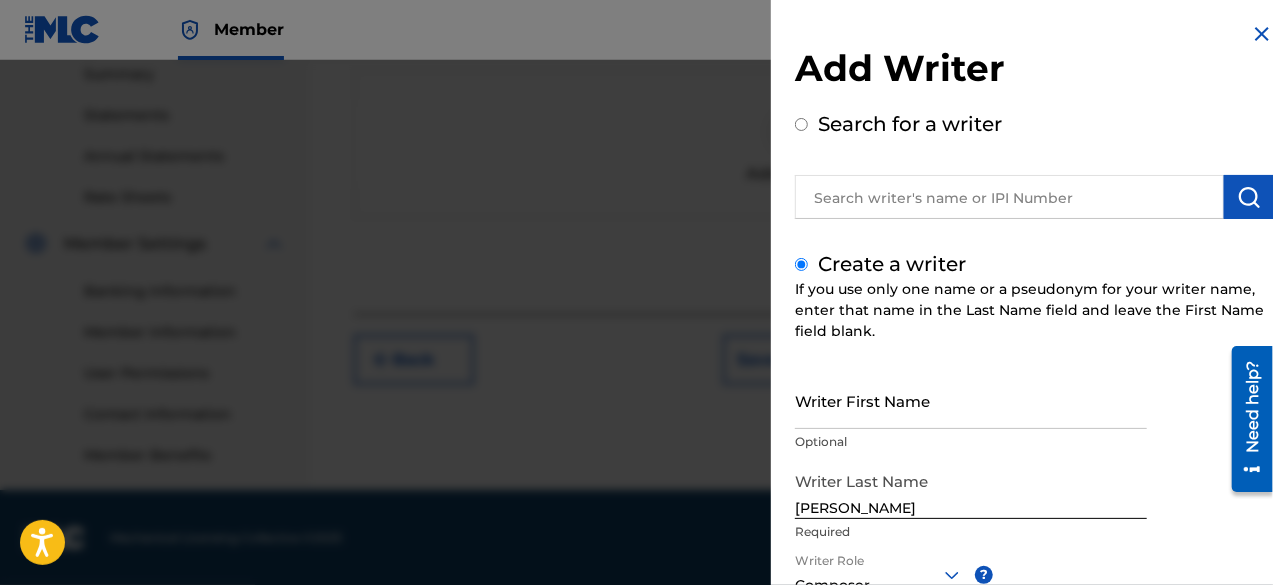 scroll, scrollTop: 282, scrollLeft: 0, axis: vertical 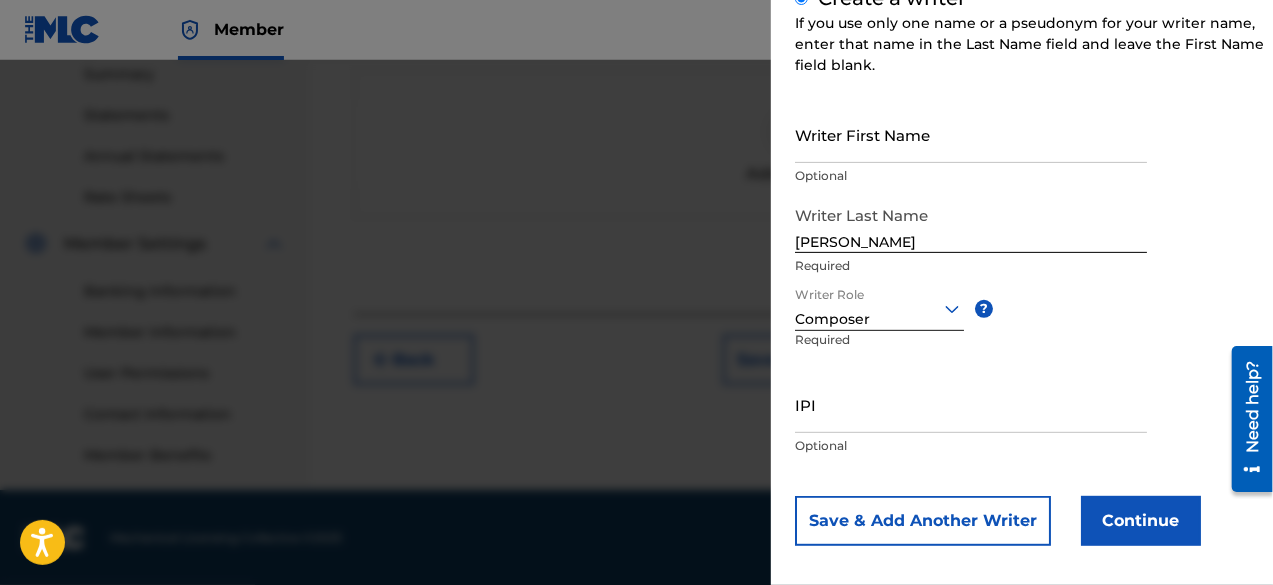 click on "Continue" at bounding box center [1141, 521] 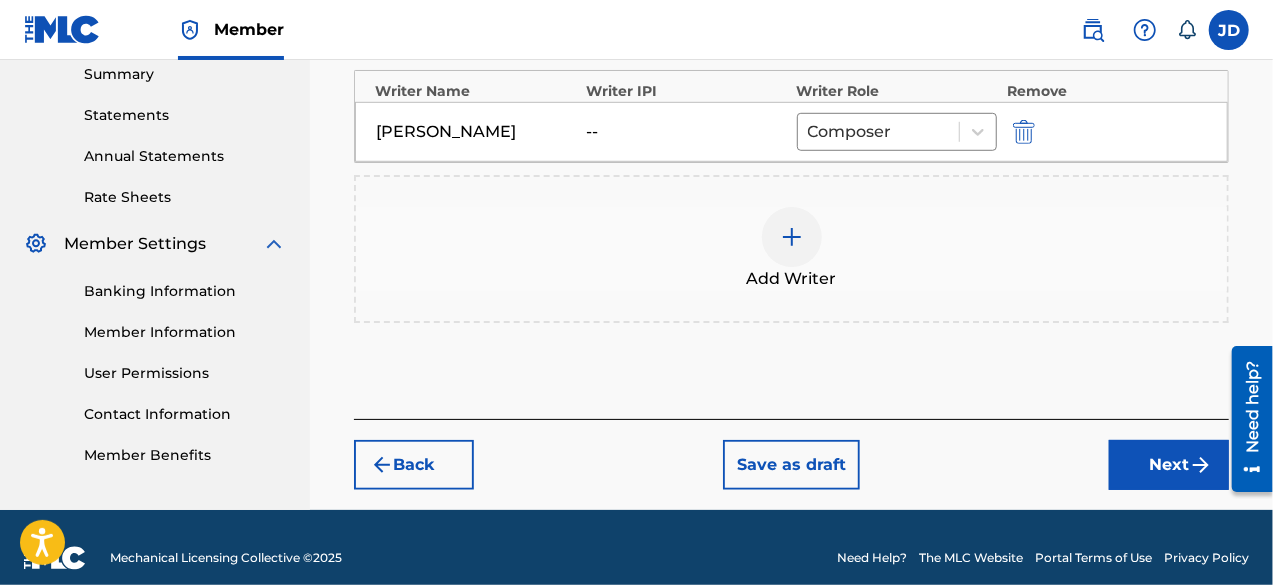 click on "Next" at bounding box center [1169, 465] 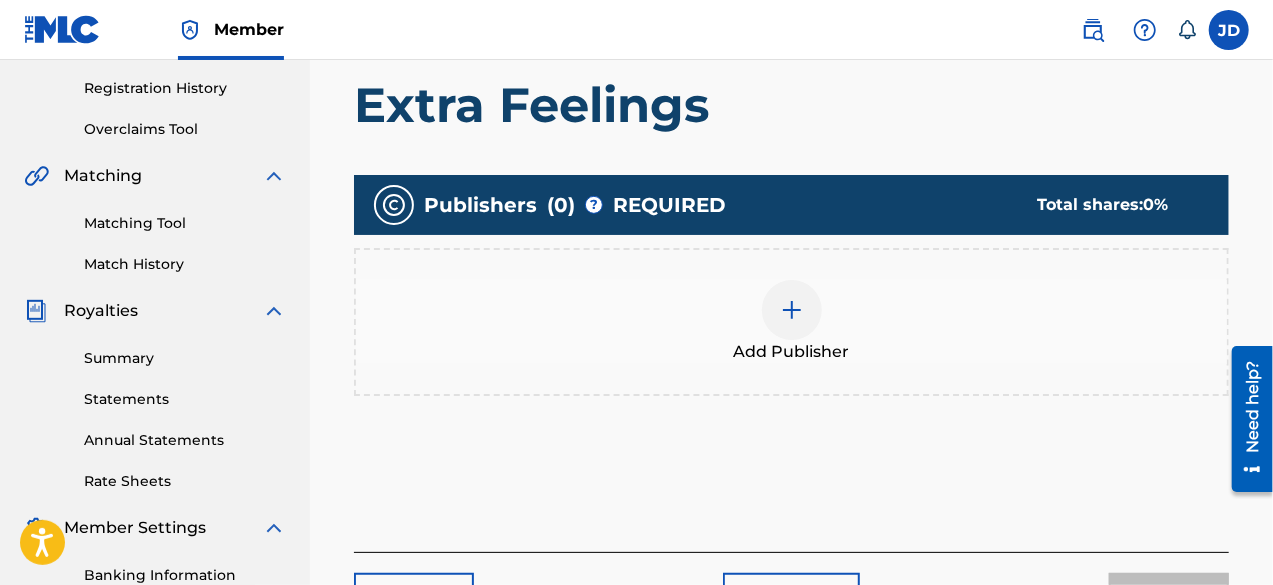 scroll, scrollTop: 382, scrollLeft: 0, axis: vertical 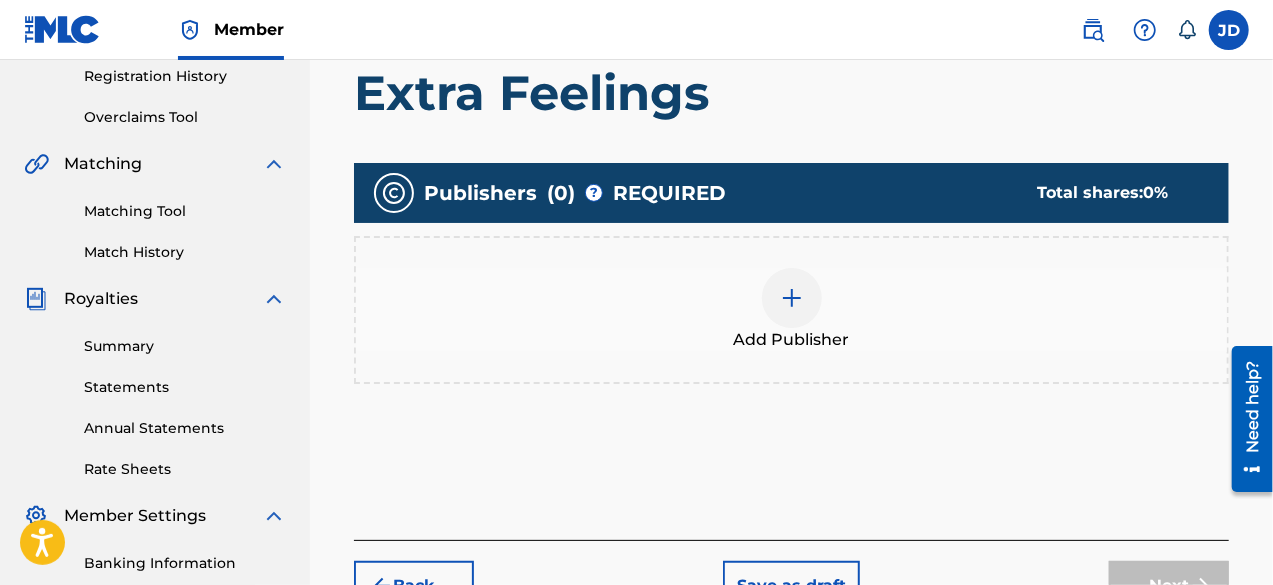 click at bounding box center [792, 298] 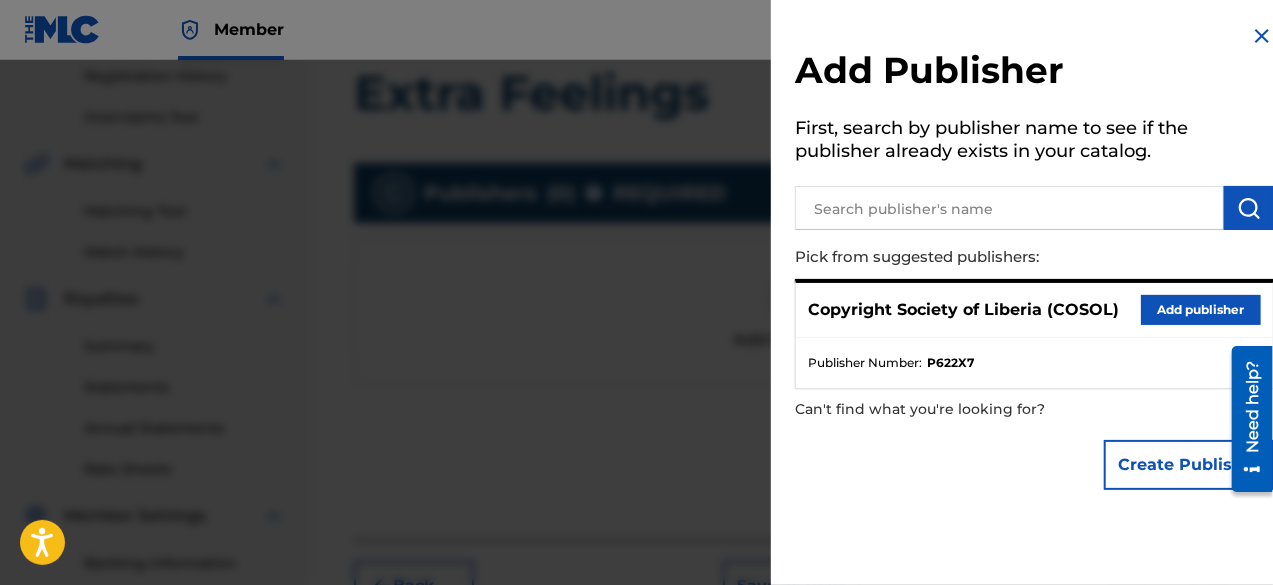 click on "Add publisher" at bounding box center (1201, 310) 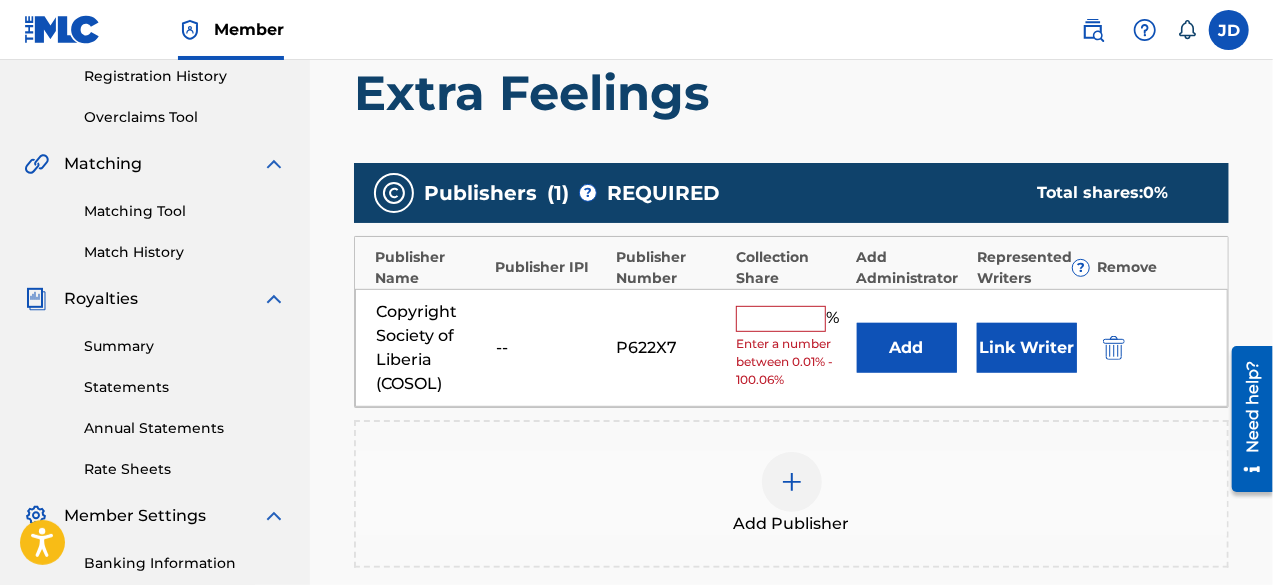 click at bounding box center [781, 319] 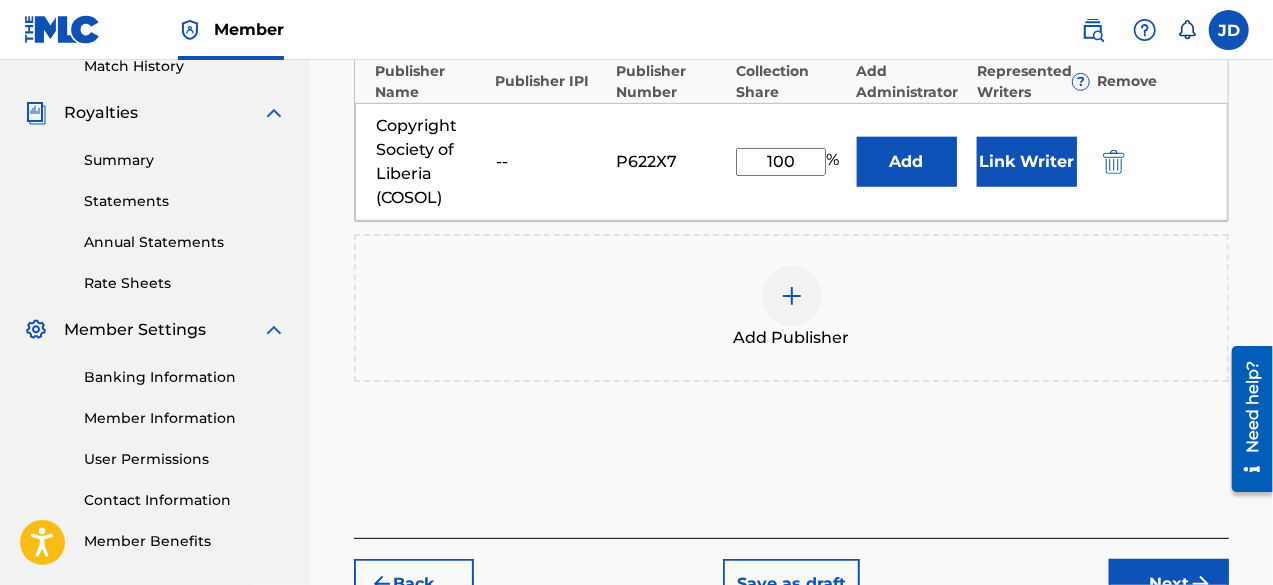 scroll, scrollTop: 682, scrollLeft: 0, axis: vertical 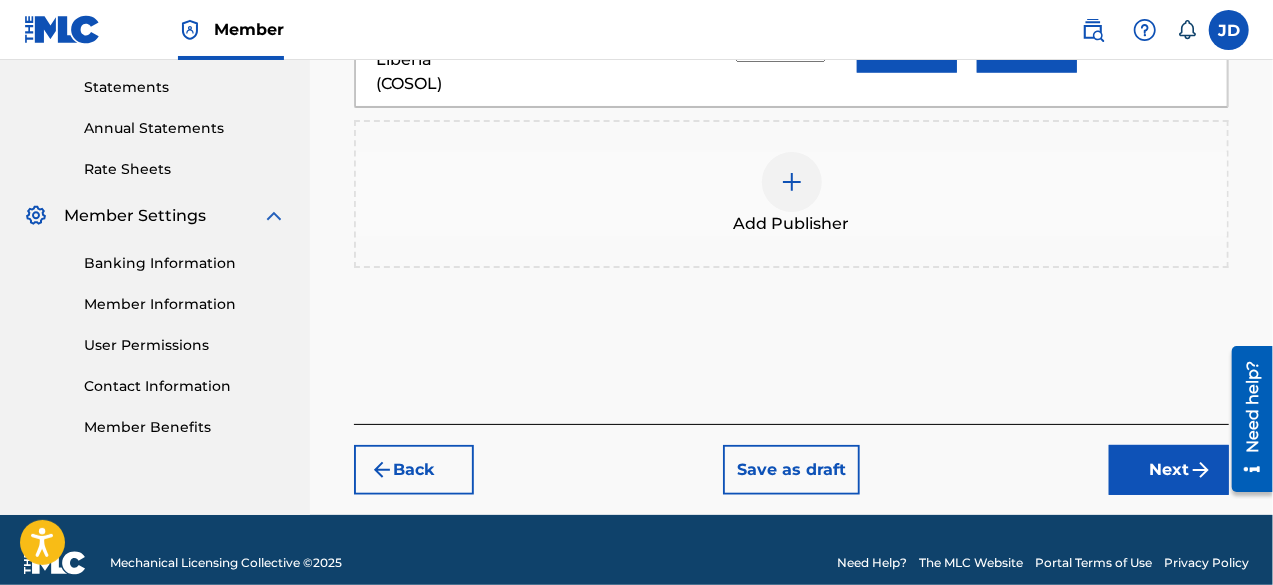 click on "Next" at bounding box center [1169, 470] 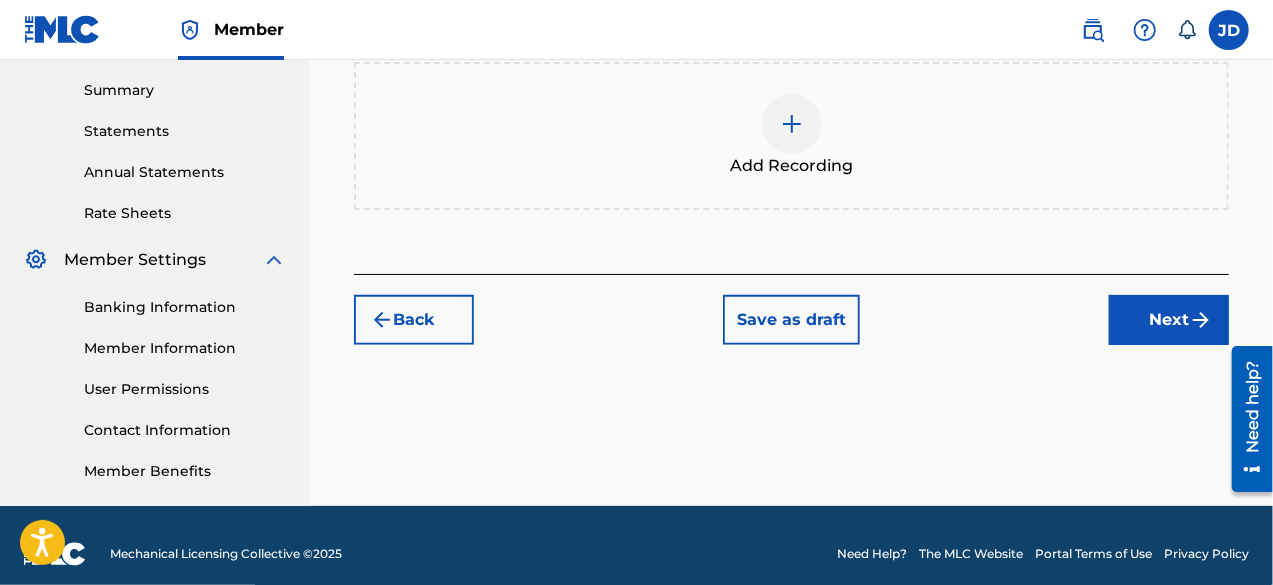 scroll, scrollTop: 639, scrollLeft: 0, axis: vertical 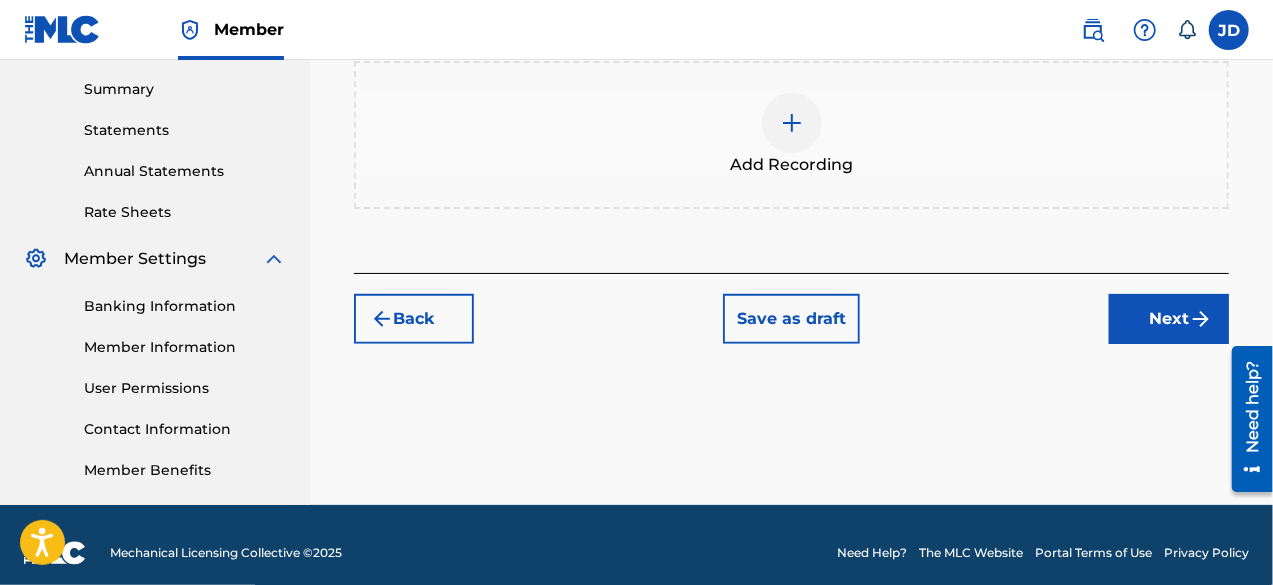 click on "Next" at bounding box center (1169, 319) 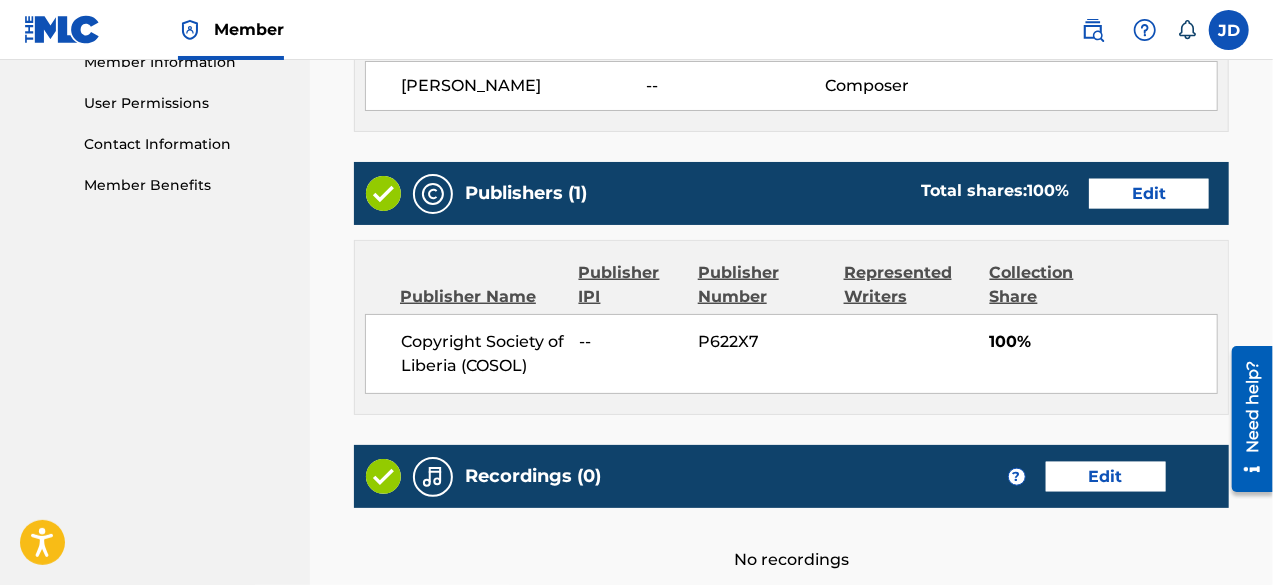 scroll, scrollTop: 1125, scrollLeft: 0, axis: vertical 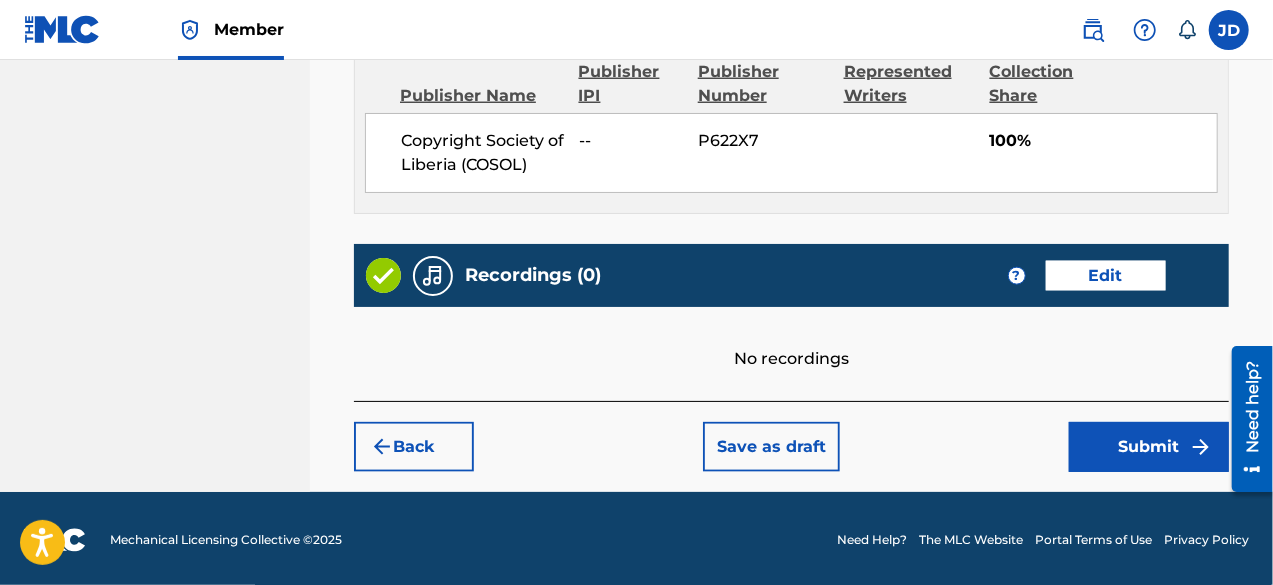 click on "Back Save as draft Submit" at bounding box center [791, 436] 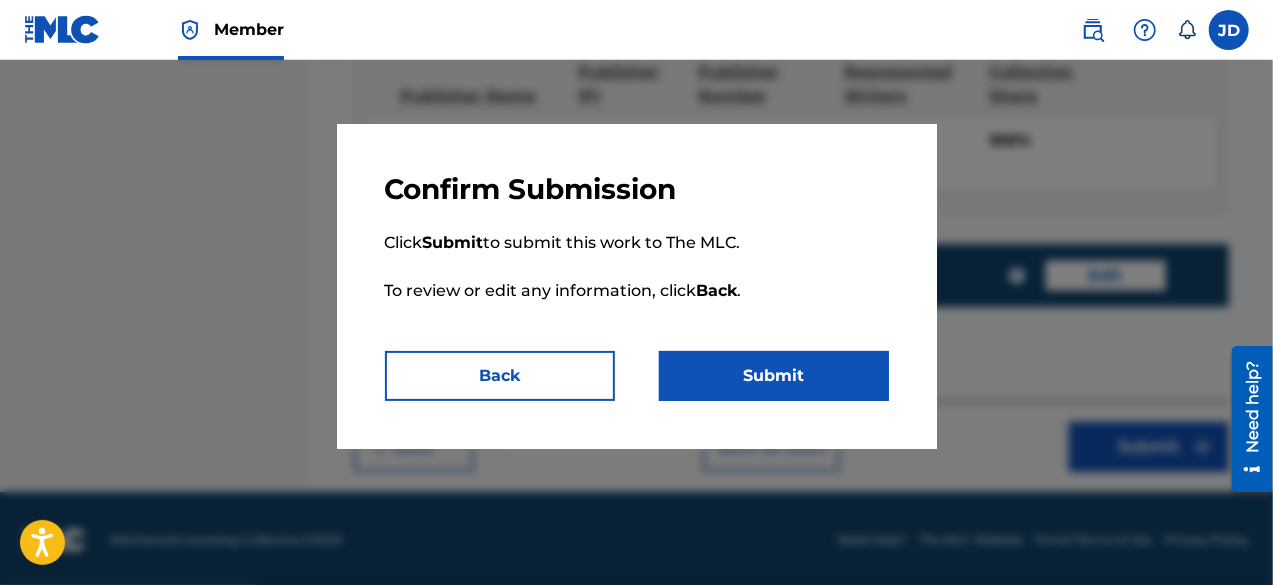 click on "Submit" at bounding box center (774, 376) 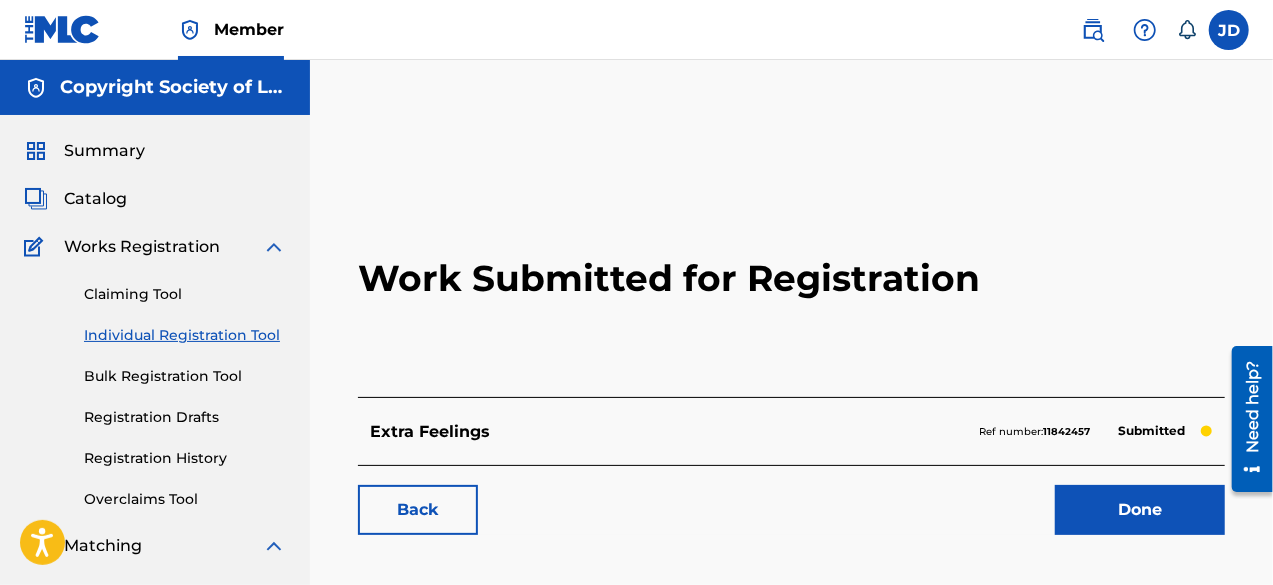 click on "Done" at bounding box center (1140, 510) 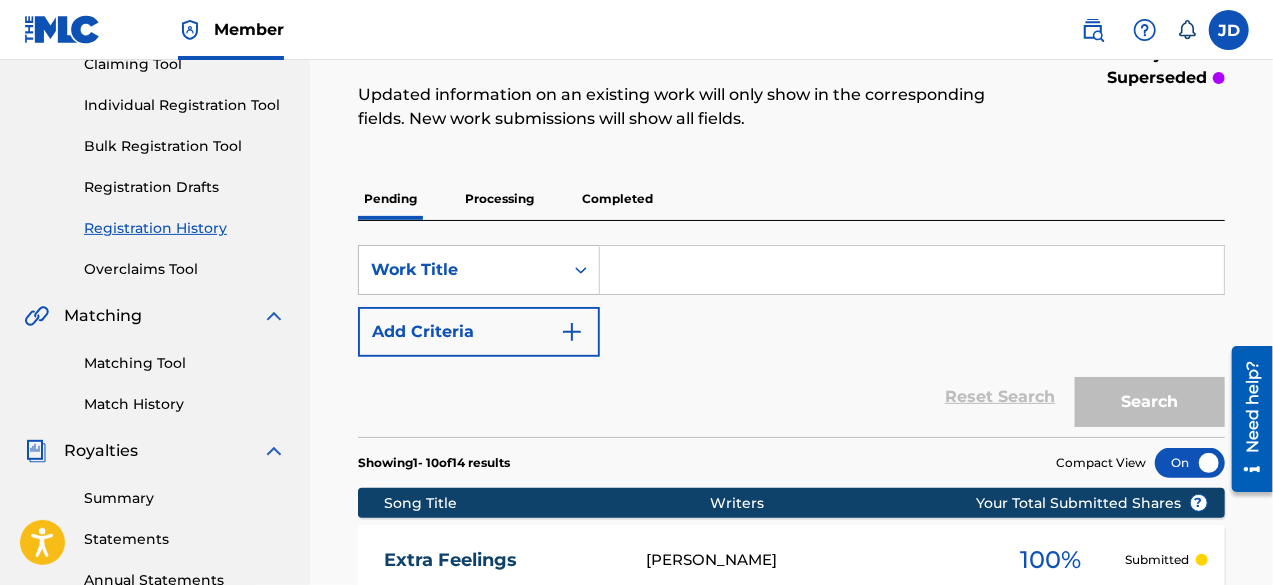 scroll, scrollTop: 255, scrollLeft: 0, axis: vertical 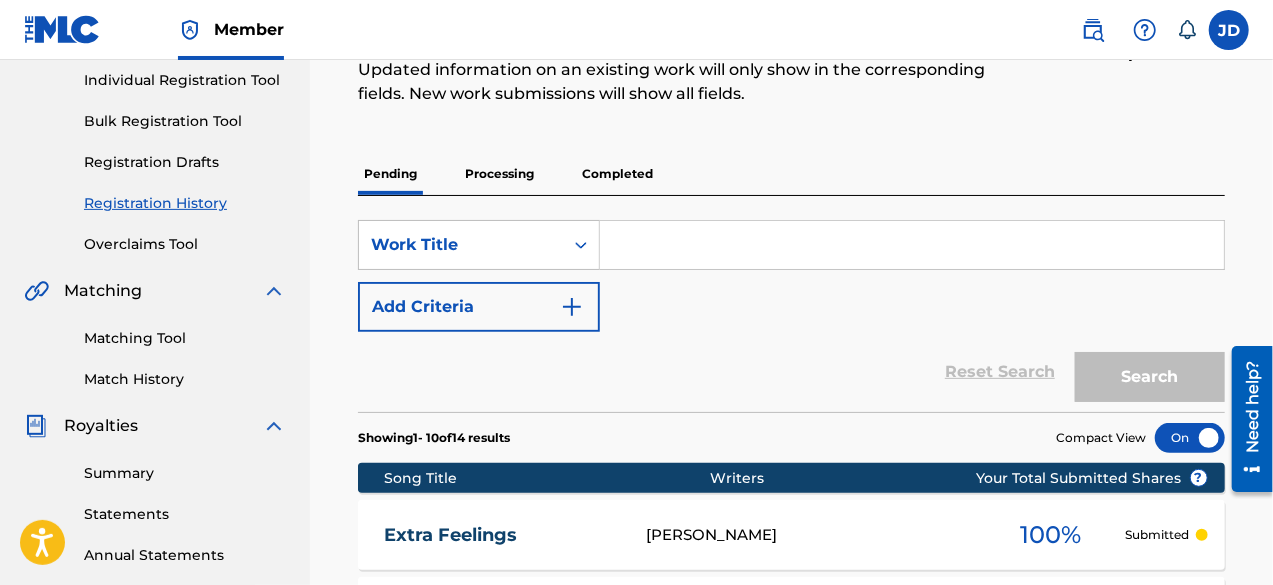 click on "Individual Registration Tool" at bounding box center (185, 80) 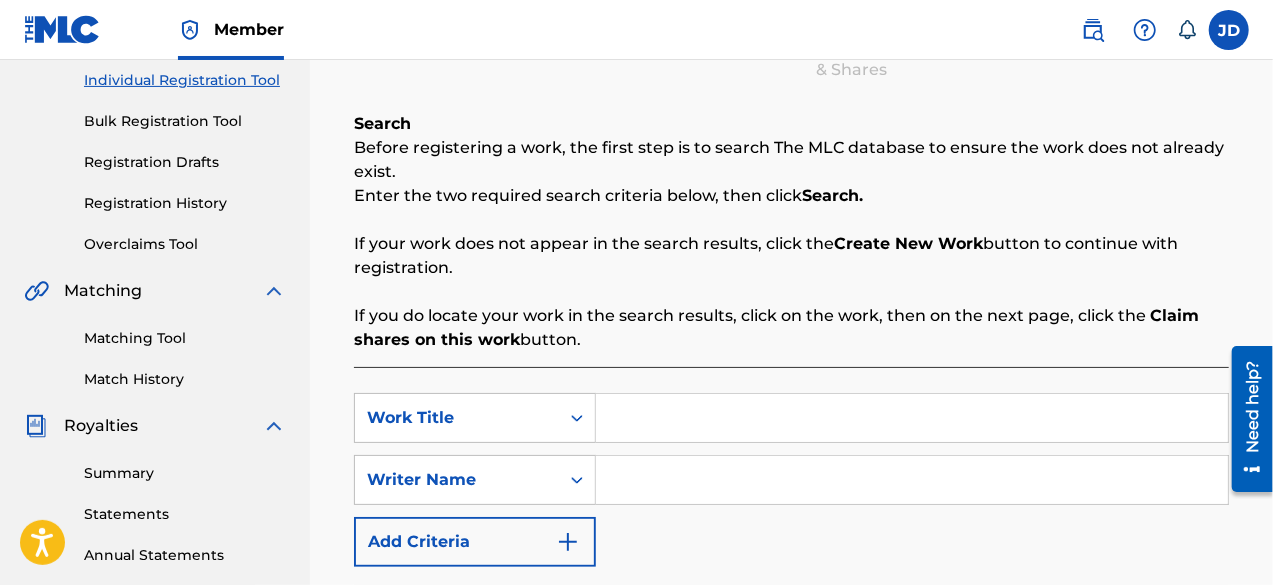 scroll, scrollTop: 0, scrollLeft: 0, axis: both 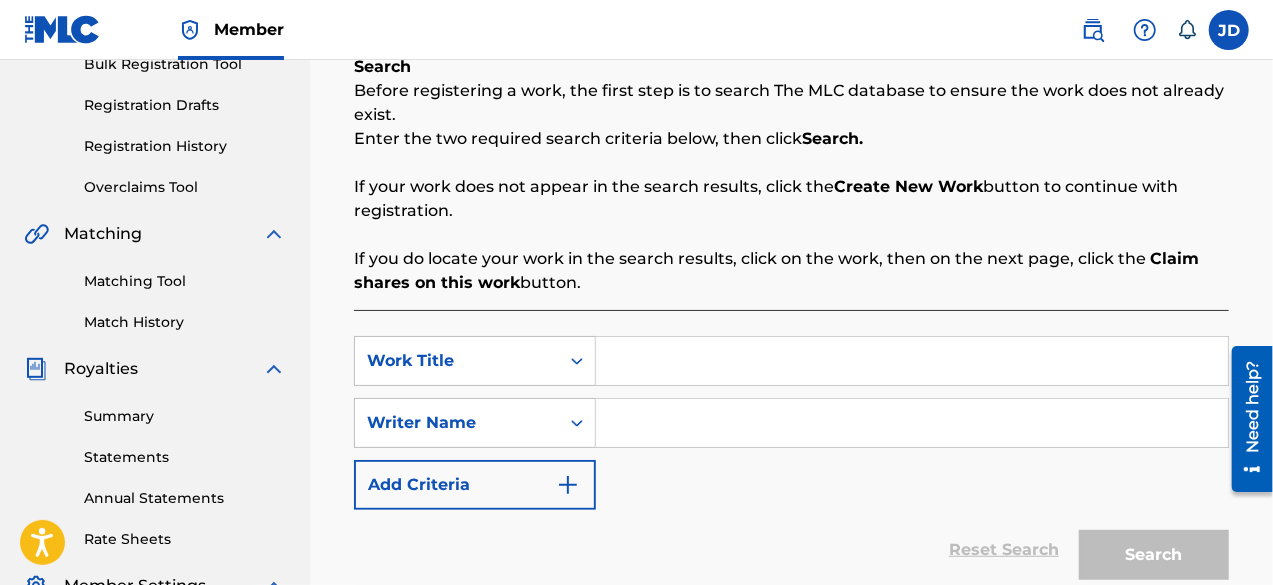 click at bounding box center (912, 361) 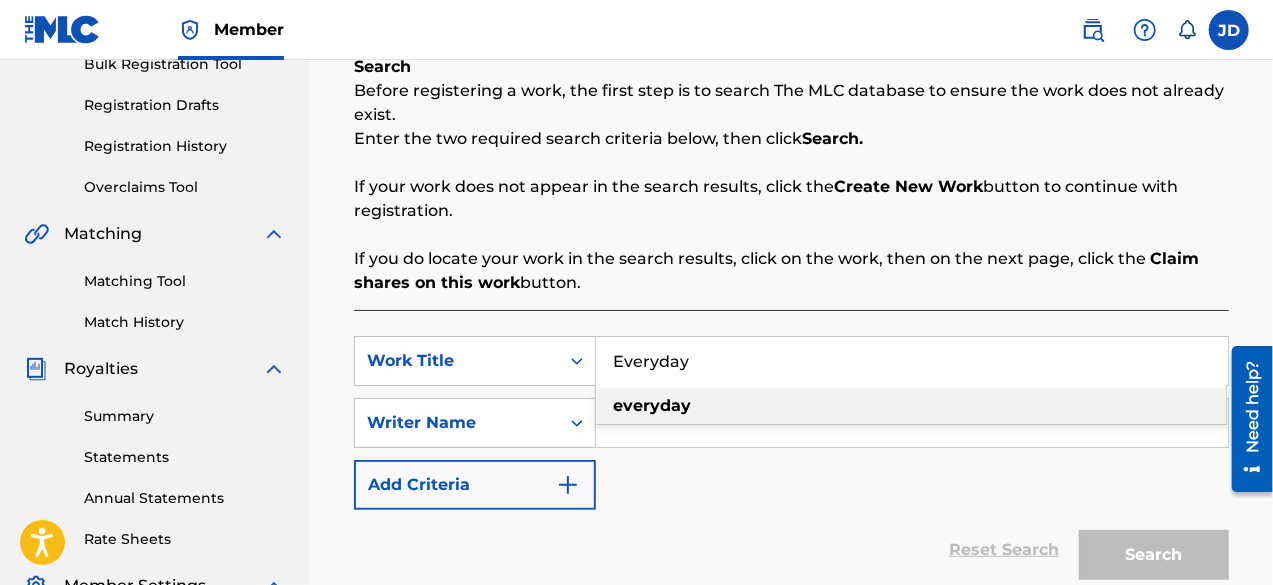 click on "Everyday" at bounding box center [912, 361] 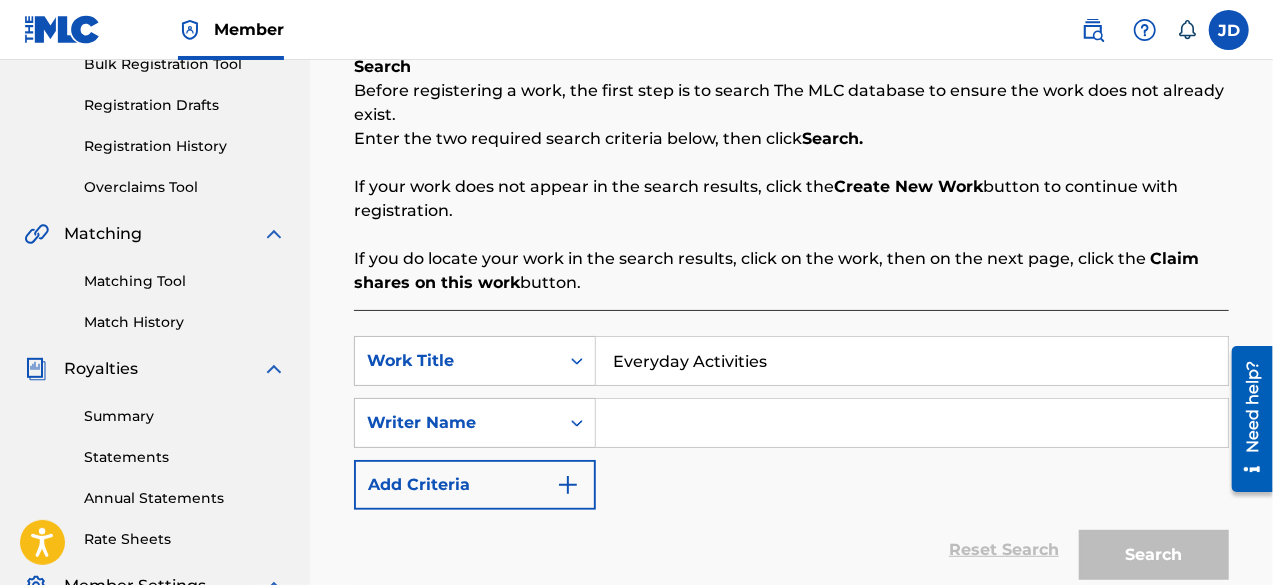 type on "Everyday Activities" 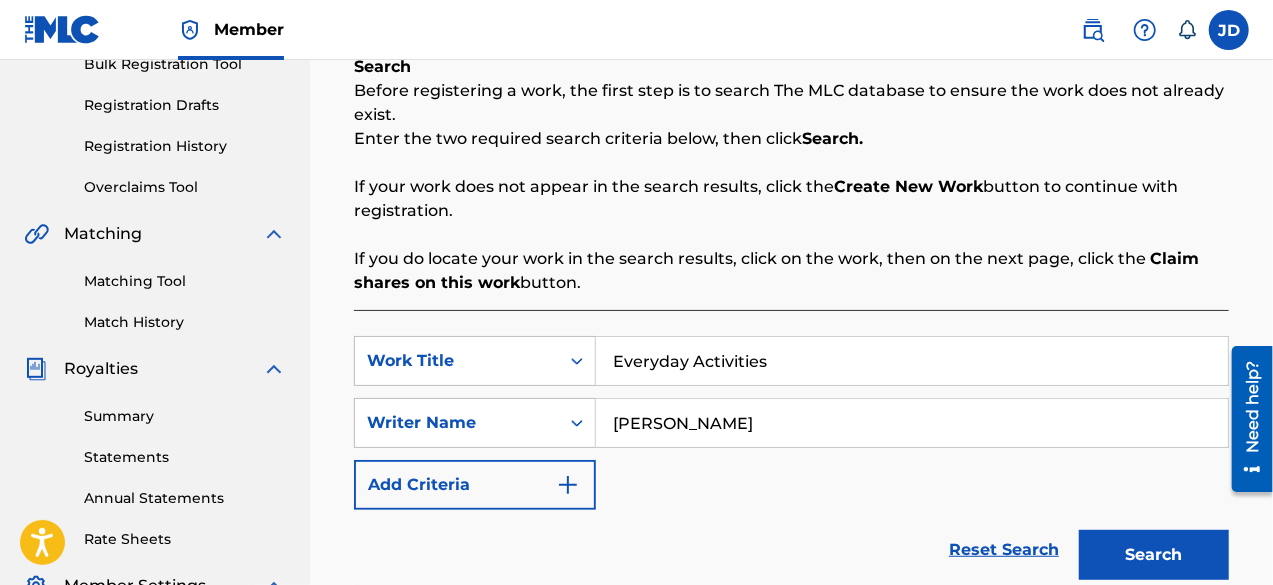 type on "[PERSON_NAME]" 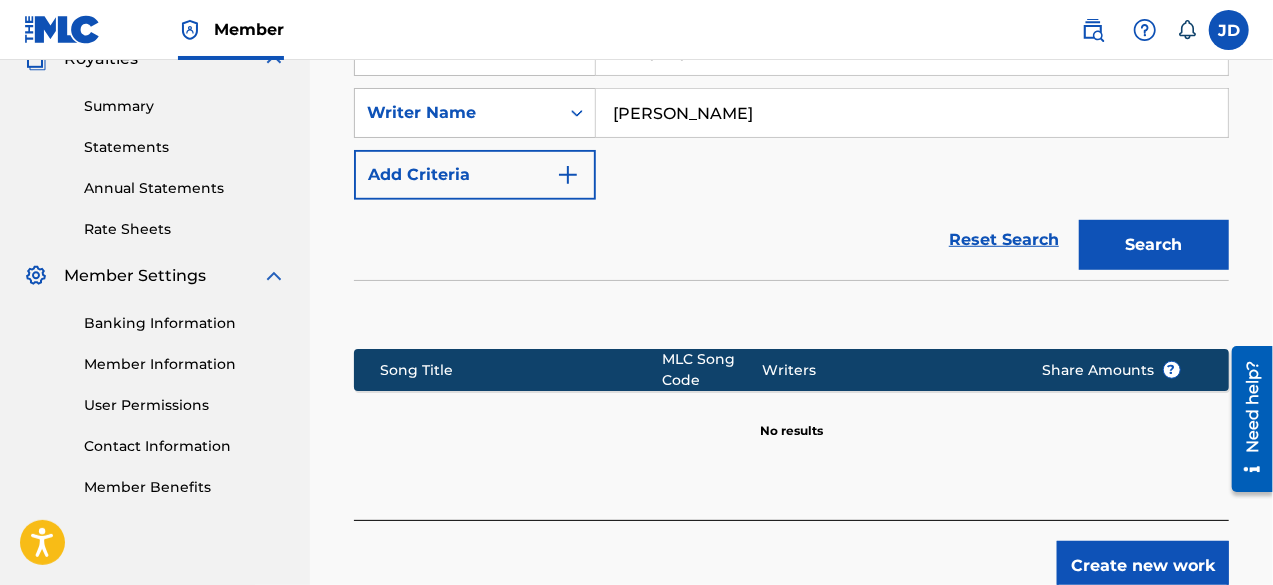 scroll, scrollTop: 632, scrollLeft: 0, axis: vertical 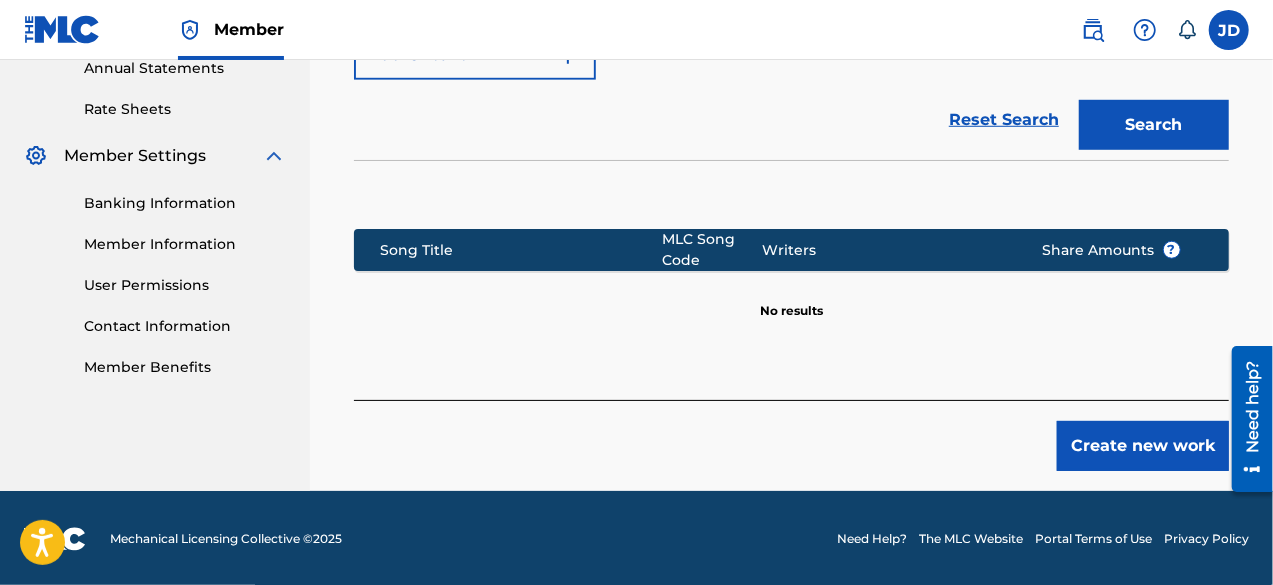 click on "Create new work" at bounding box center [1143, 446] 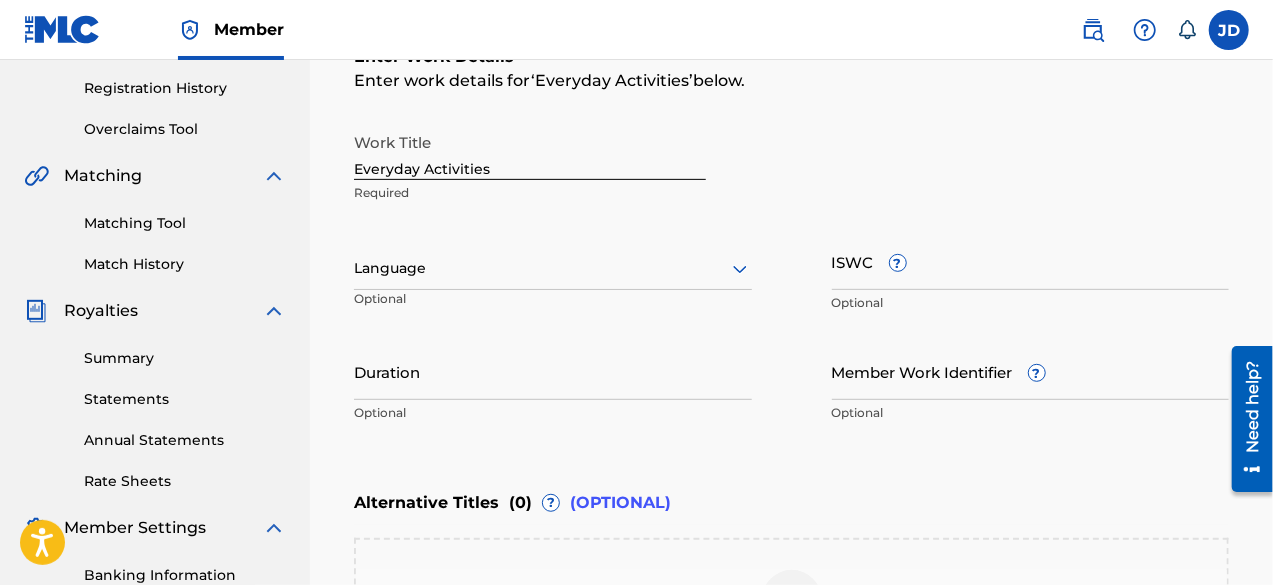 scroll, scrollTop: 360, scrollLeft: 0, axis: vertical 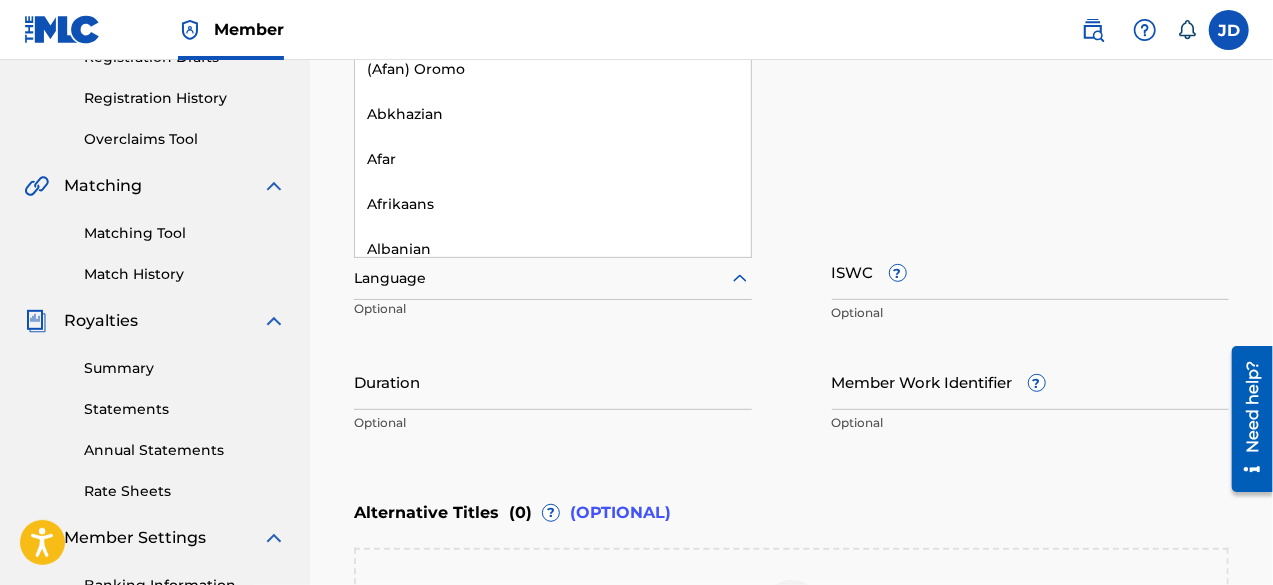 click at bounding box center (553, 278) 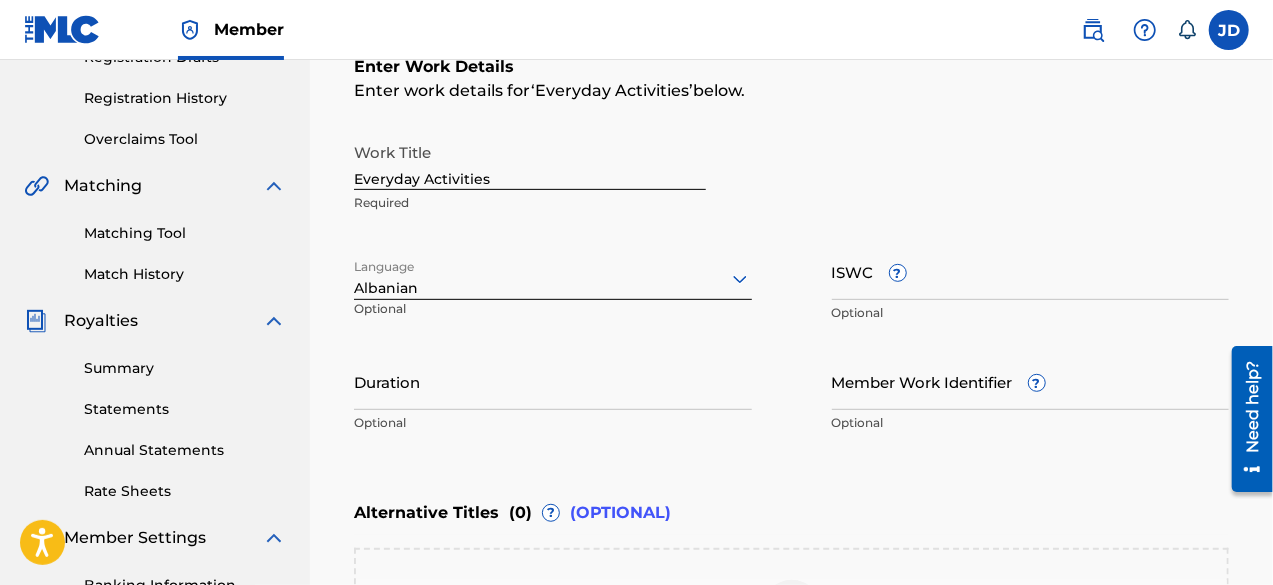 click at bounding box center (553, 278) 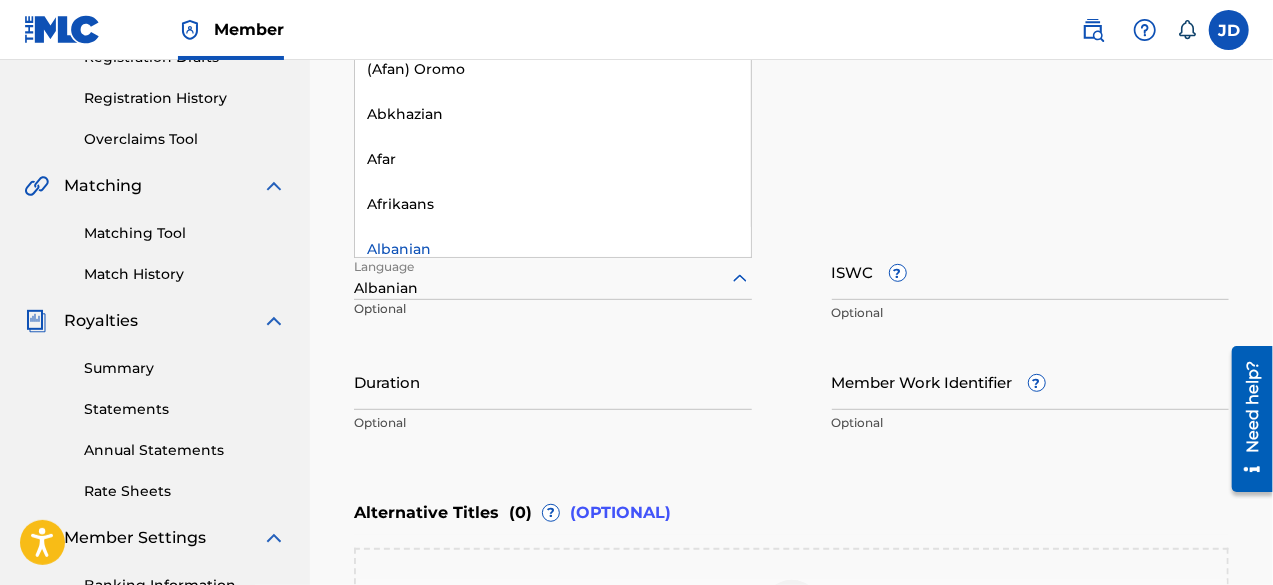 scroll, scrollTop: 30, scrollLeft: 0, axis: vertical 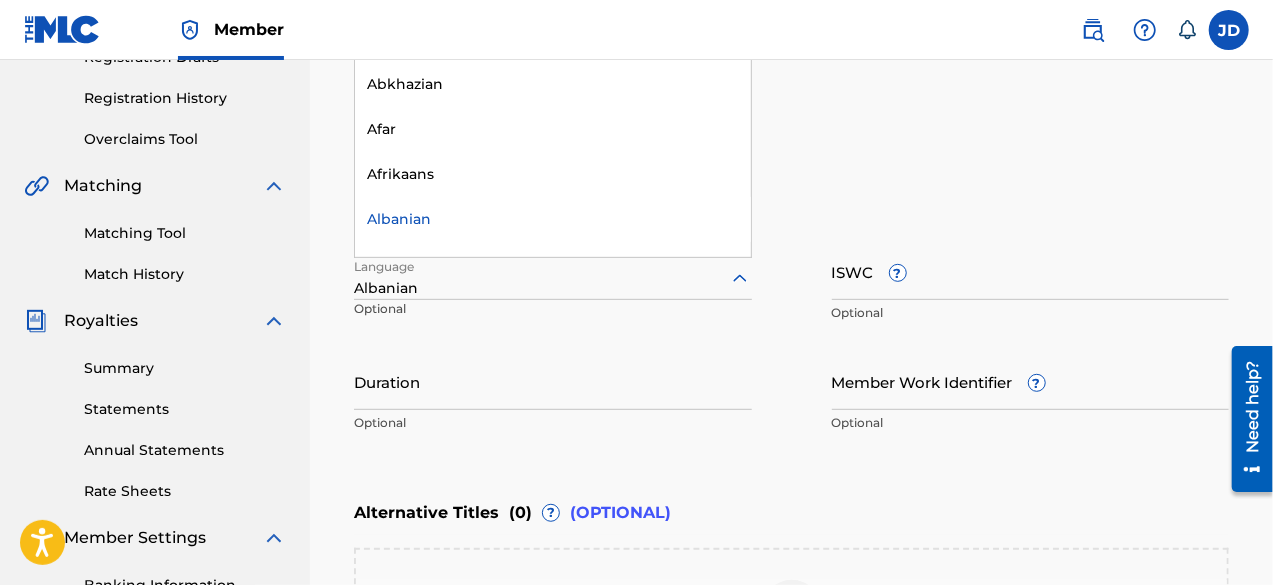 type on "e" 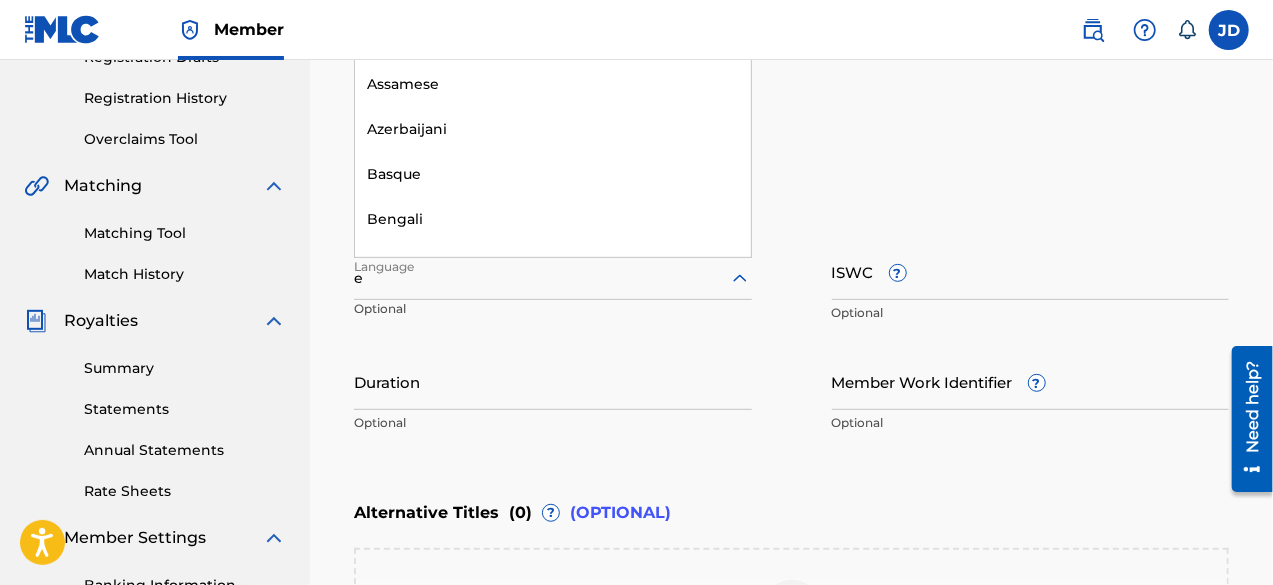 type 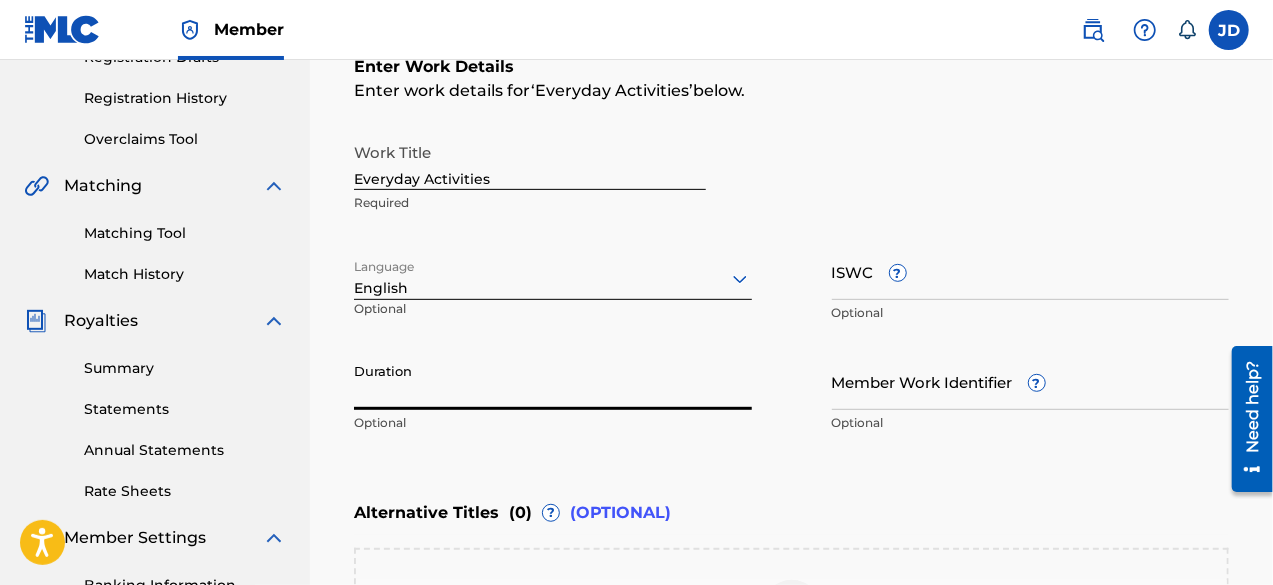 click on "Duration" at bounding box center [553, 381] 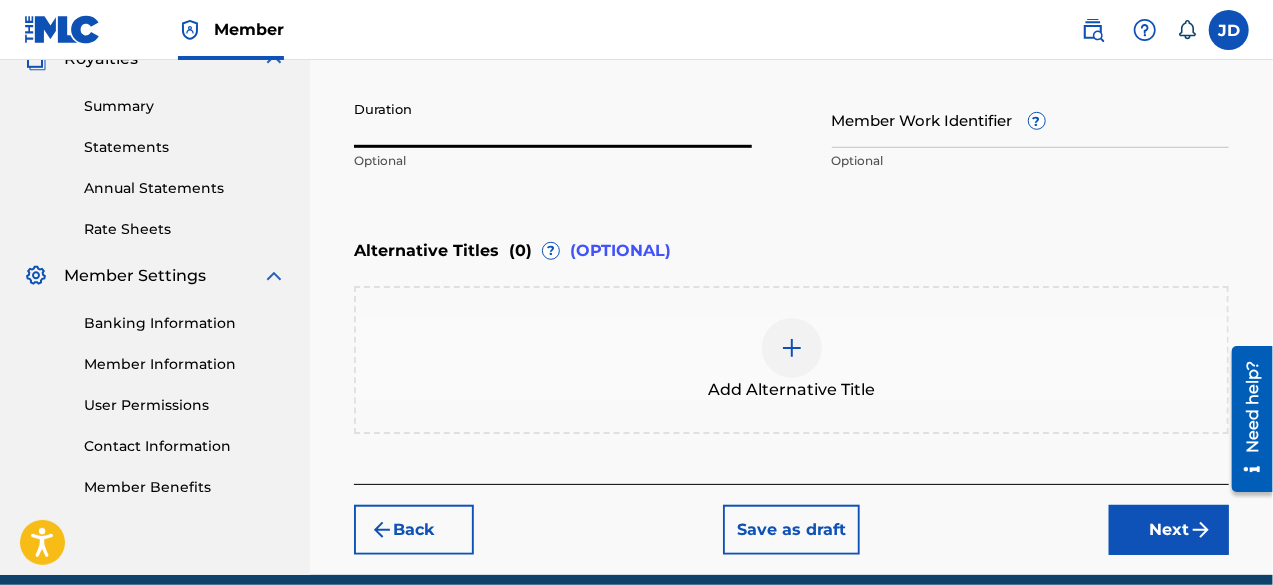 scroll, scrollTop: 633, scrollLeft: 0, axis: vertical 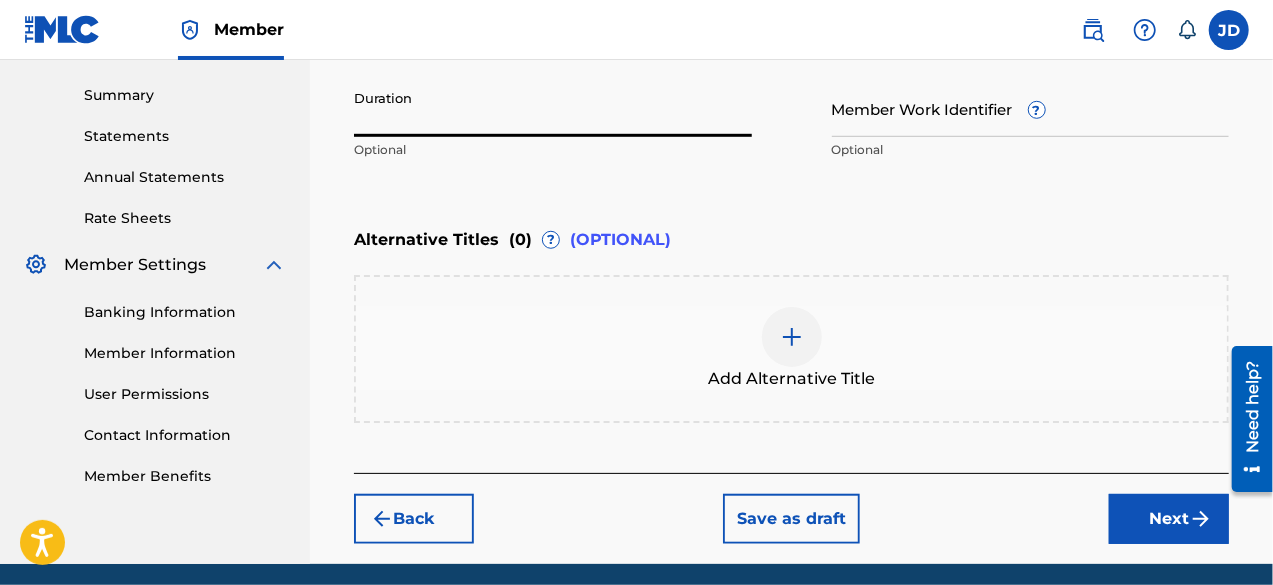 click on "Next" at bounding box center (1169, 519) 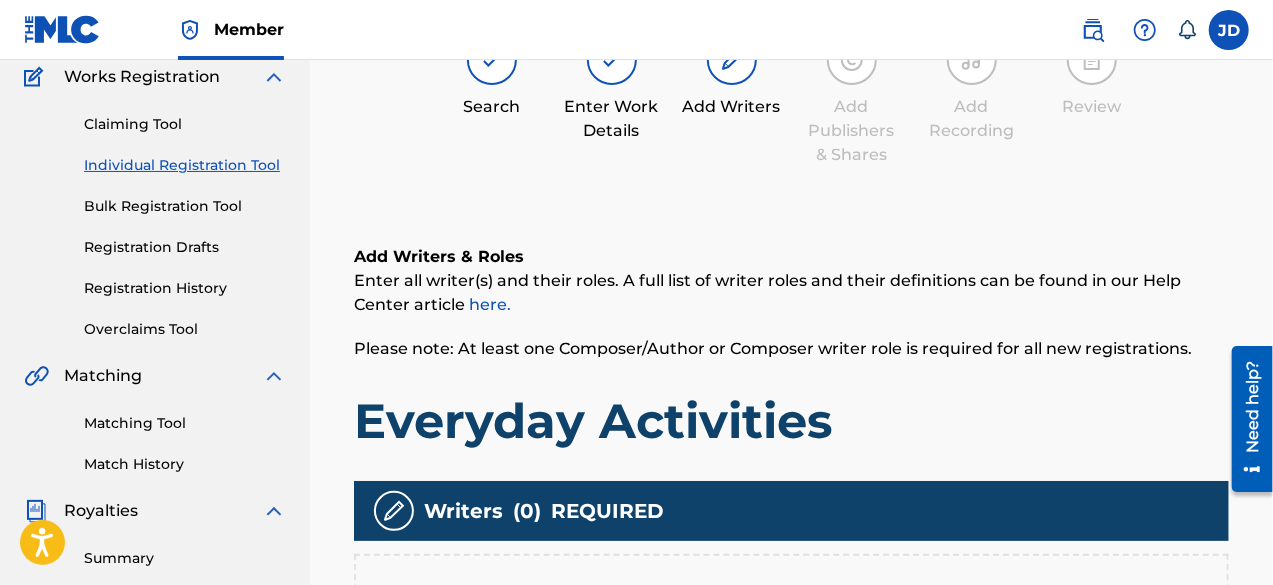 scroll, scrollTop: 90, scrollLeft: 0, axis: vertical 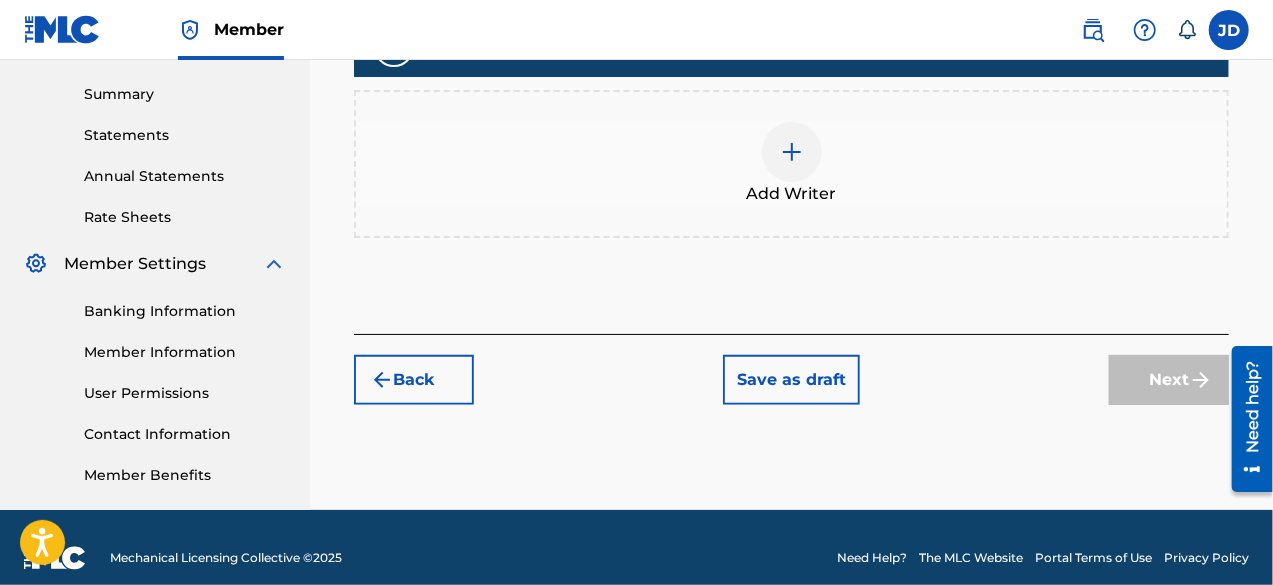 click at bounding box center [792, 152] 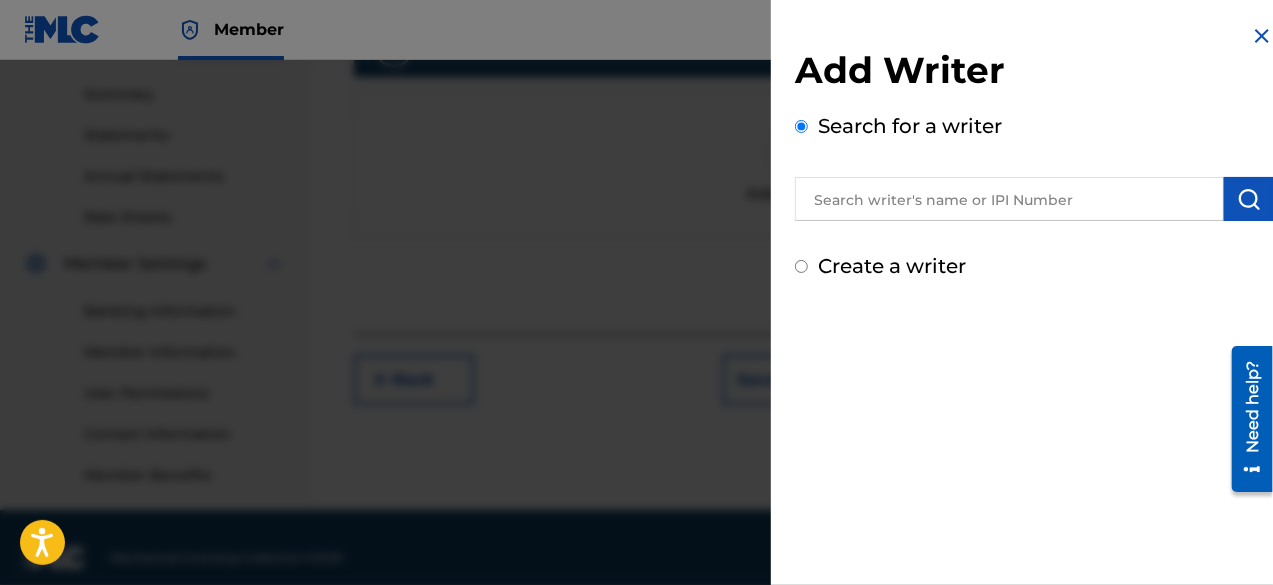 click on "Create a writer" at bounding box center (892, 266) 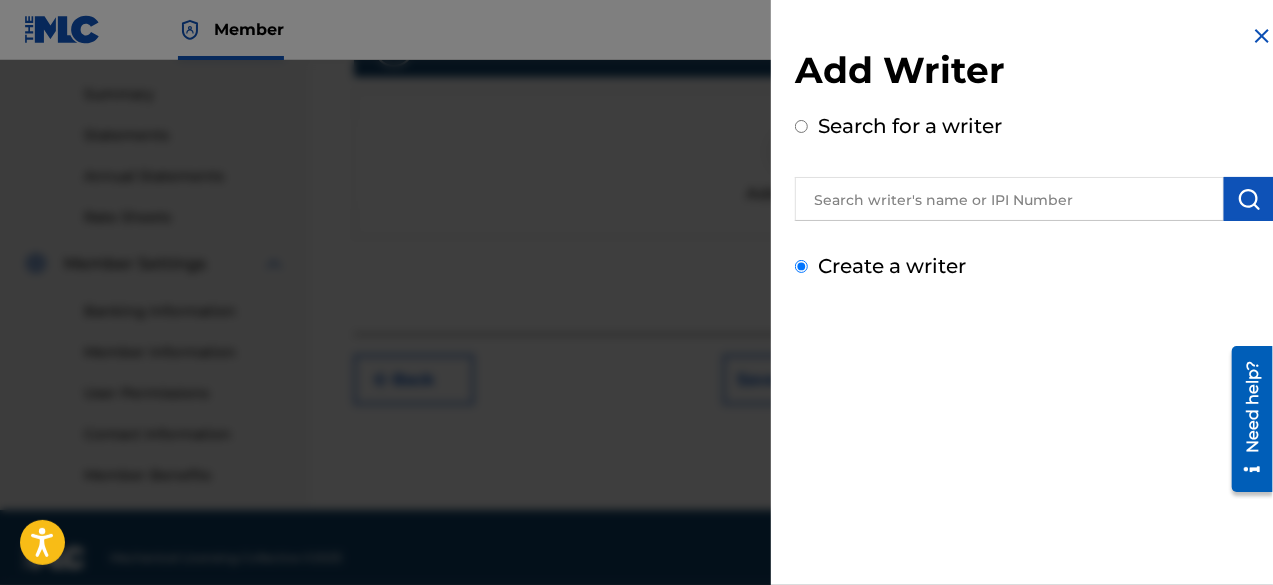 click on "Create a writer" at bounding box center (801, 266) 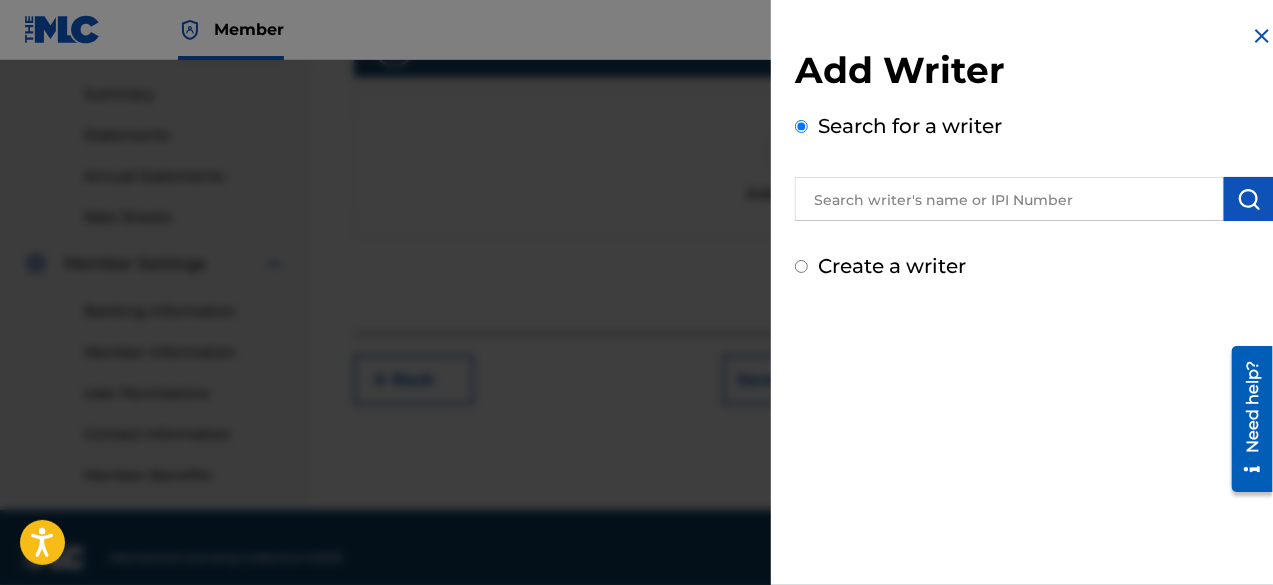 radio on "false" 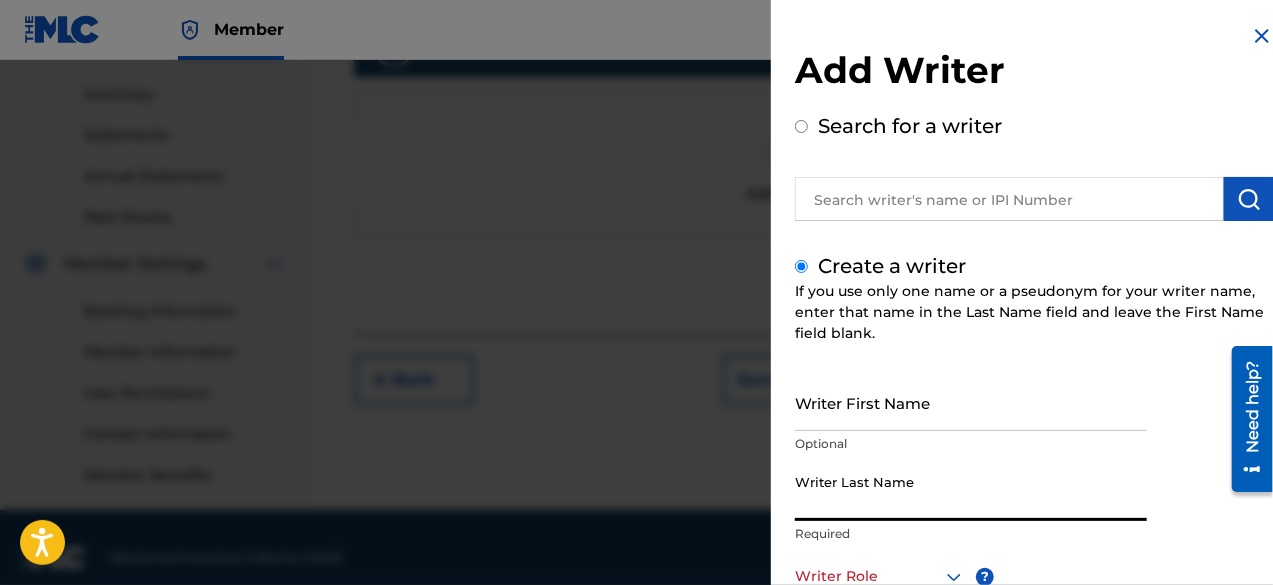 click on "Writer Last Name" at bounding box center [971, 492] 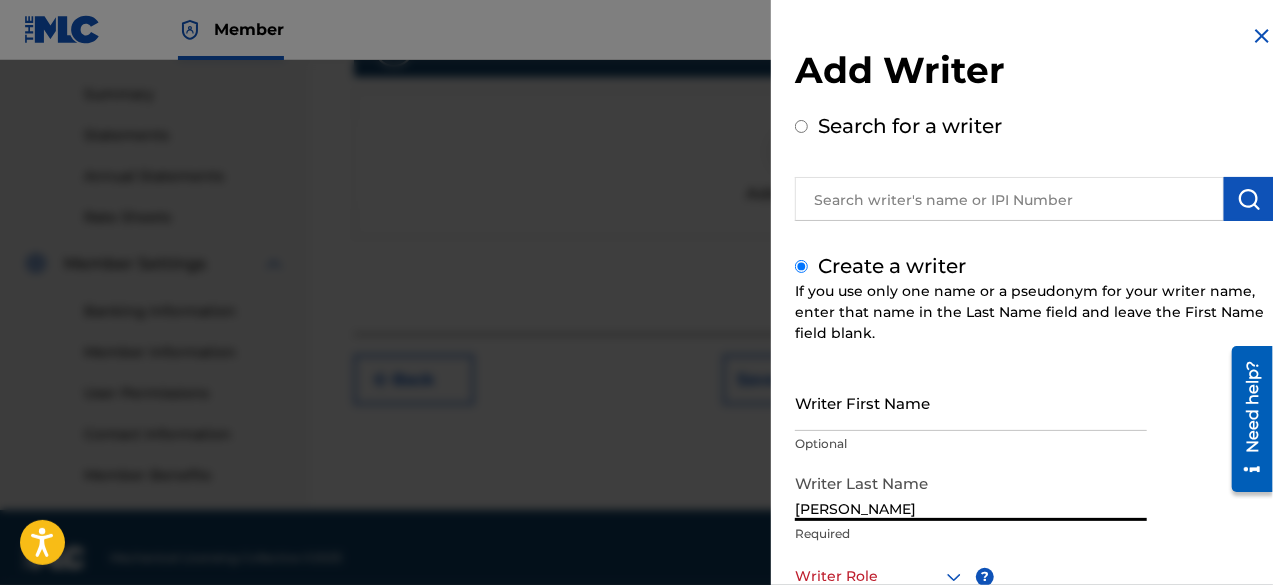 type on "[PERSON_NAME]" 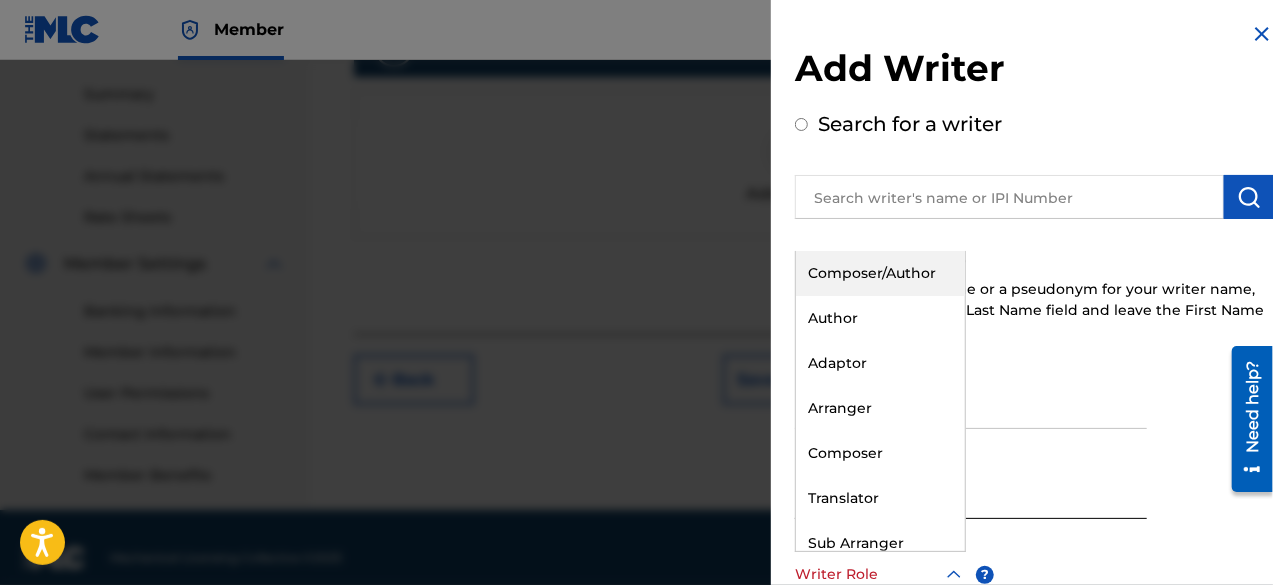 click at bounding box center (880, 574) 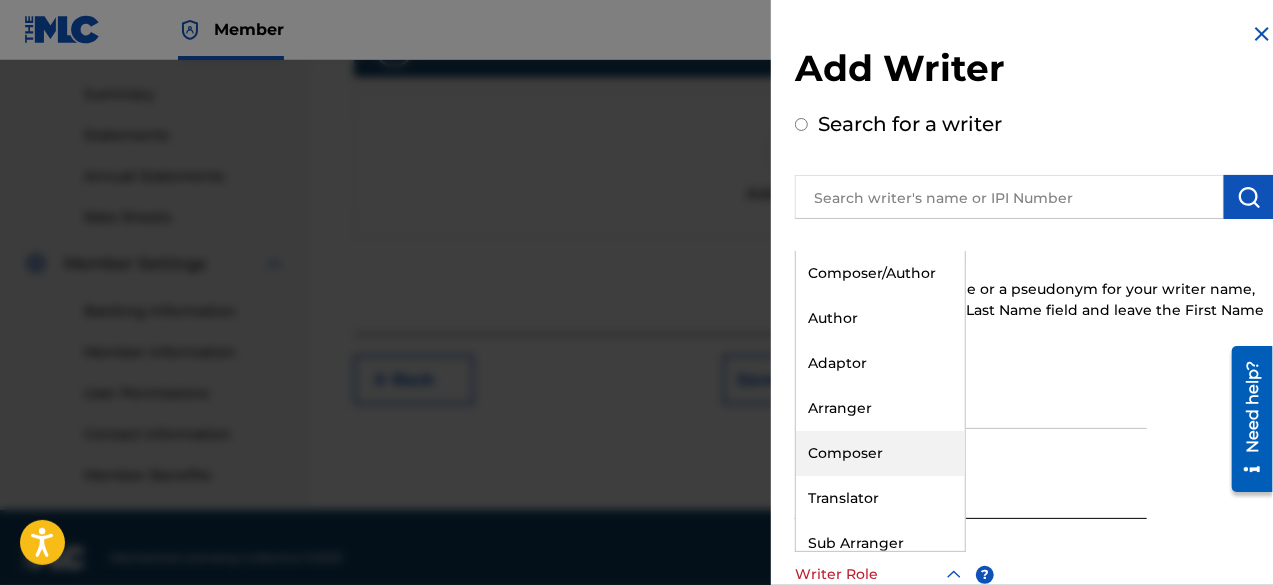 click on "Composer" at bounding box center (880, 453) 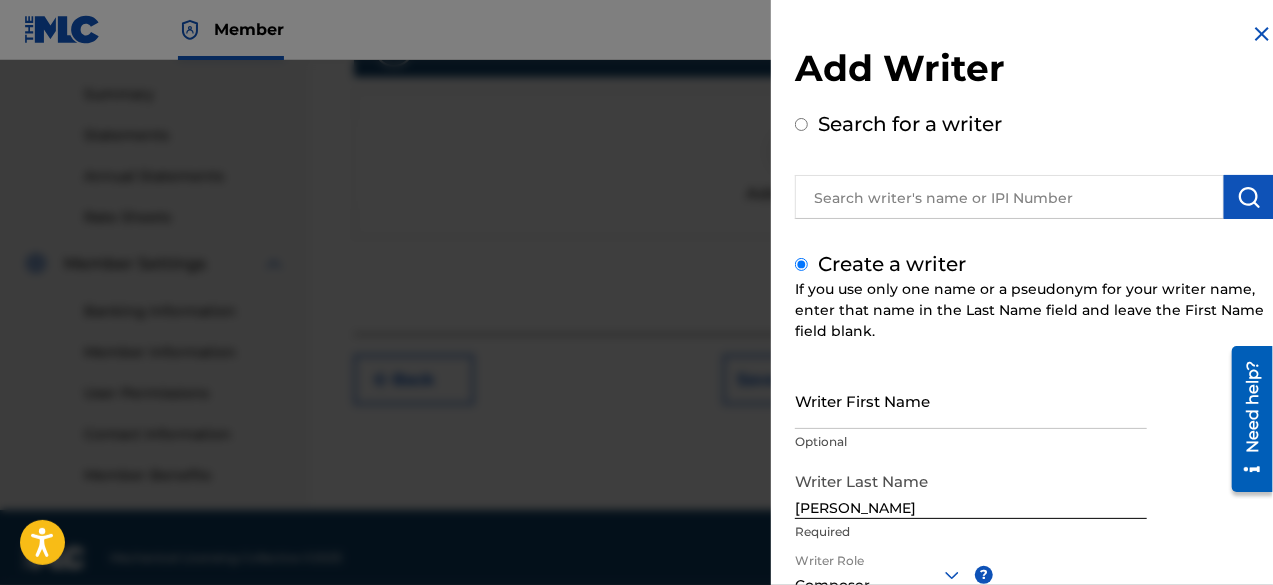 scroll, scrollTop: 654, scrollLeft: 0, axis: vertical 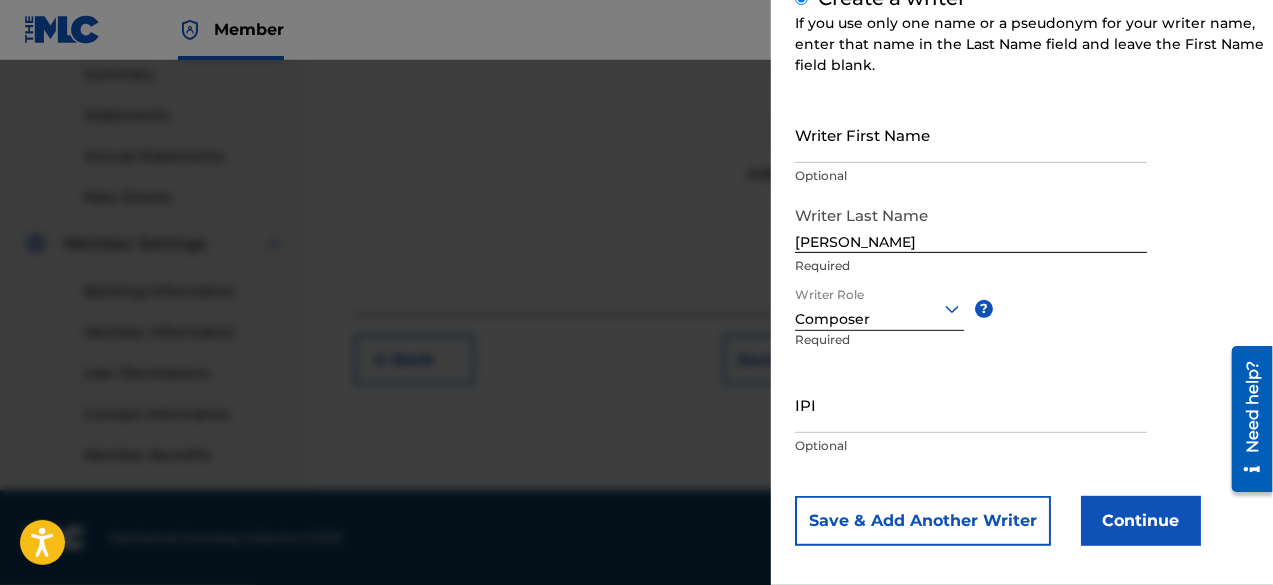 click on "Continue" at bounding box center (1141, 521) 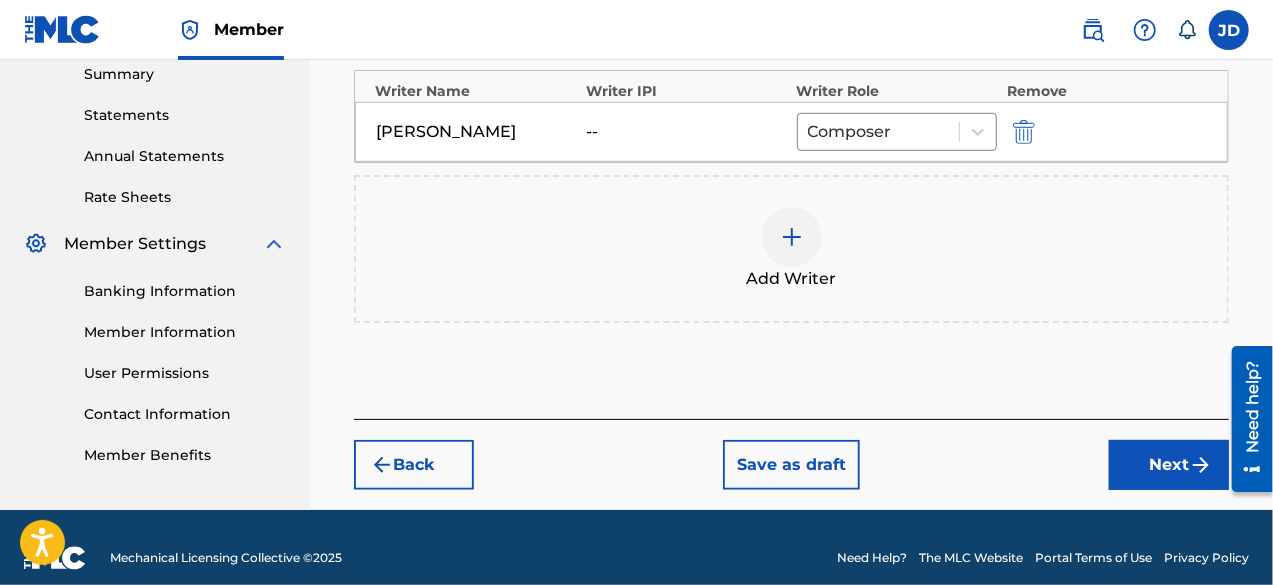 click on "Register Work Search Enter Work Details Add Writers Add Publishers & Shares Add Recording Review Add Writers & Roles Enter all writer(s) and their roles. A full list of writer roles and their definitions can be found in our Help Center article   here. Please note: At least one Composer/Author or Composer writer role is required for all new registrations. Everyday Activities Writers ( 1 ) REQUIRED Writer Name Writer IPI Writer Role Remove [PERSON_NAME] -- Composer Add Writer Back Save as draft Next" at bounding box center [791, -17] 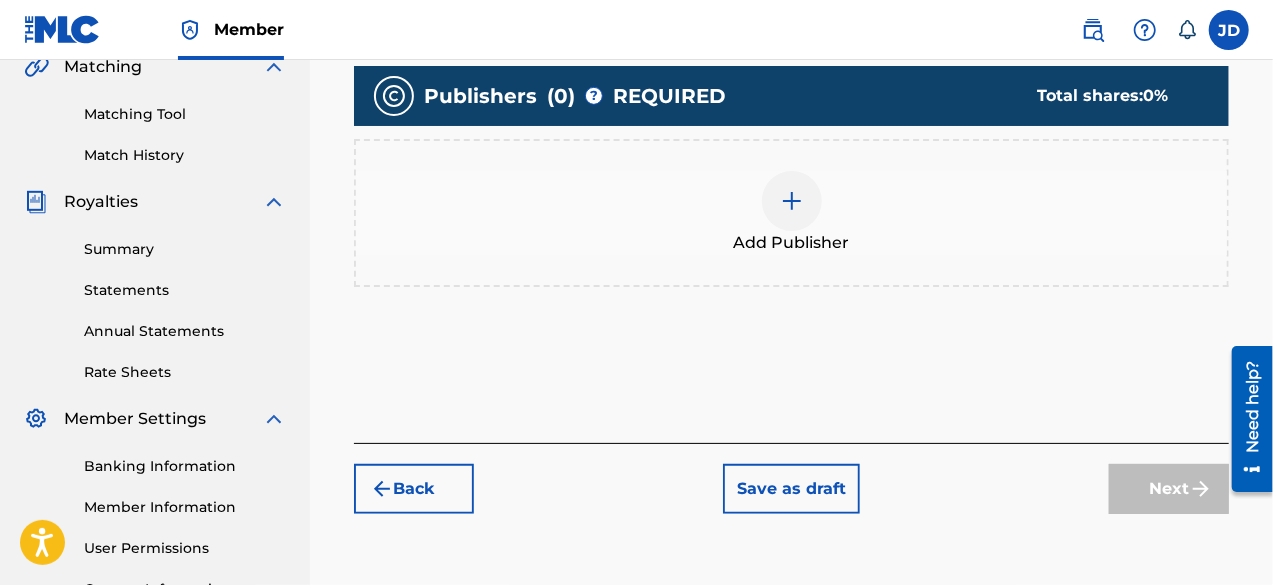 scroll, scrollTop: 476, scrollLeft: 0, axis: vertical 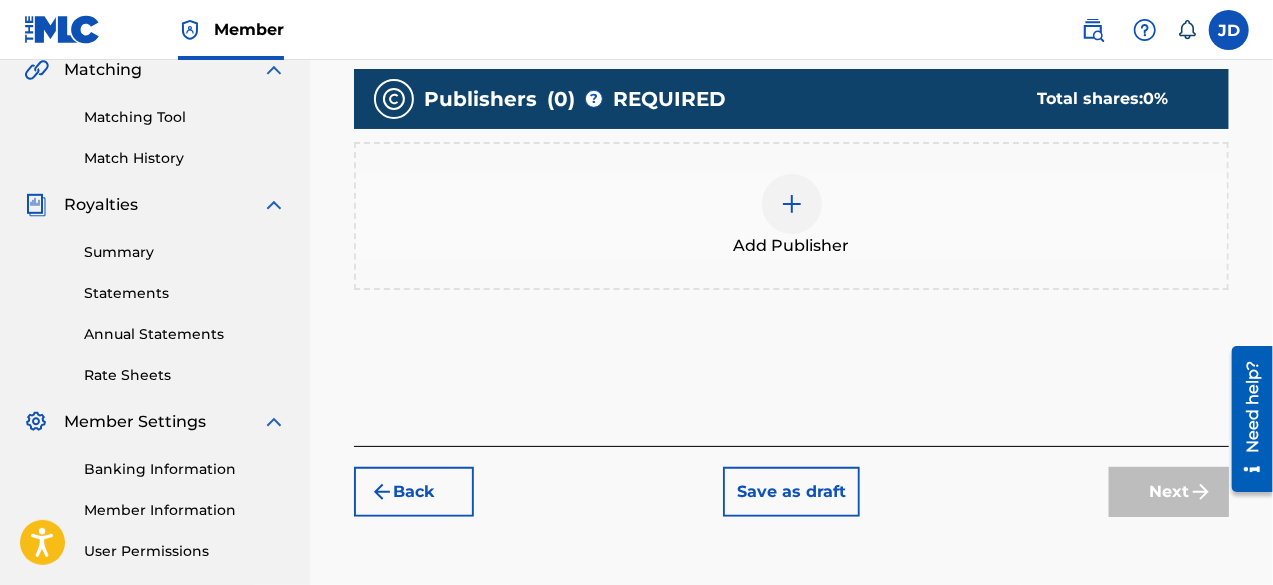 click at bounding box center (792, 204) 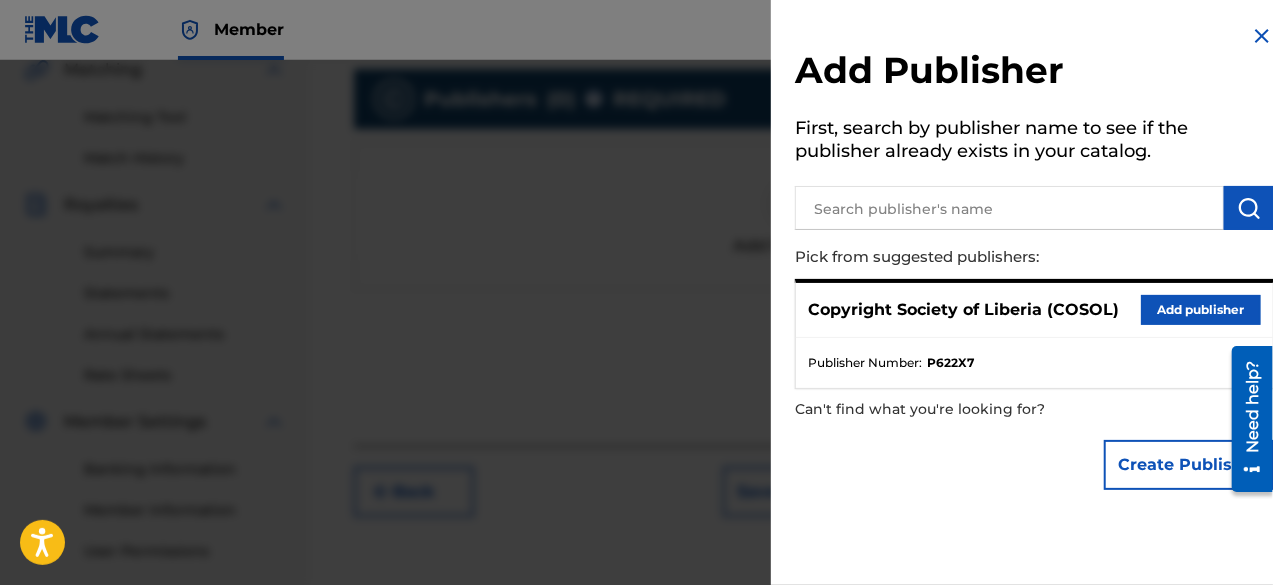 click on "Add publisher" at bounding box center [1201, 310] 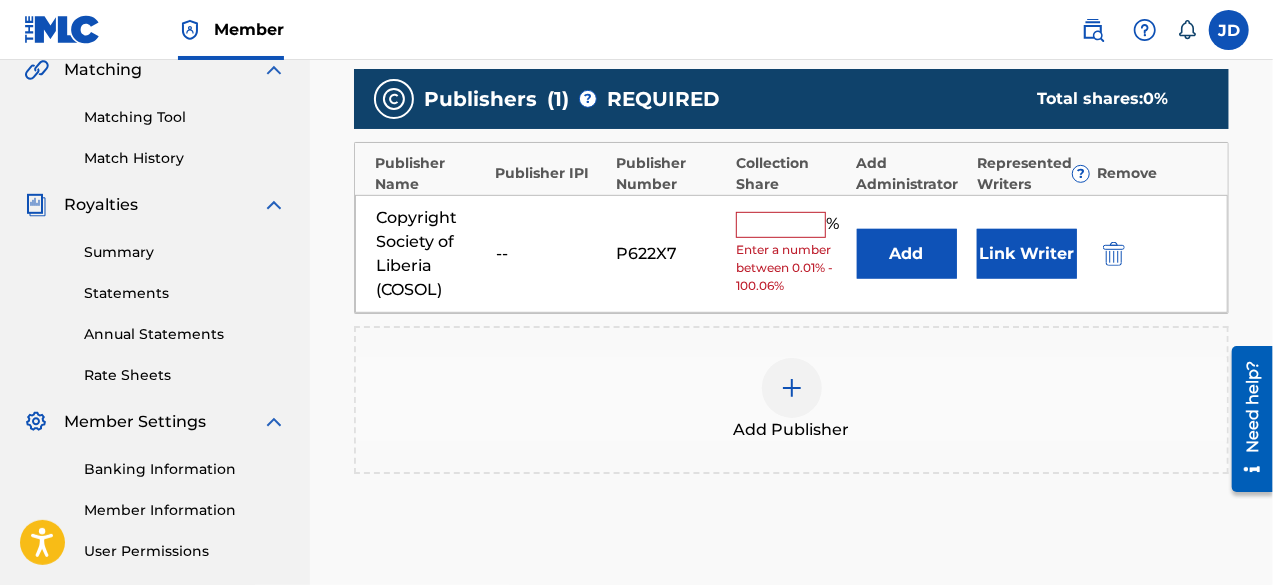 click at bounding box center [781, 225] 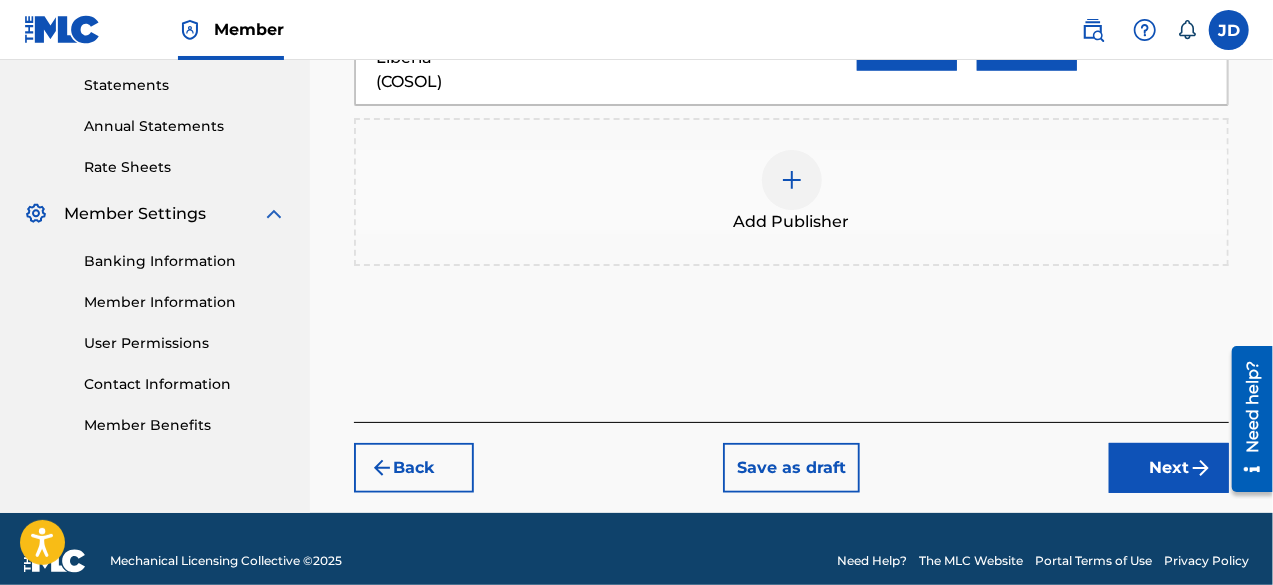scroll, scrollTop: 685, scrollLeft: 0, axis: vertical 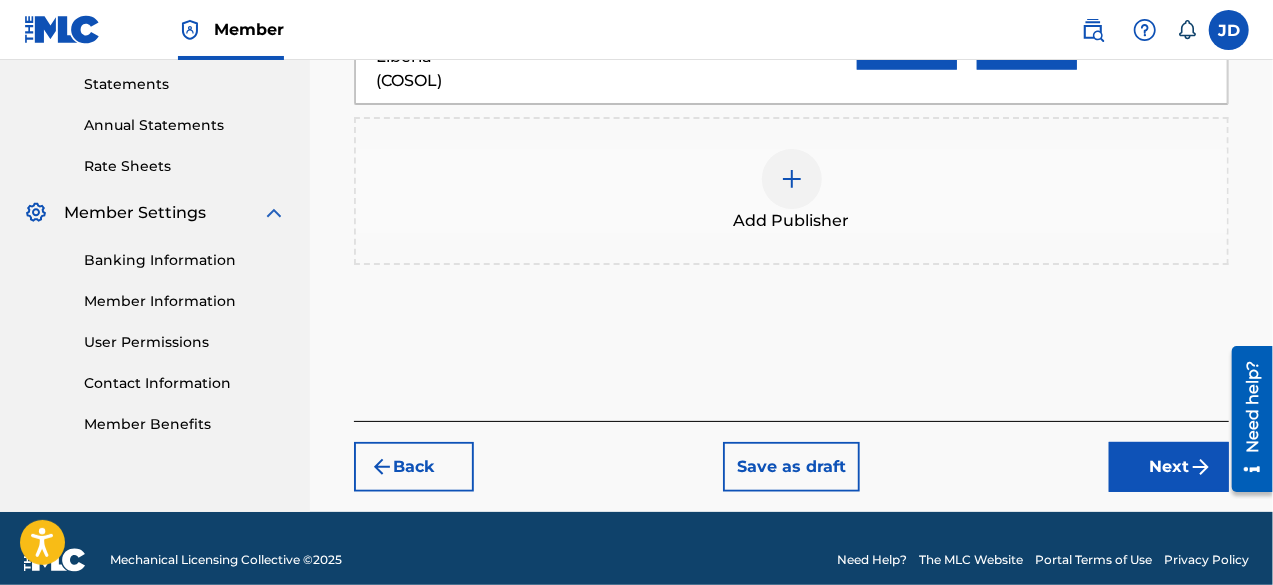 click on "Next" at bounding box center [1169, 467] 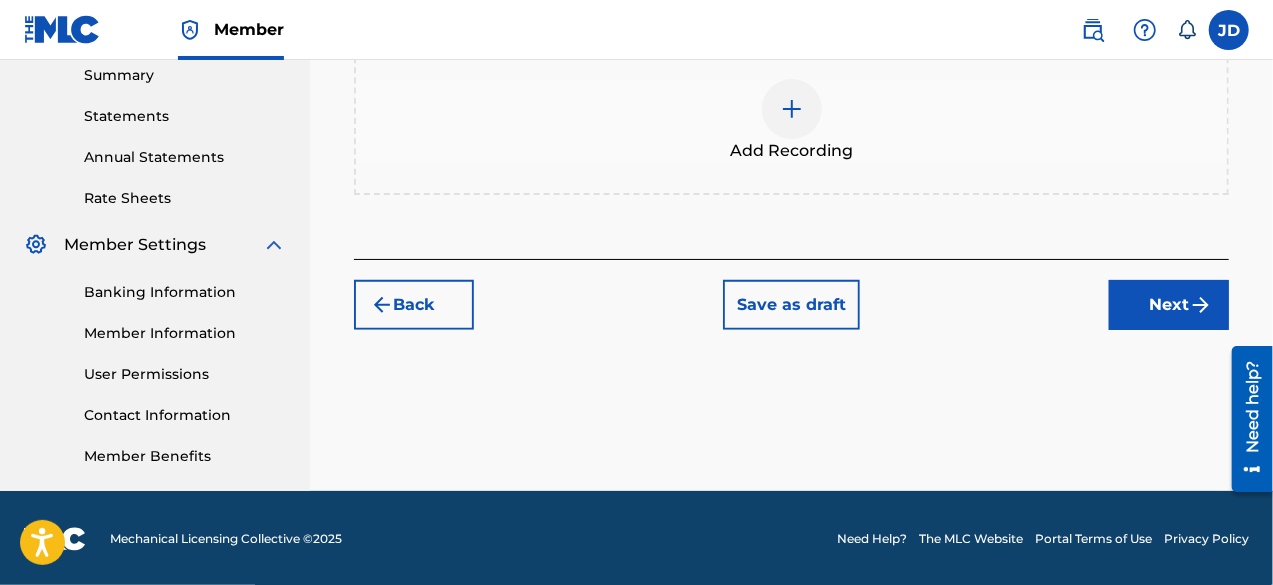 scroll, scrollTop: 654, scrollLeft: 0, axis: vertical 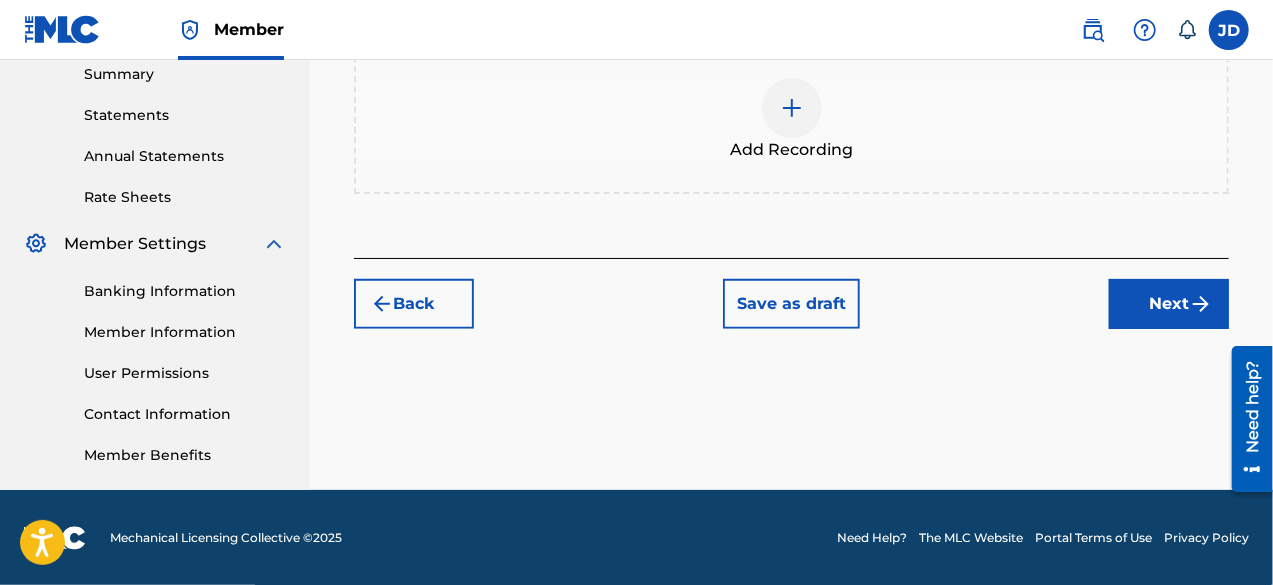 click on "Next" at bounding box center (1169, 304) 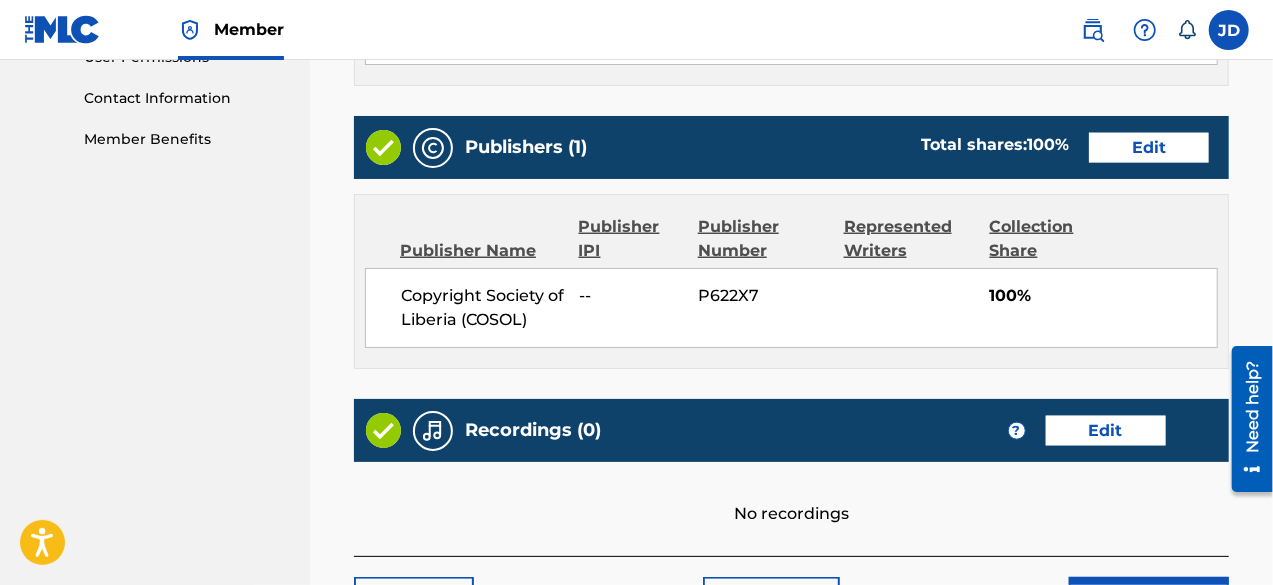 scroll, scrollTop: 1125, scrollLeft: 0, axis: vertical 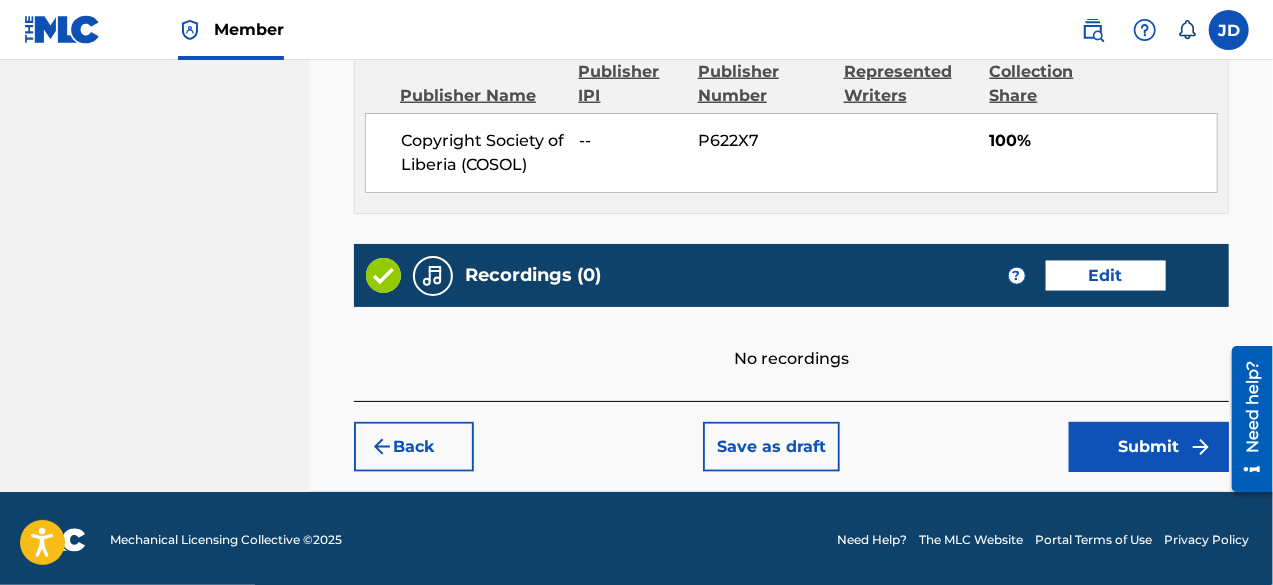click on "Submit" at bounding box center (1149, 447) 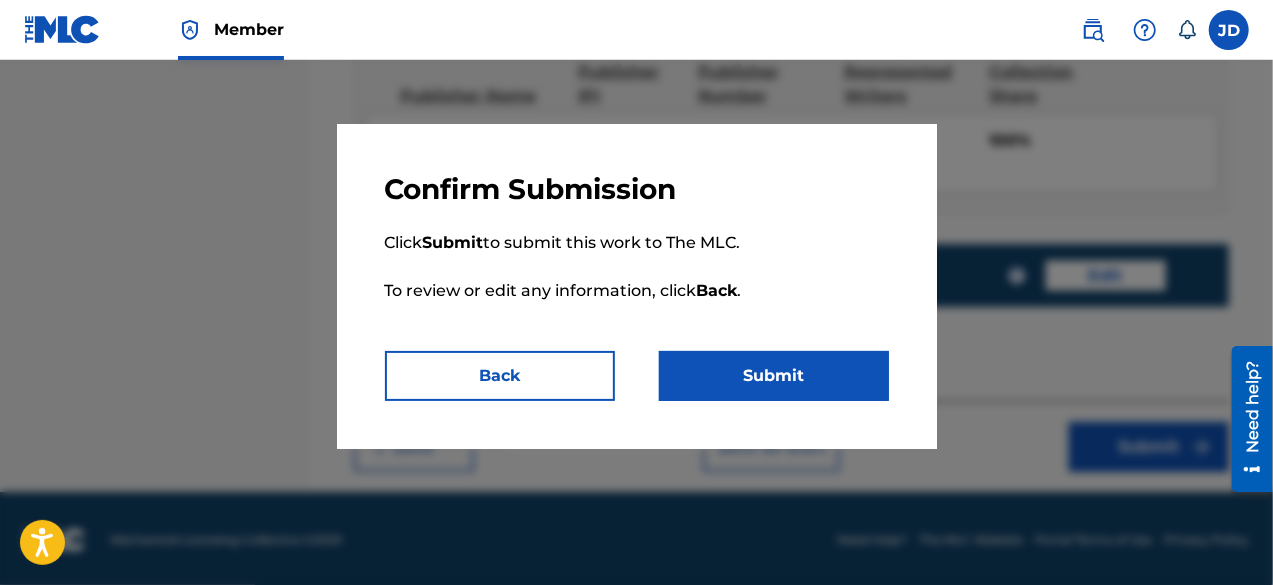 click on "Submit" at bounding box center (774, 376) 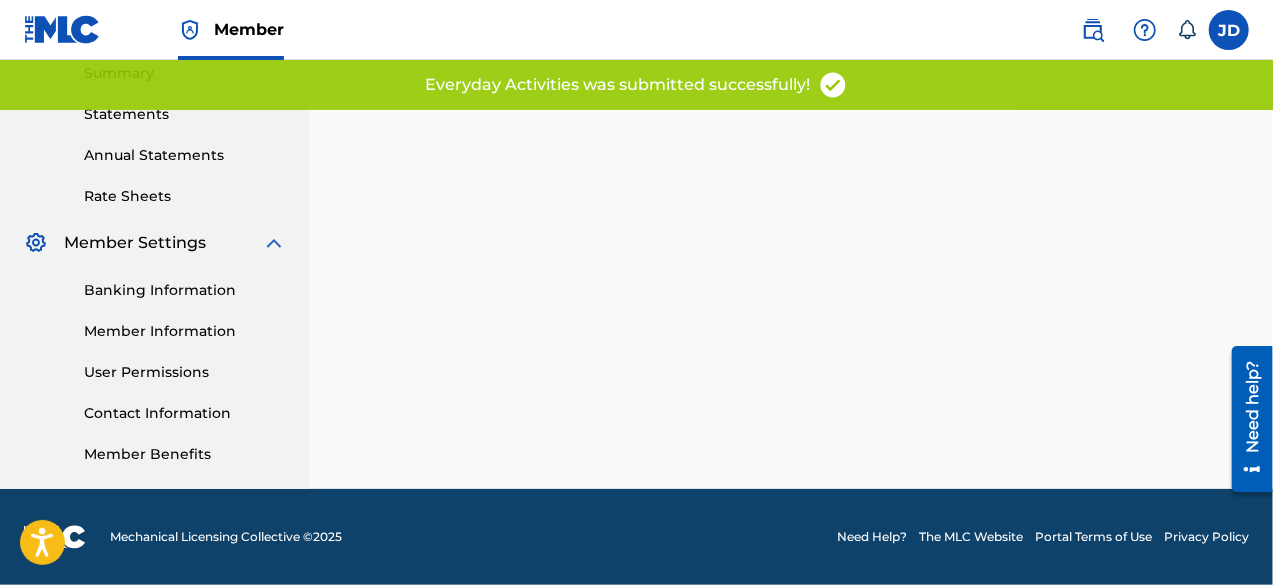scroll, scrollTop: 0, scrollLeft: 0, axis: both 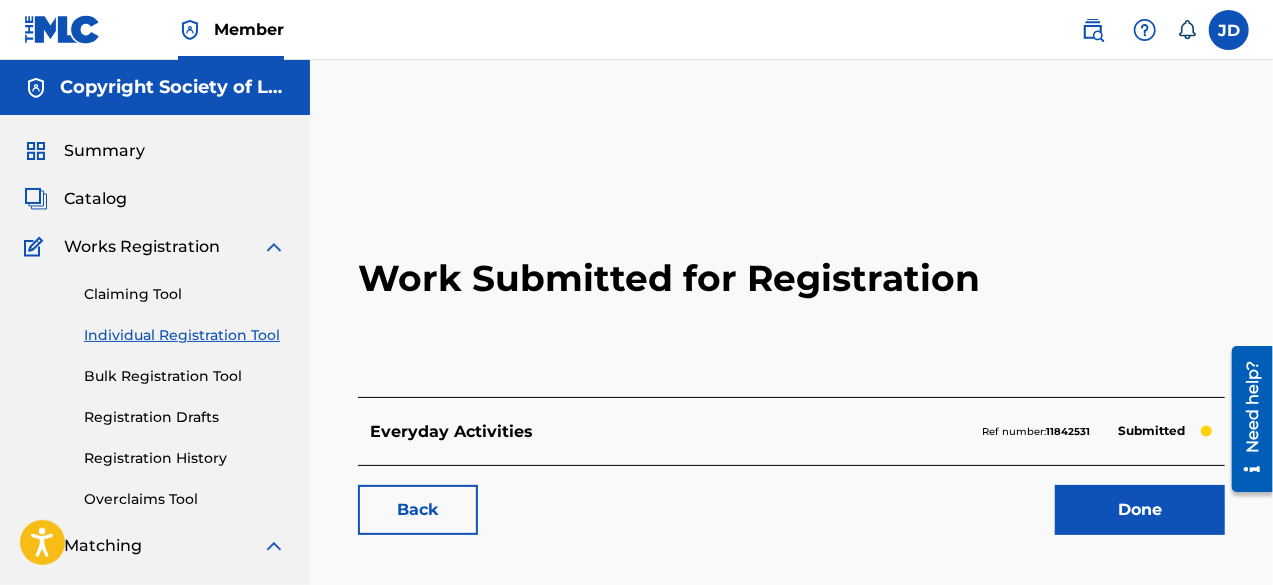 click on "Done" at bounding box center (1140, 510) 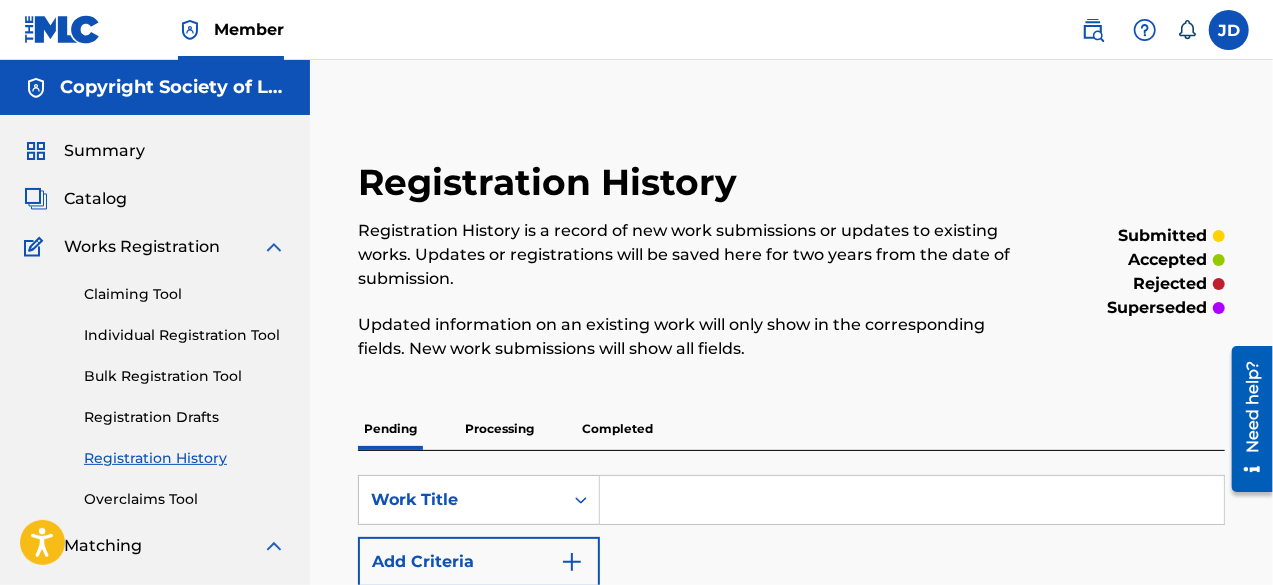 click on "Individual Registration Tool" at bounding box center [185, 335] 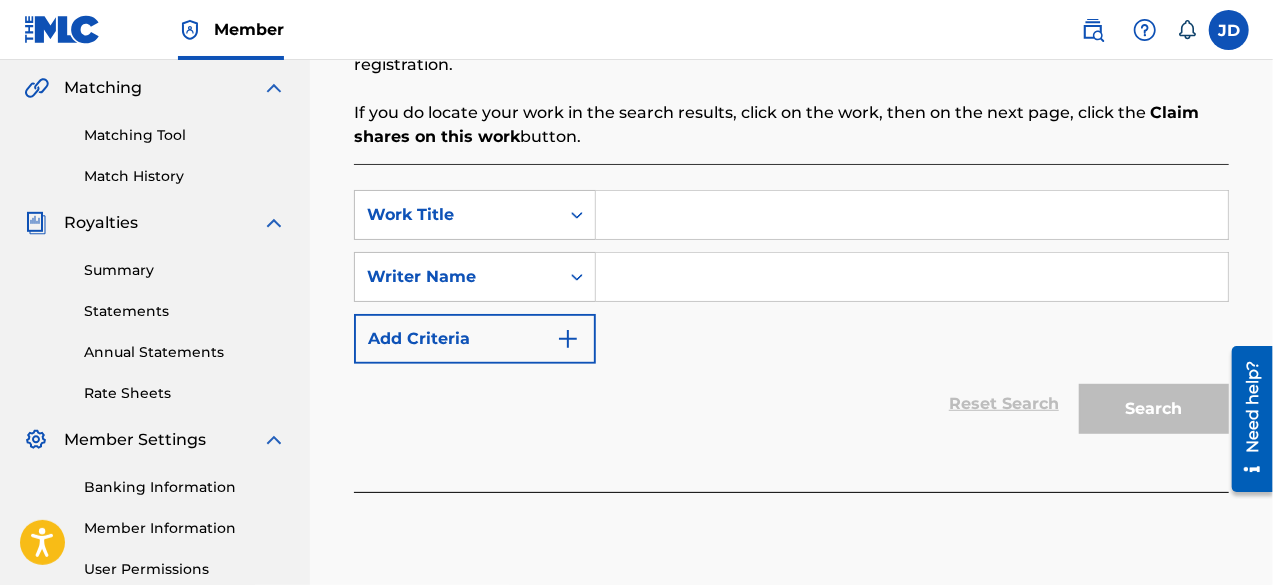 scroll, scrollTop: 465, scrollLeft: 0, axis: vertical 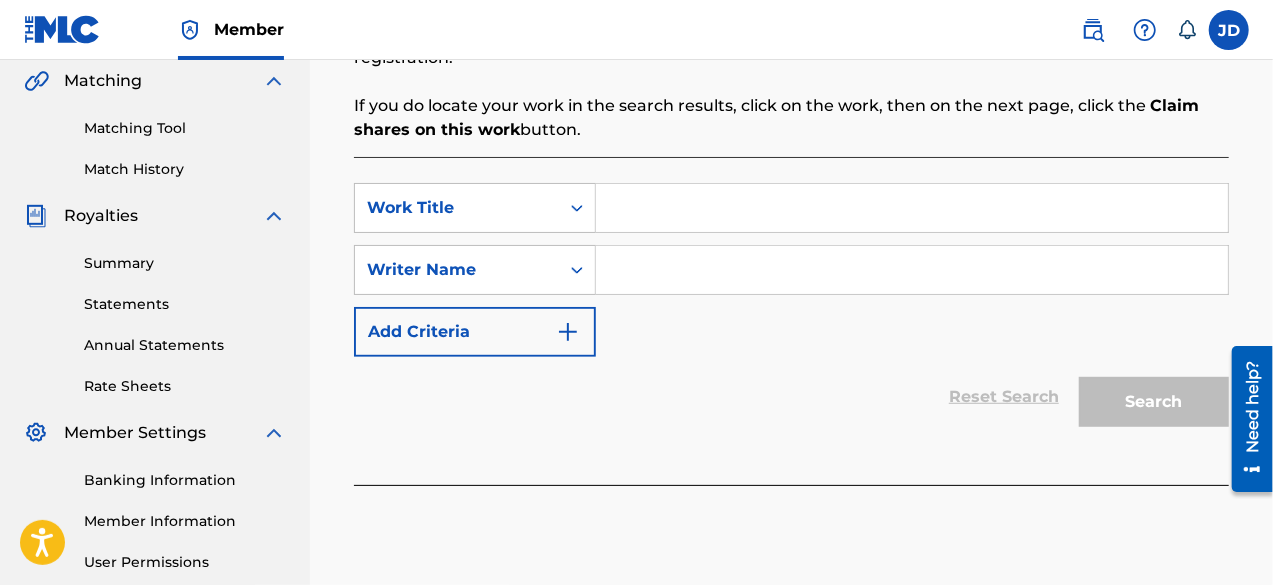 click at bounding box center (912, 208) 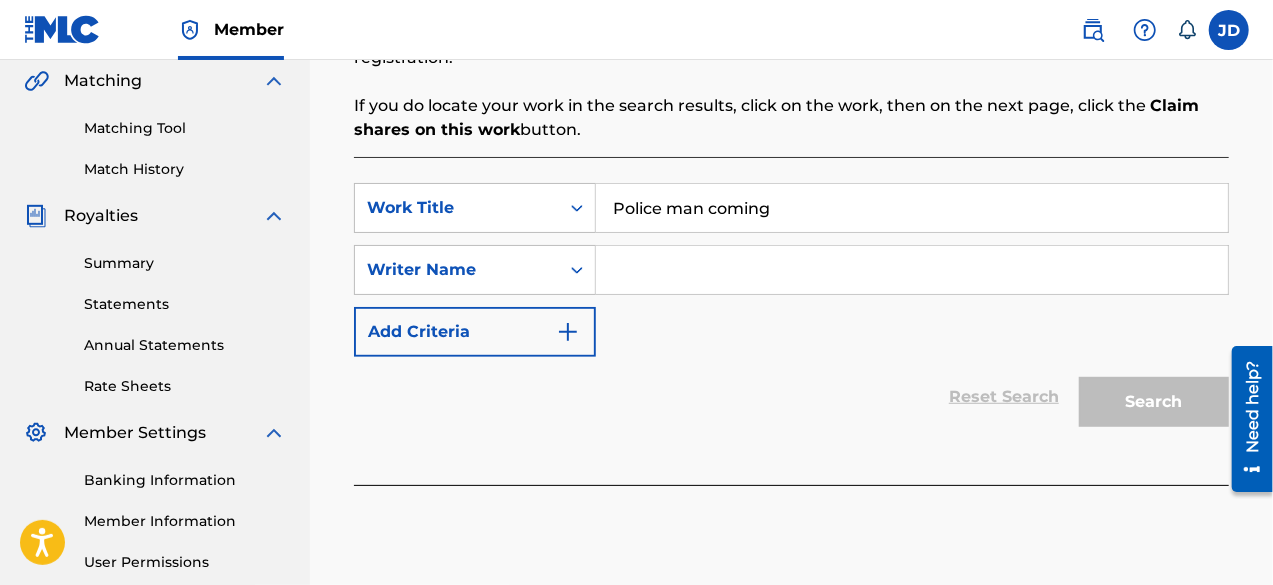 type on "Police man coming" 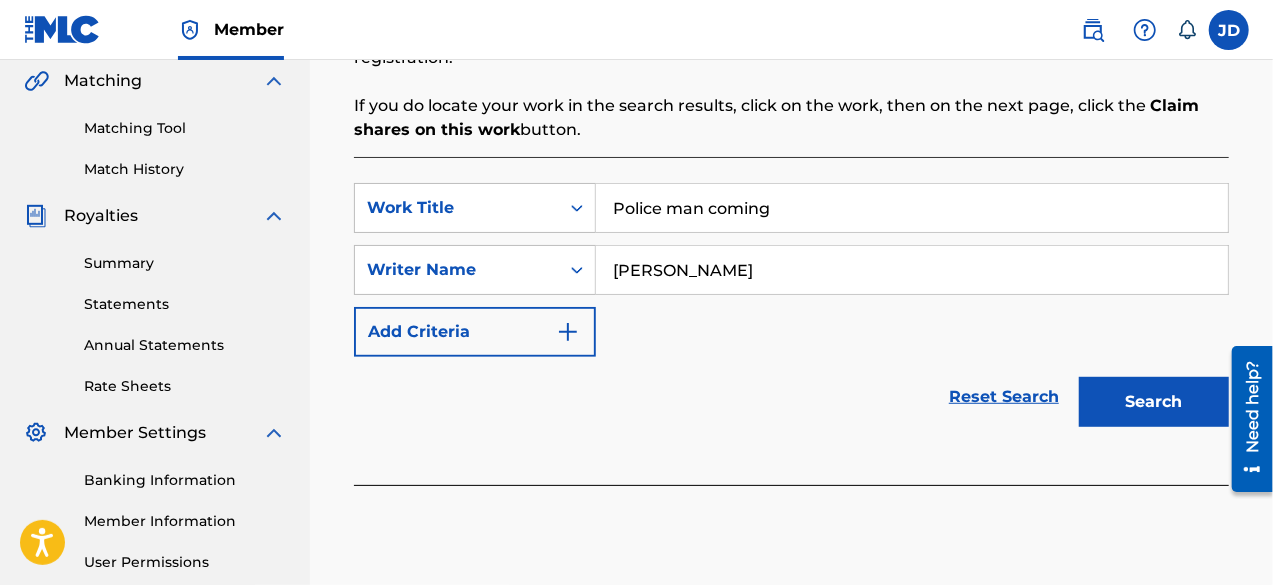 type on "[PERSON_NAME]" 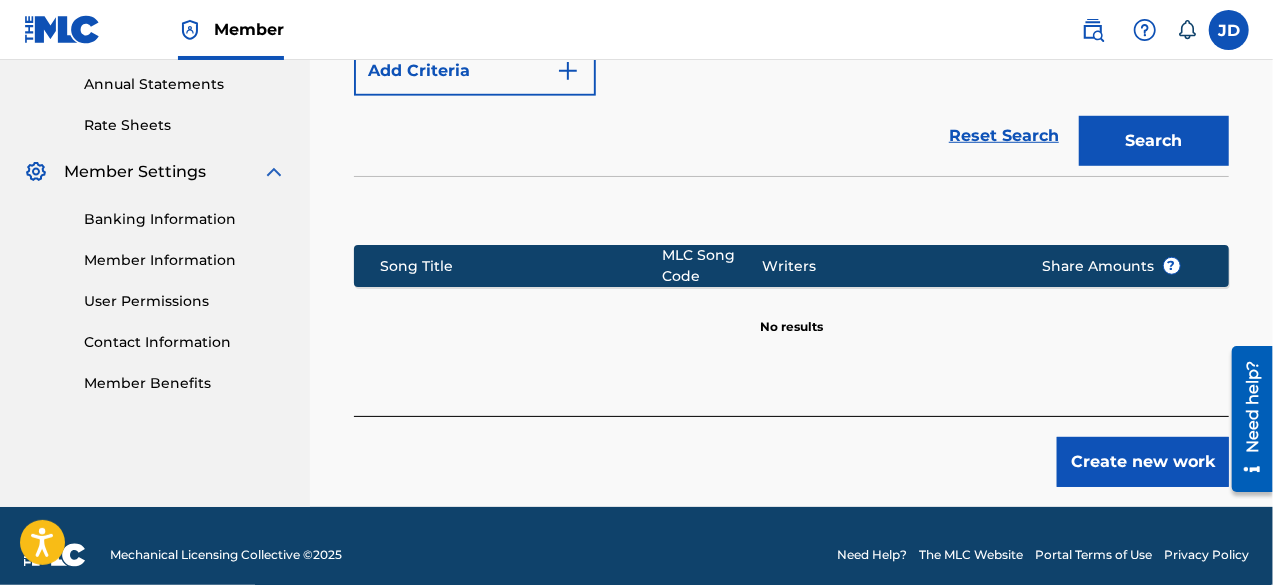 scroll, scrollTop: 742, scrollLeft: 0, axis: vertical 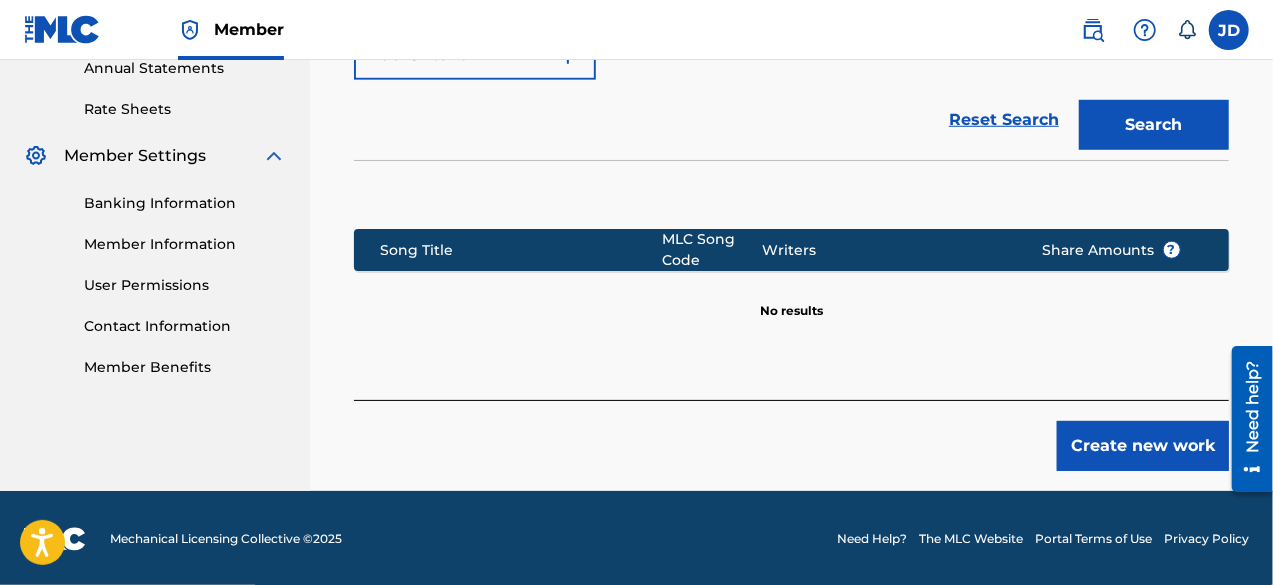click on "Create new work" at bounding box center (1143, 446) 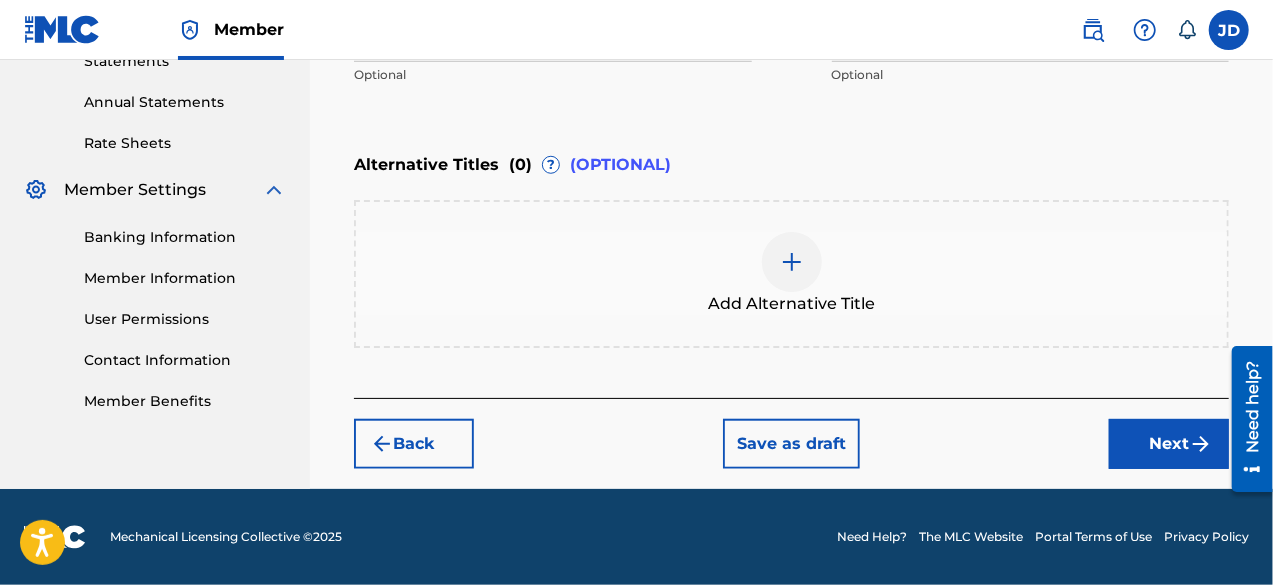 scroll, scrollTop: 706, scrollLeft: 0, axis: vertical 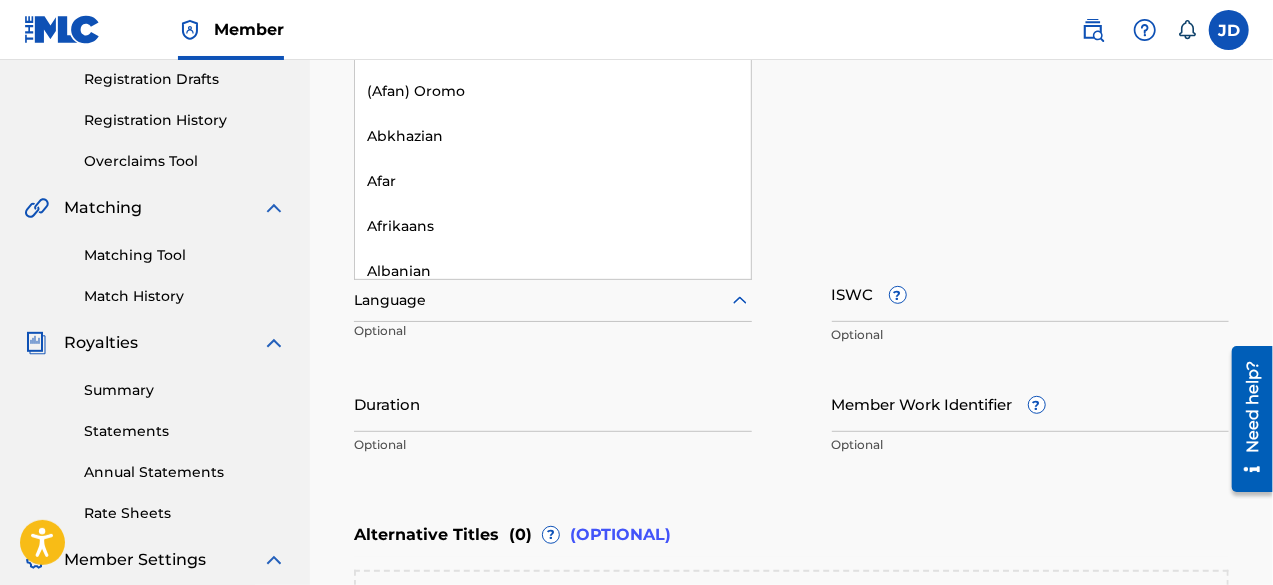 click on "Language" at bounding box center (553, 301) 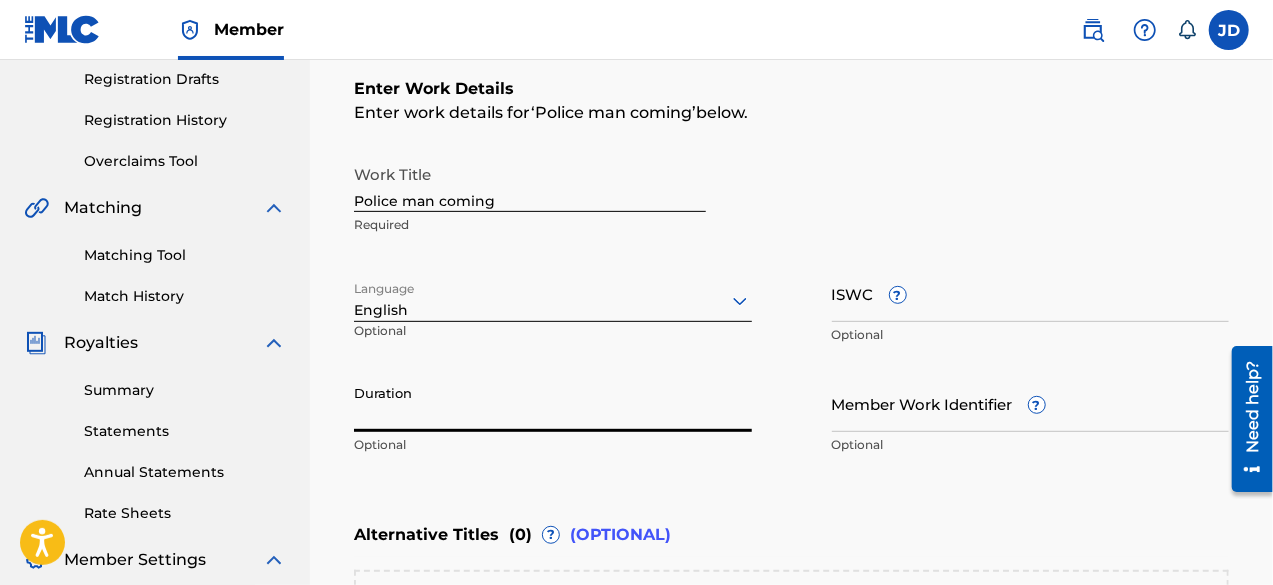 click on "Duration" at bounding box center (553, 403) 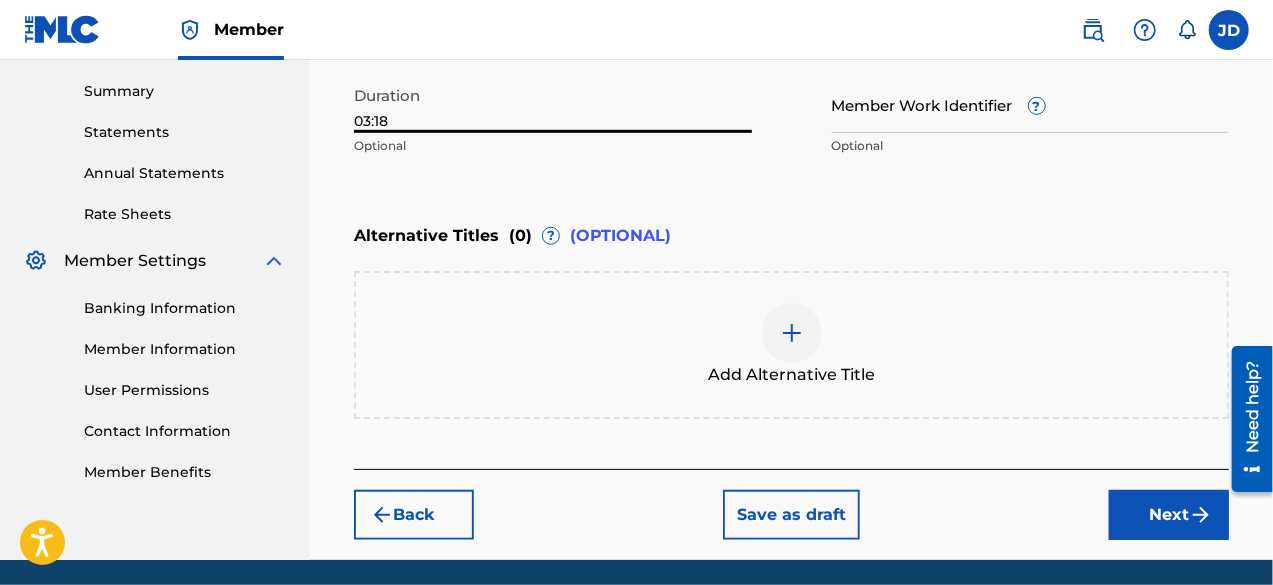 scroll, scrollTop: 649, scrollLeft: 0, axis: vertical 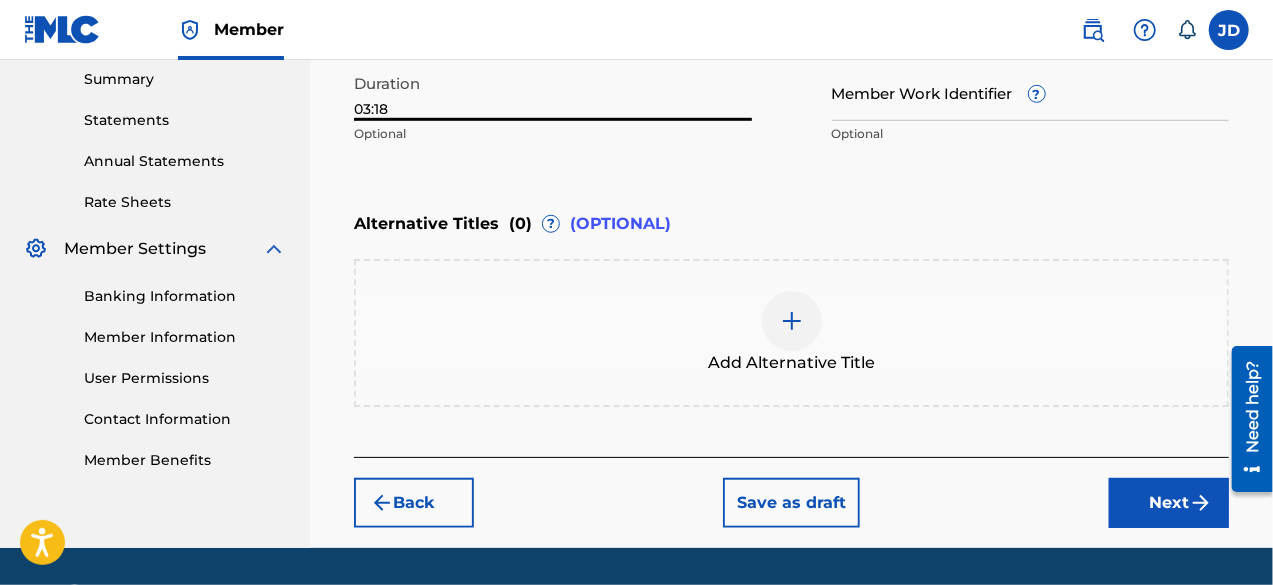 type on "03:18" 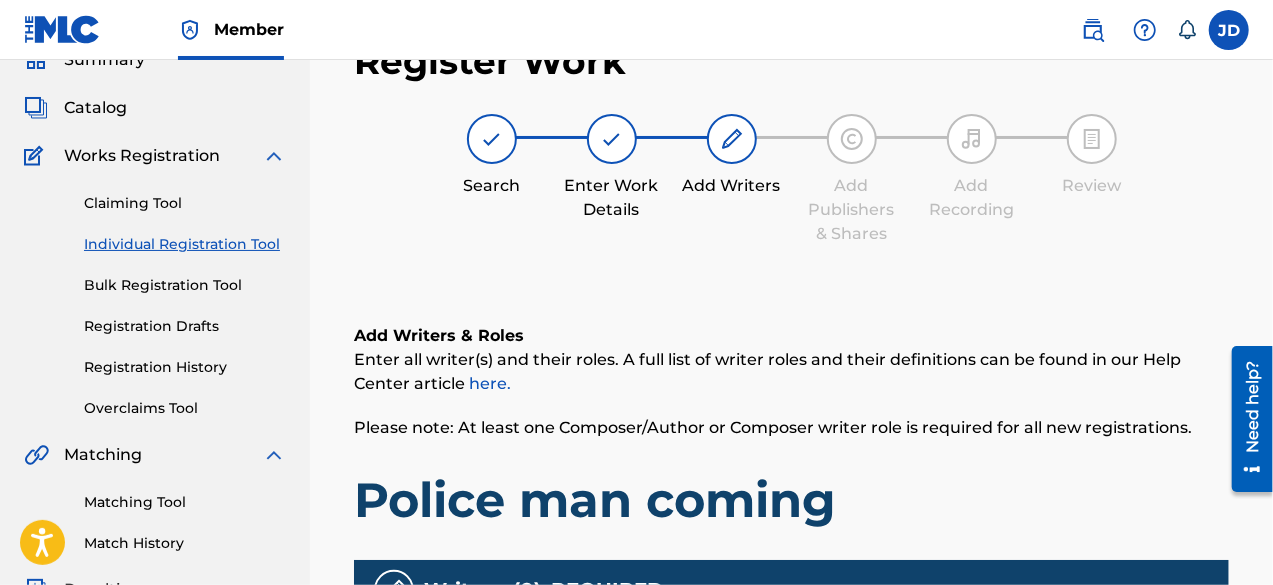 scroll, scrollTop: 90, scrollLeft: 0, axis: vertical 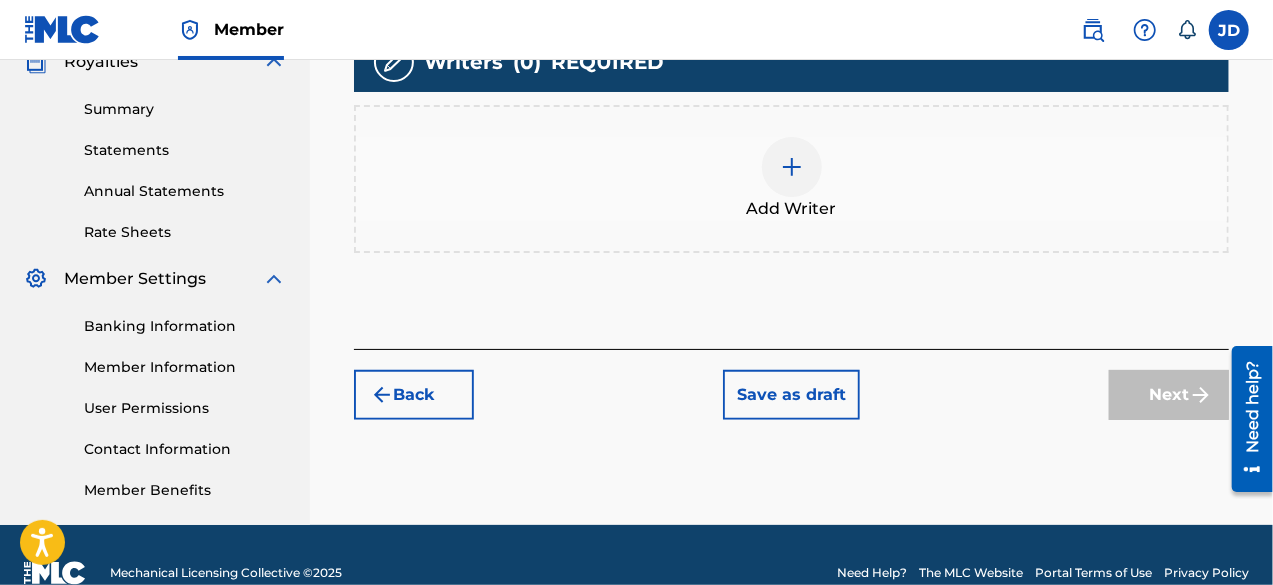 click at bounding box center (792, 167) 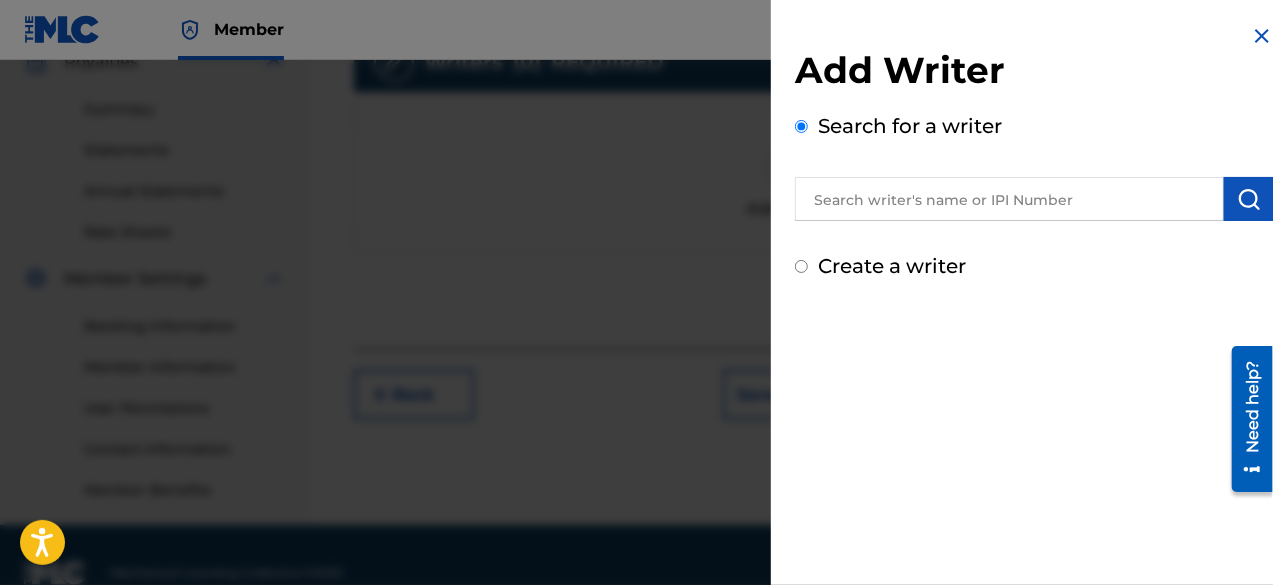 click on "Create a writer" at bounding box center [801, 266] 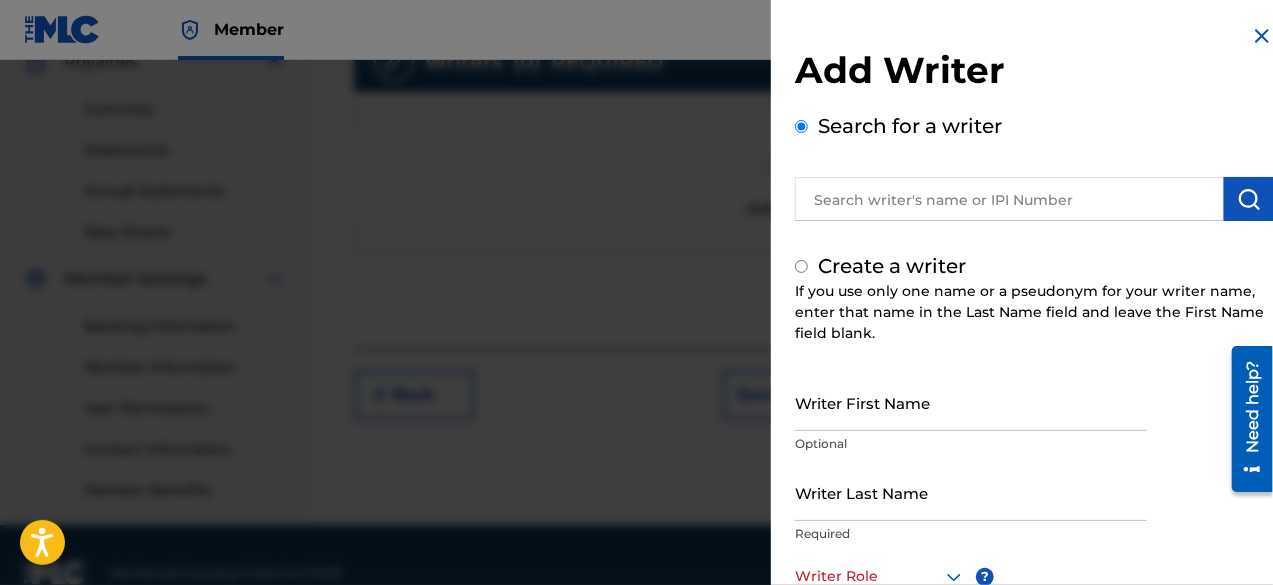 radio on "false" 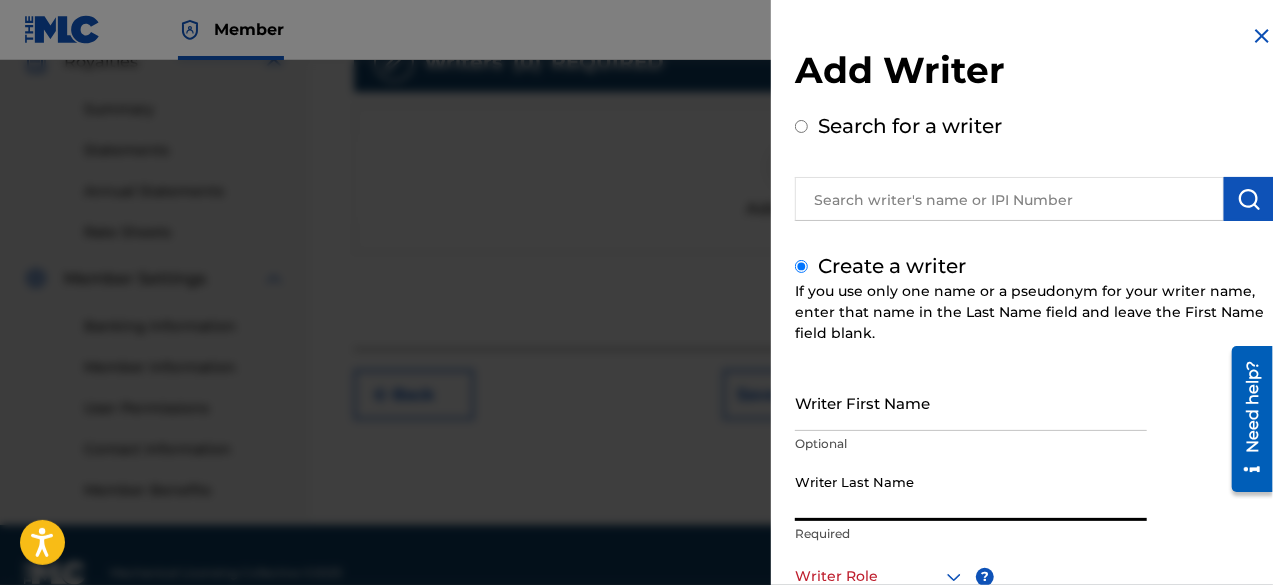 click on "Writer Last Name" at bounding box center (971, 492) 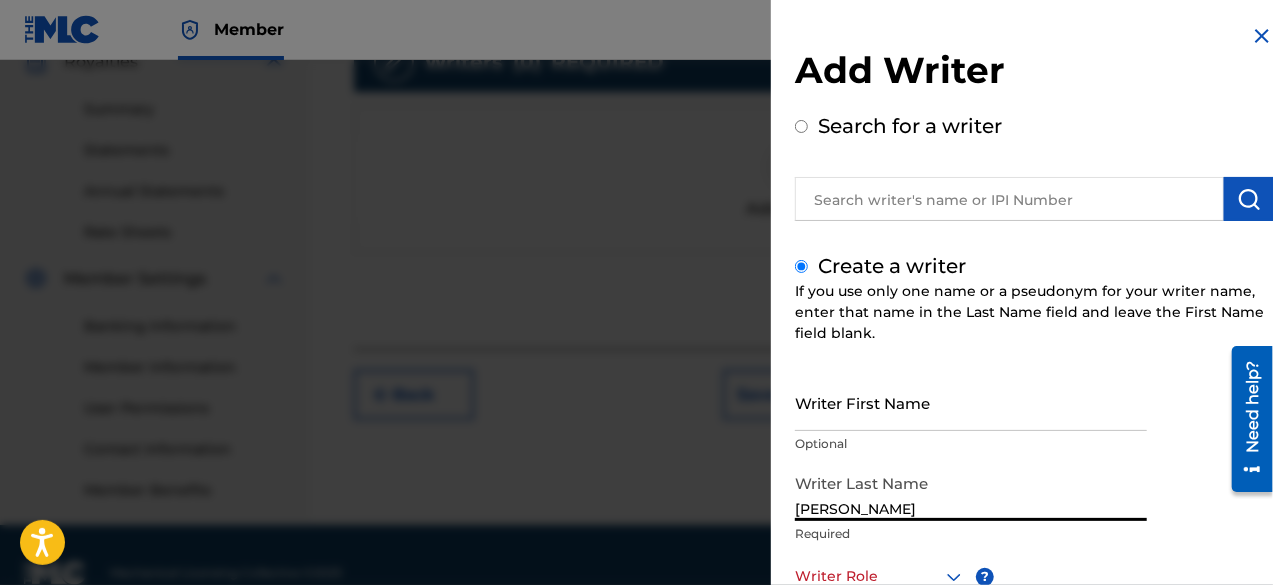 type on "[PERSON_NAME]" 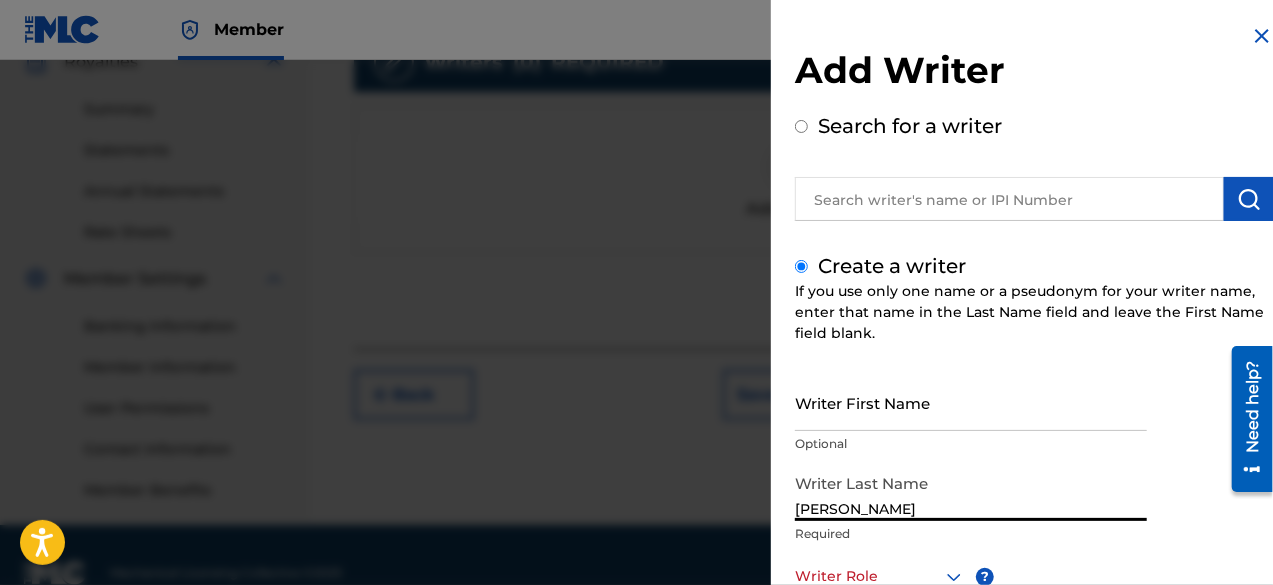 click at bounding box center [880, 576] 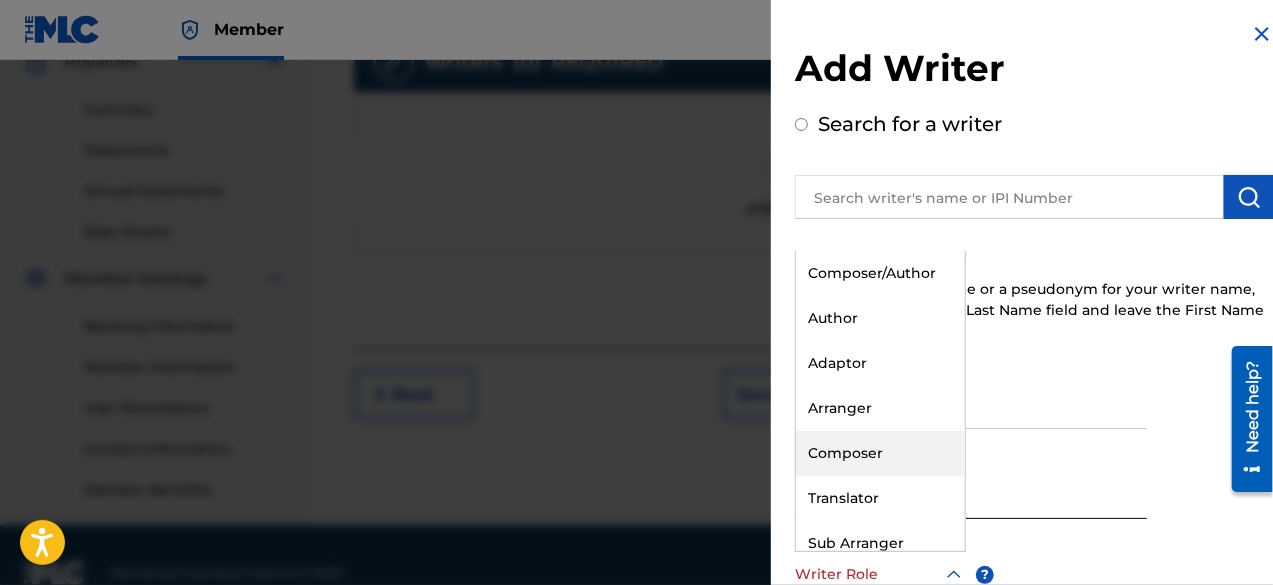 click on "Composer" at bounding box center [880, 453] 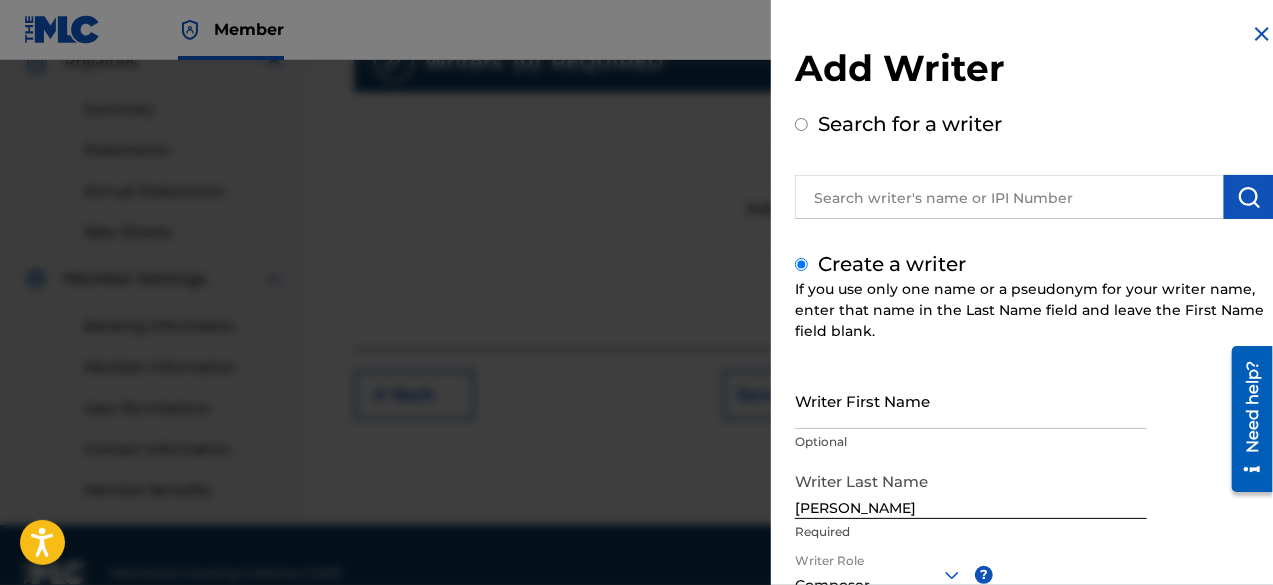 scroll, scrollTop: 654, scrollLeft: 0, axis: vertical 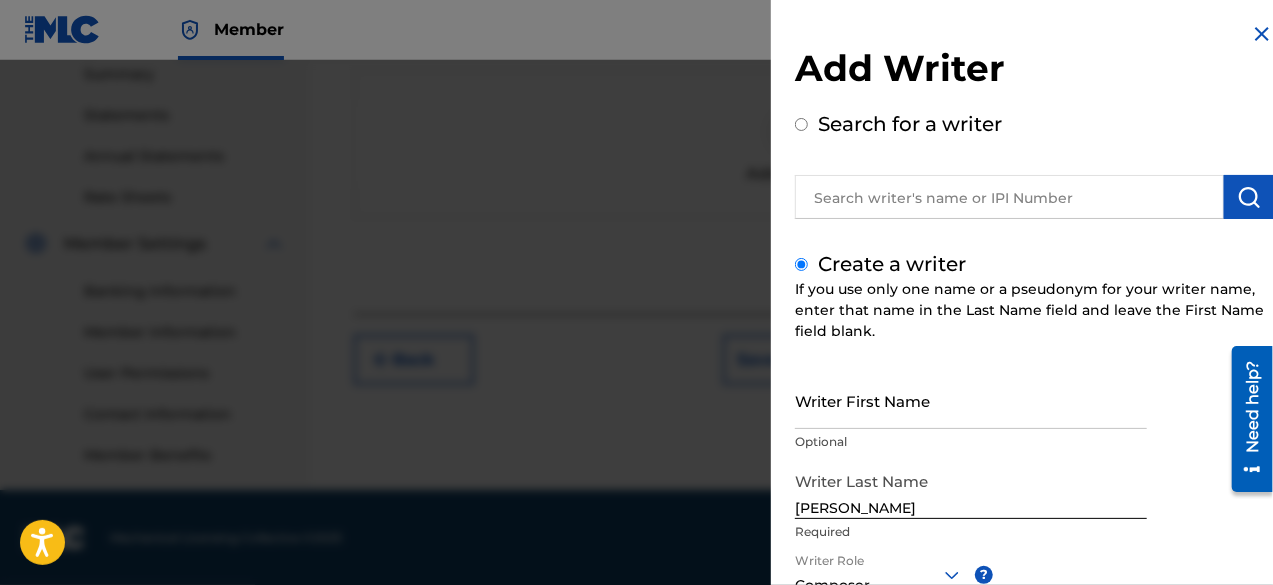 click on "Writer First Name   Optional" at bounding box center (971, 417) 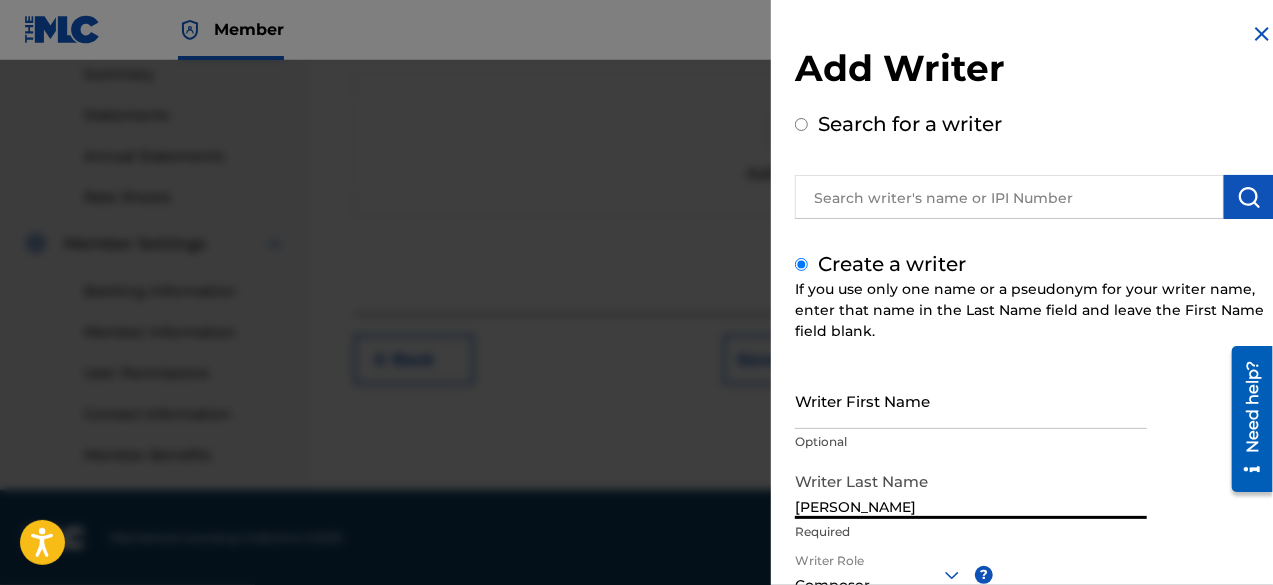 click on "[PERSON_NAME]" at bounding box center (971, 490) 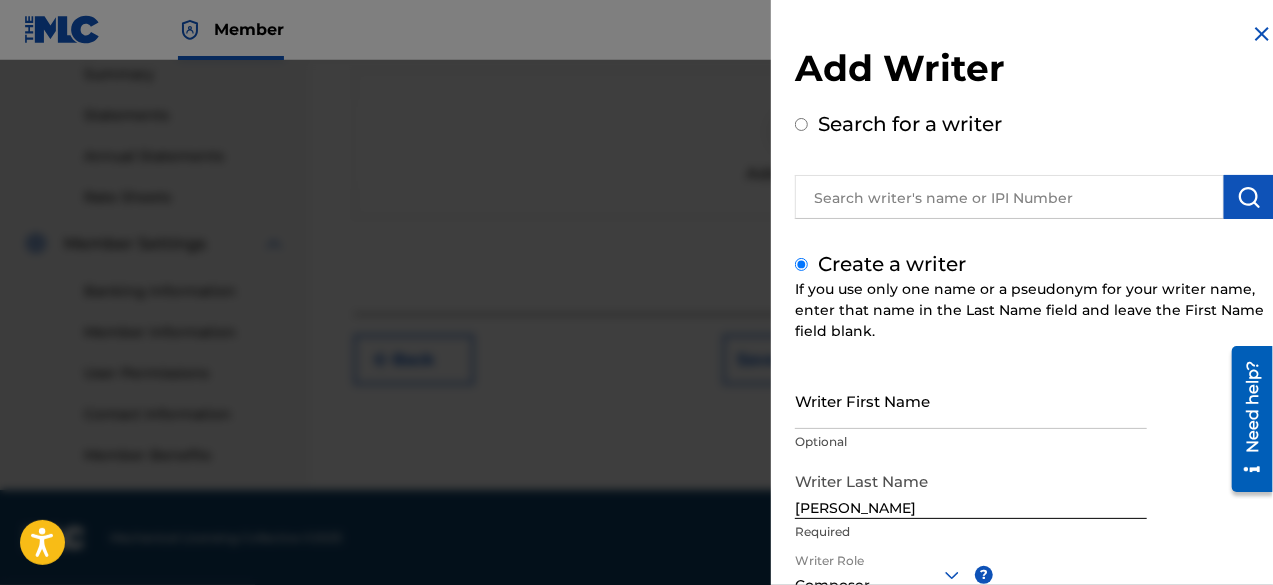 scroll, scrollTop: 282, scrollLeft: 0, axis: vertical 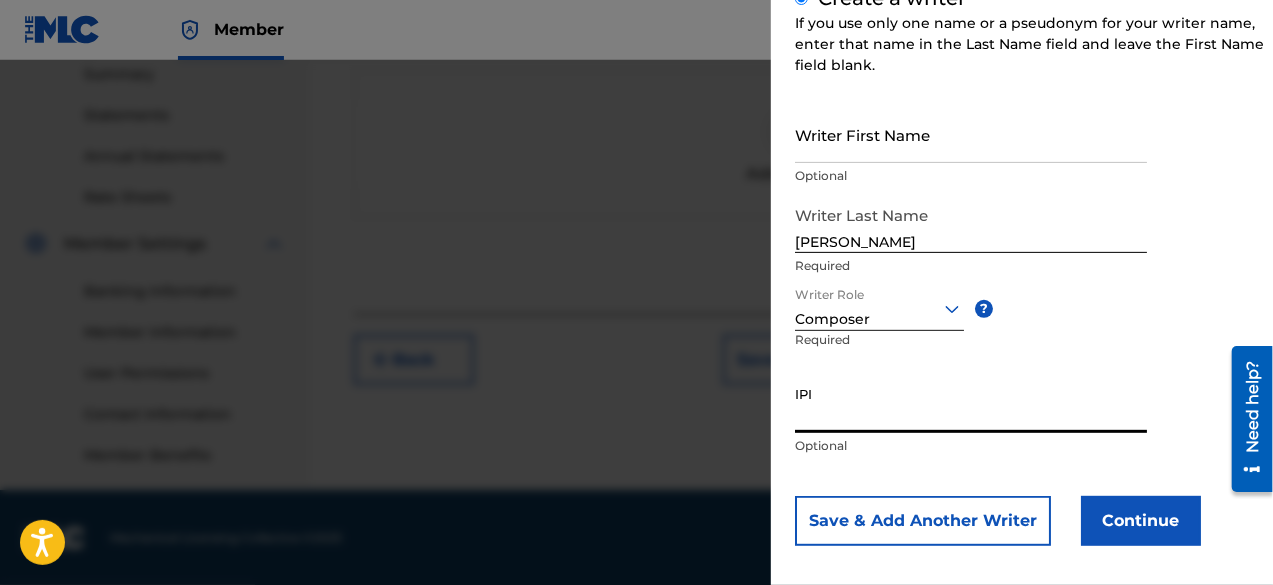 click on "Continue" at bounding box center [1141, 521] 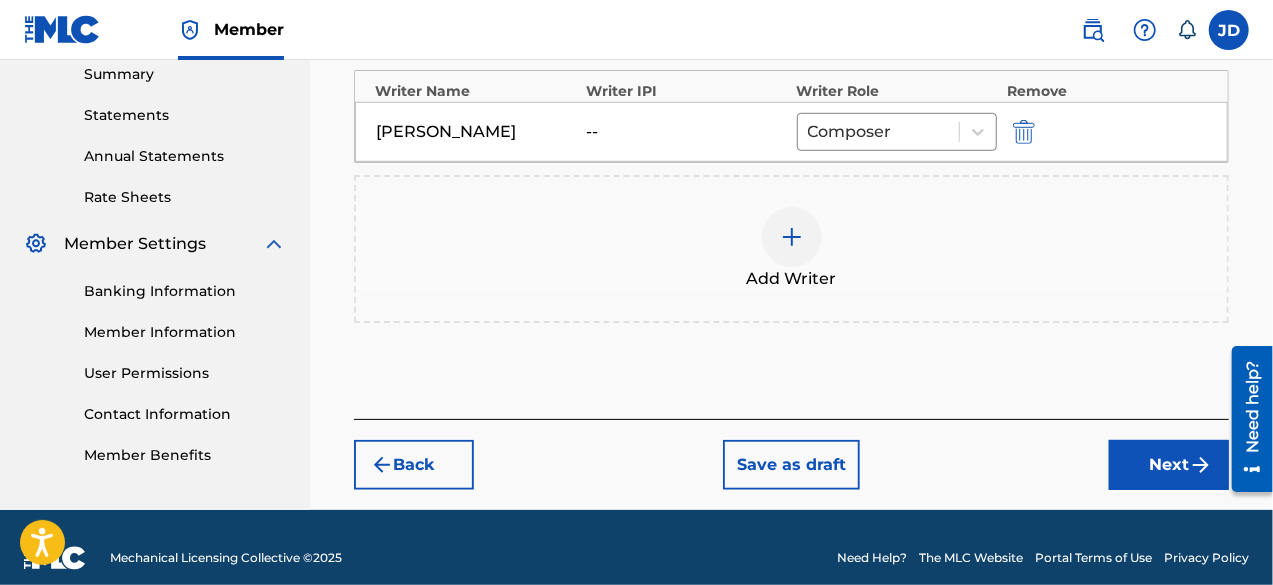 click on "Next" at bounding box center [1169, 465] 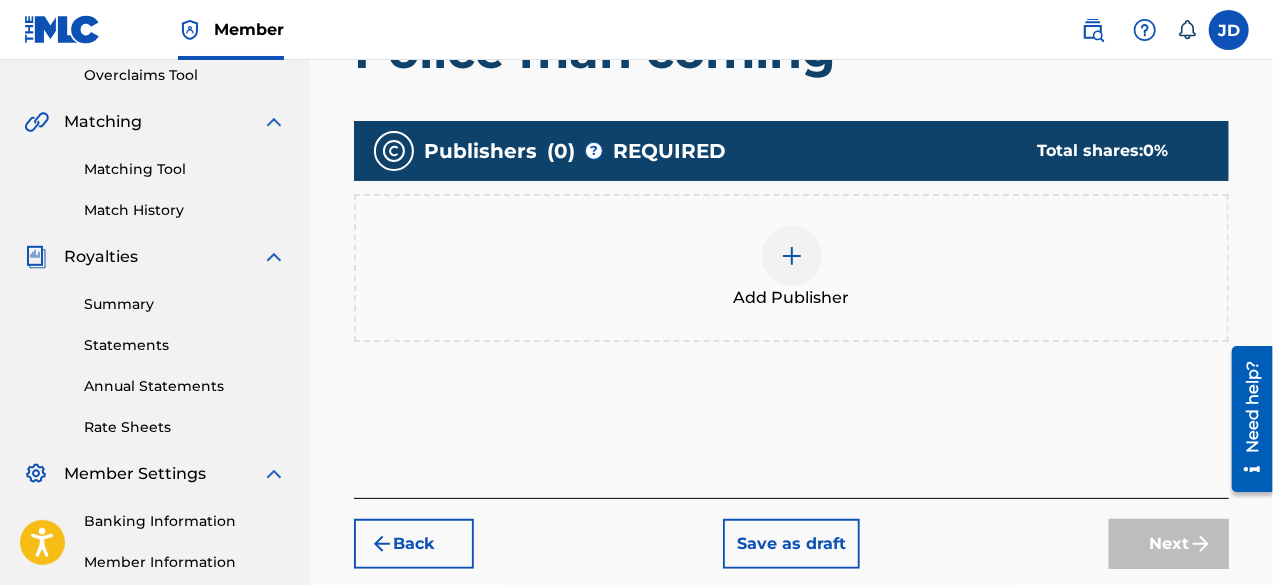 scroll, scrollTop: 427, scrollLeft: 0, axis: vertical 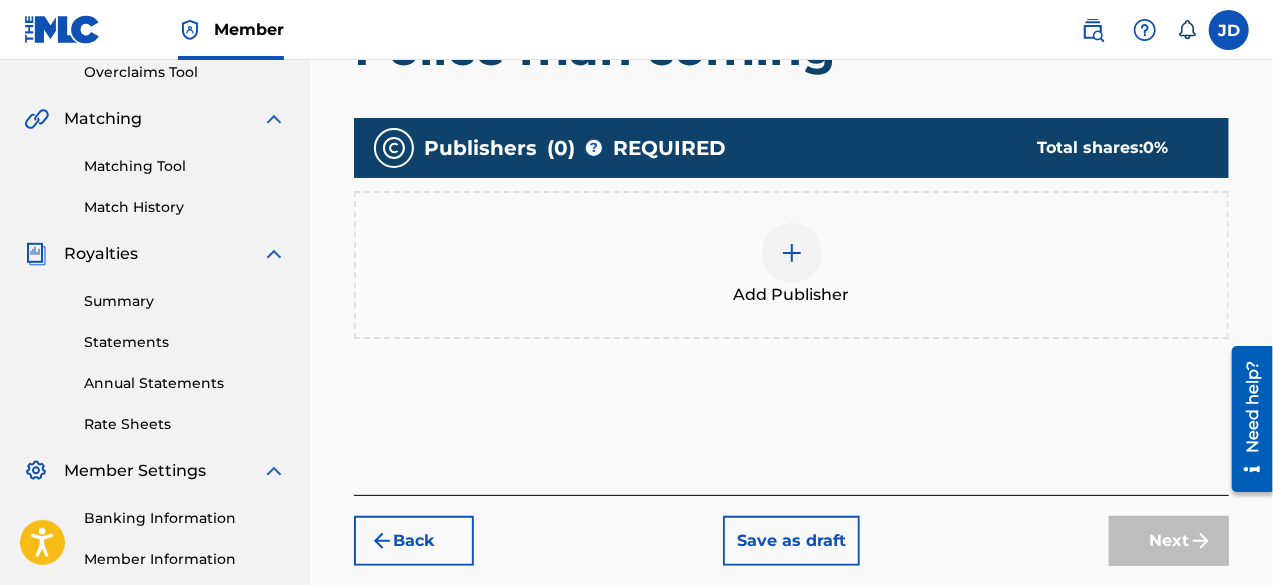 click at bounding box center [792, 253] 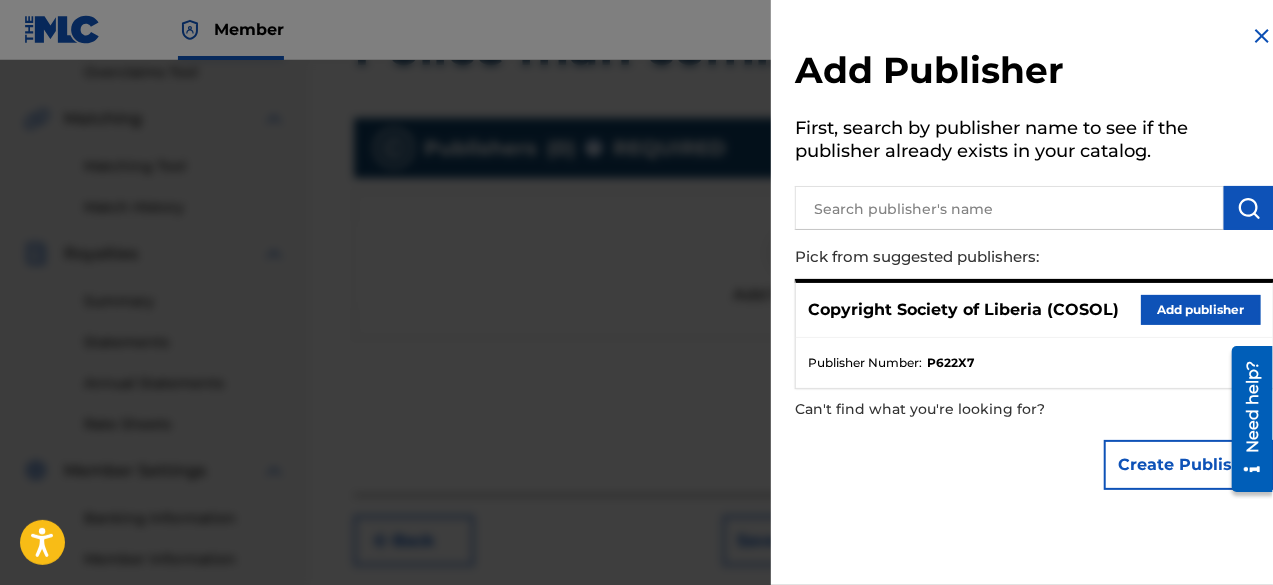 click on "Add publisher" at bounding box center (1201, 310) 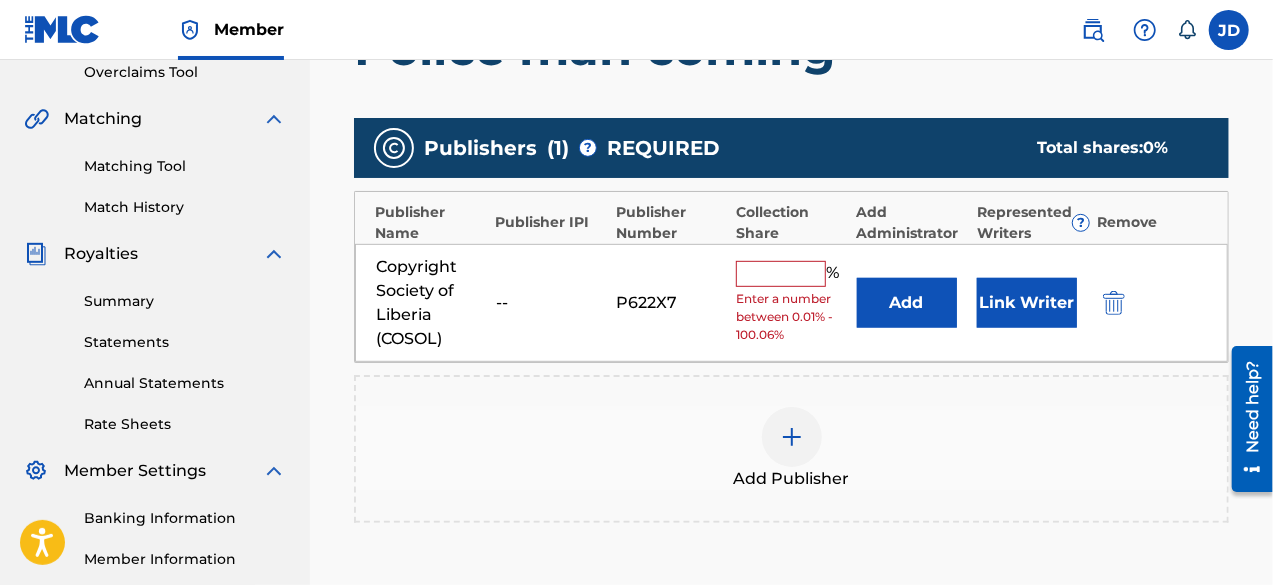 click at bounding box center [781, 274] 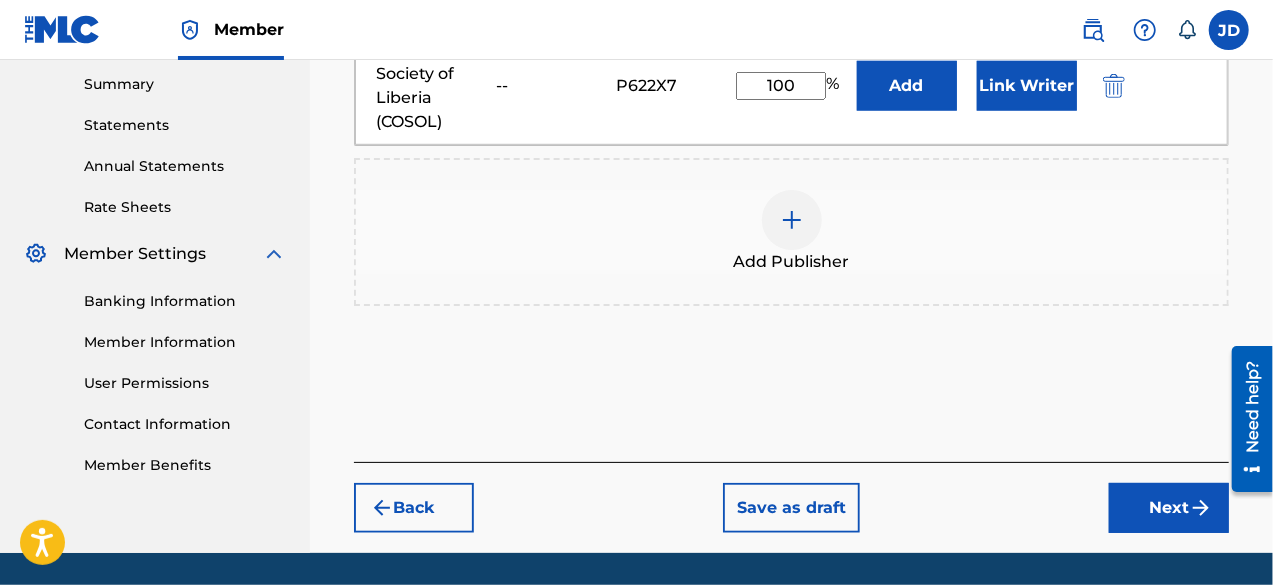 scroll, scrollTop: 647, scrollLeft: 0, axis: vertical 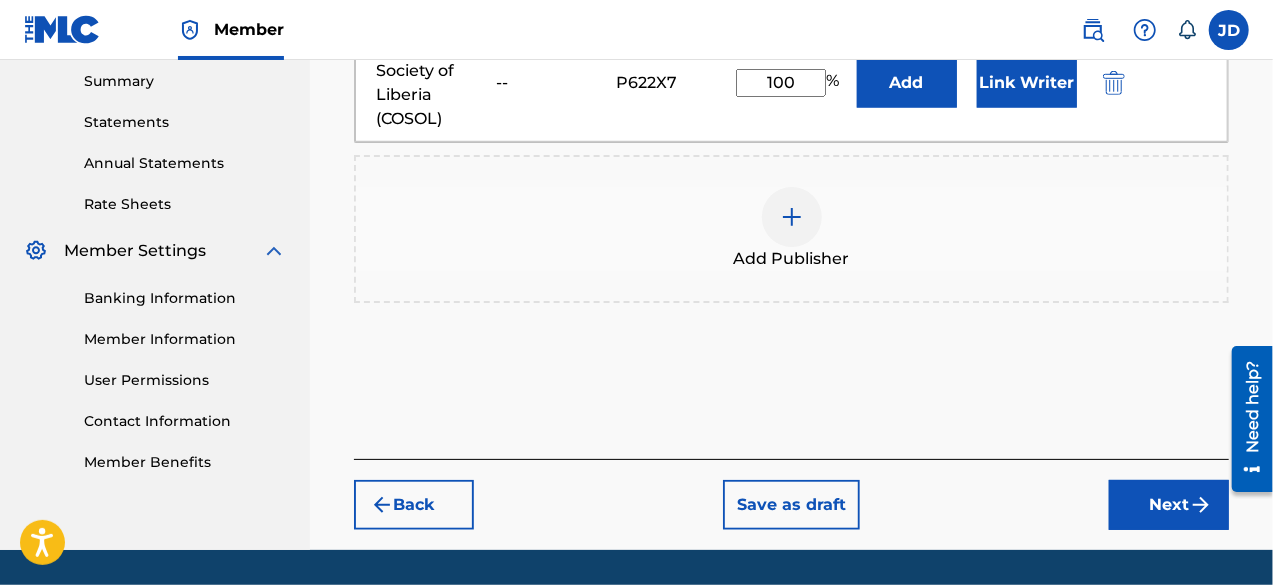 click at bounding box center [1201, 505] 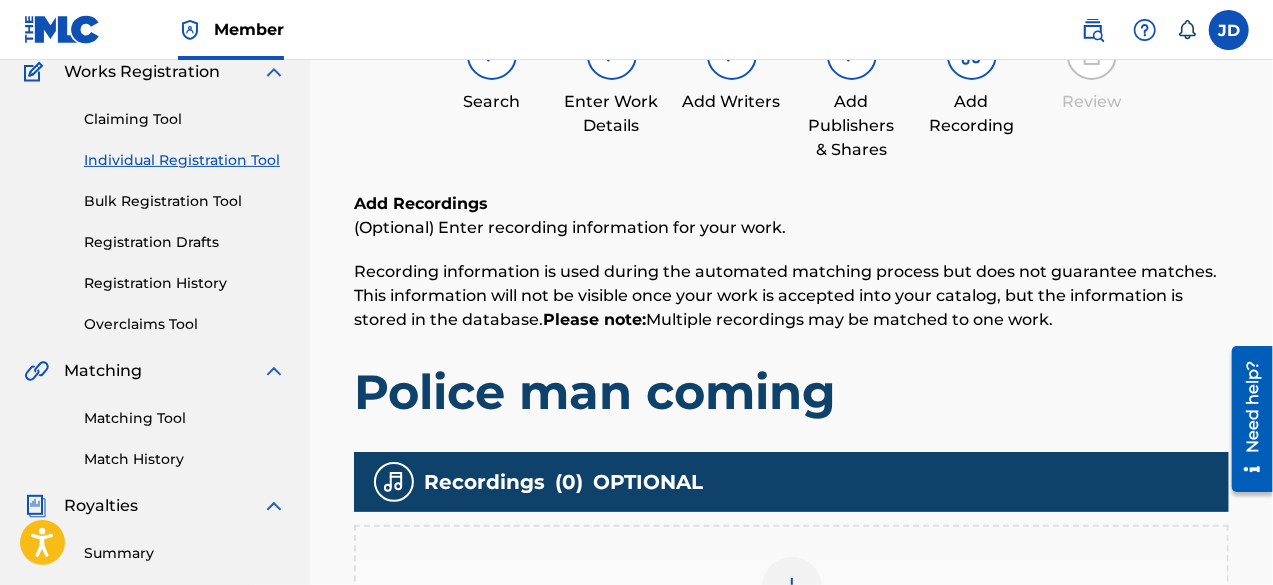 scroll, scrollTop: 90, scrollLeft: 0, axis: vertical 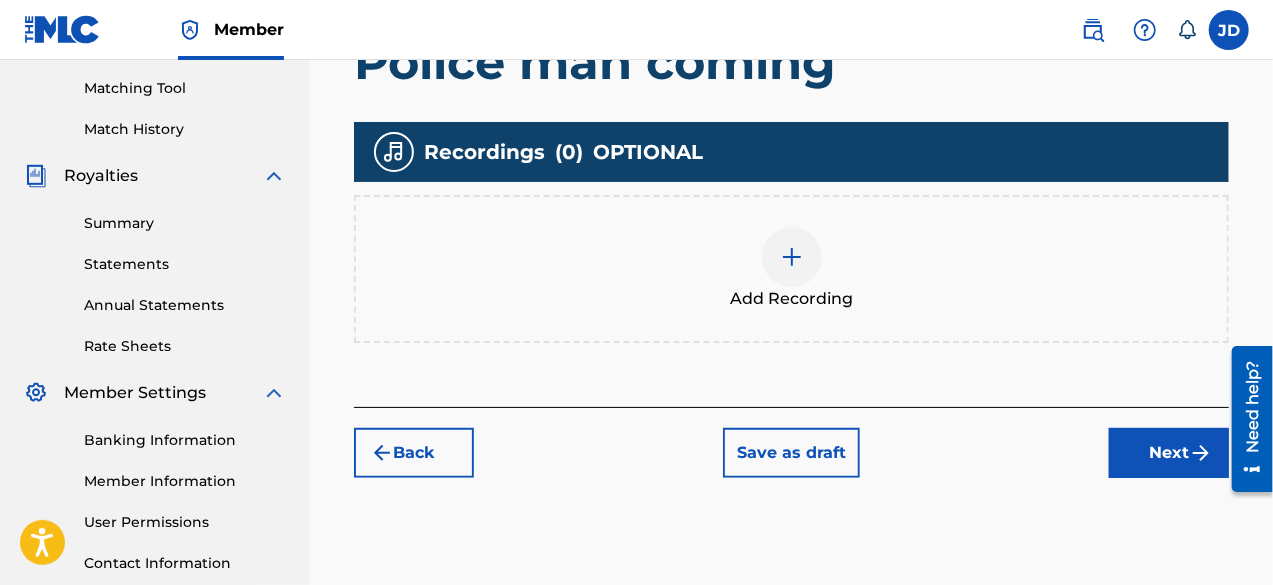 click on "Next" at bounding box center [1169, 453] 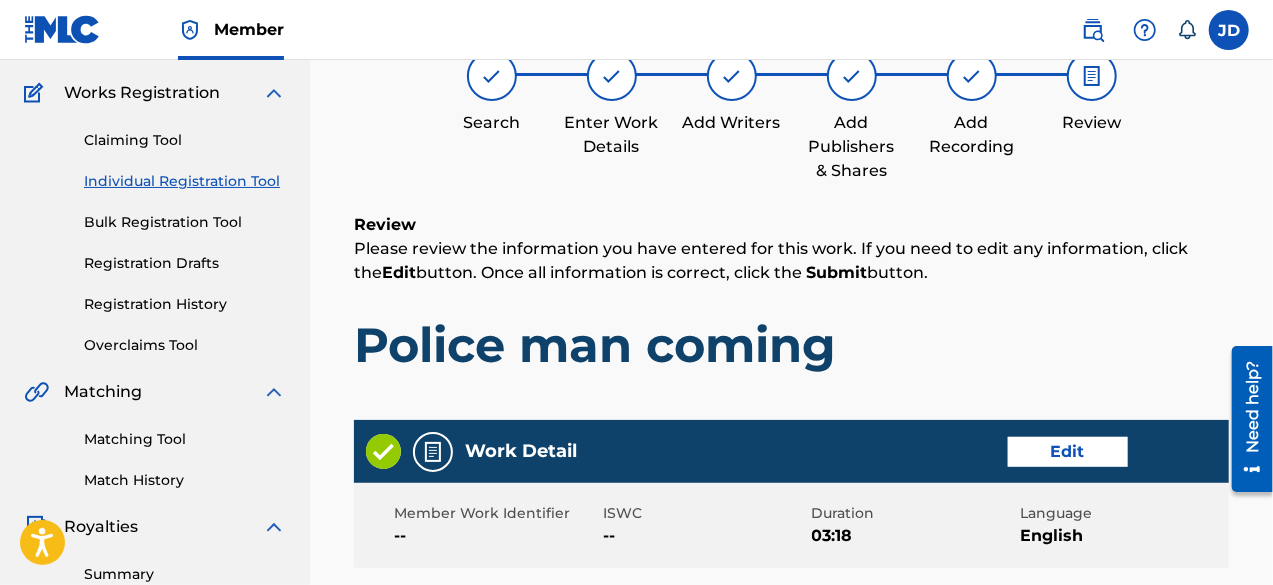 scroll, scrollTop: 90, scrollLeft: 0, axis: vertical 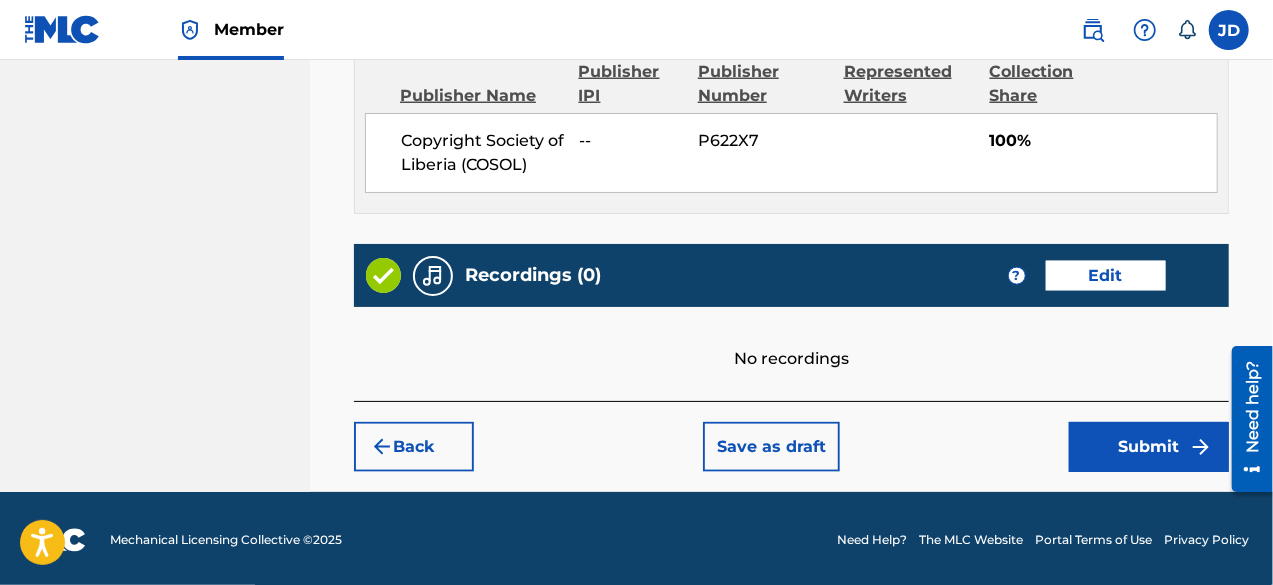 click on "Submit" at bounding box center [1149, 447] 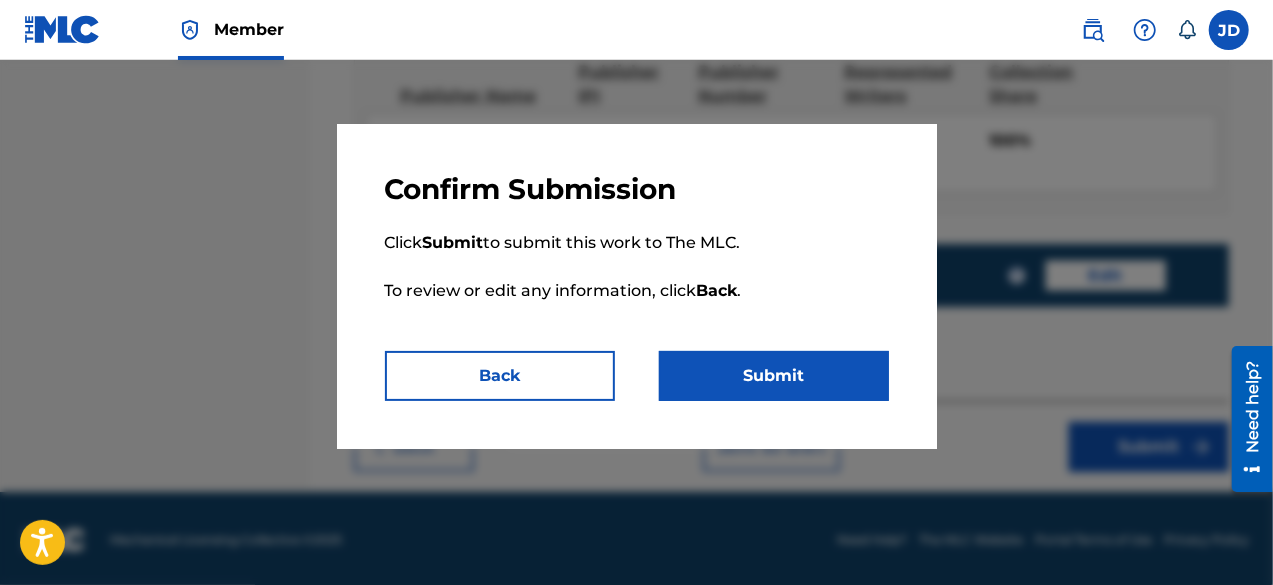 click on "Submit" at bounding box center [774, 376] 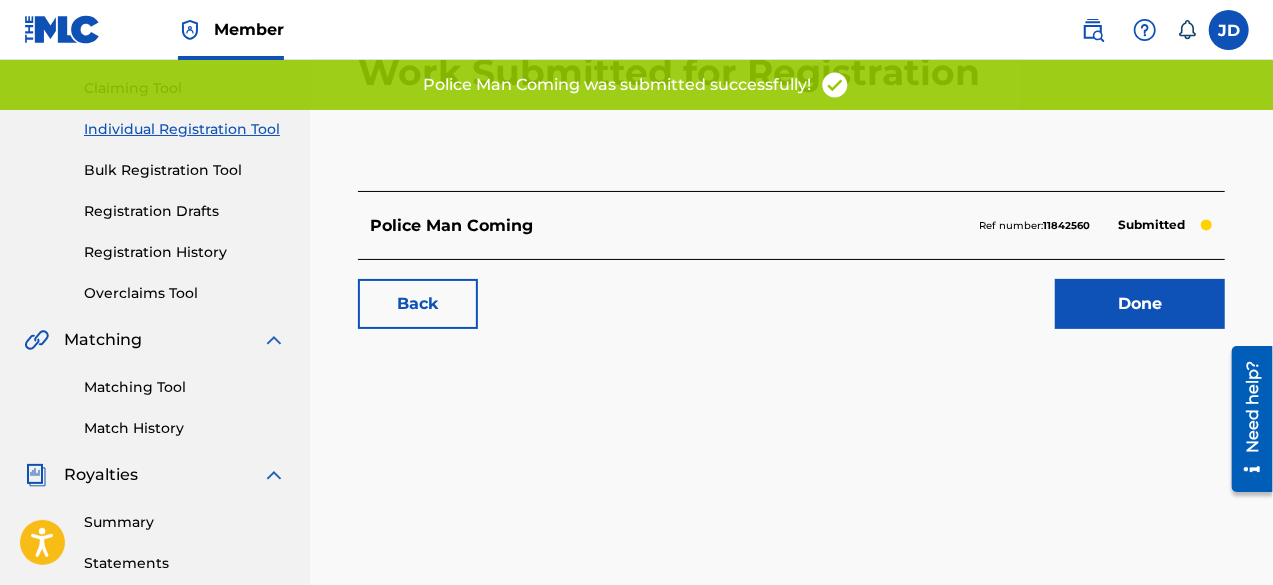 scroll, scrollTop: 210, scrollLeft: 0, axis: vertical 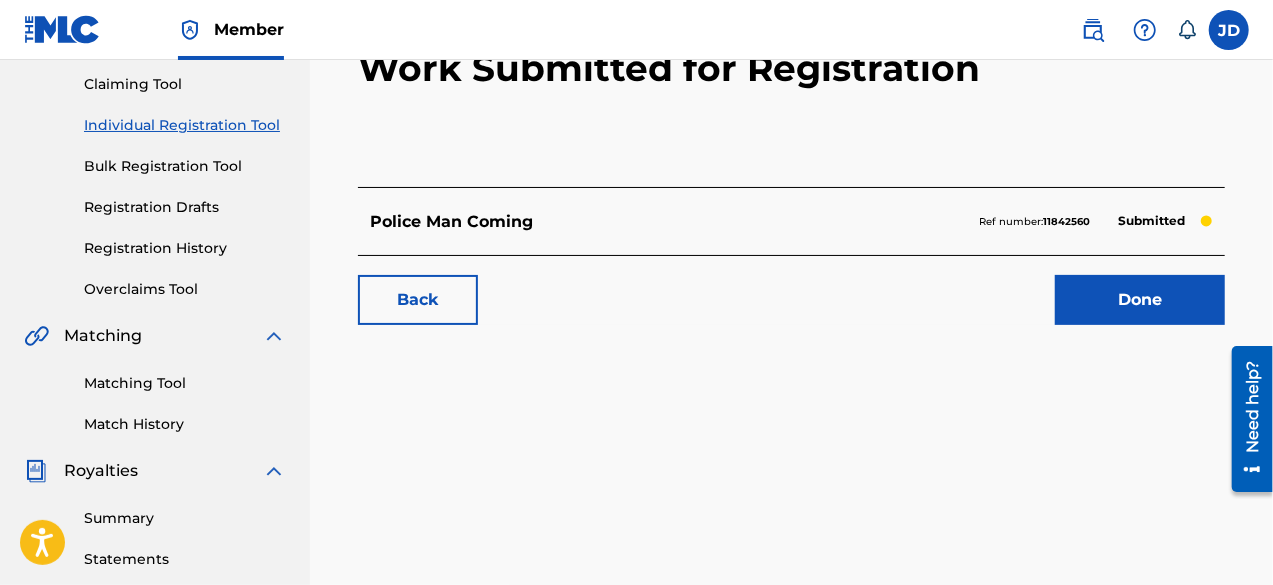 click on "Done" at bounding box center (1140, 300) 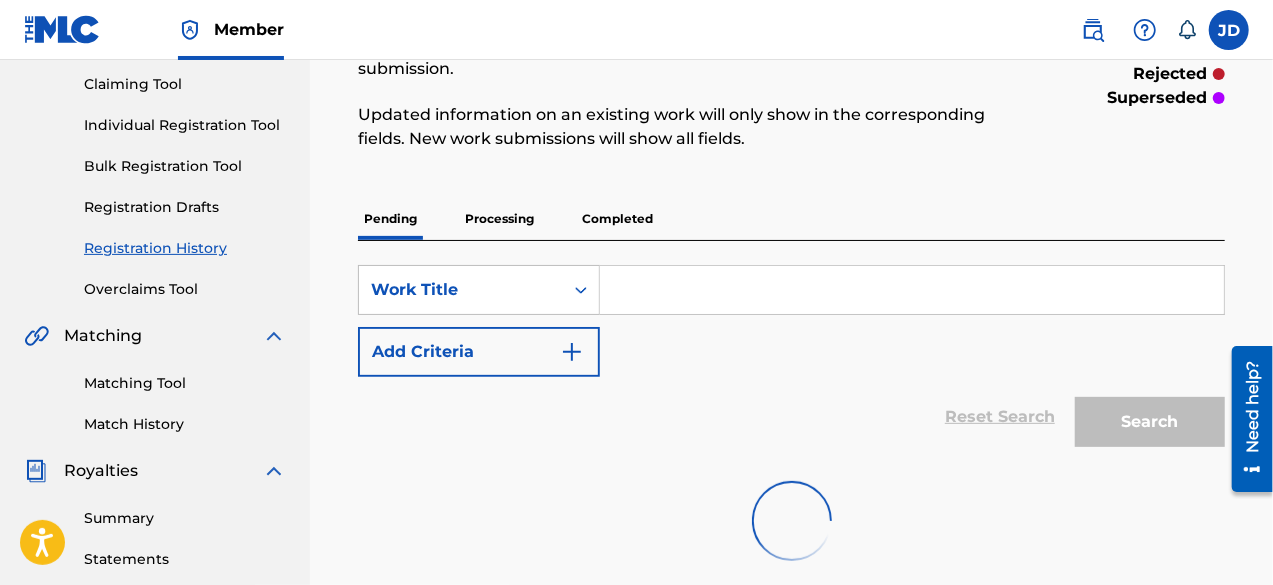 scroll, scrollTop: 0, scrollLeft: 0, axis: both 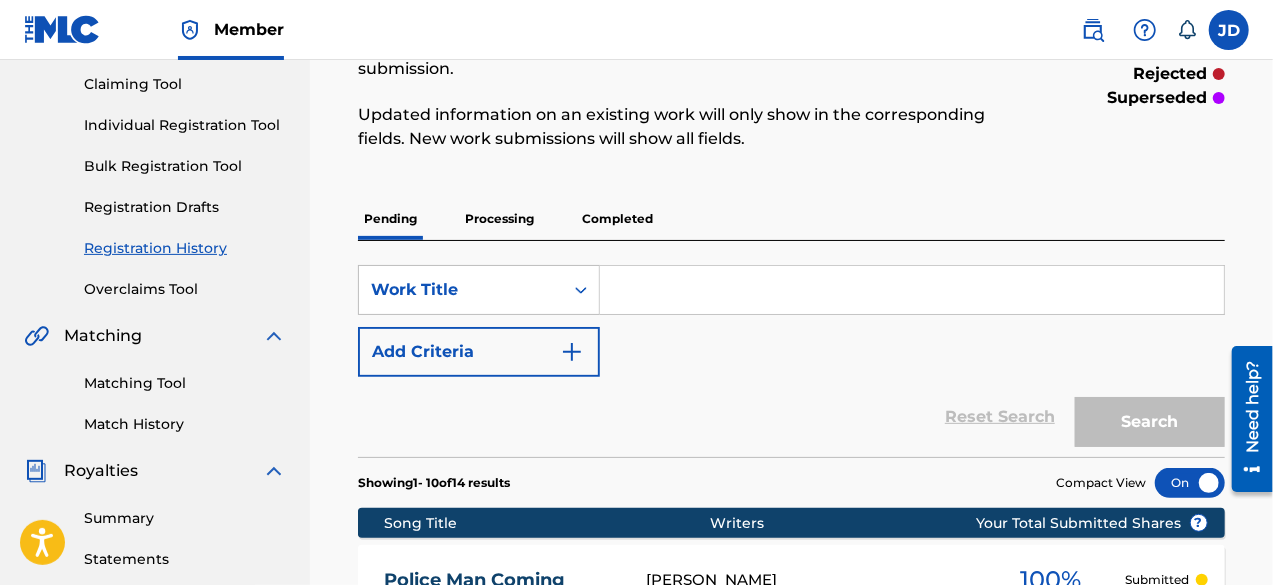 click on "Individual Registration Tool" at bounding box center (185, 125) 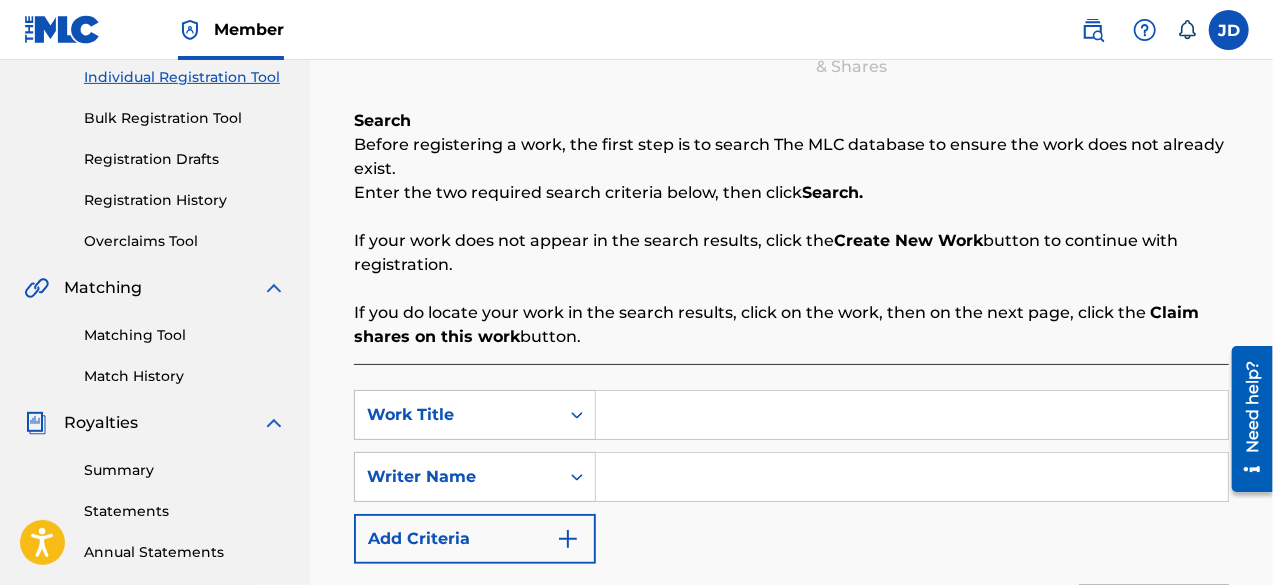 scroll, scrollTop: 260, scrollLeft: 0, axis: vertical 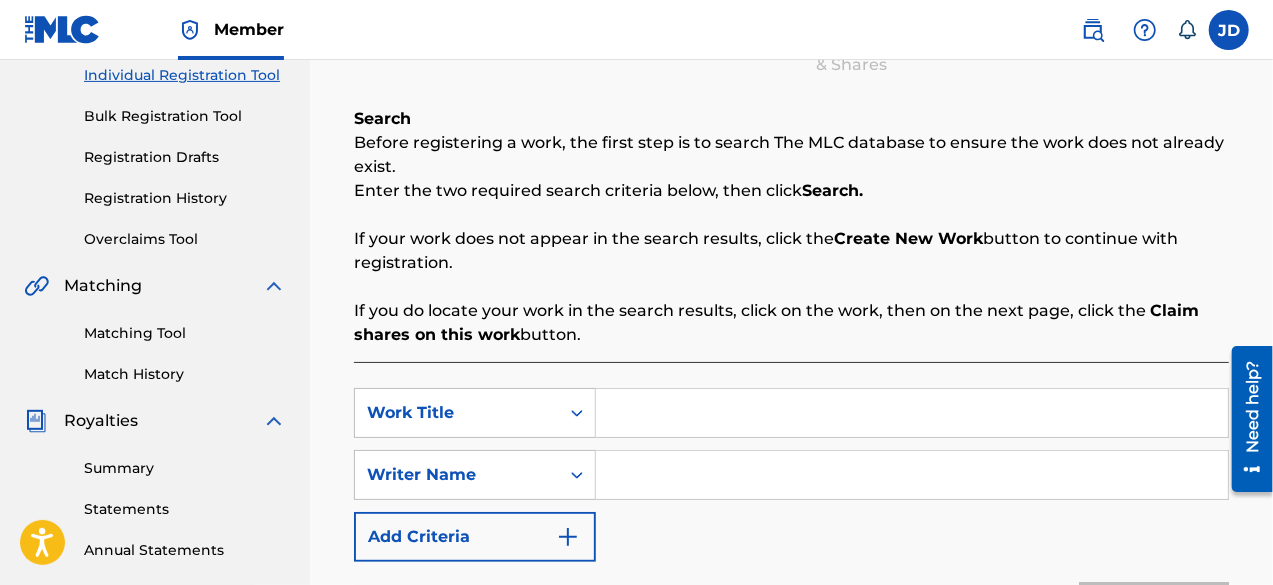click at bounding box center (912, 413) 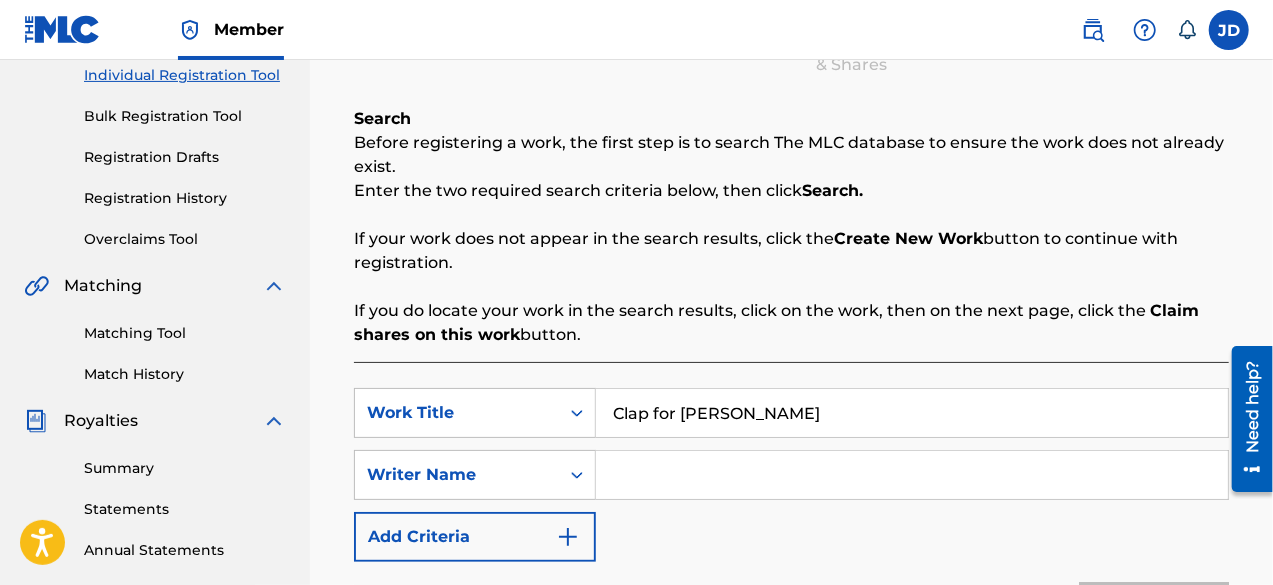 type on "Clap for [PERSON_NAME]" 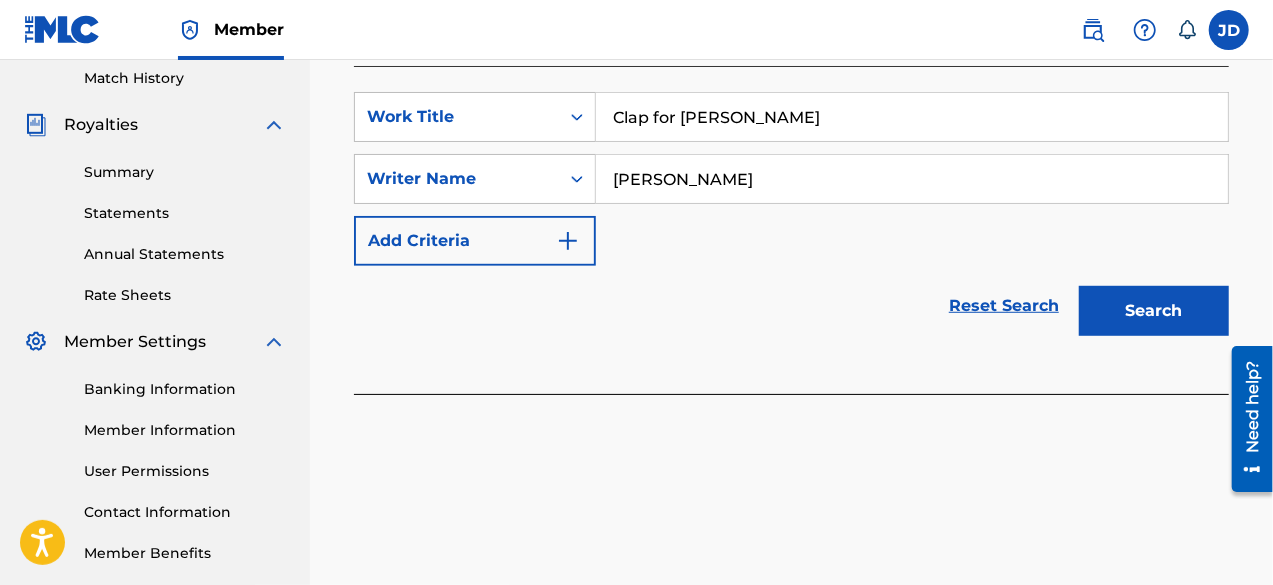 scroll, scrollTop: 561, scrollLeft: 0, axis: vertical 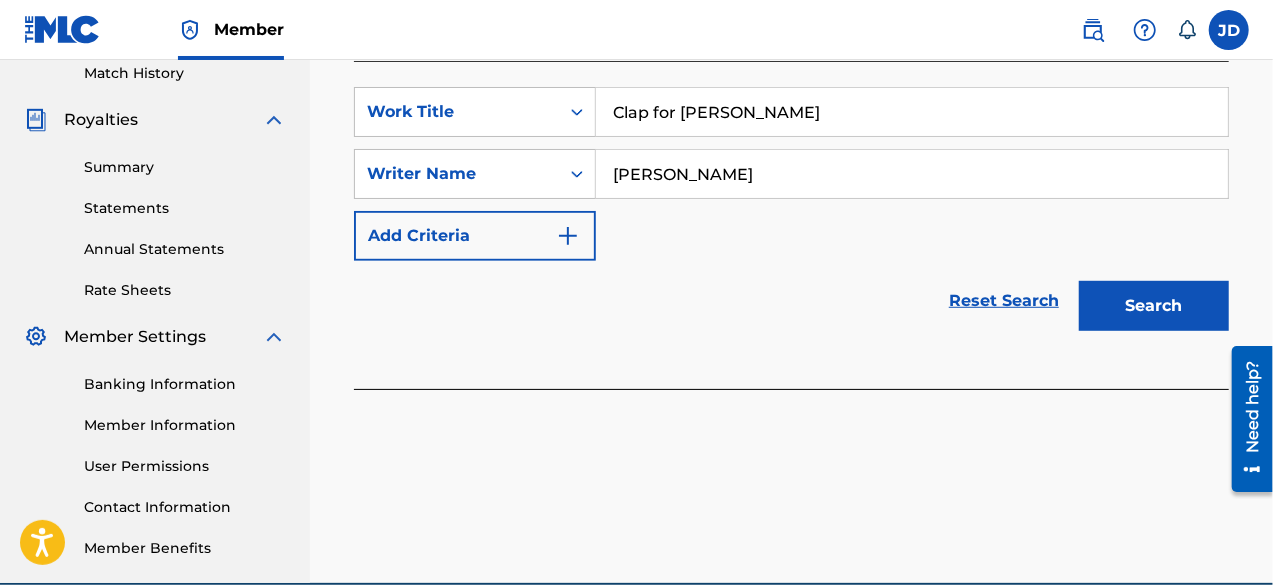 type on "[PERSON_NAME]" 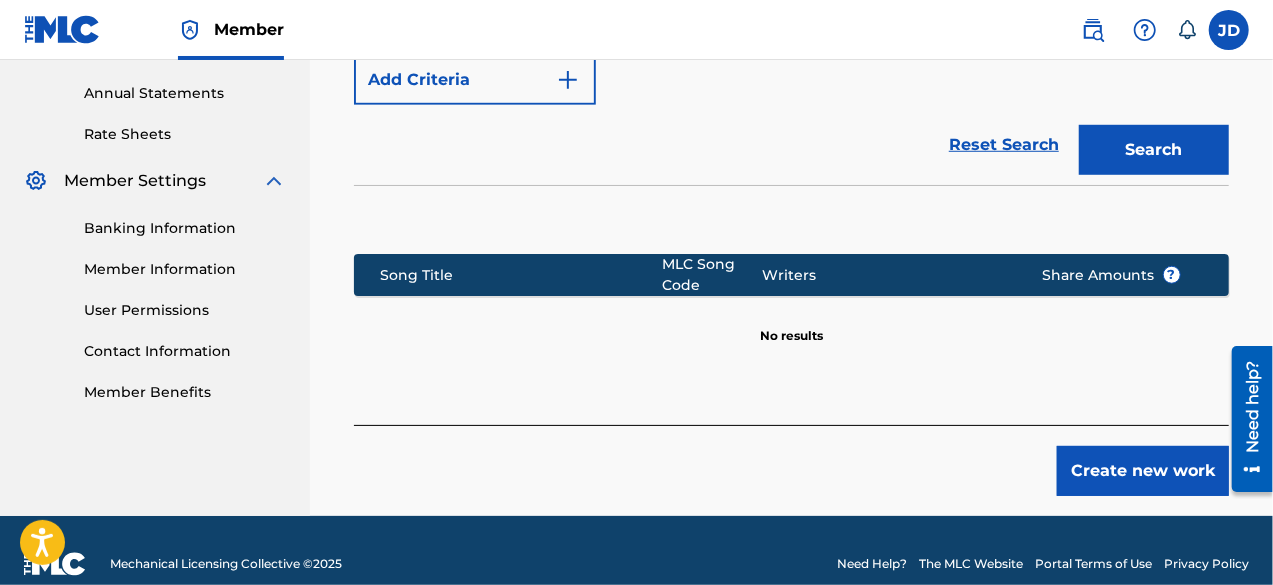 scroll, scrollTop: 723, scrollLeft: 0, axis: vertical 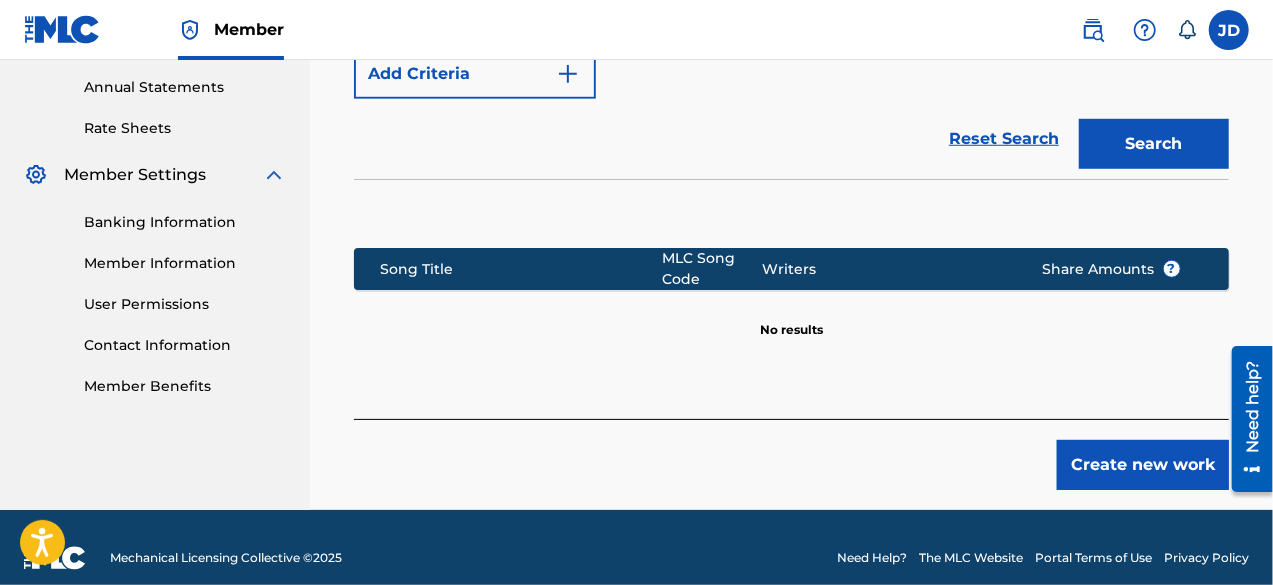 click on "Create new work" at bounding box center [1143, 465] 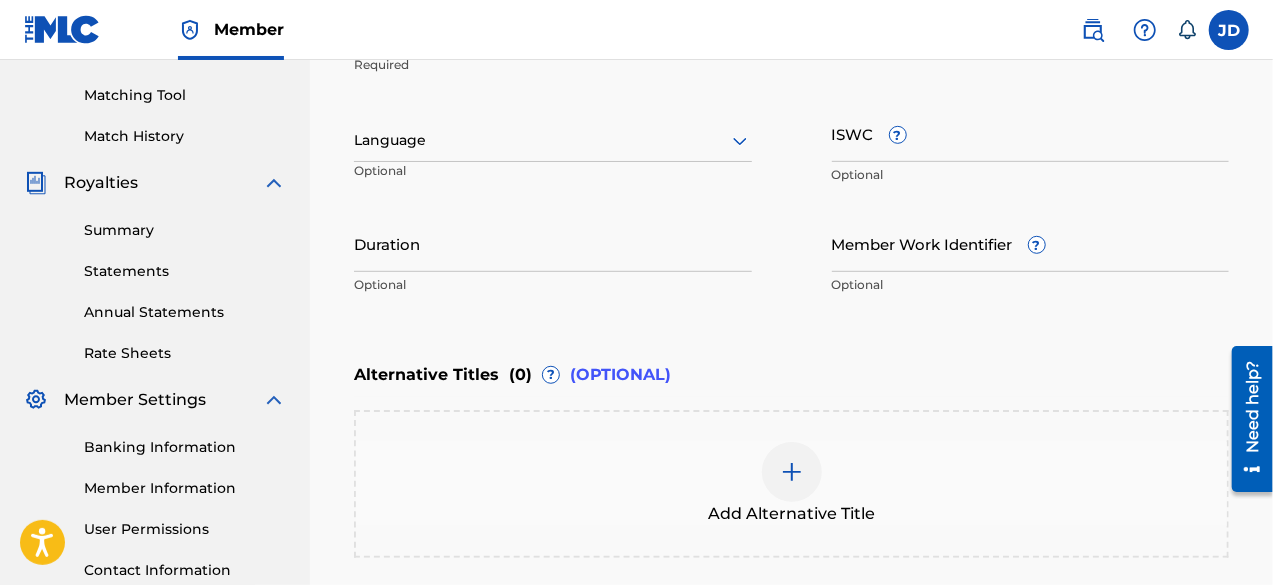 scroll, scrollTop: 494, scrollLeft: 0, axis: vertical 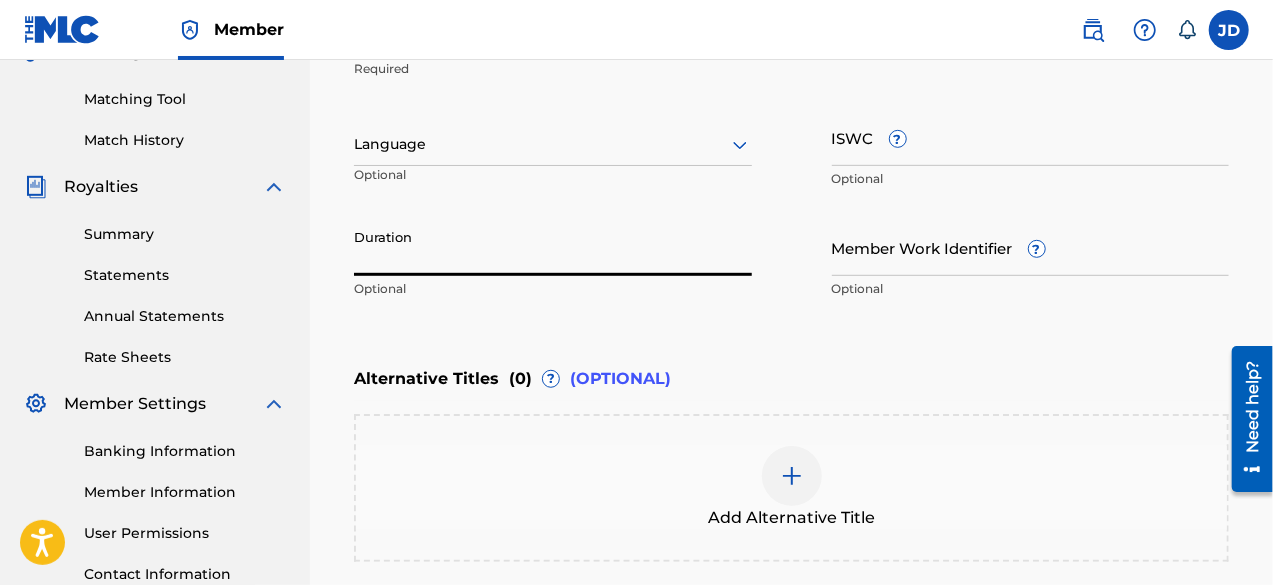 click on "Duration" at bounding box center [553, 247] 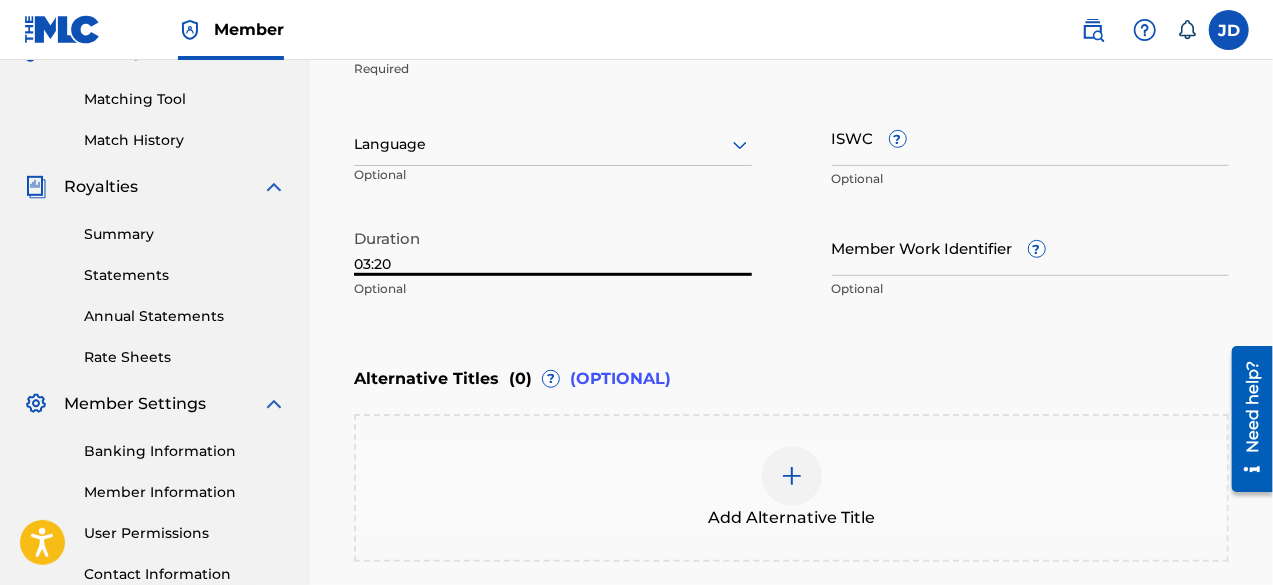 type on "03:20" 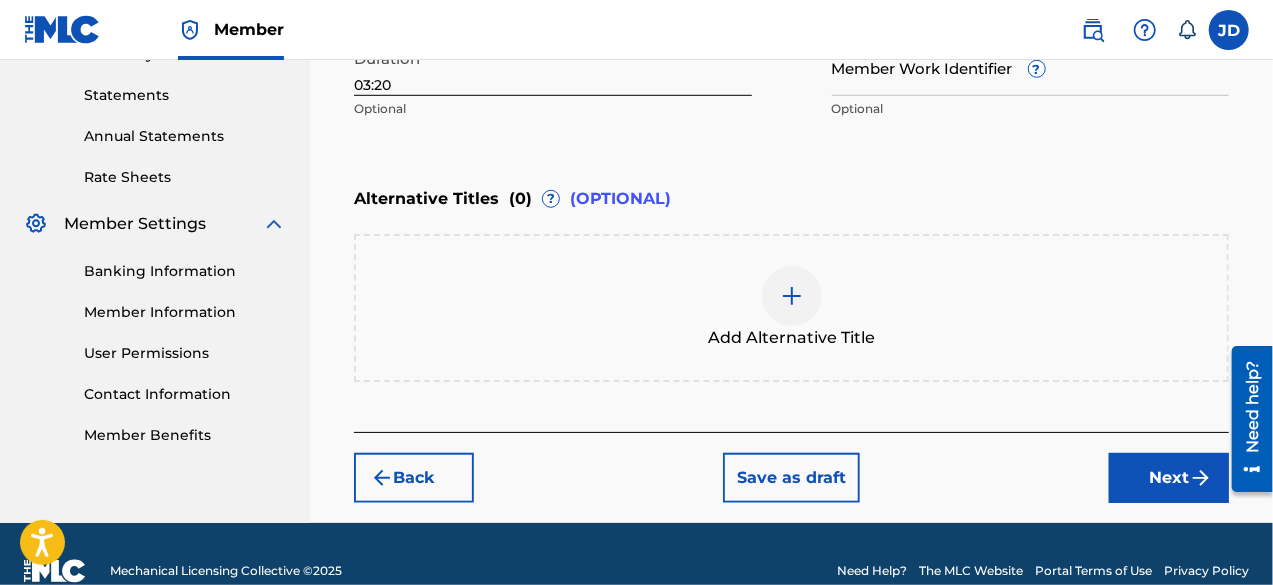 scroll, scrollTop: 682, scrollLeft: 0, axis: vertical 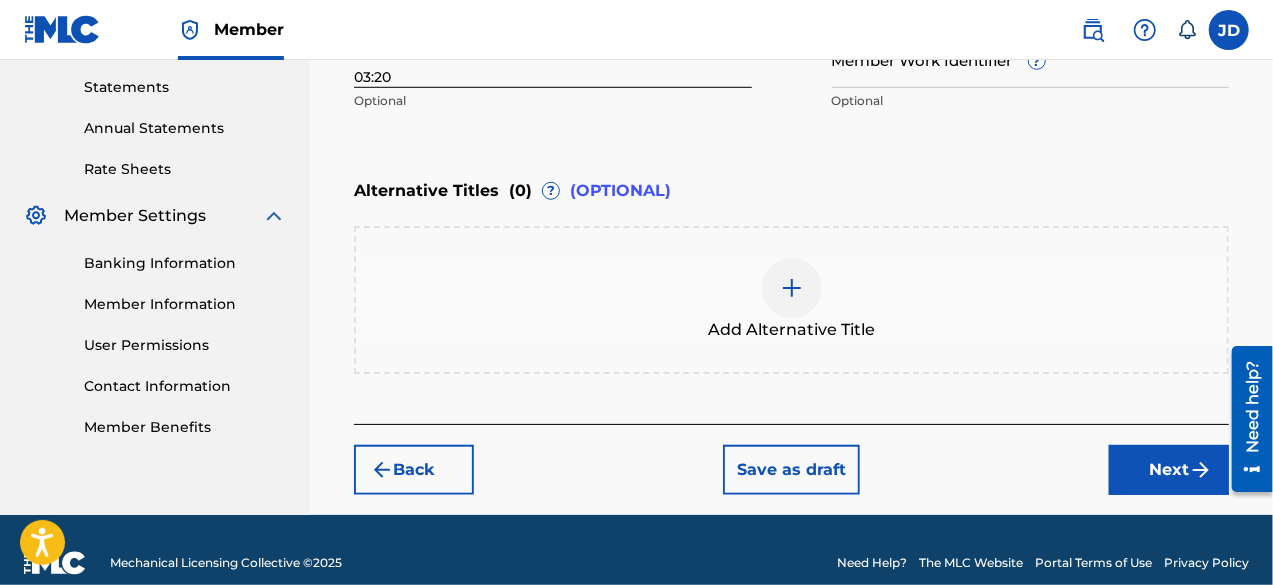 click on "Next" at bounding box center (1169, 470) 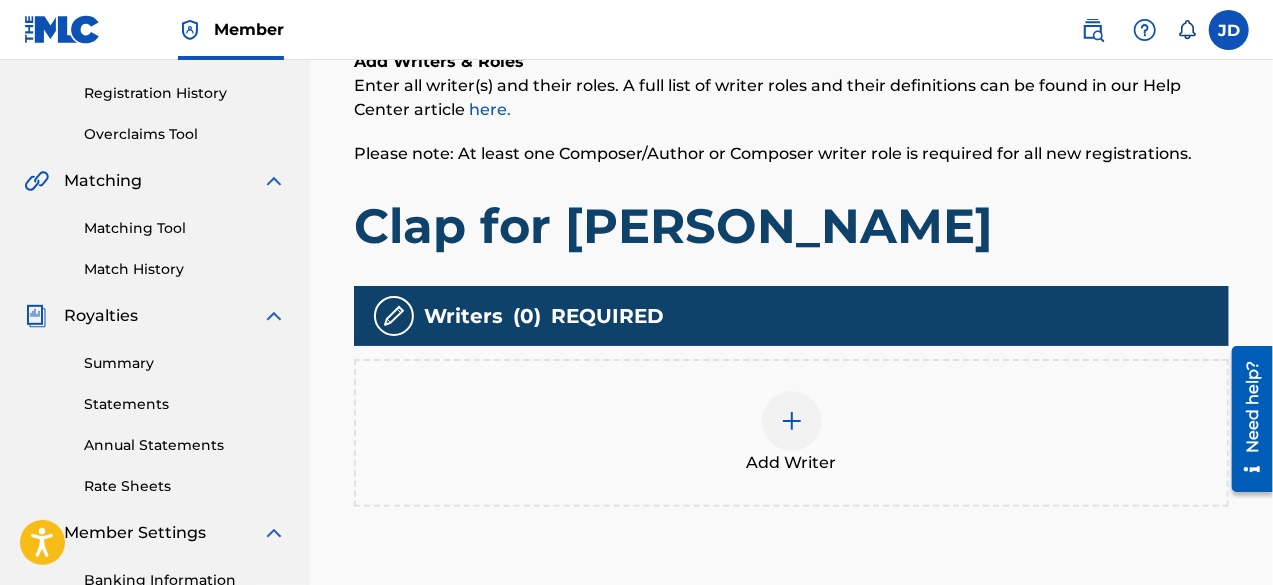 scroll, scrollTop: 360, scrollLeft: 0, axis: vertical 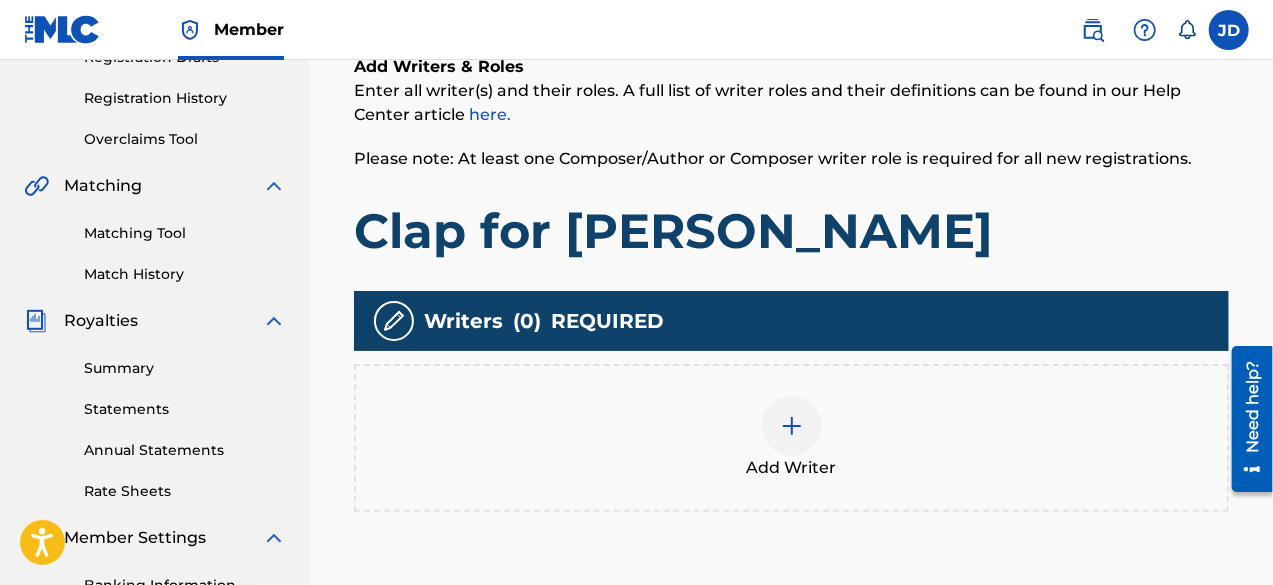 click at bounding box center [792, 426] 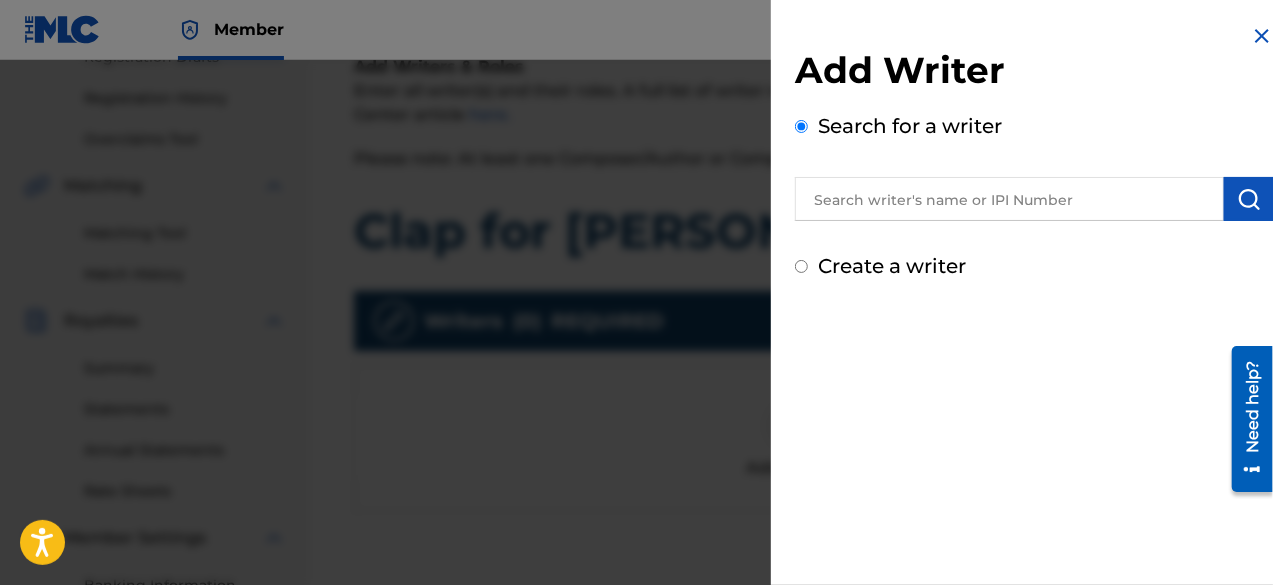 click on "Create a writer" at bounding box center (1034, 266) 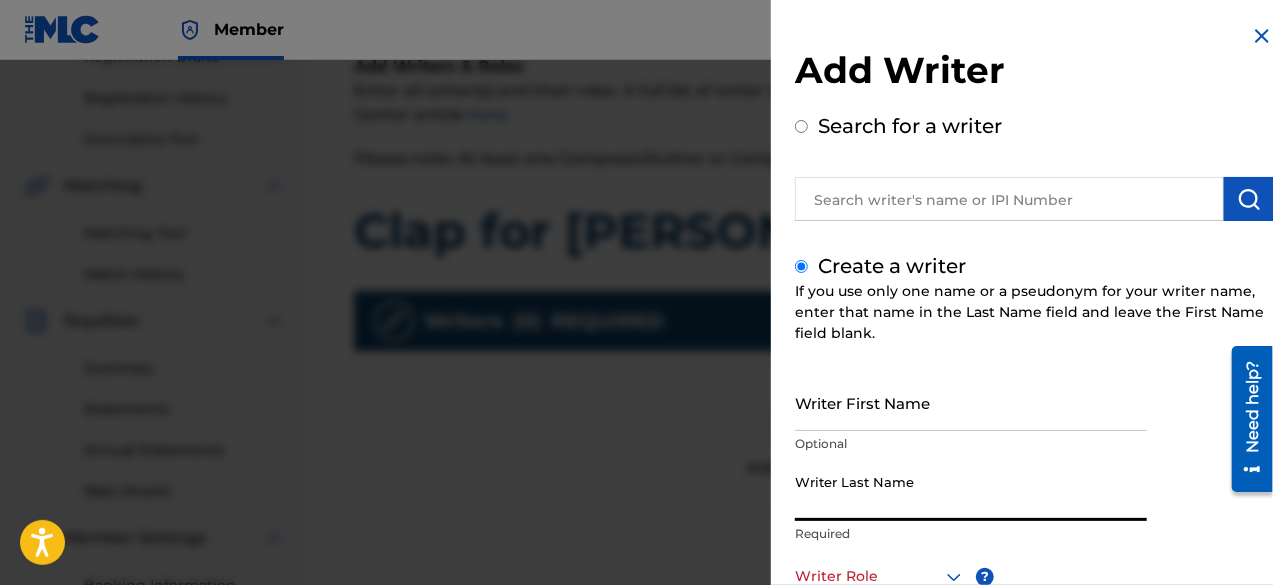 click on "Writer Last Name" at bounding box center (971, 492) 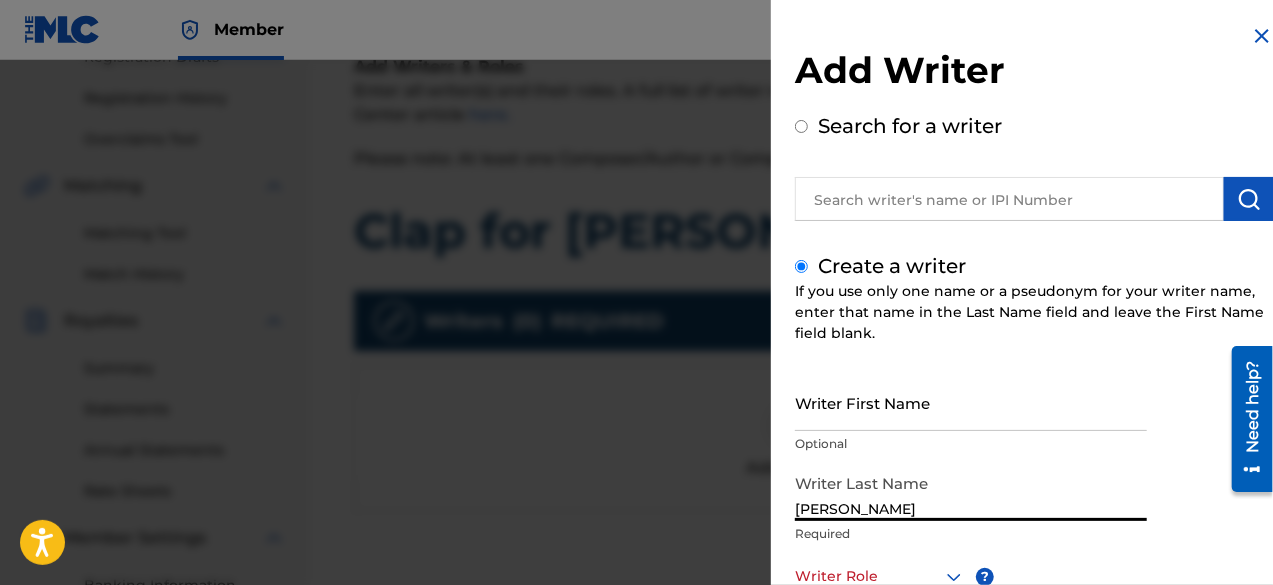 type on "[PERSON_NAME]" 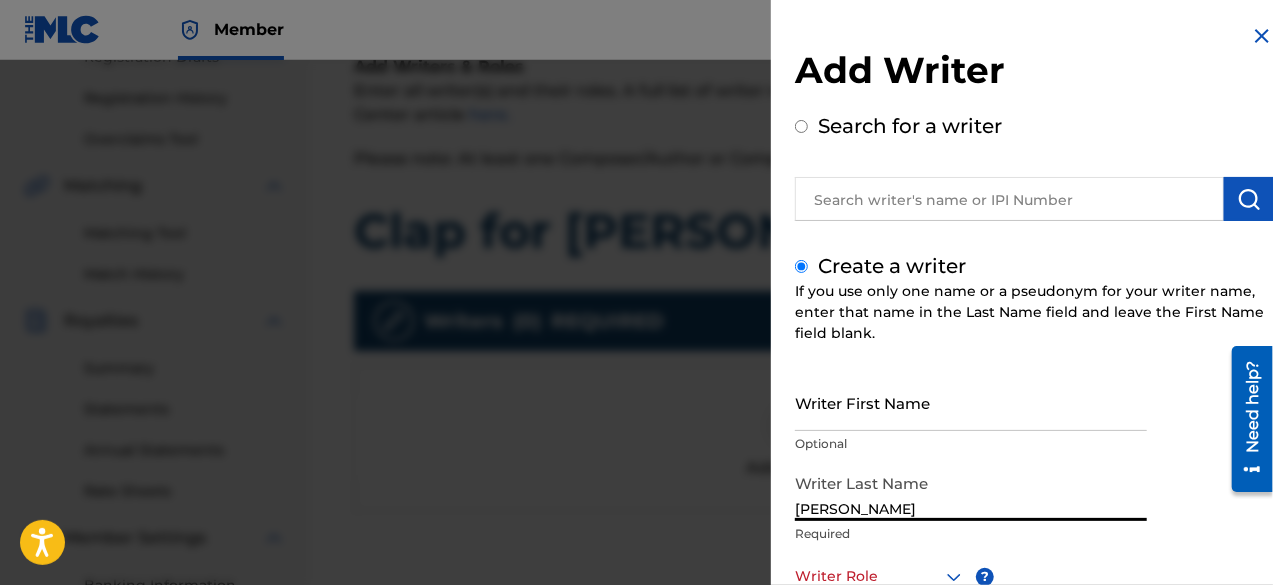 scroll, scrollTop: 2, scrollLeft: 0, axis: vertical 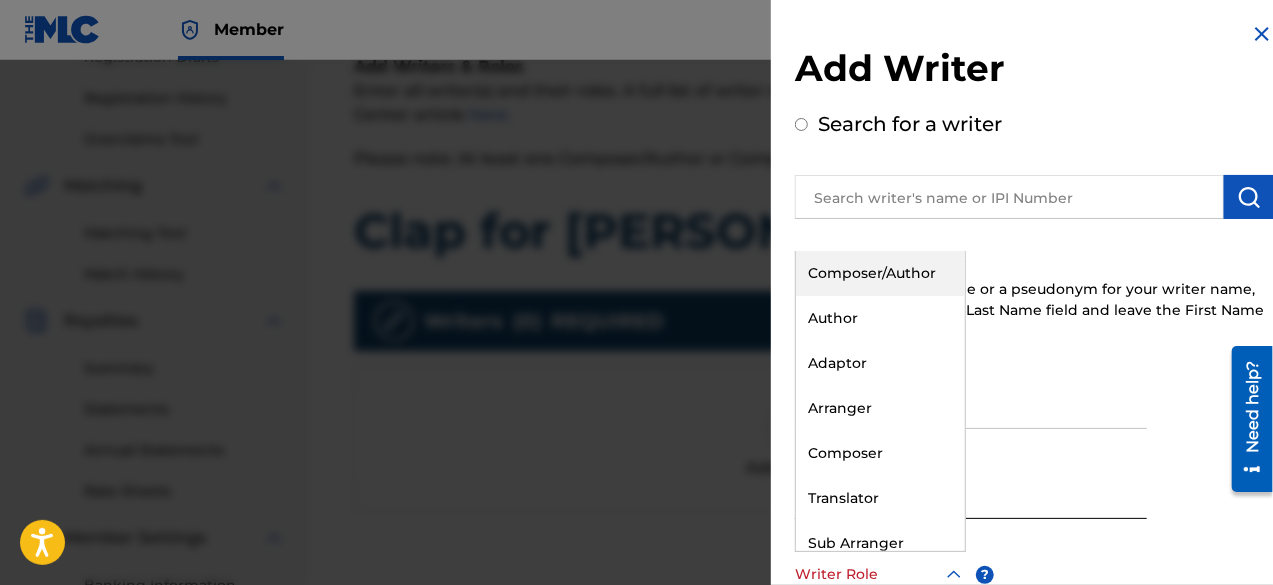 click on "Writer Role" at bounding box center [880, 574] 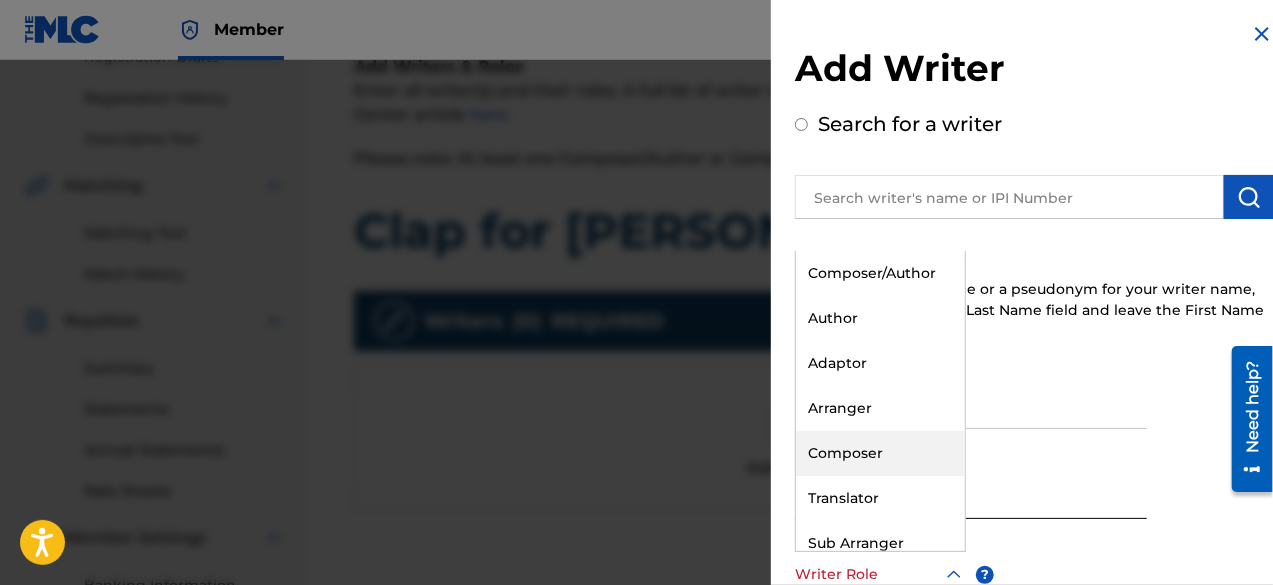 click on "Composer" at bounding box center (880, 453) 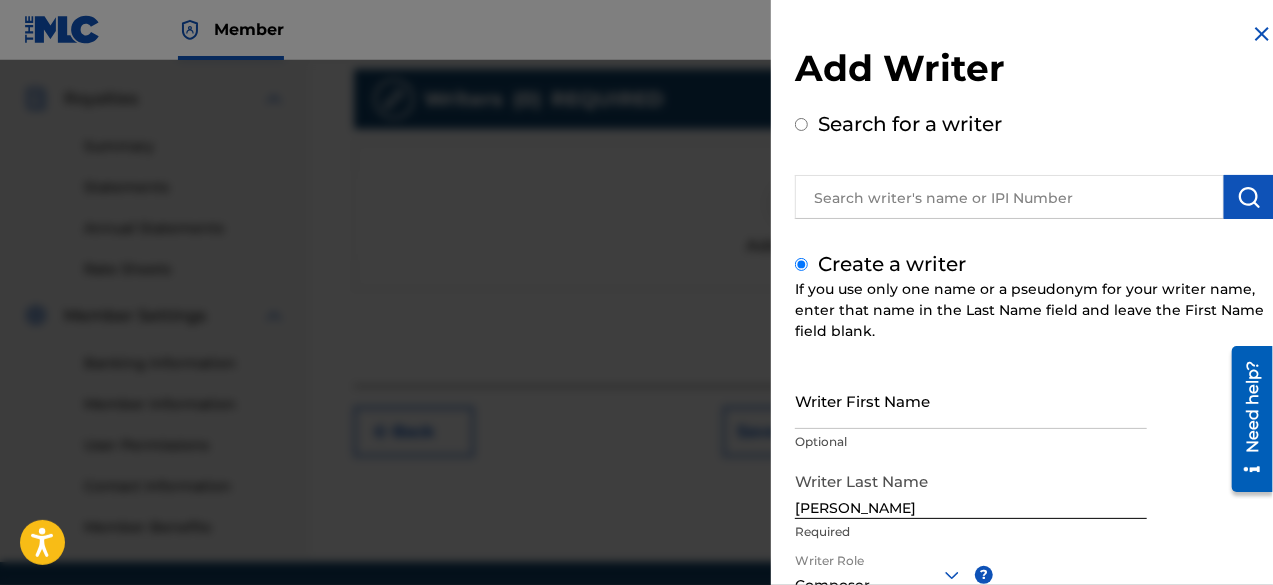 scroll, scrollTop: 588, scrollLeft: 0, axis: vertical 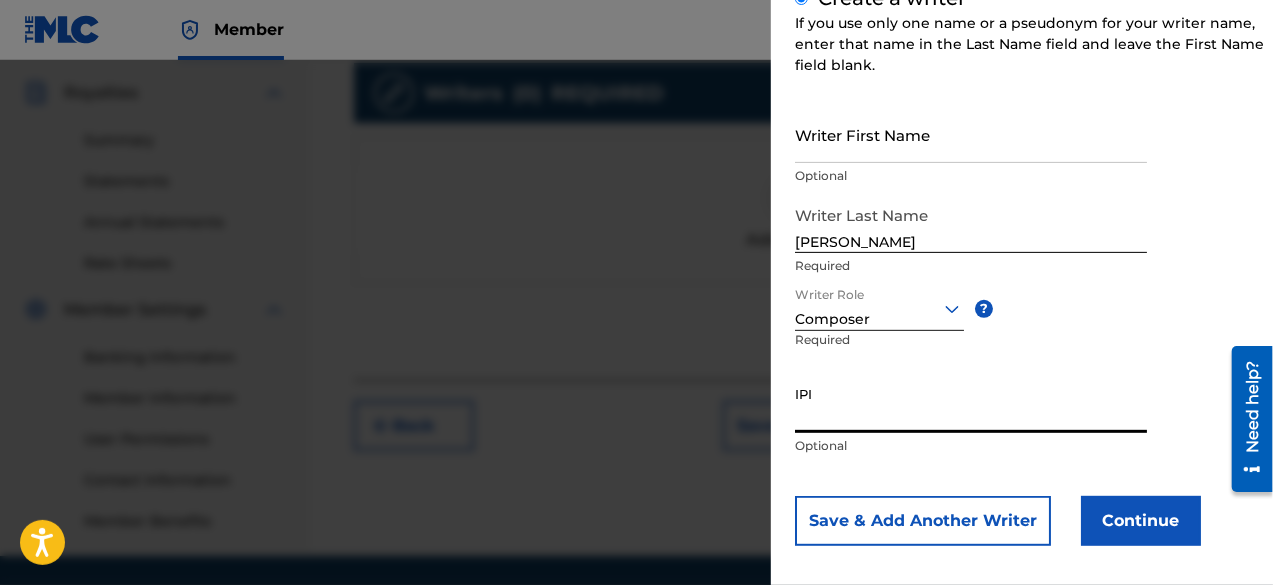 click on "Continue" at bounding box center (1141, 521) 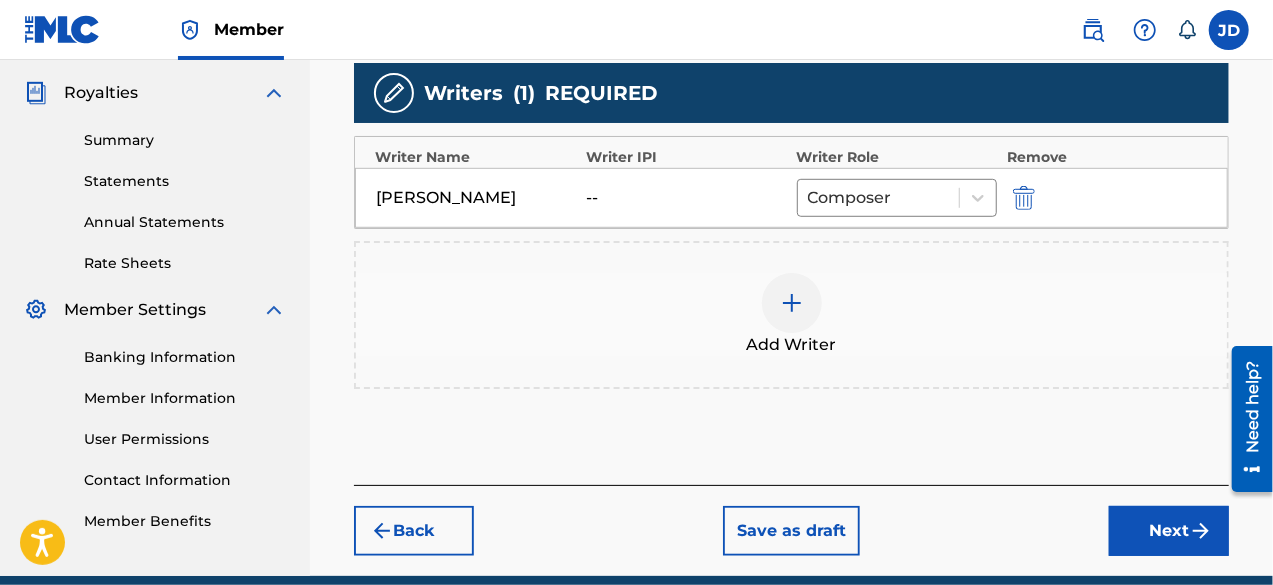 click on "Next" at bounding box center (1169, 531) 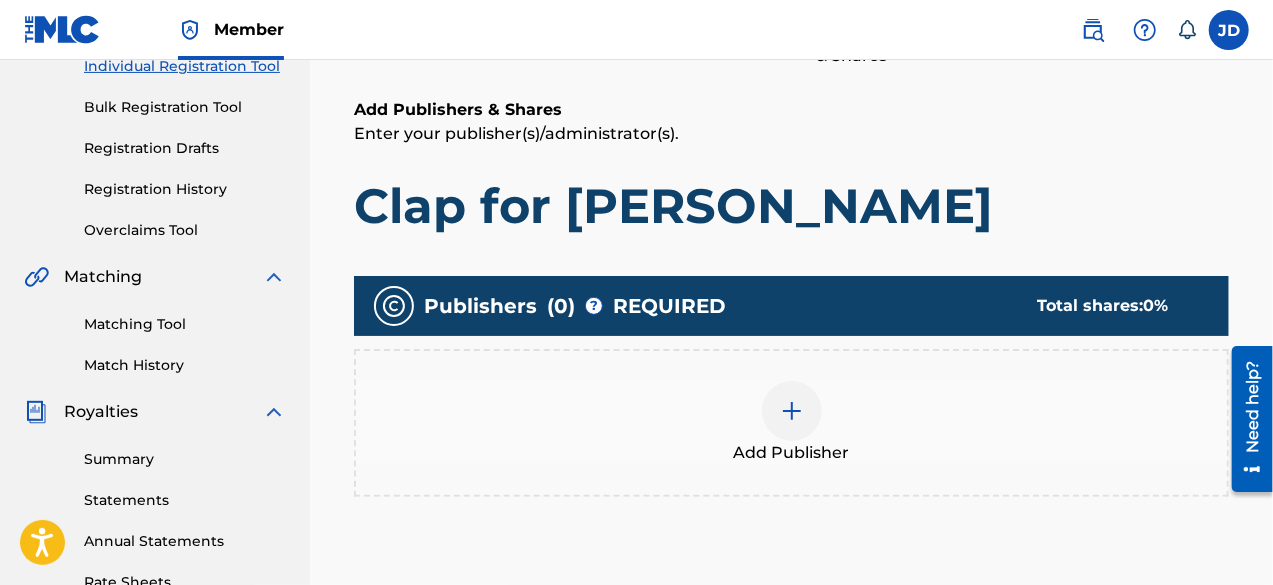 scroll, scrollTop: 391, scrollLeft: 0, axis: vertical 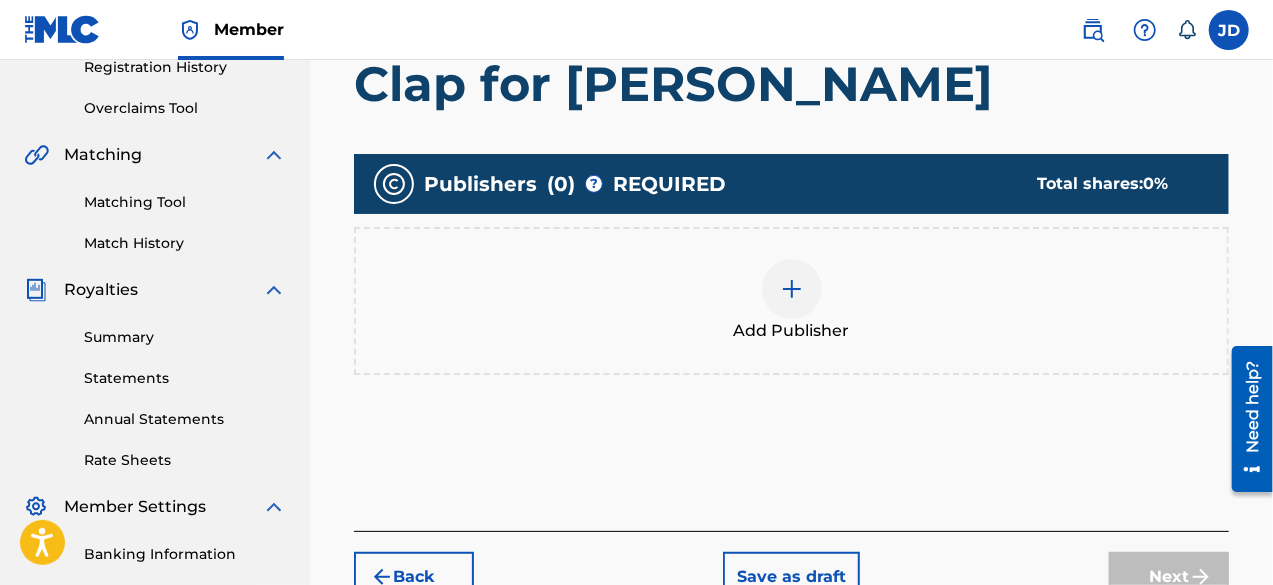 click on "Add Publisher" at bounding box center [792, 331] 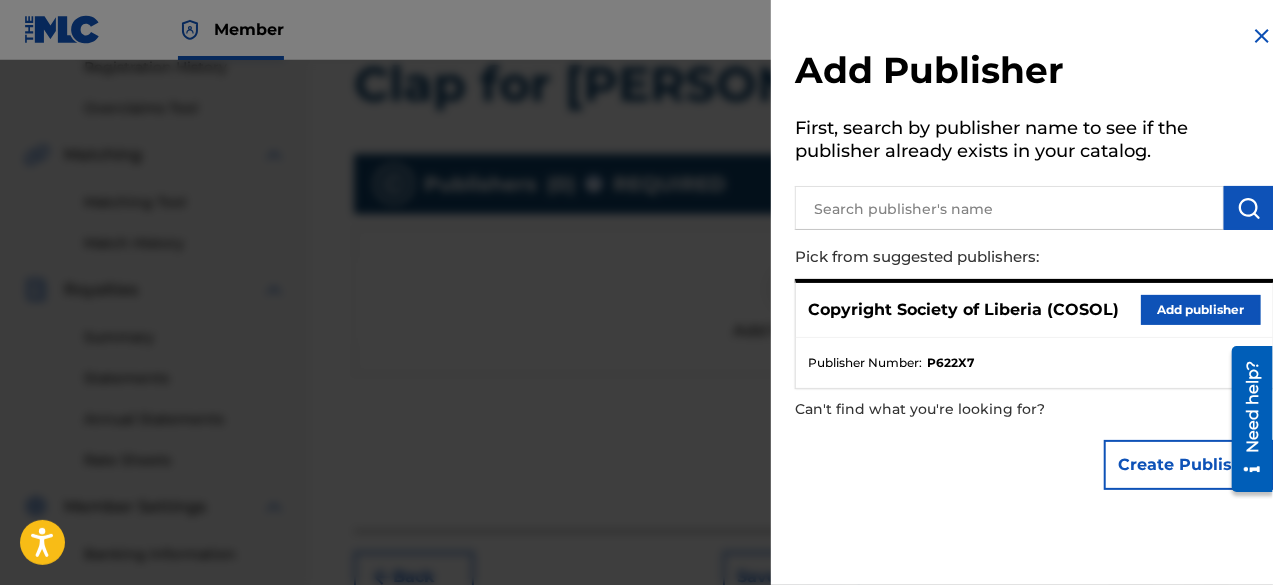 click on "Add publisher" at bounding box center [1201, 310] 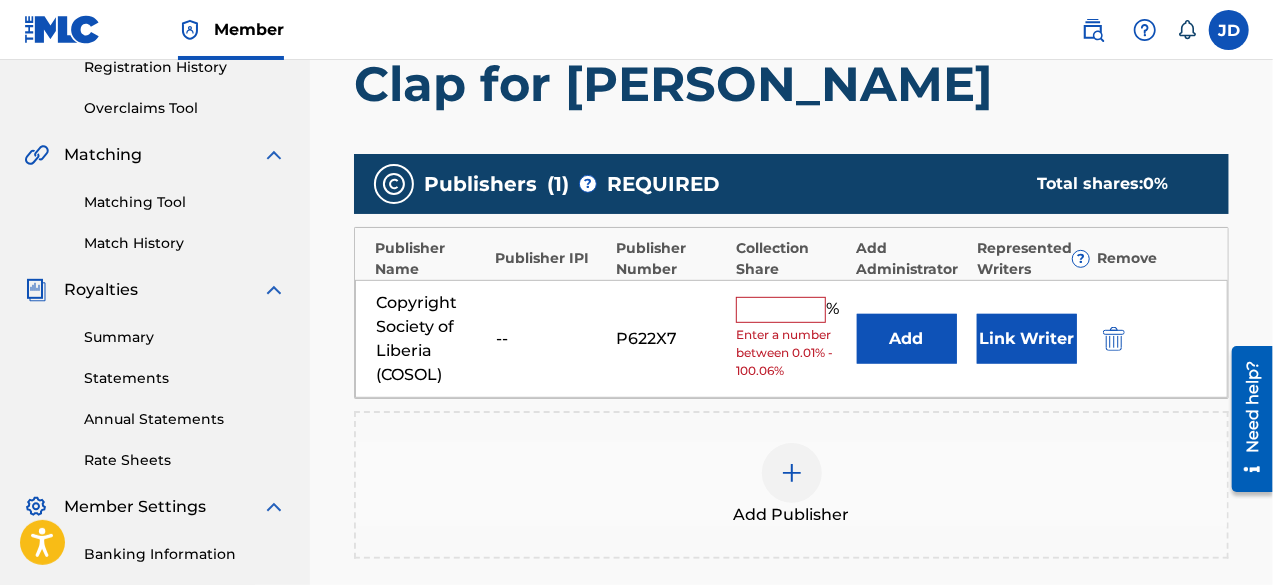 click at bounding box center [781, 310] 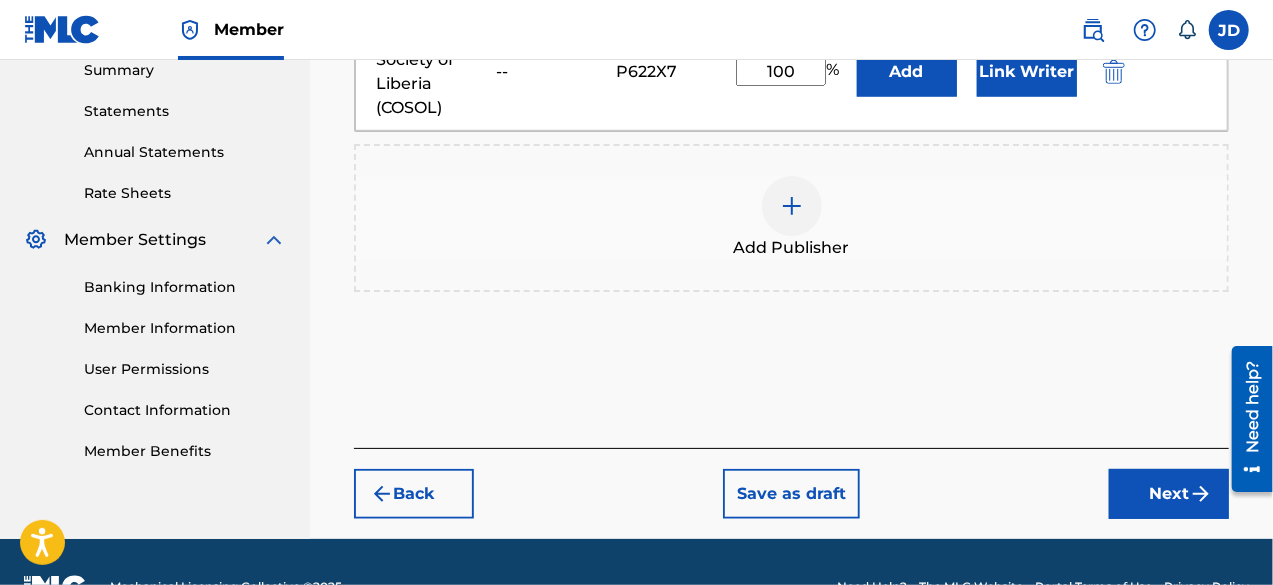 scroll, scrollTop: 662, scrollLeft: 0, axis: vertical 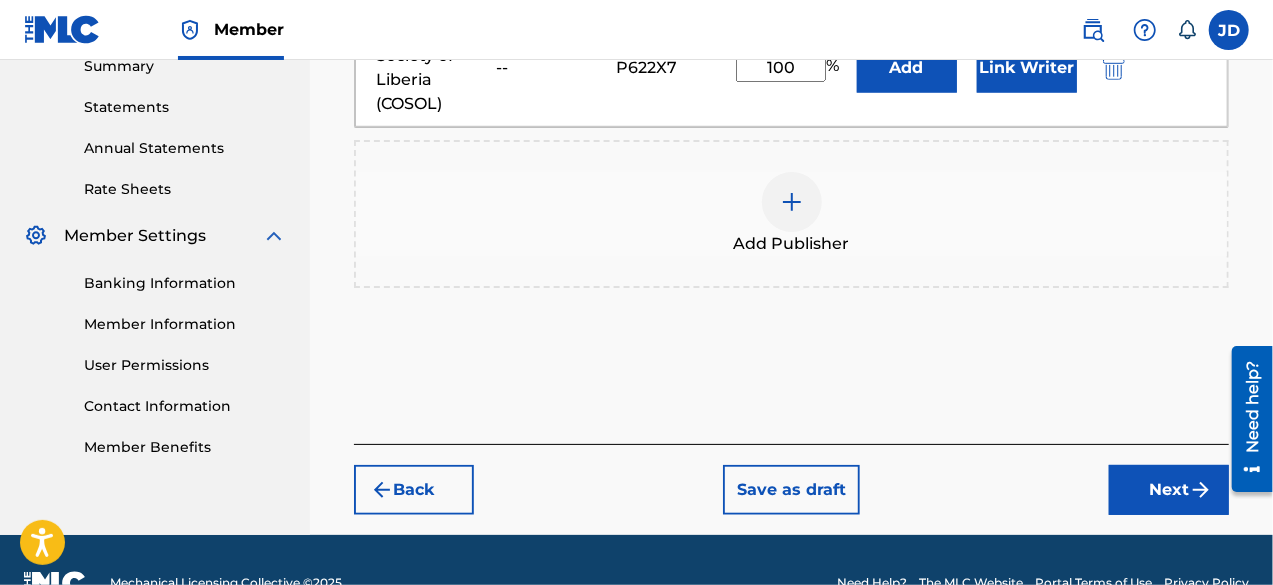 click on "Next" at bounding box center (1169, 490) 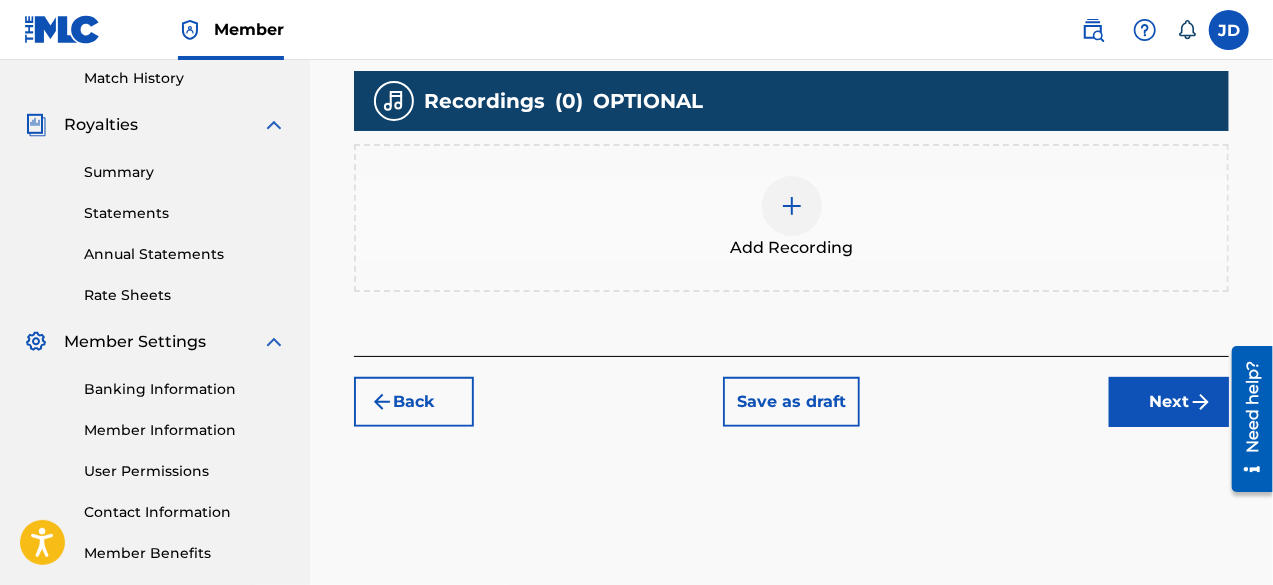 scroll, scrollTop: 552, scrollLeft: 0, axis: vertical 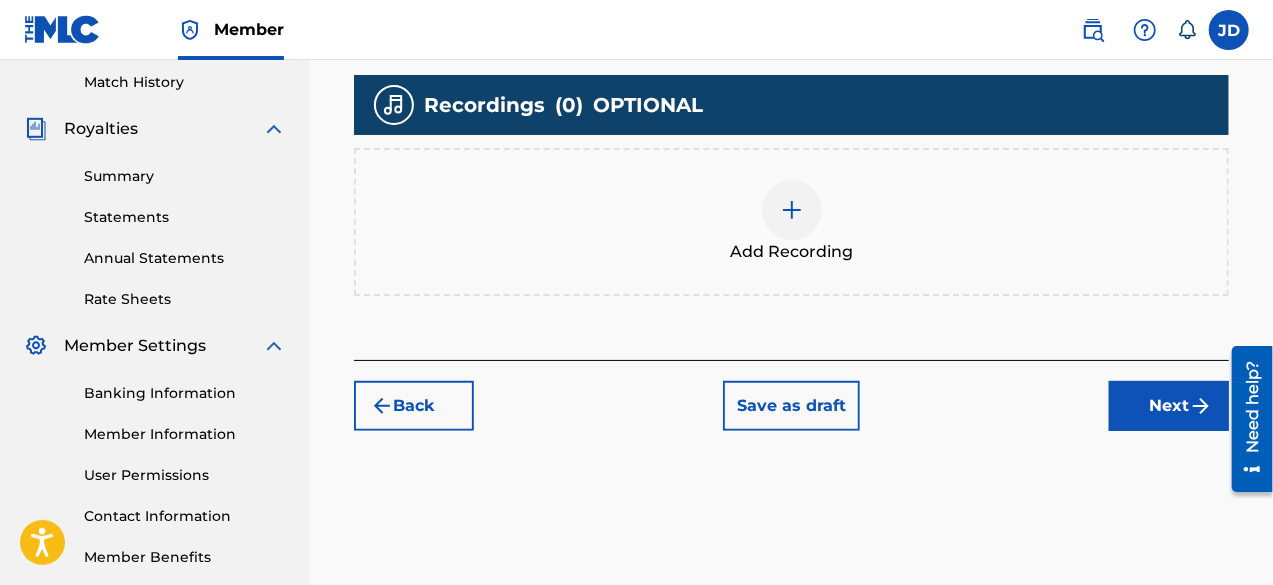 click on "Next" at bounding box center (1169, 406) 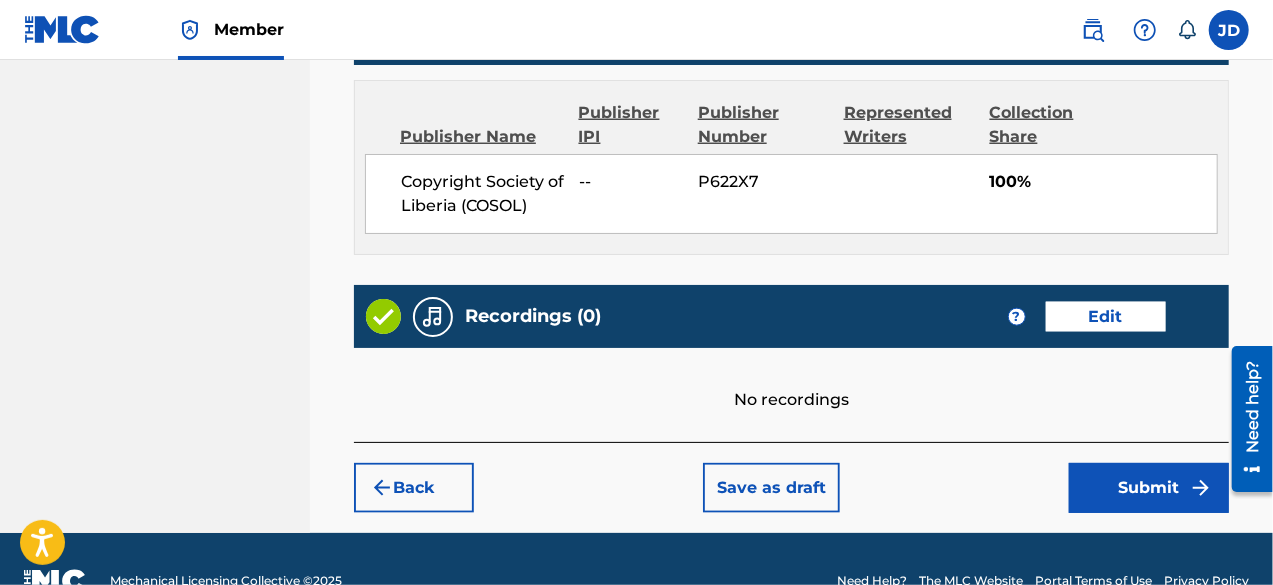 scroll, scrollTop: 1125, scrollLeft: 0, axis: vertical 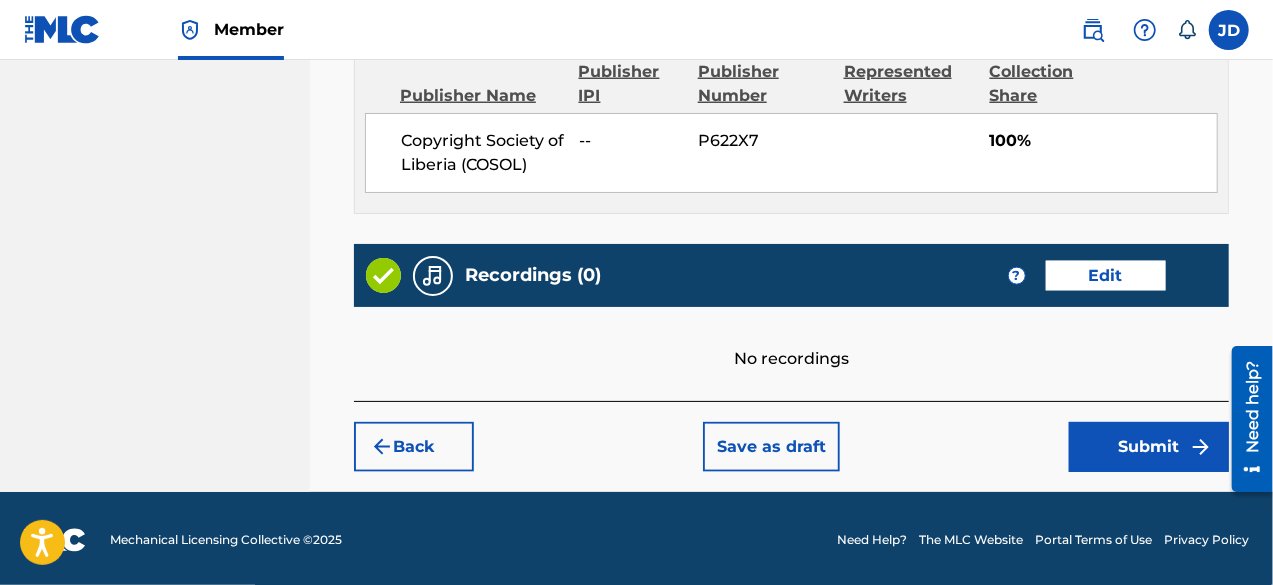 click on "Submit" at bounding box center (1149, 447) 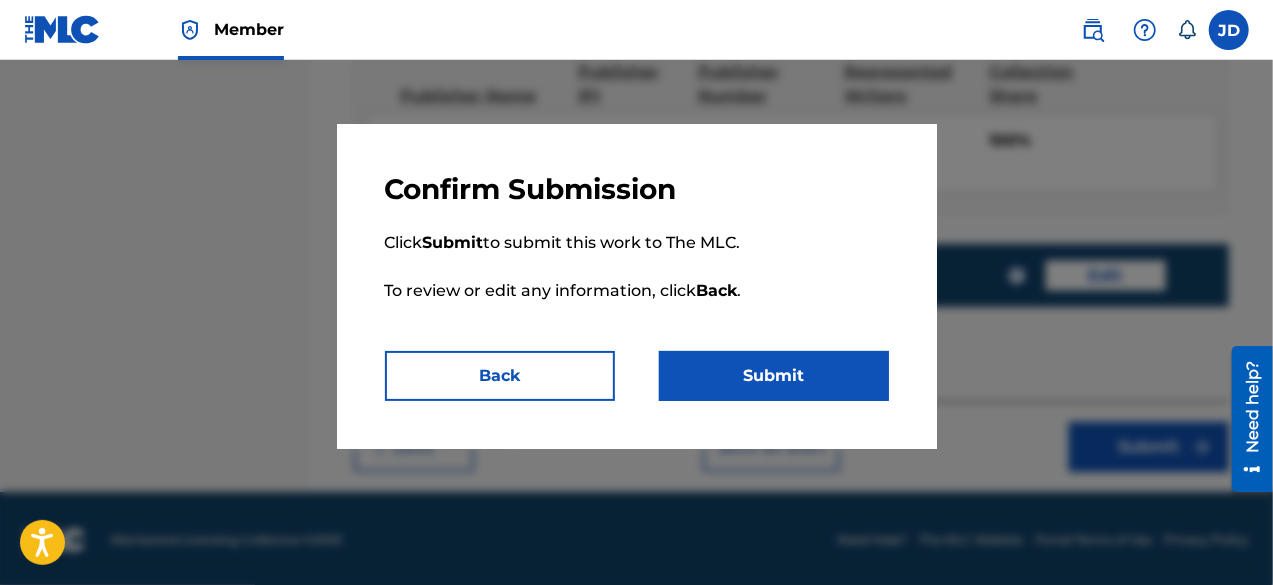 click on "Submit" at bounding box center [774, 376] 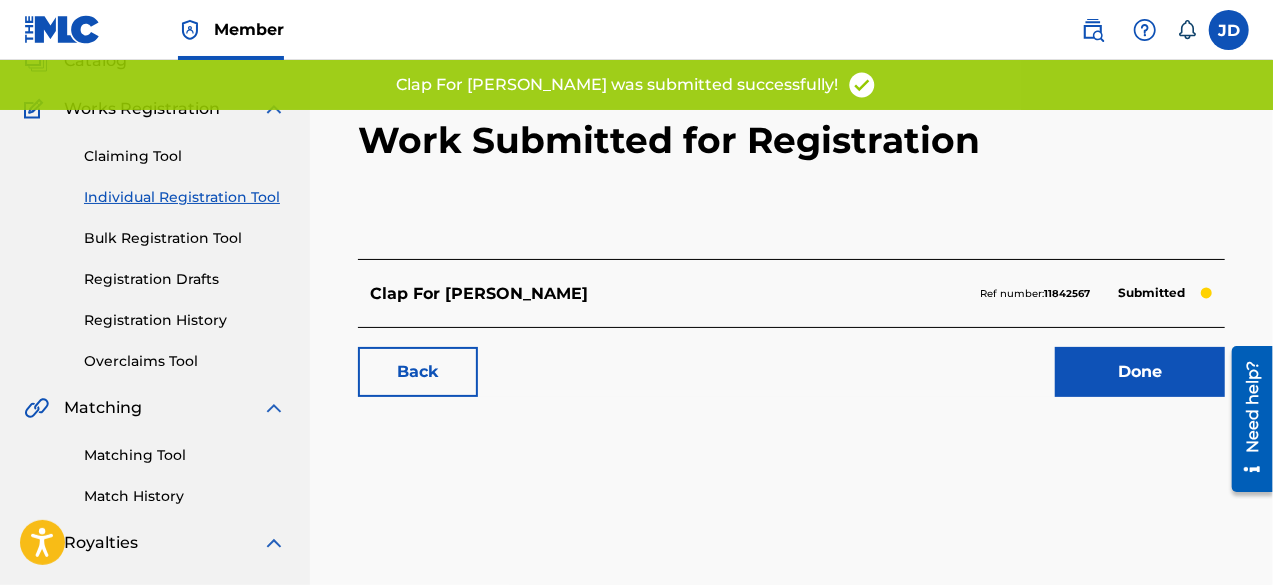 scroll, scrollTop: 200, scrollLeft: 0, axis: vertical 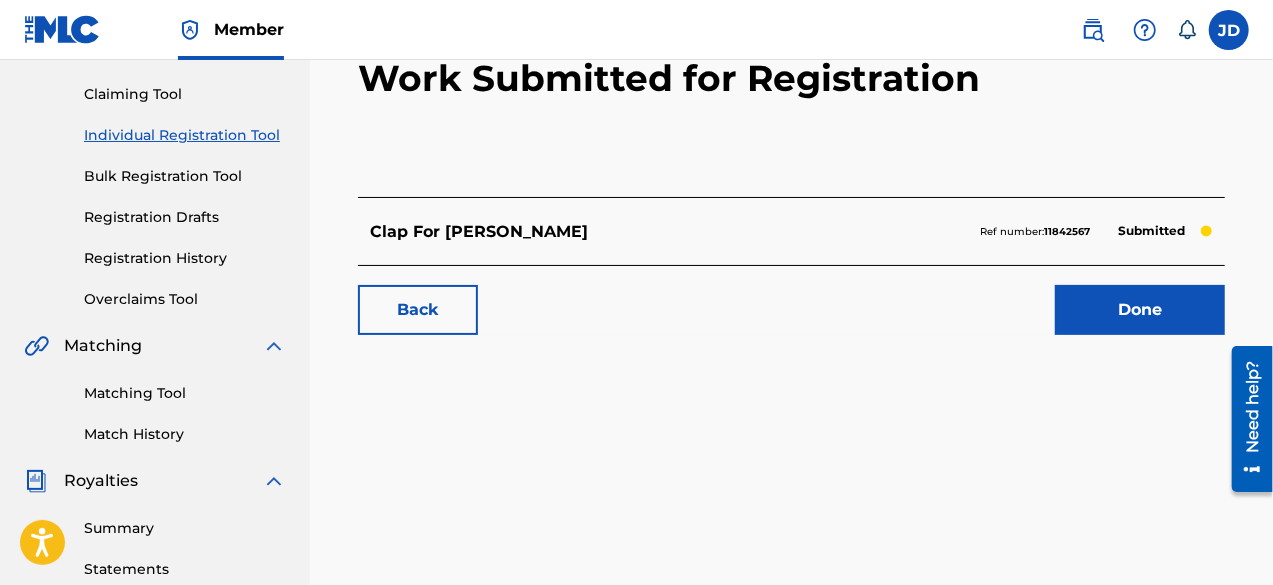 click on "Done" at bounding box center [1140, 310] 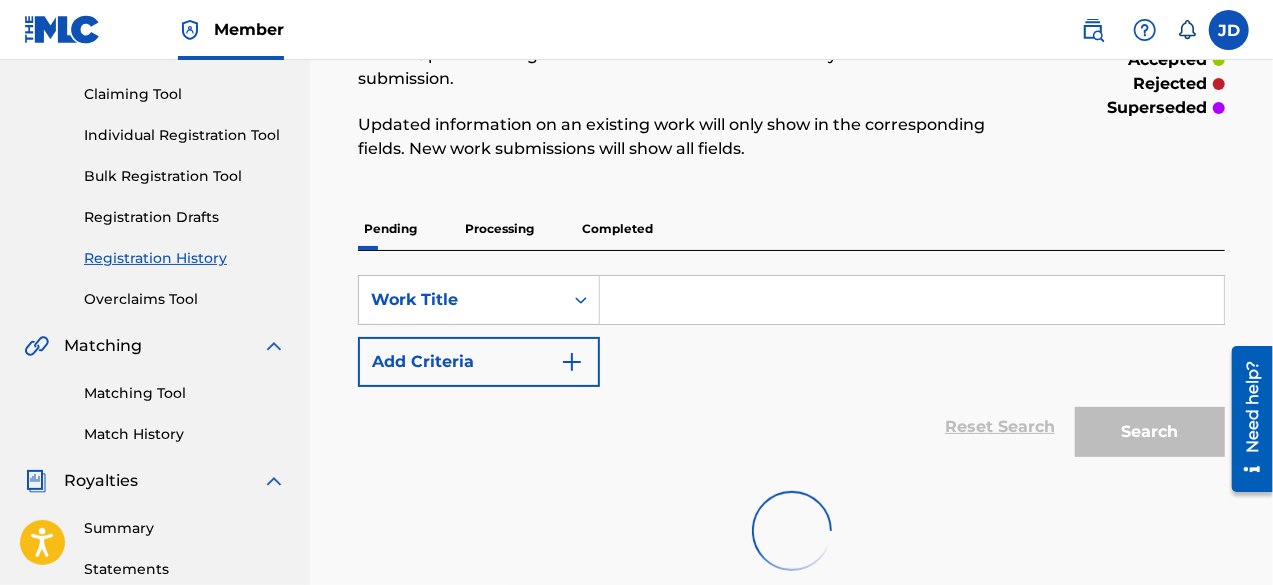 scroll, scrollTop: 0, scrollLeft: 0, axis: both 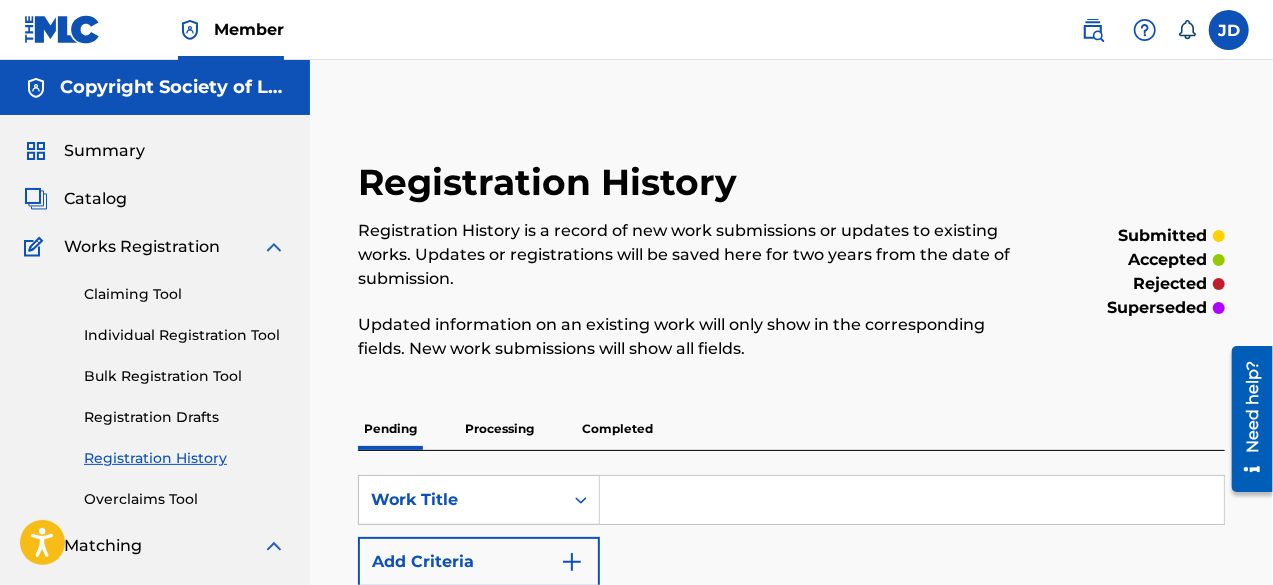 click on "Individual Registration Tool" at bounding box center [185, 335] 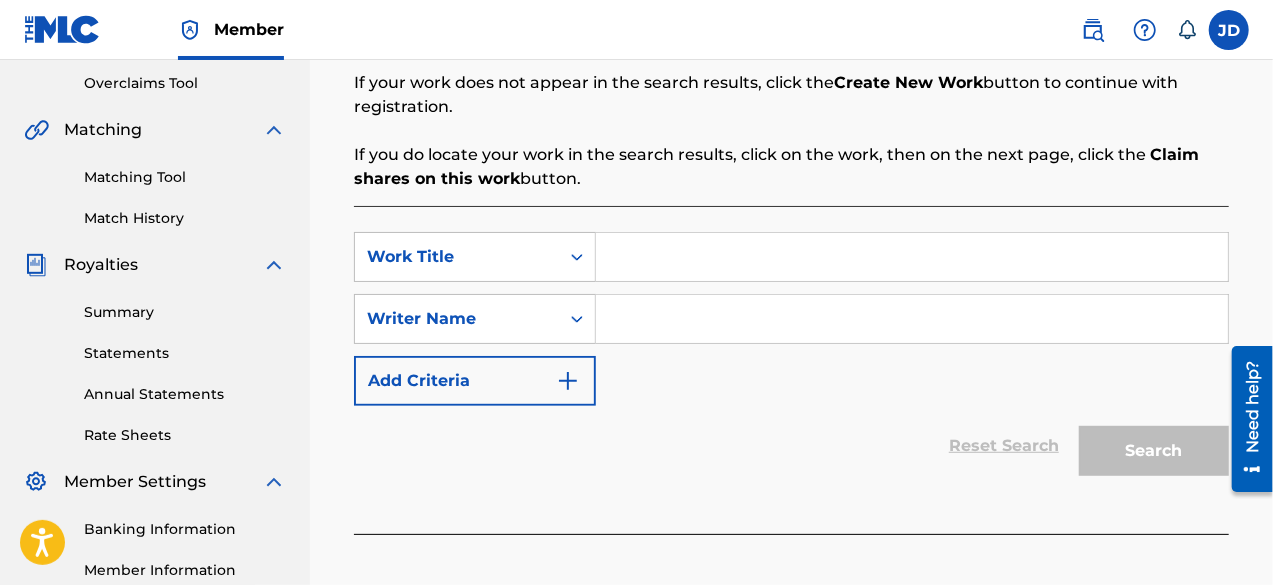 scroll, scrollTop: 420, scrollLeft: 0, axis: vertical 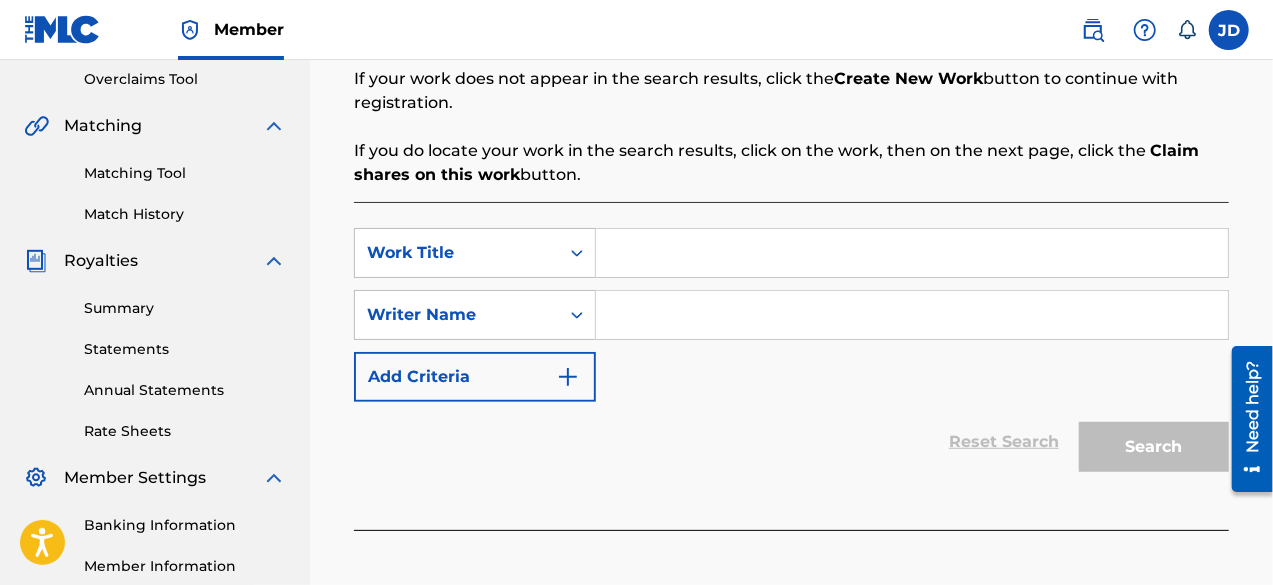 click at bounding box center (912, 253) 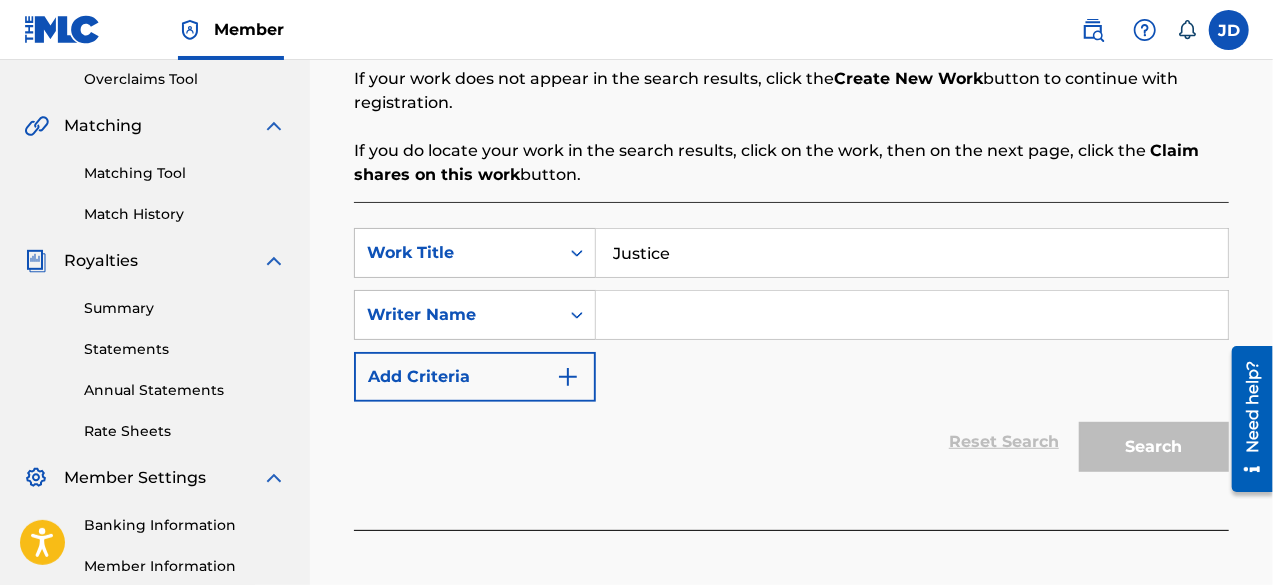 type on "Justice" 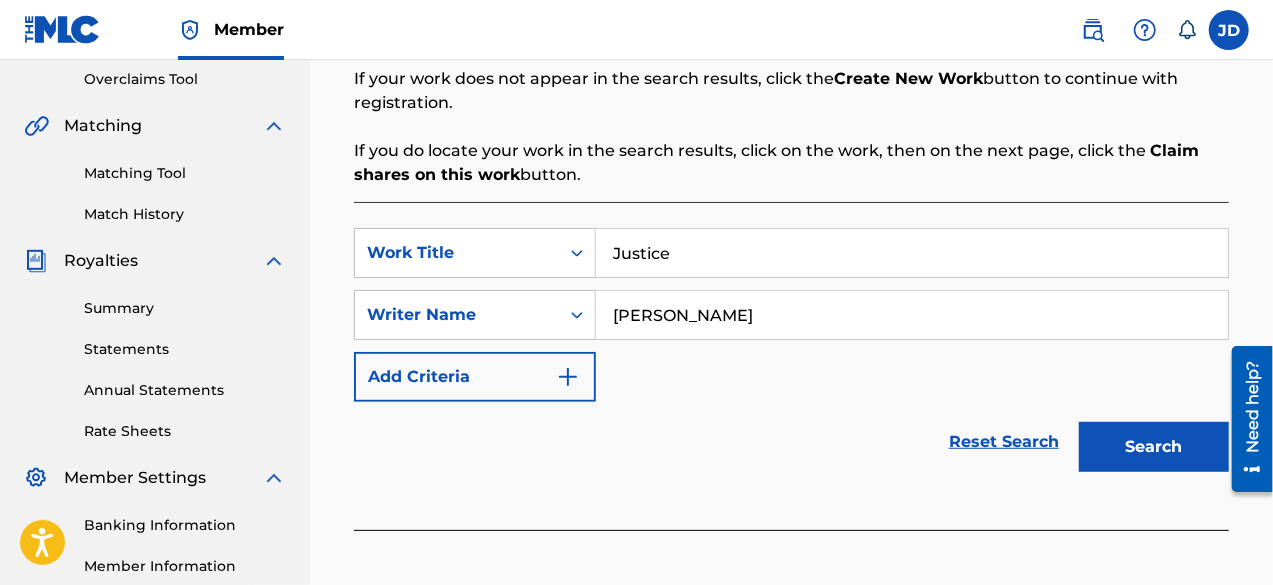 type on "[PERSON_NAME]" 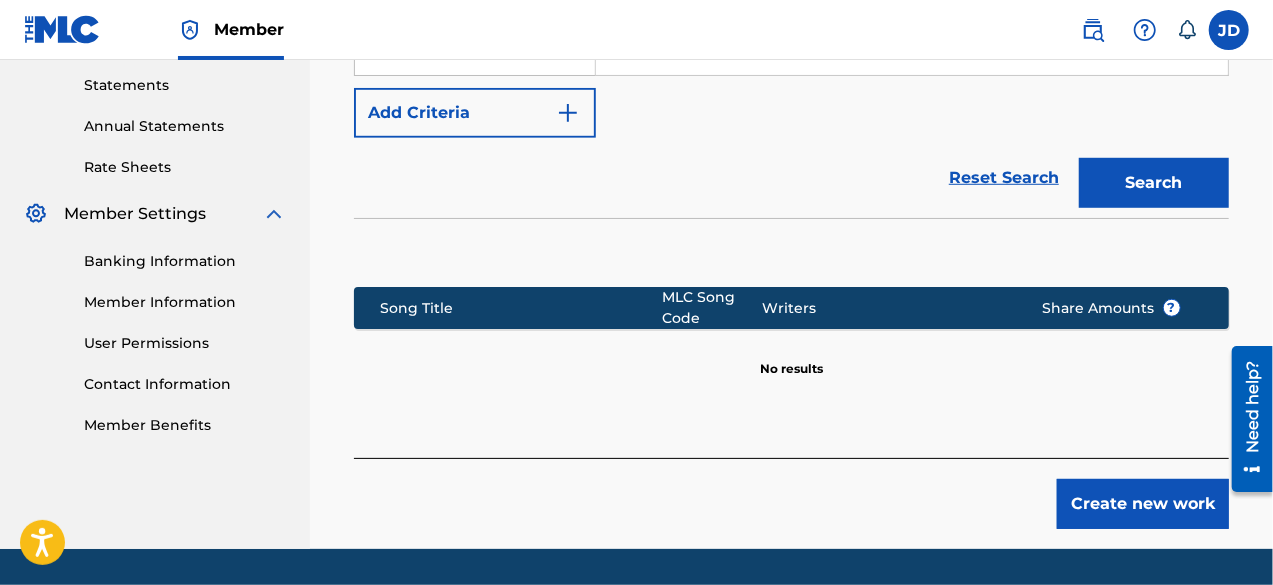 scroll, scrollTop: 685, scrollLeft: 0, axis: vertical 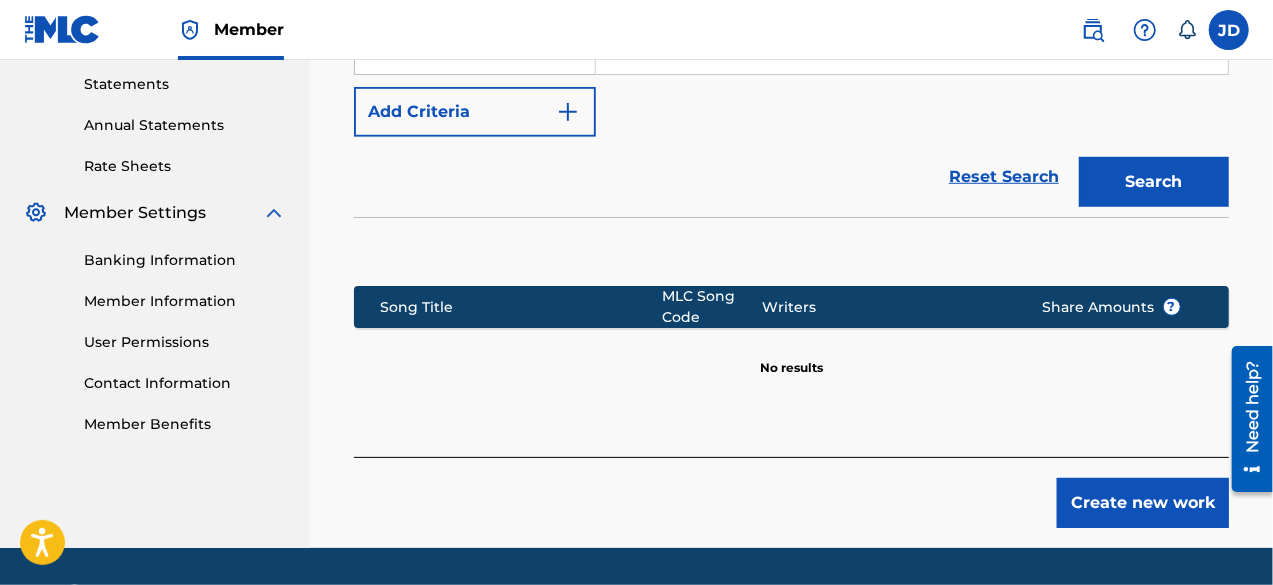 click on "Create new work" at bounding box center [1143, 503] 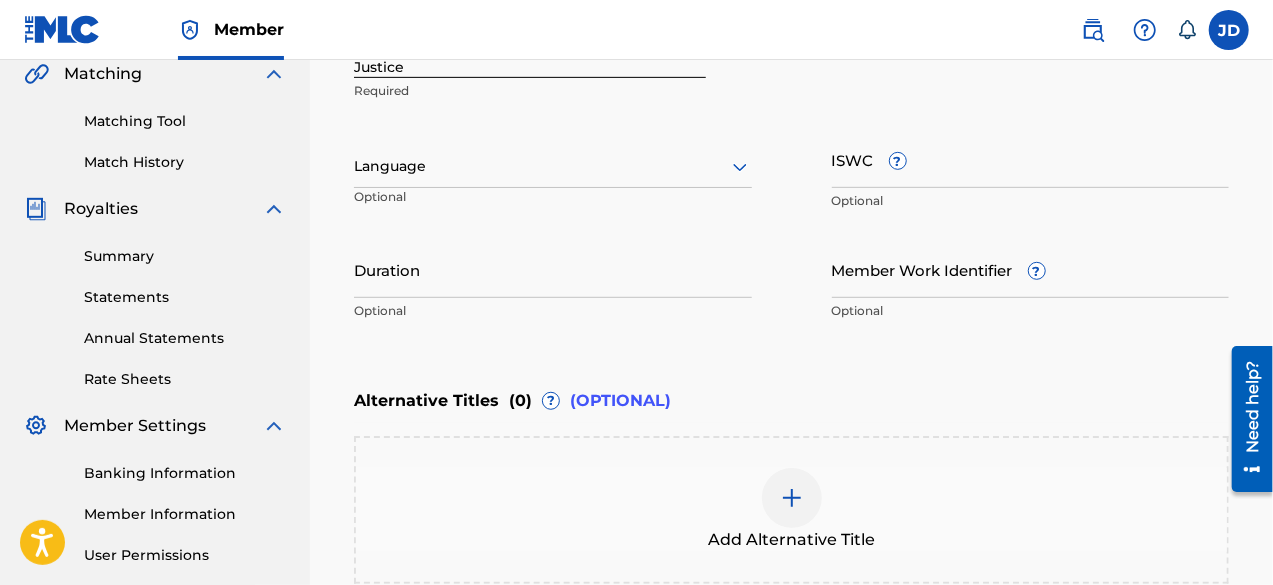 scroll, scrollTop: 470, scrollLeft: 0, axis: vertical 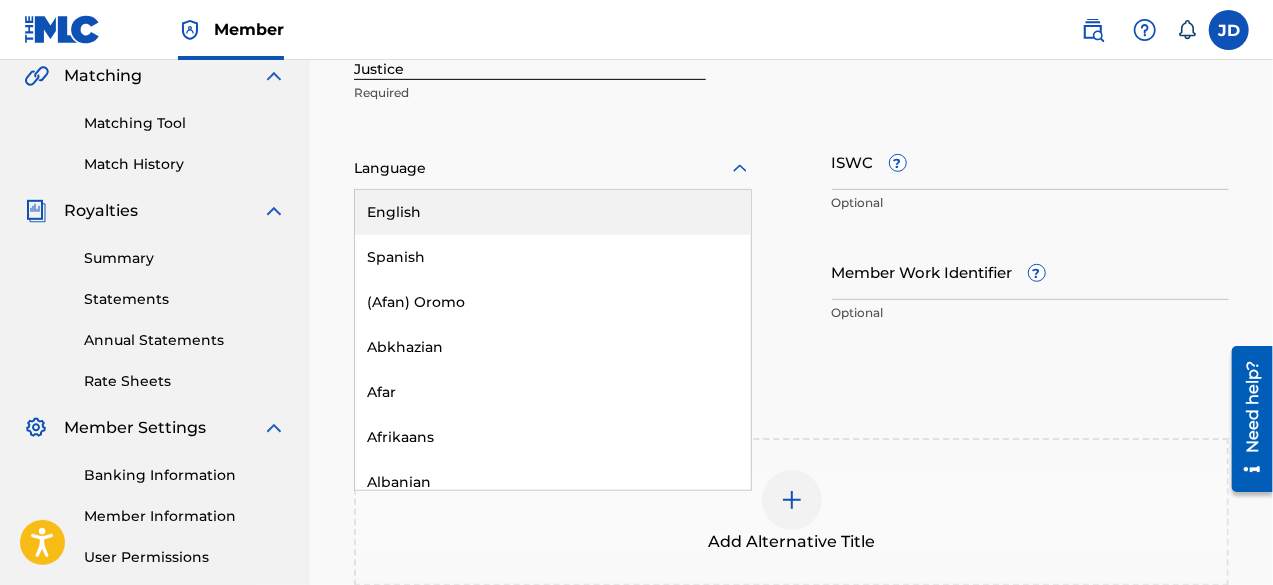 click on "Language" at bounding box center (553, 169) 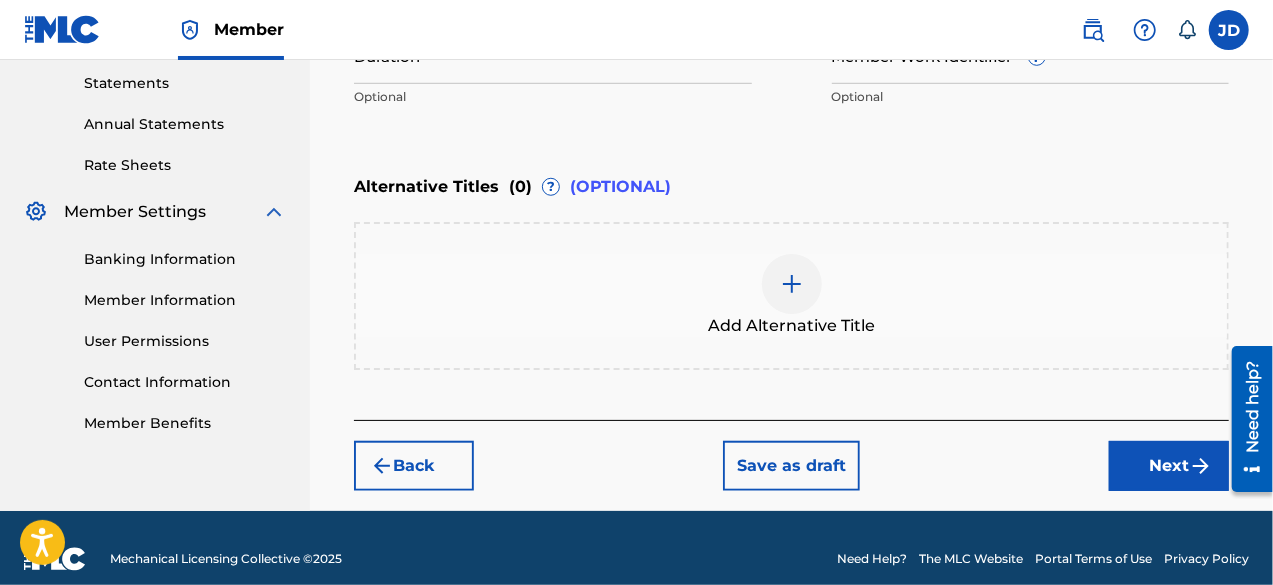 scroll, scrollTop: 688, scrollLeft: 0, axis: vertical 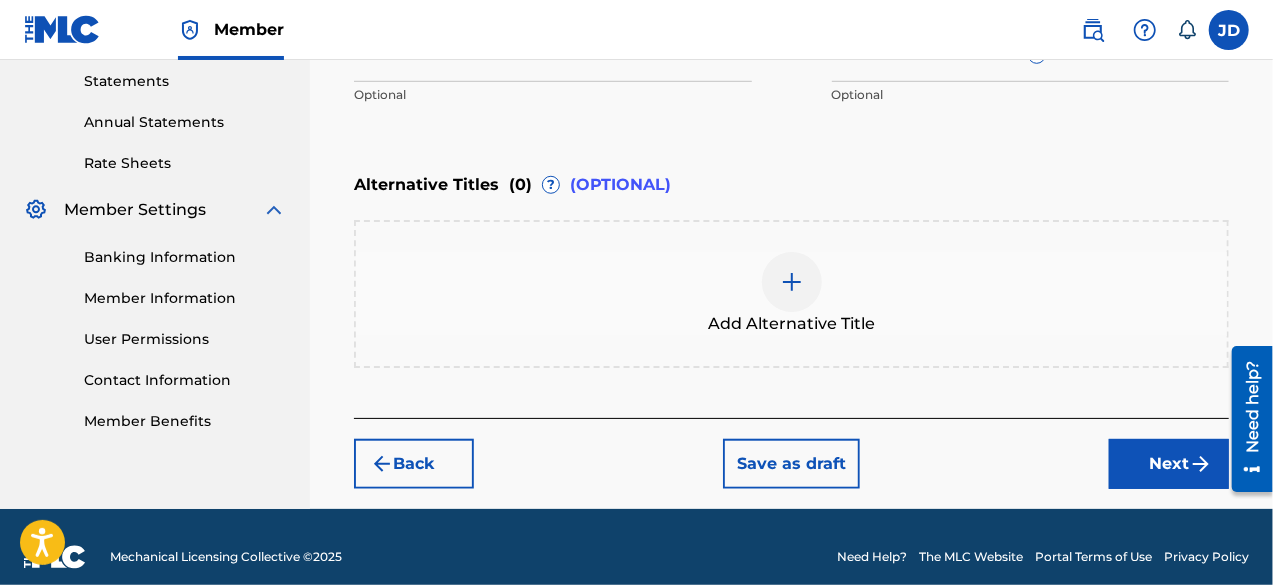 click on "Next" at bounding box center (1169, 464) 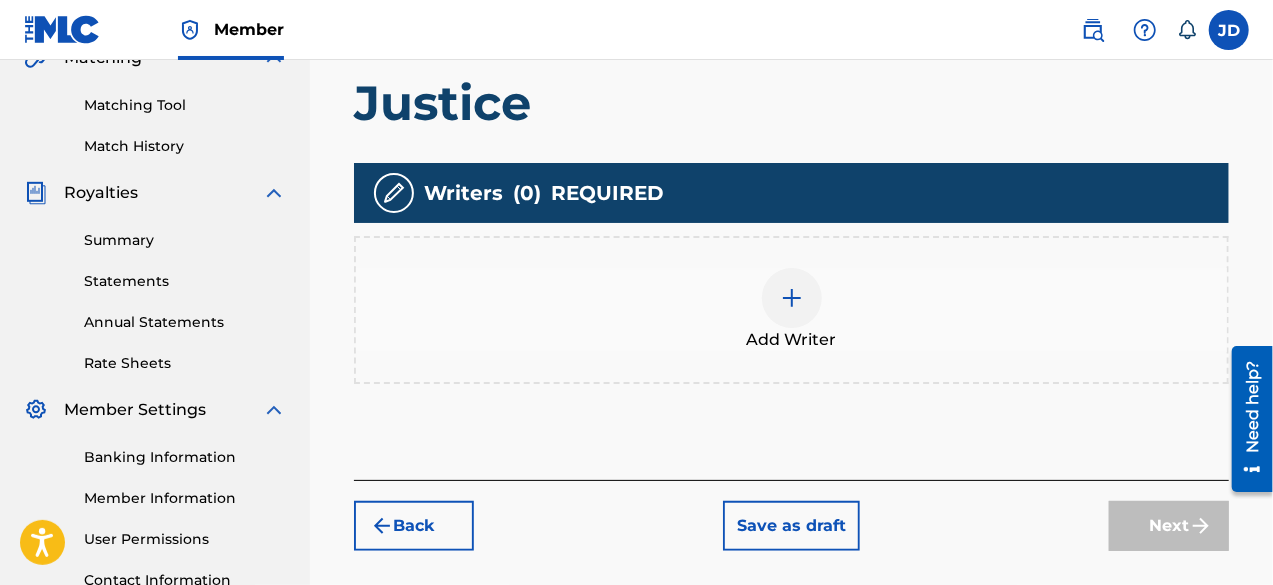 scroll, scrollTop: 494, scrollLeft: 0, axis: vertical 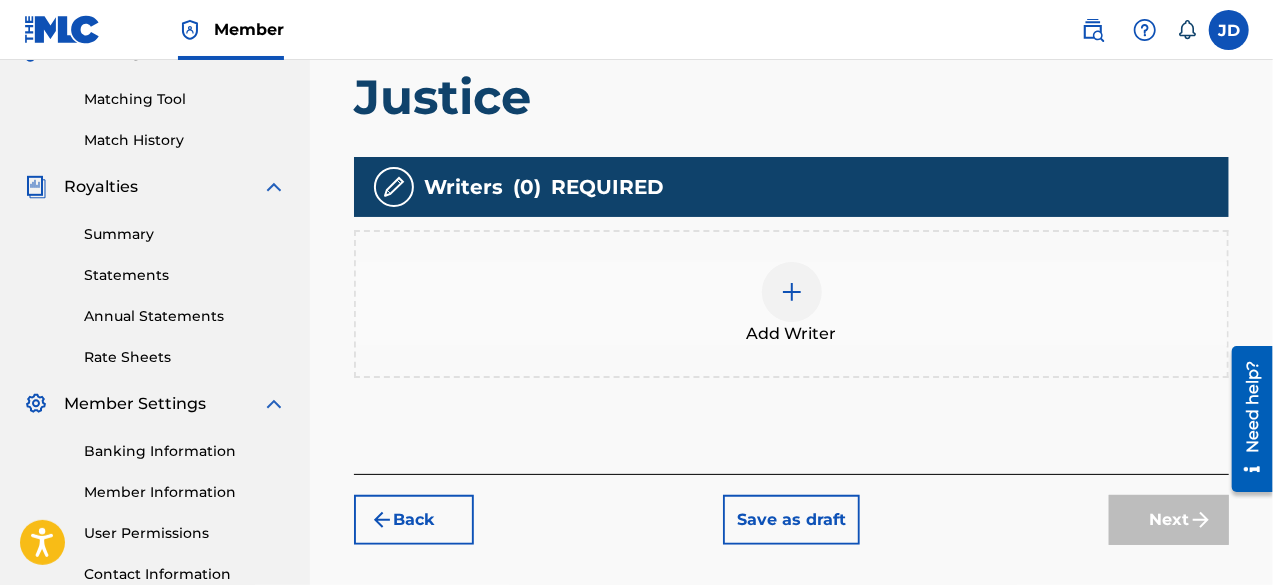 click at bounding box center (792, 292) 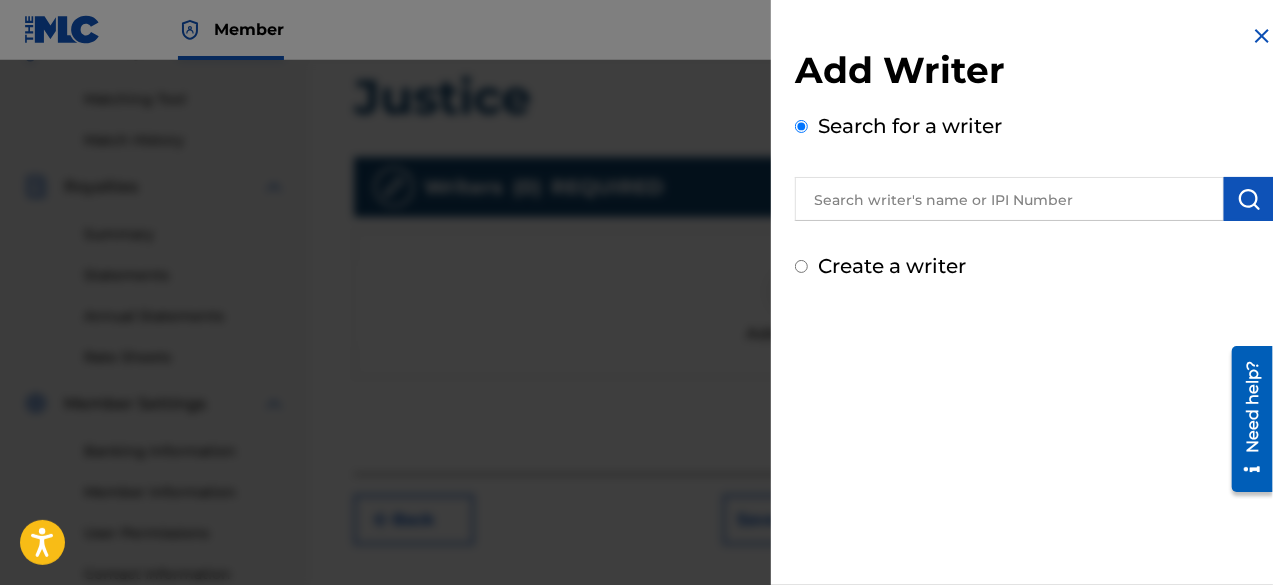 click on "Create a writer" at bounding box center (892, 266) 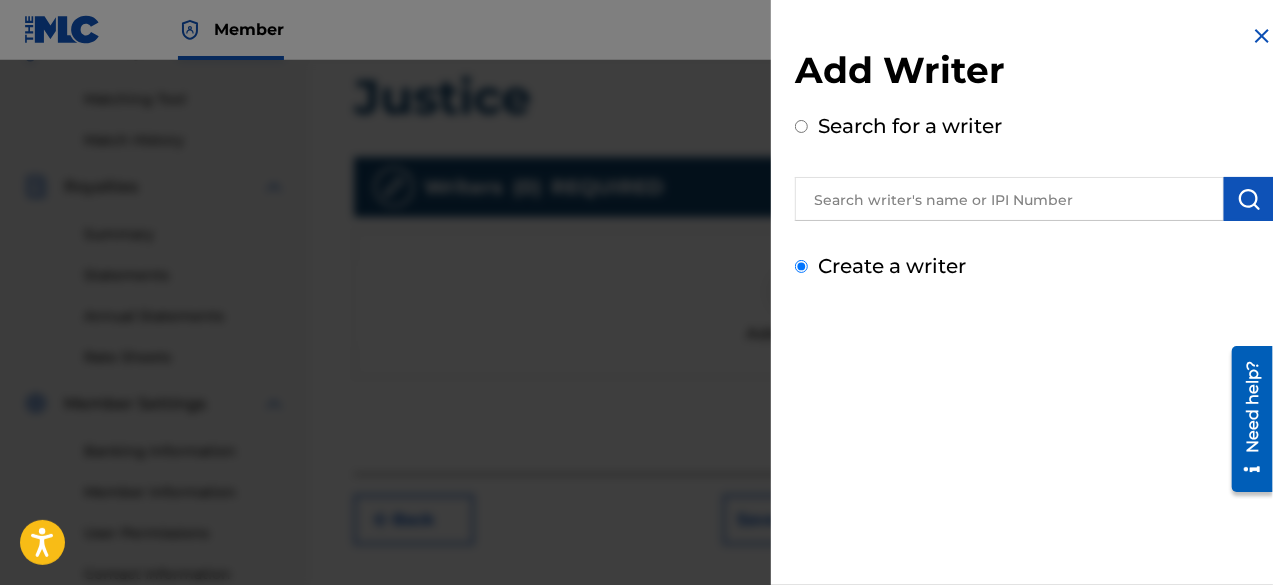 click on "Create a writer" at bounding box center (801, 266) 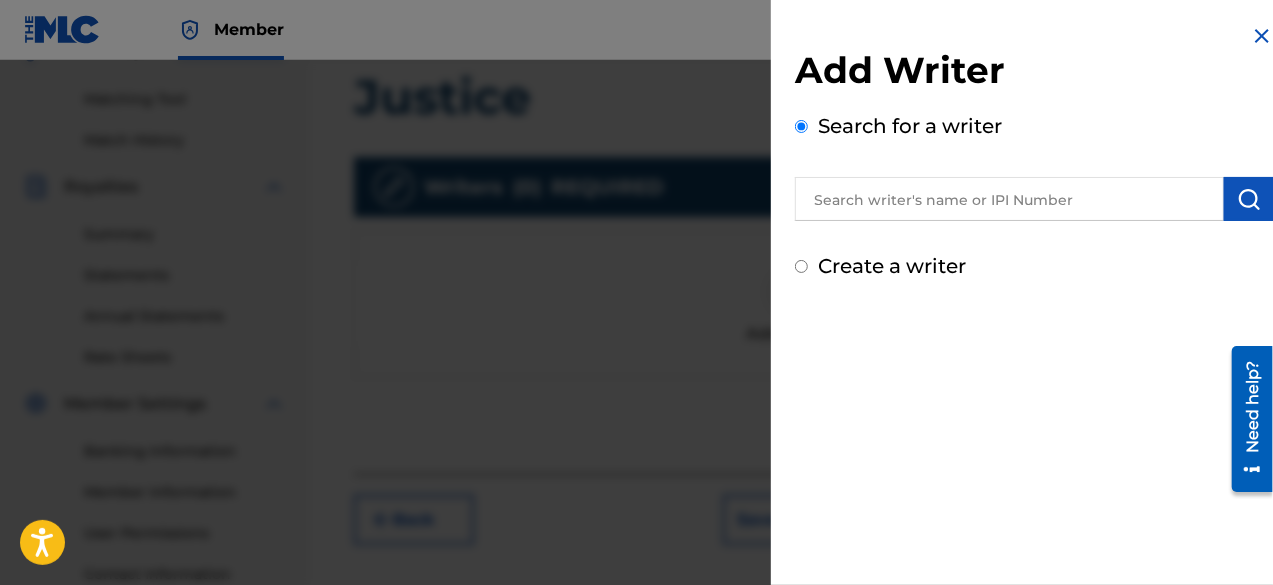 radio on "false" 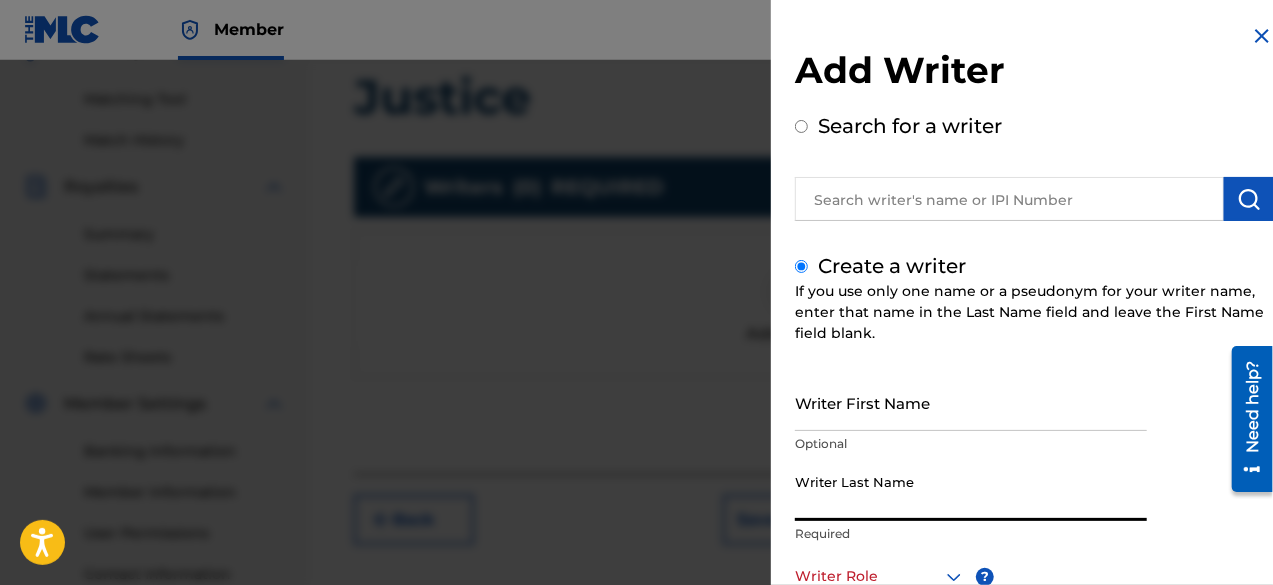 click on "Writer Last Name" at bounding box center (971, 492) 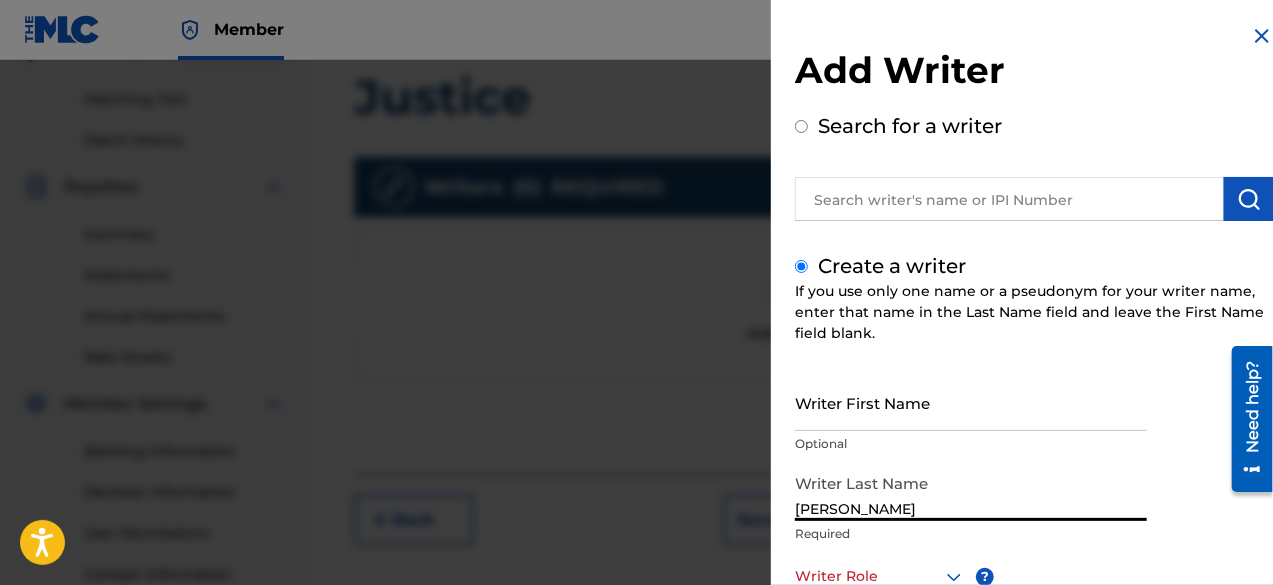 type on "[PERSON_NAME]" 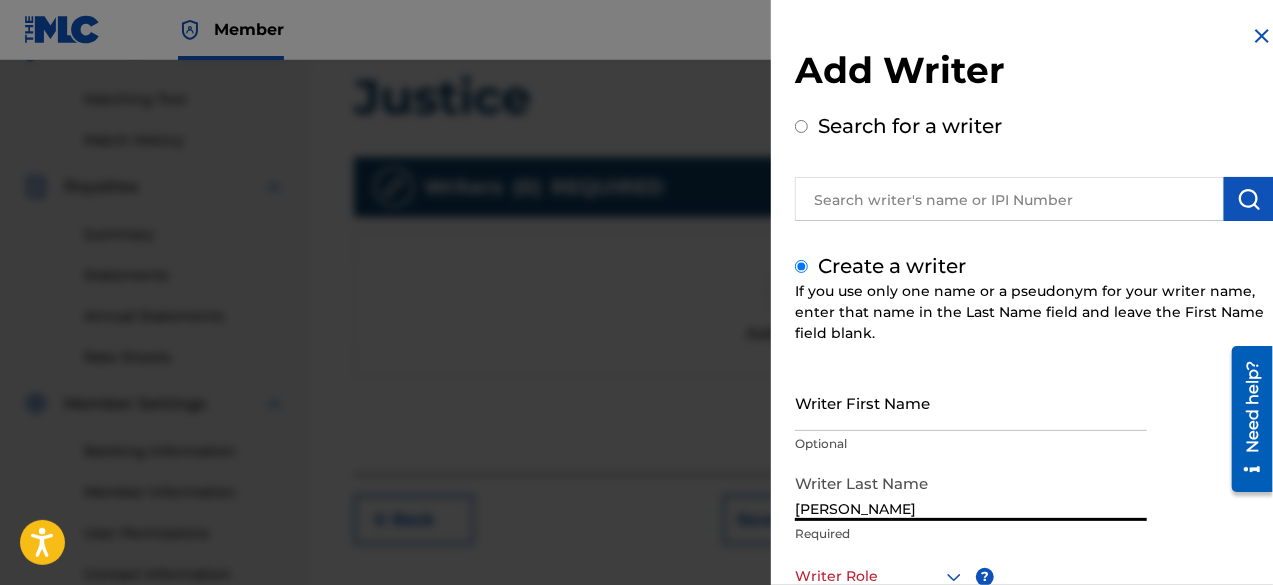 scroll, scrollTop: 2, scrollLeft: 0, axis: vertical 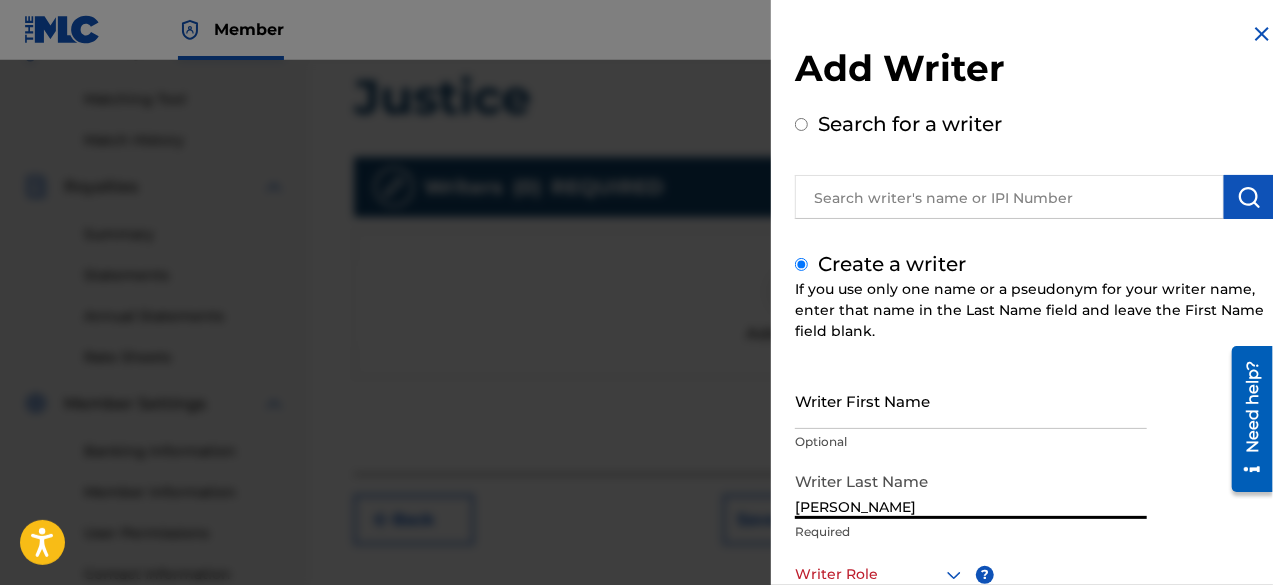 click on "Writer Role" at bounding box center [880, 574] 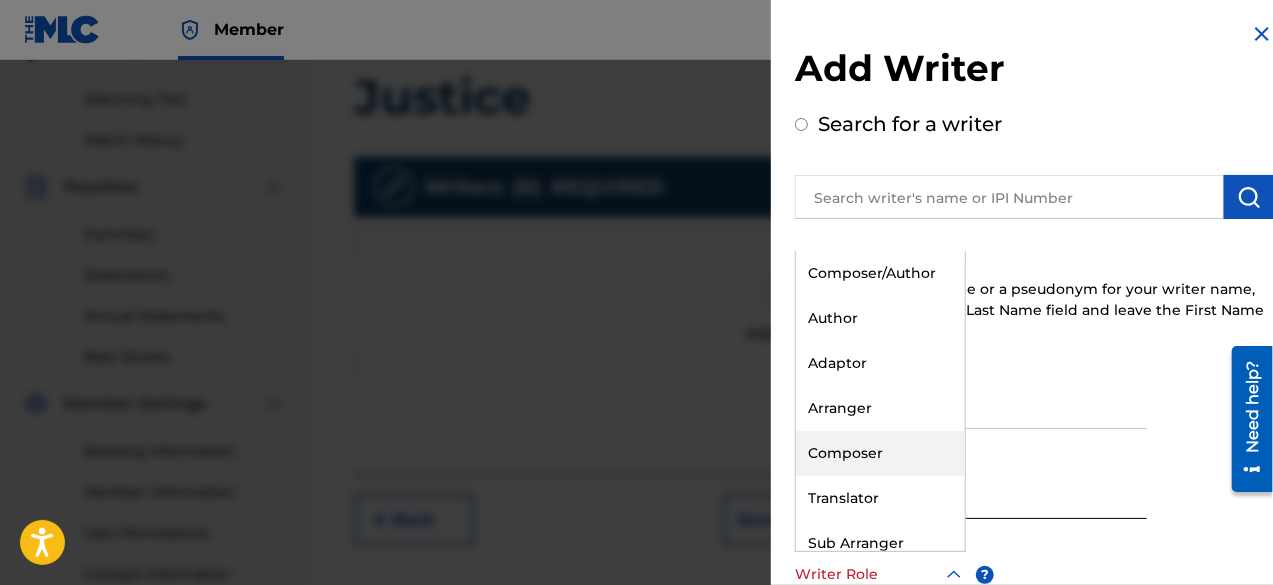click on "Composer" at bounding box center [880, 453] 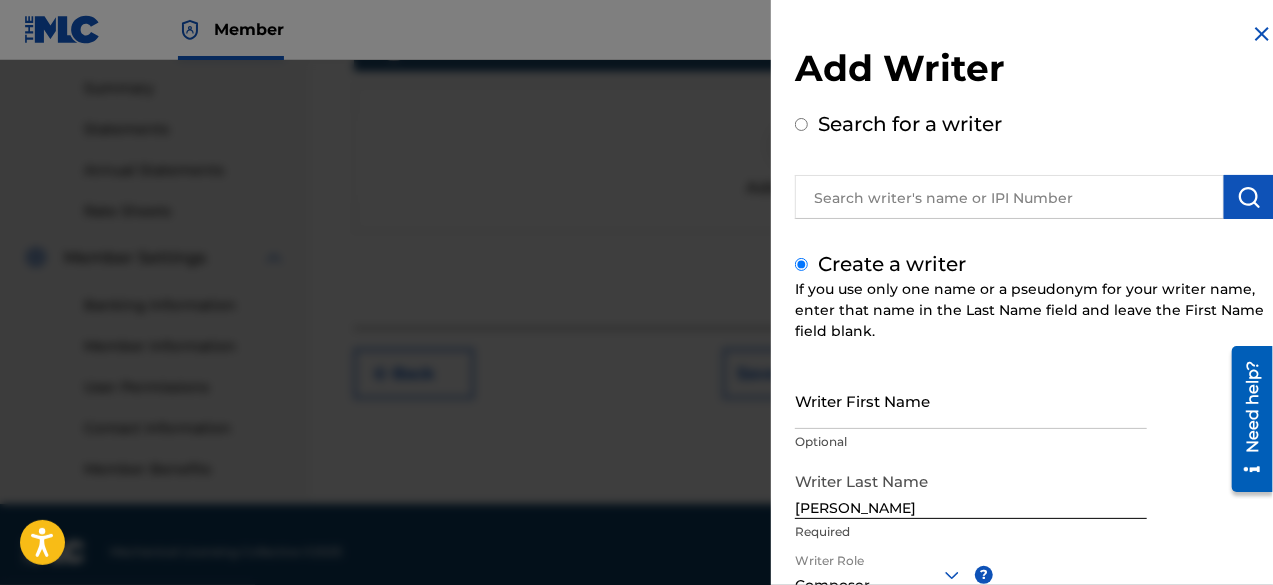 scroll, scrollTop: 646, scrollLeft: 0, axis: vertical 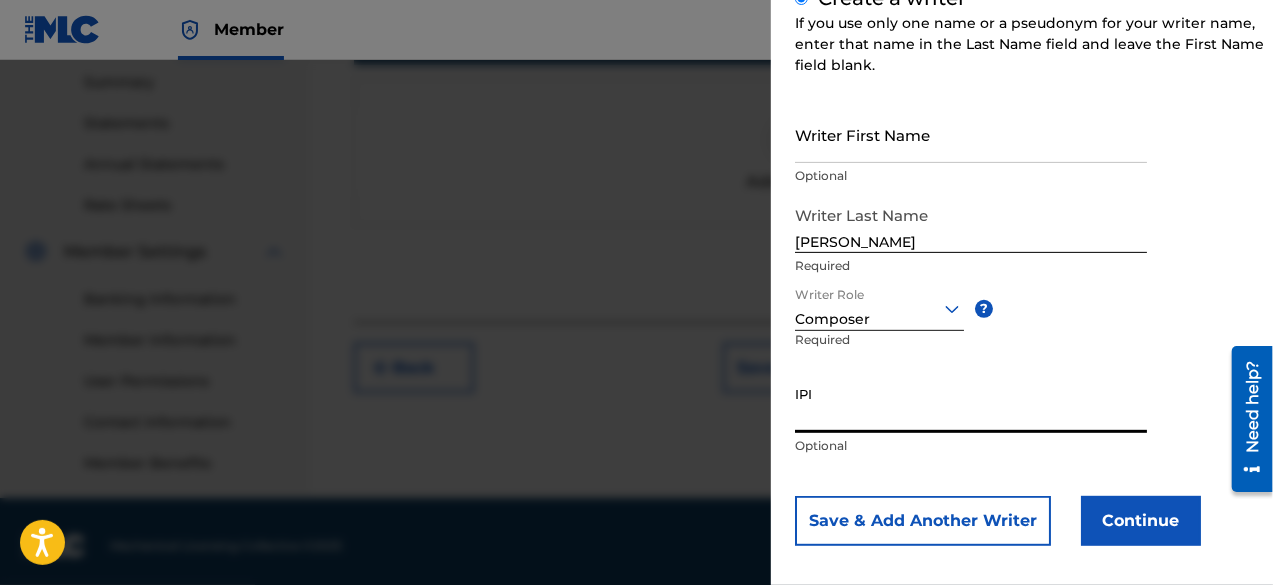 click on "Continue" at bounding box center [1141, 521] 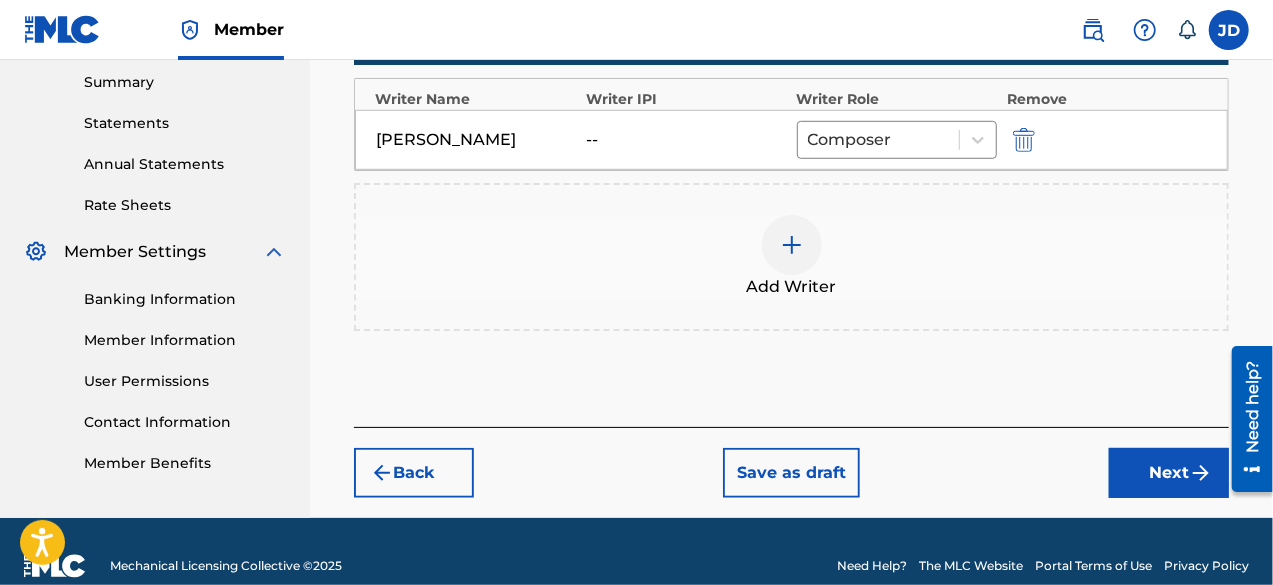 click on "Next" at bounding box center [1169, 473] 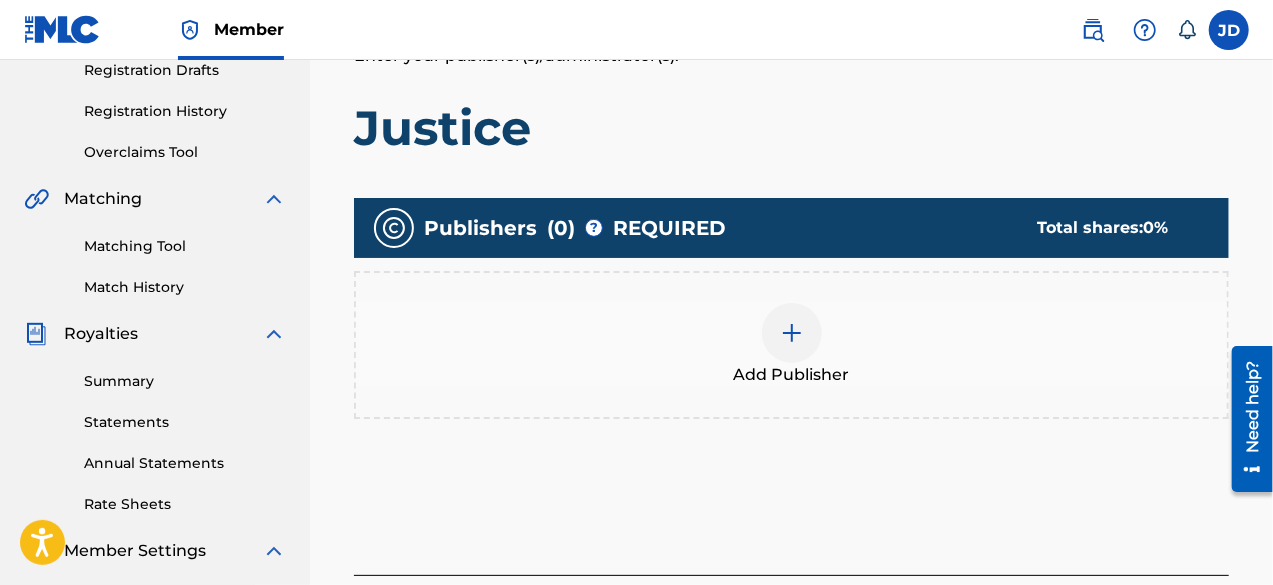 scroll, scrollTop: 400, scrollLeft: 0, axis: vertical 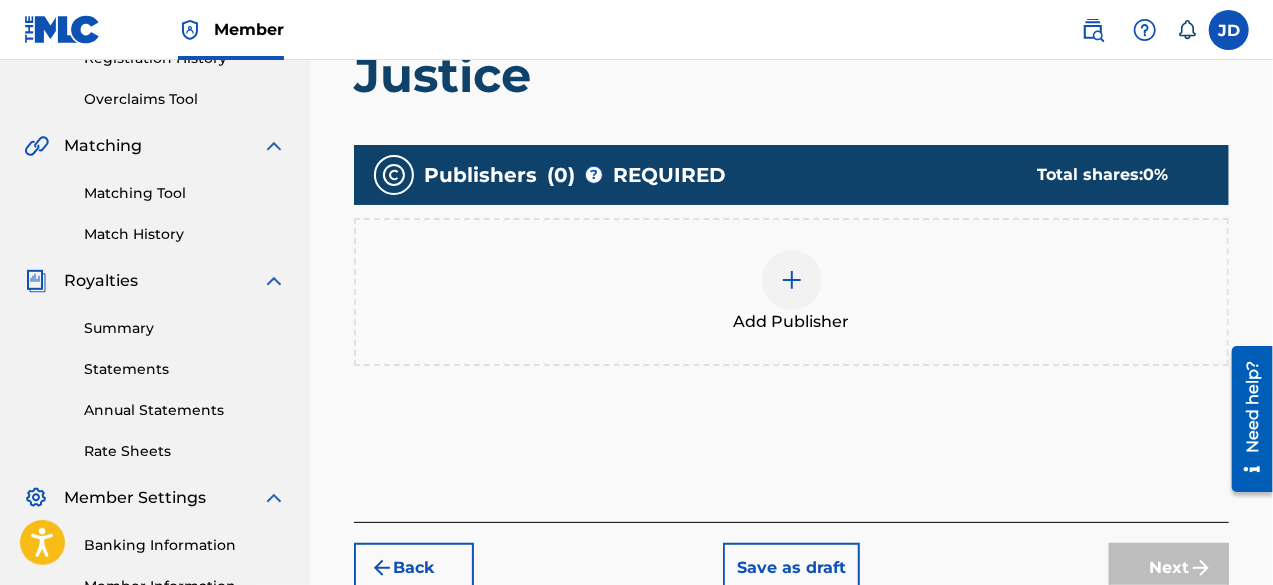click at bounding box center (792, 280) 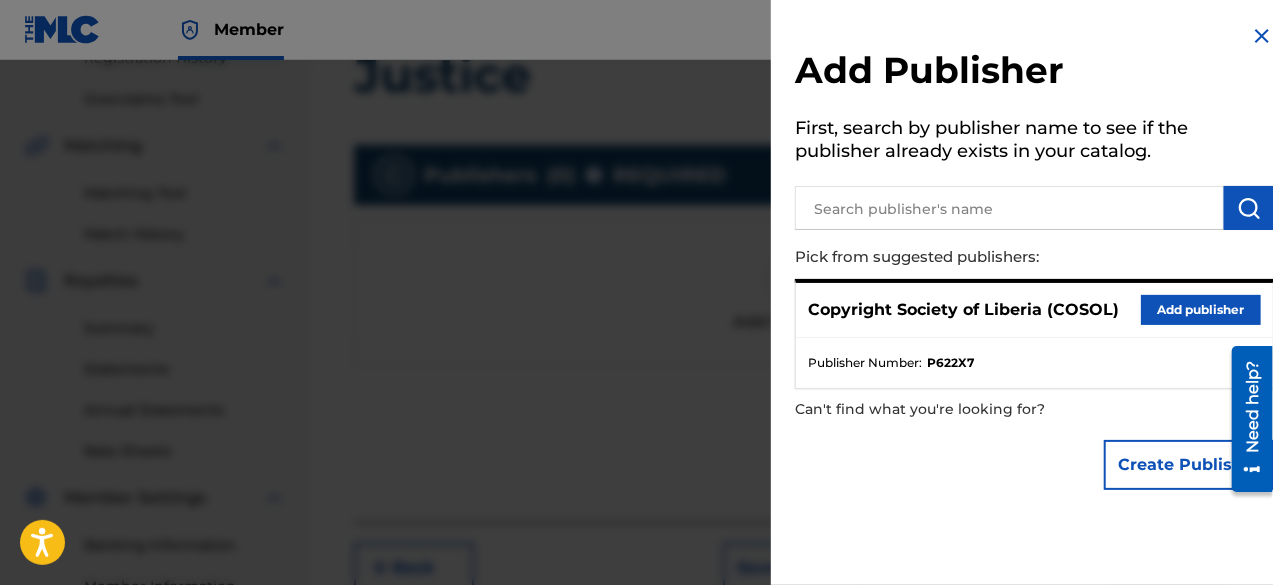 click on "Add publisher" at bounding box center [1201, 310] 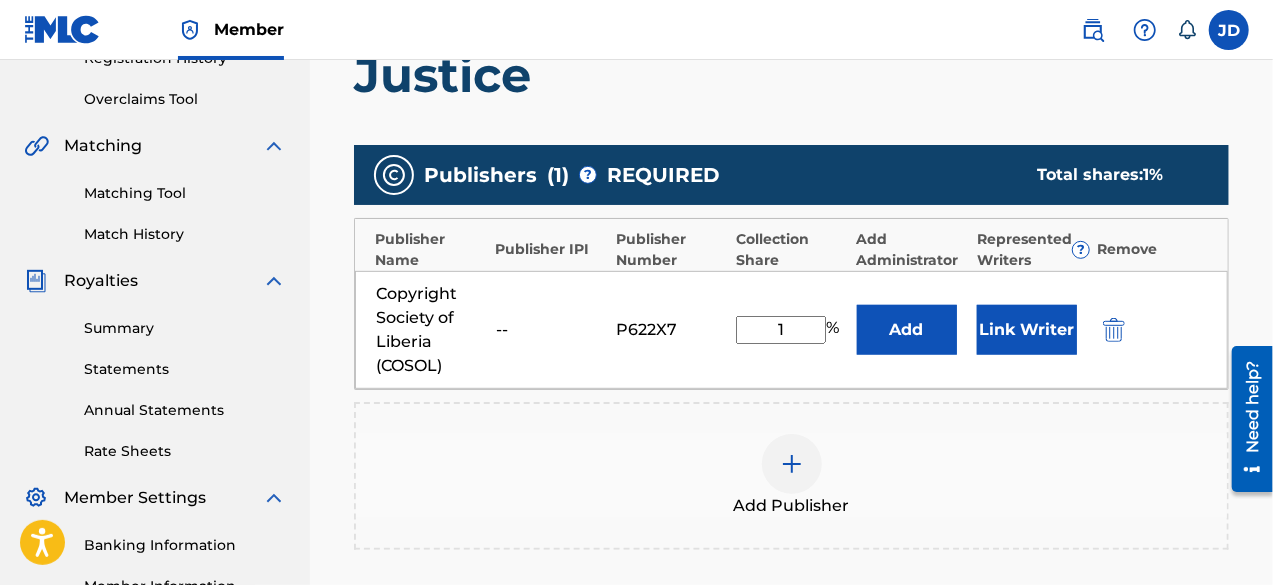 click on "Copyright Society of [GEOGRAPHIC_DATA] (COSOL) -- P622X7 1 % Add Link Writer" at bounding box center [791, 330] 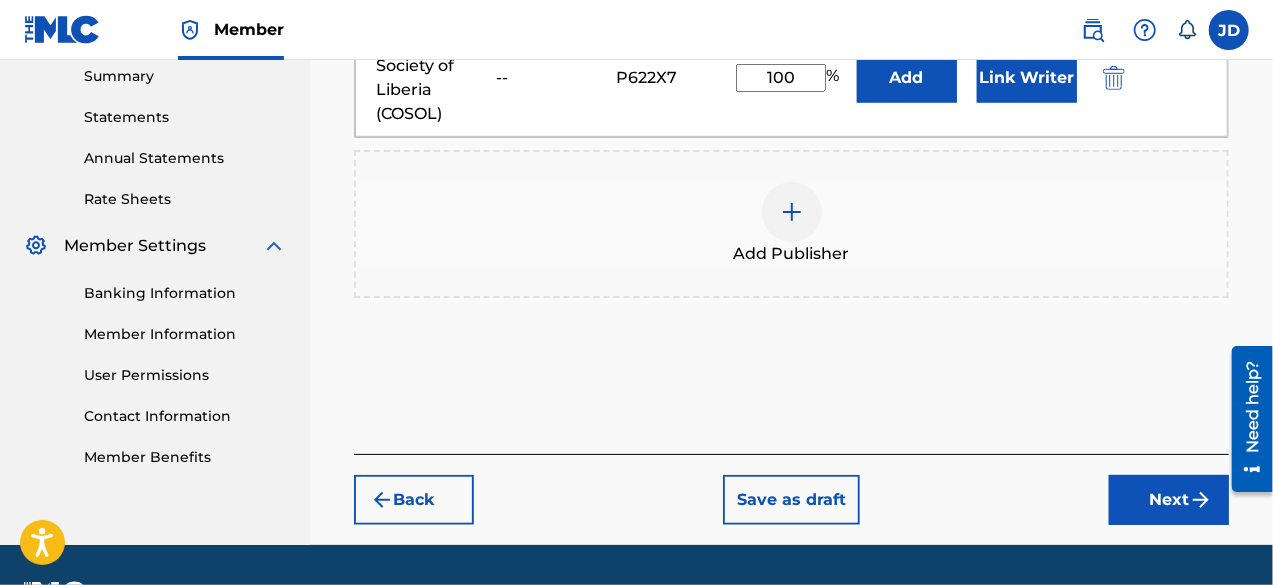 scroll, scrollTop: 679, scrollLeft: 0, axis: vertical 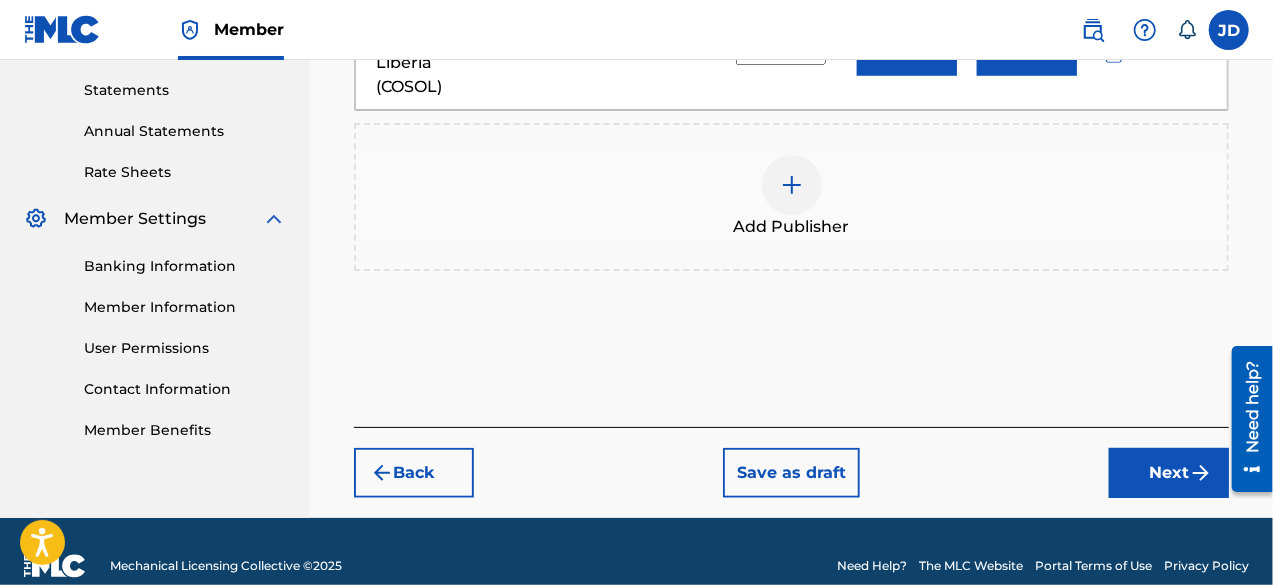click on "Next" at bounding box center (1169, 473) 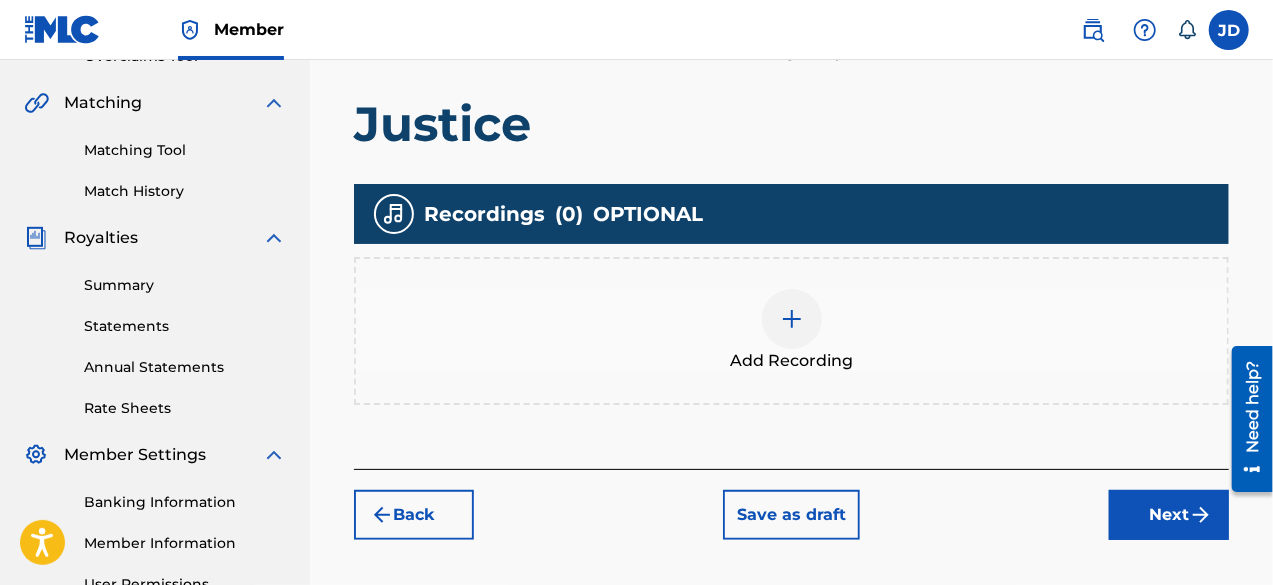 scroll, scrollTop: 454, scrollLeft: 0, axis: vertical 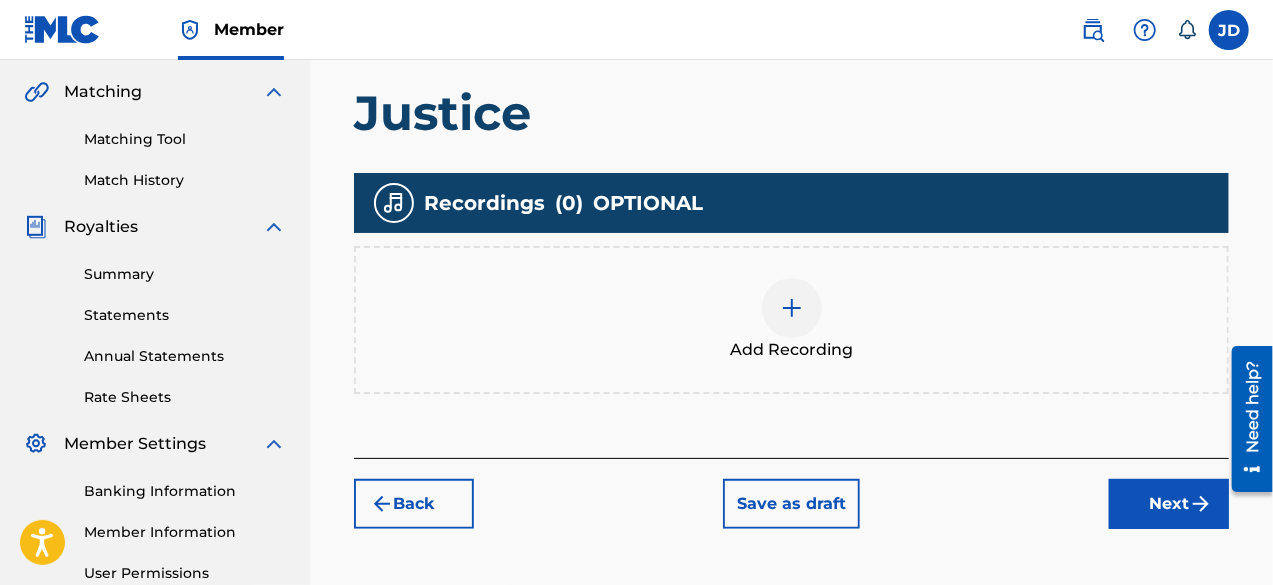 click on "Next" at bounding box center (1169, 504) 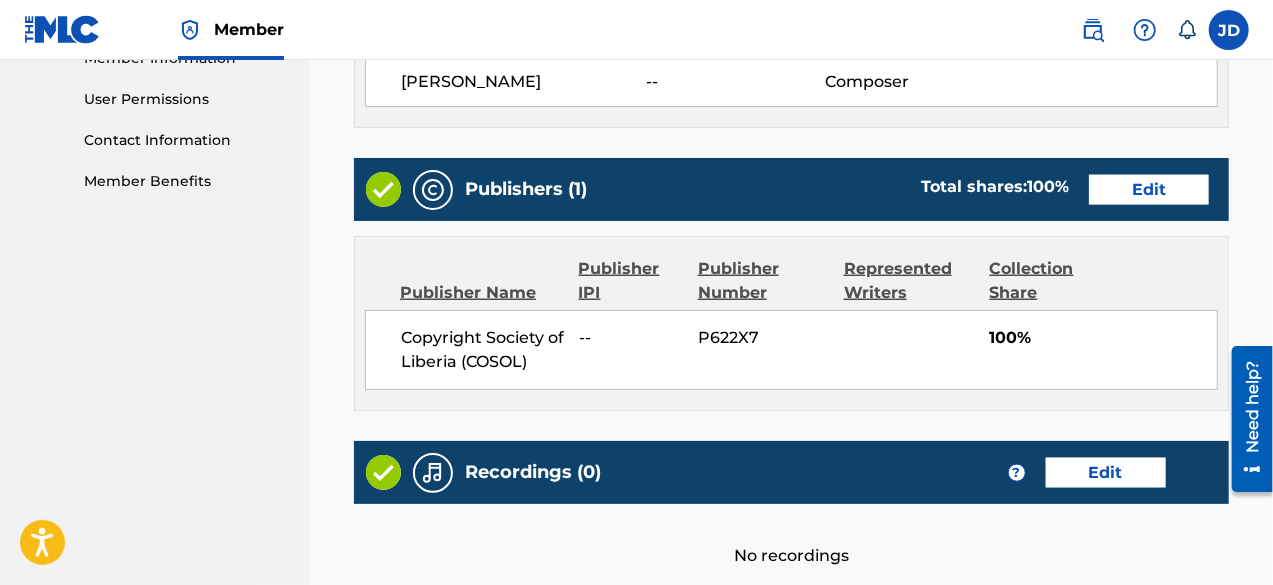 scroll, scrollTop: 946, scrollLeft: 0, axis: vertical 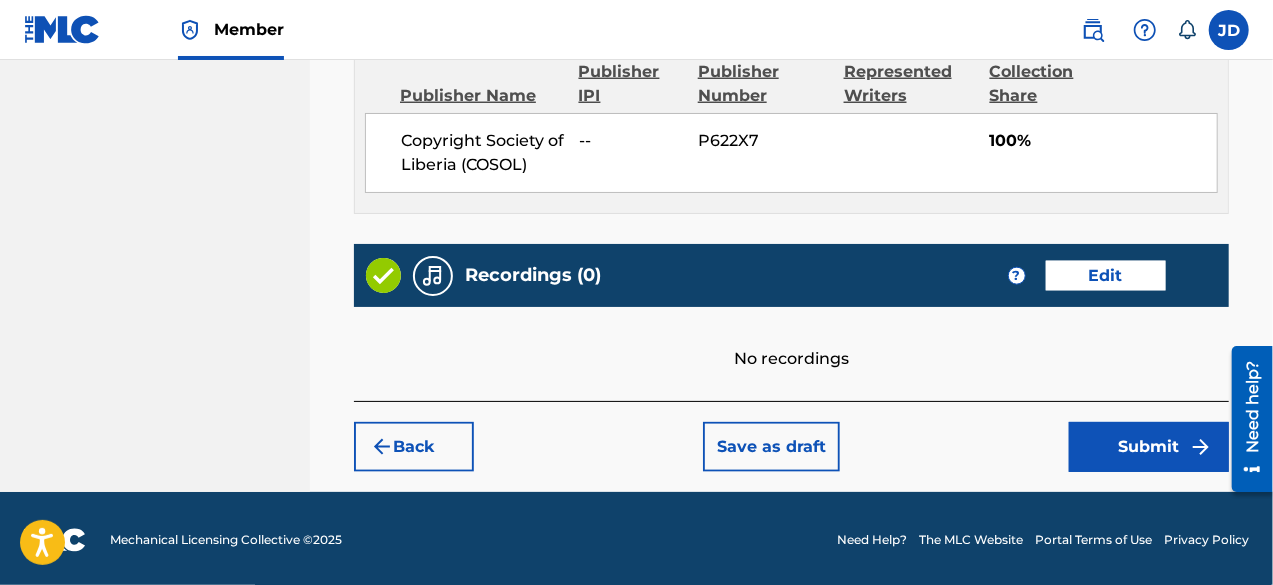 click on "Submit" at bounding box center [1149, 447] 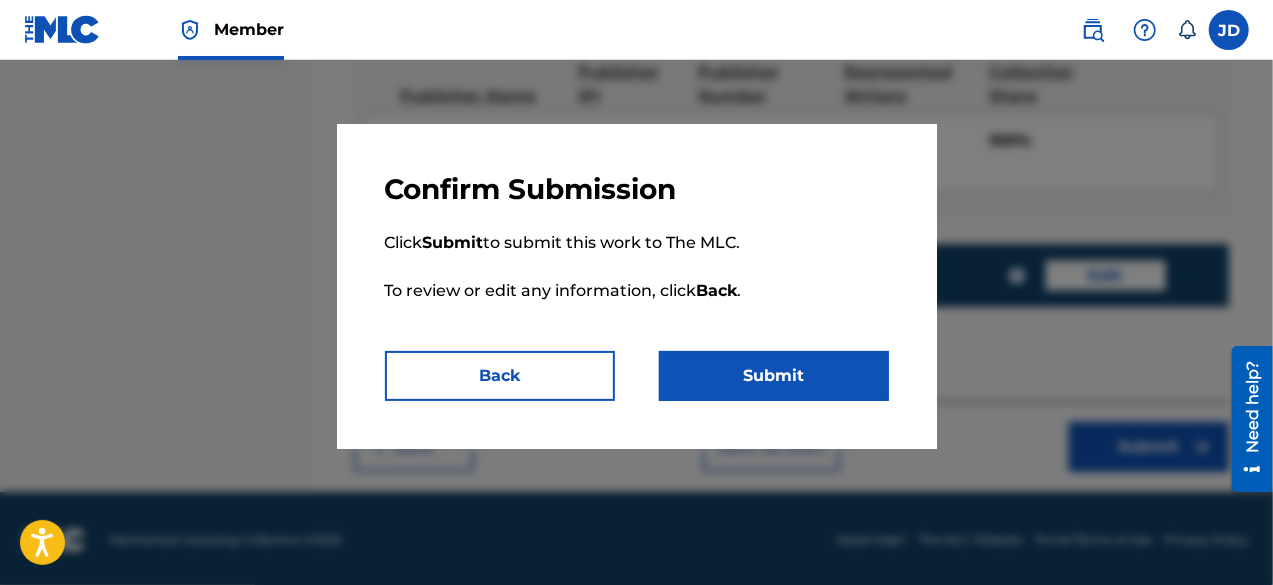 click on "Submit" at bounding box center (774, 376) 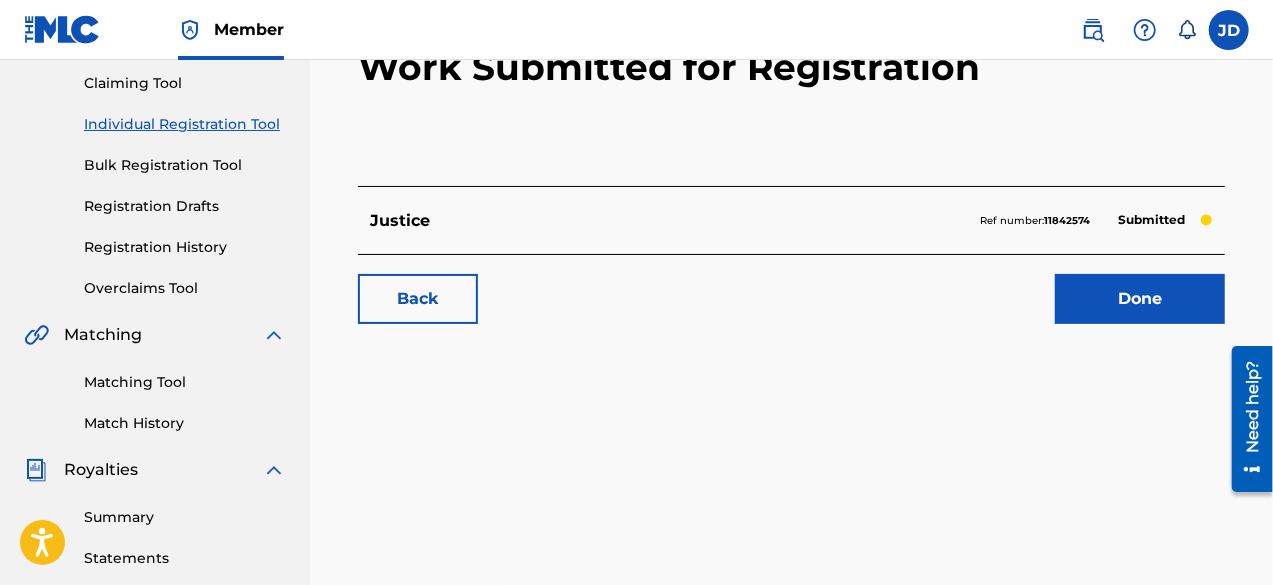 scroll, scrollTop: 230, scrollLeft: 0, axis: vertical 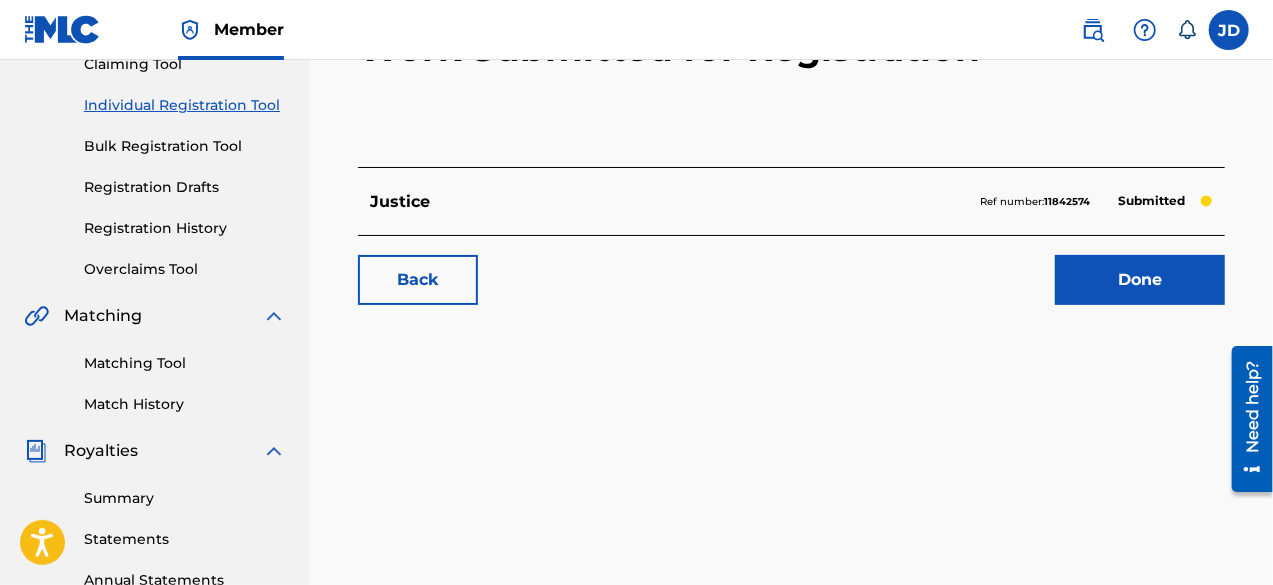 click on "Done" at bounding box center (1140, 280) 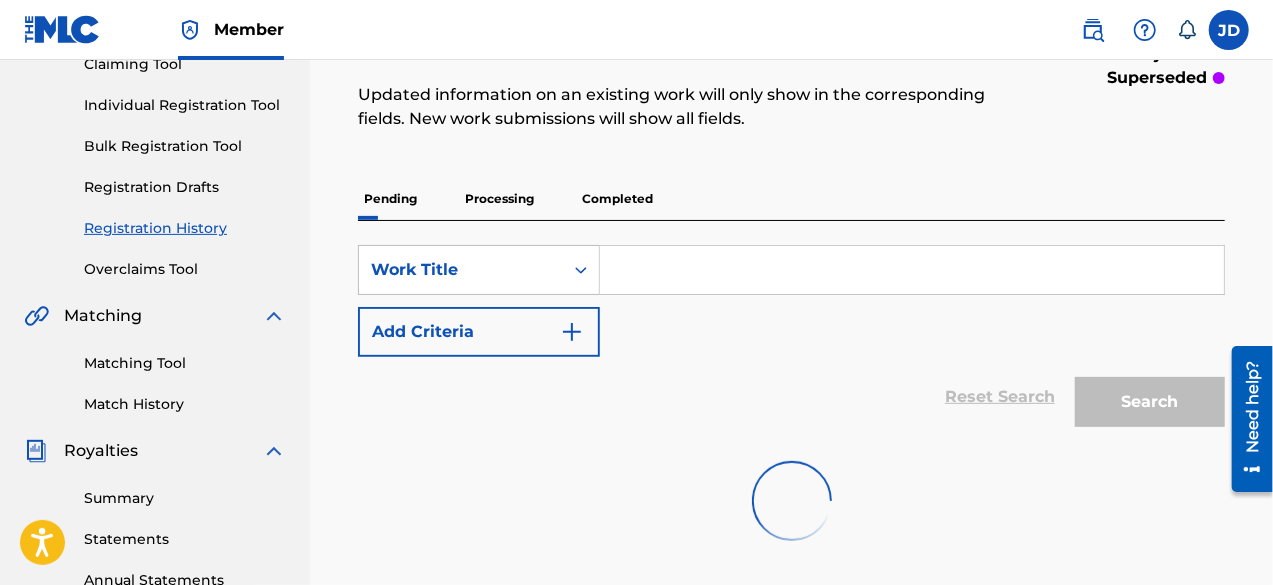 scroll, scrollTop: 0, scrollLeft: 0, axis: both 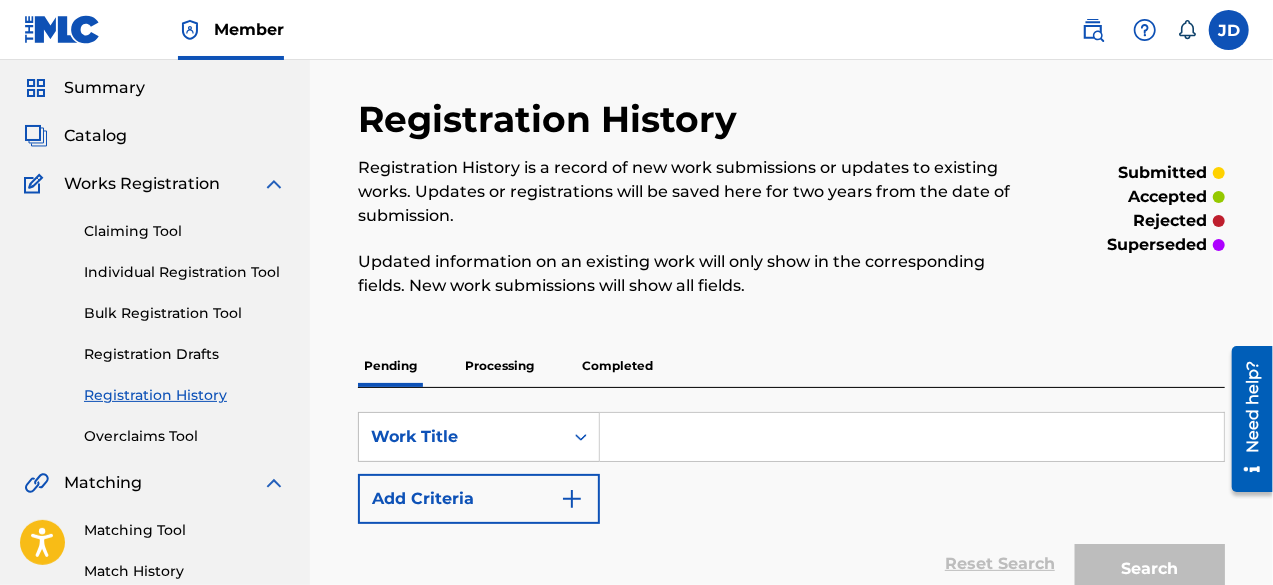 click on "Individual Registration Tool" at bounding box center (185, 272) 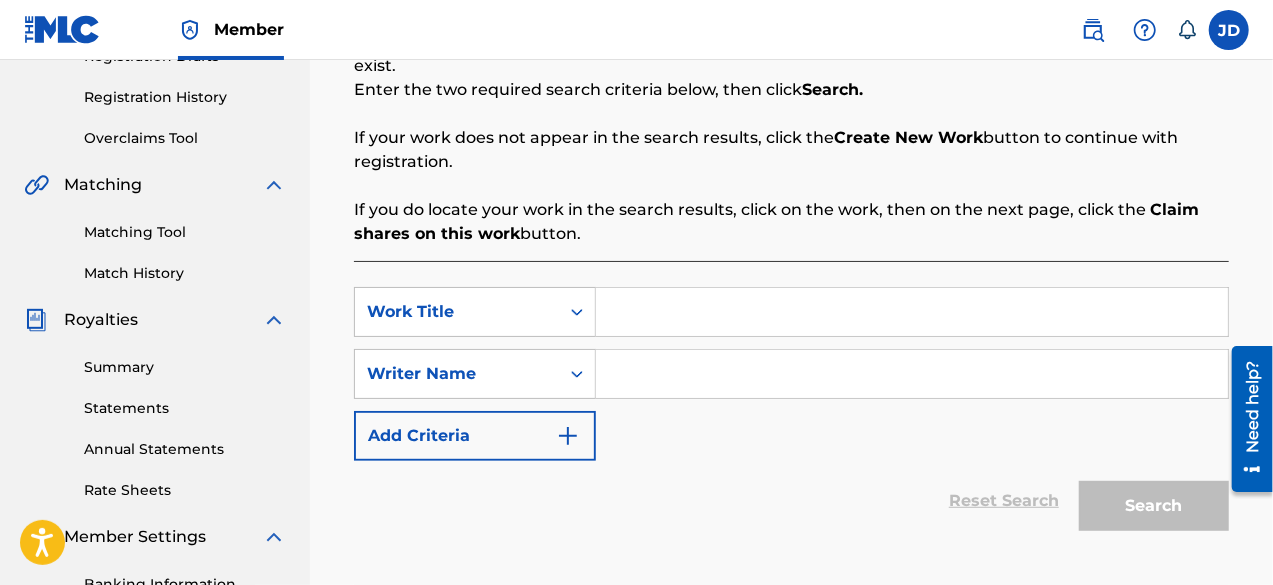 scroll, scrollTop: 364, scrollLeft: 0, axis: vertical 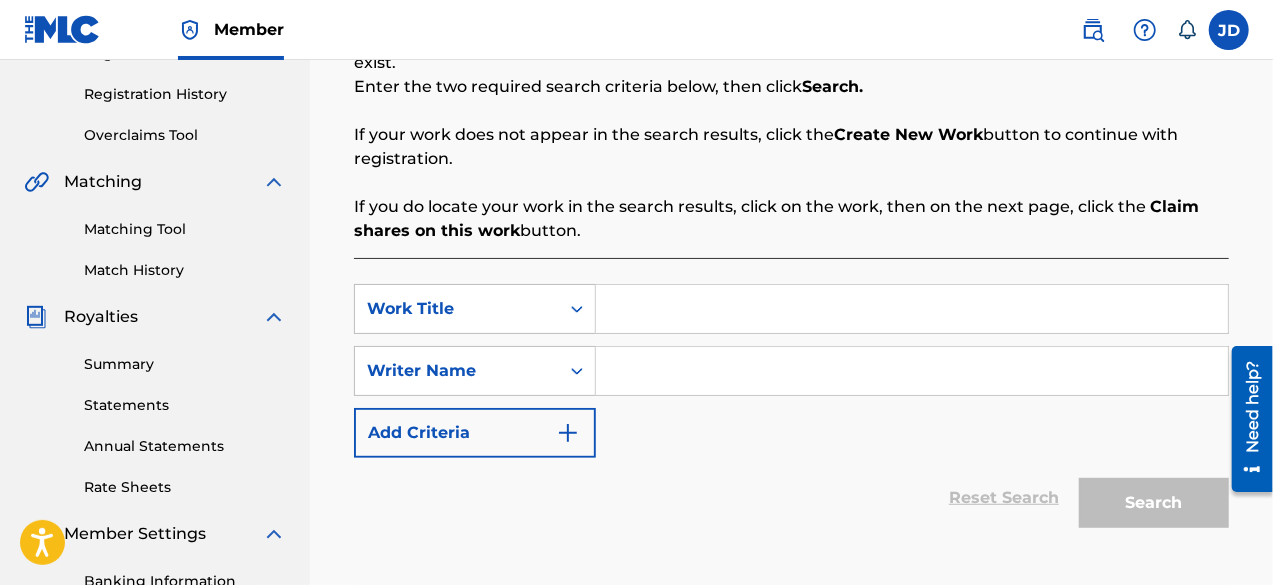 click at bounding box center (912, 309) 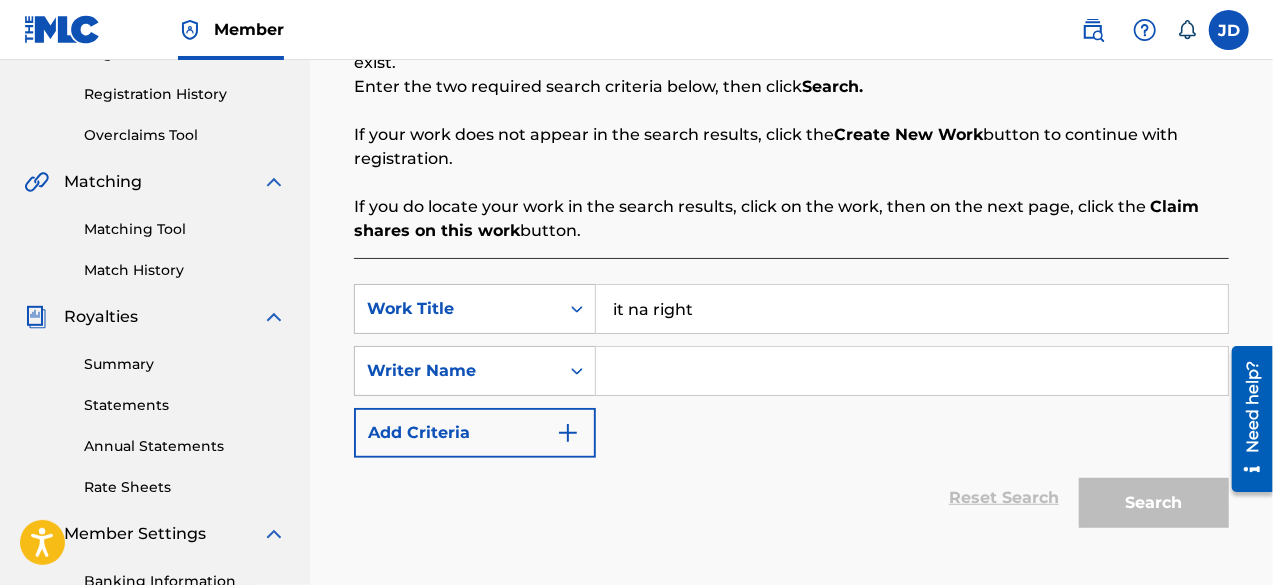 type on "it na right" 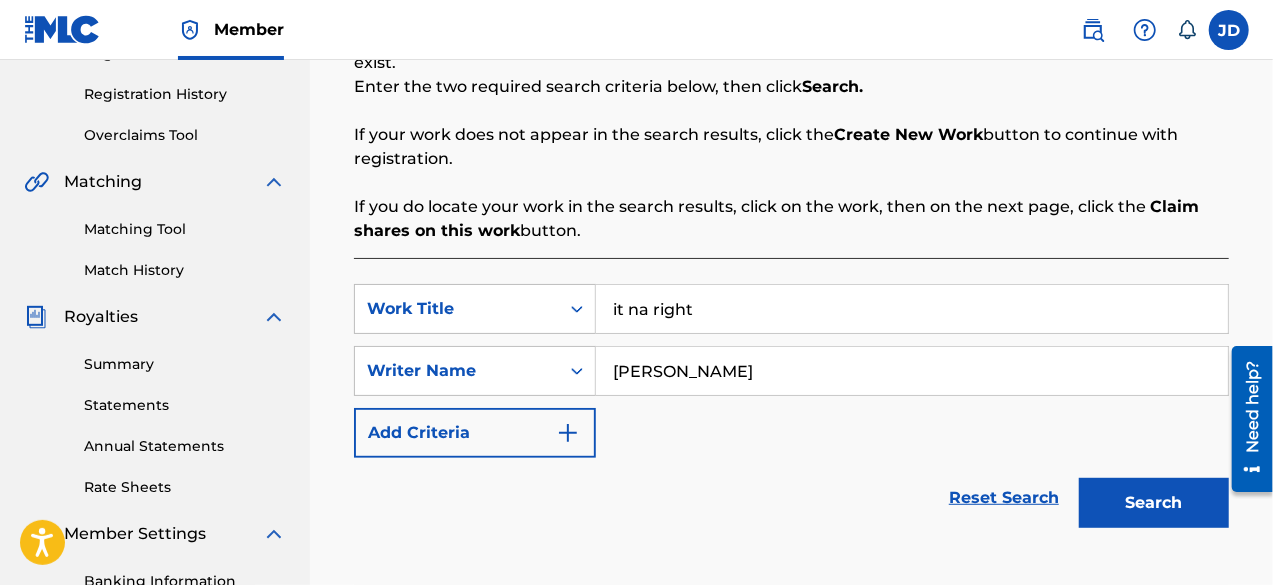 type on "[PERSON_NAME]" 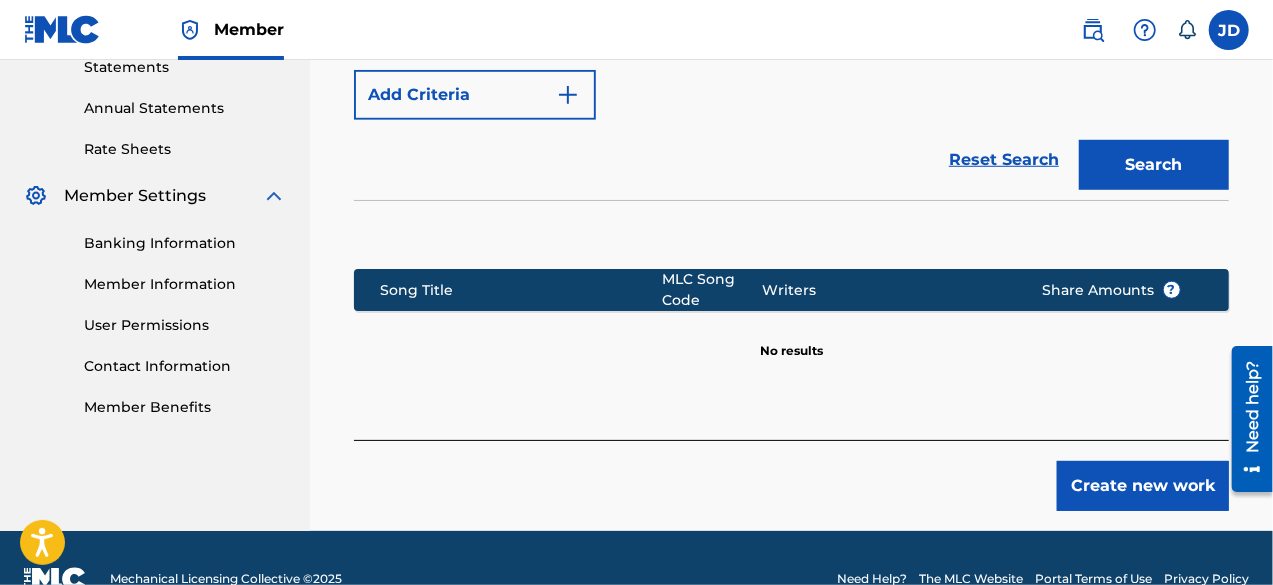scroll, scrollTop: 709, scrollLeft: 0, axis: vertical 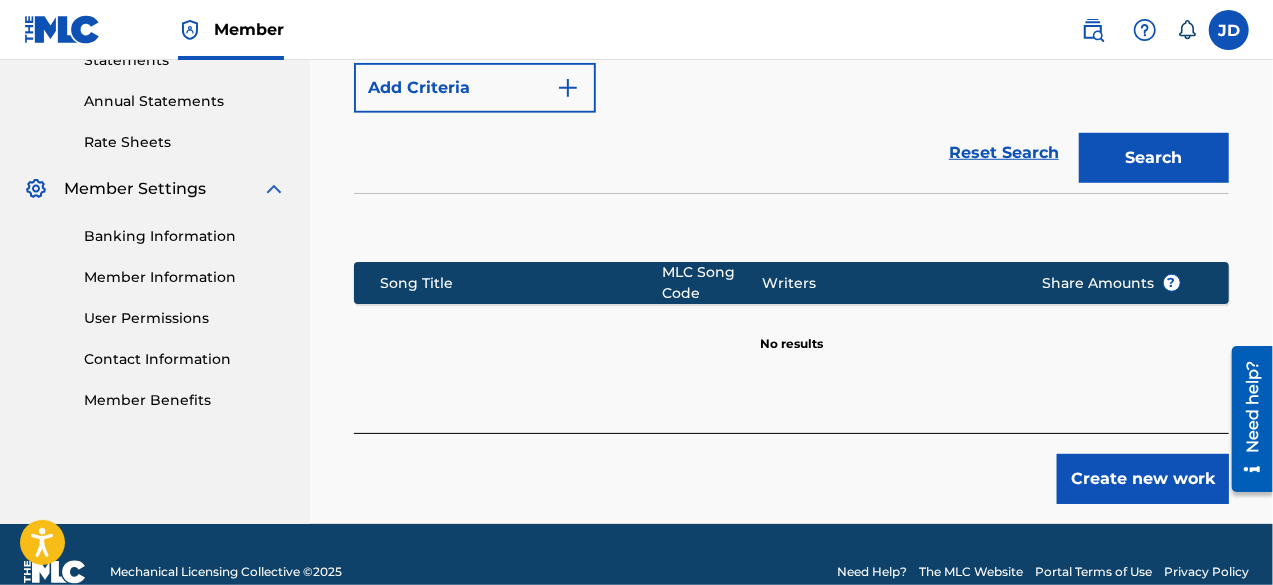 click on "Create new work" at bounding box center [1143, 479] 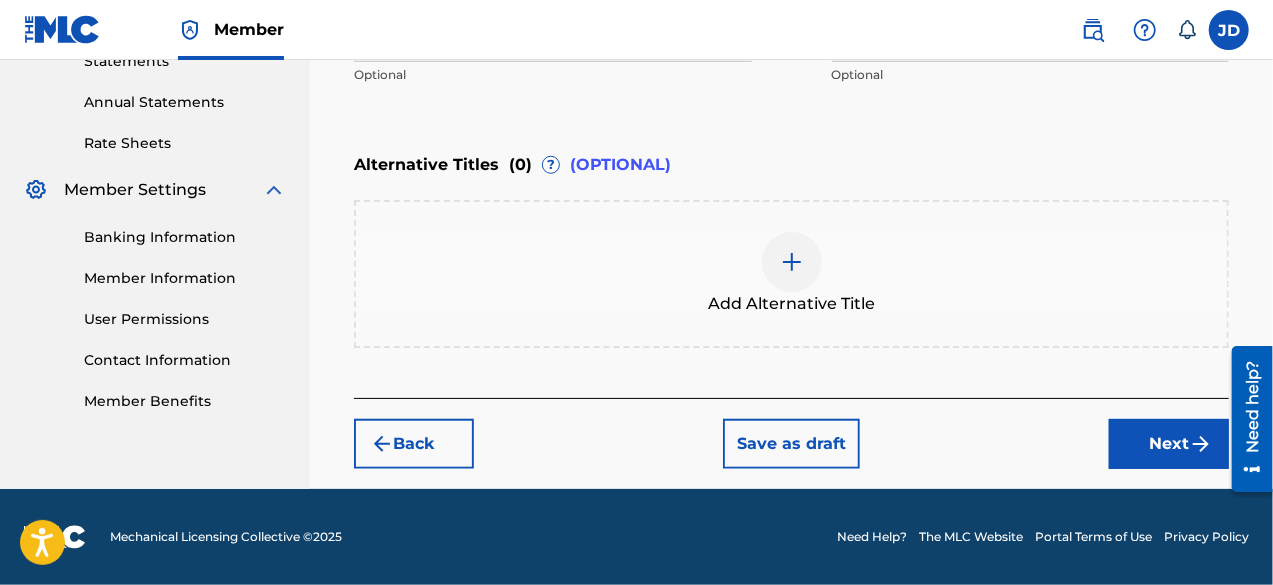 scroll, scrollTop: 706, scrollLeft: 0, axis: vertical 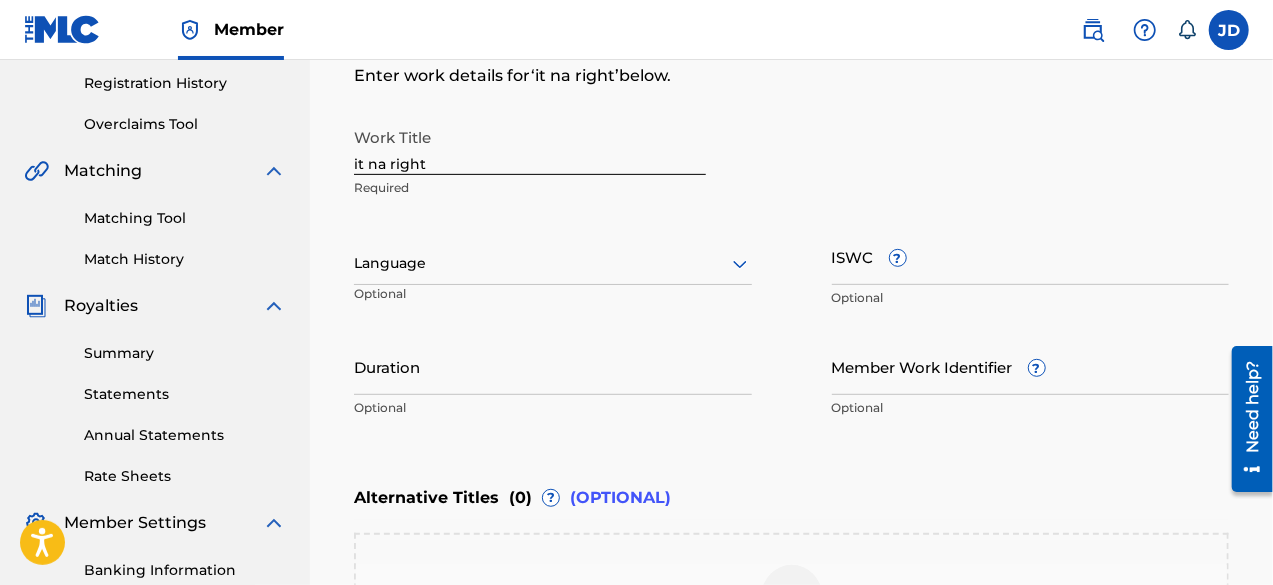 click 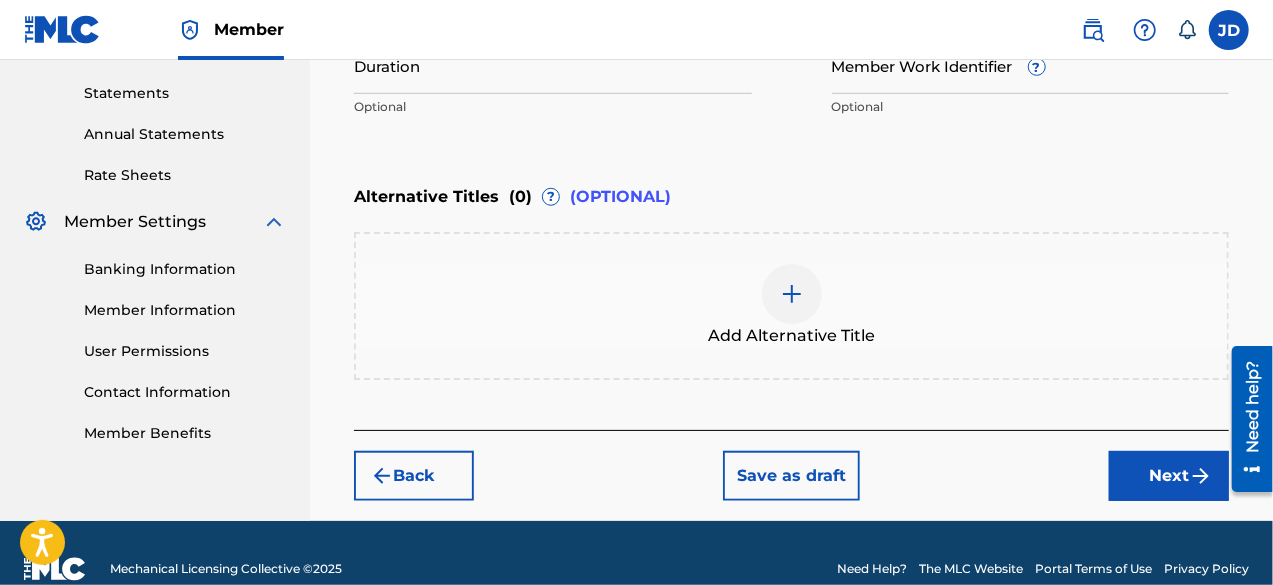 scroll, scrollTop: 684, scrollLeft: 0, axis: vertical 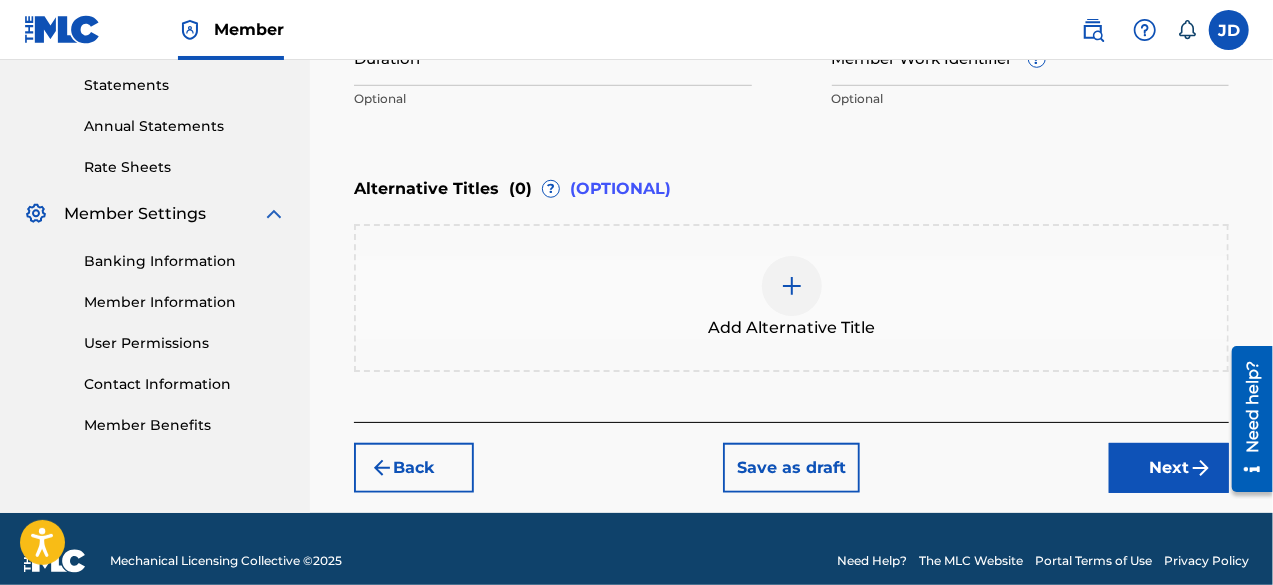 click on "Next" at bounding box center [1169, 468] 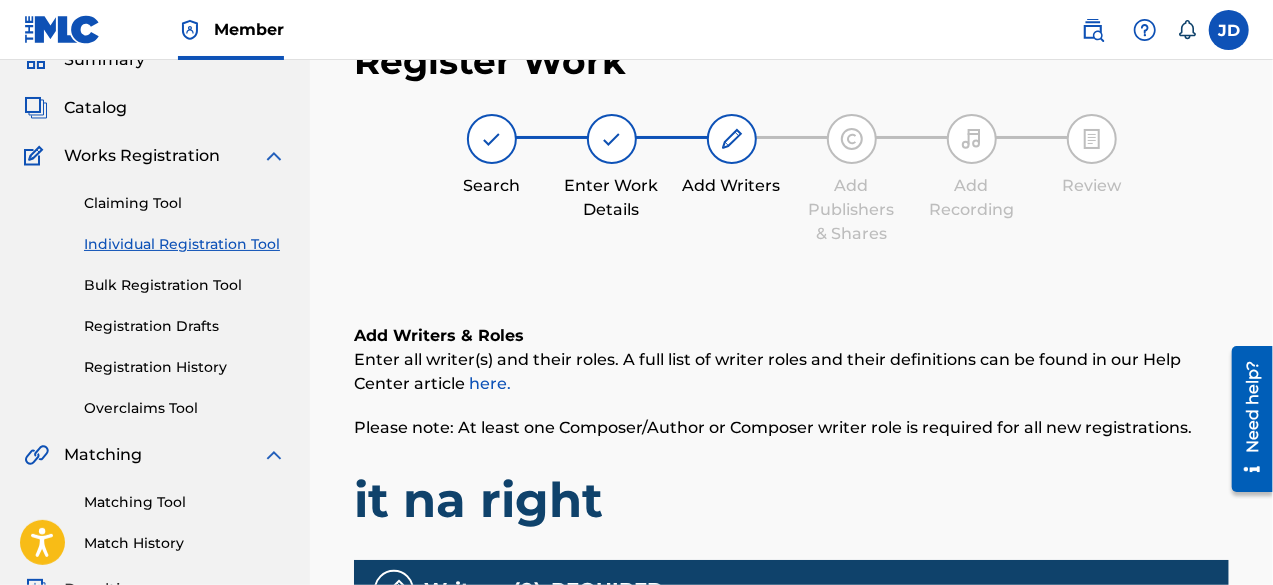 scroll, scrollTop: 90, scrollLeft: 0, axis: vertical 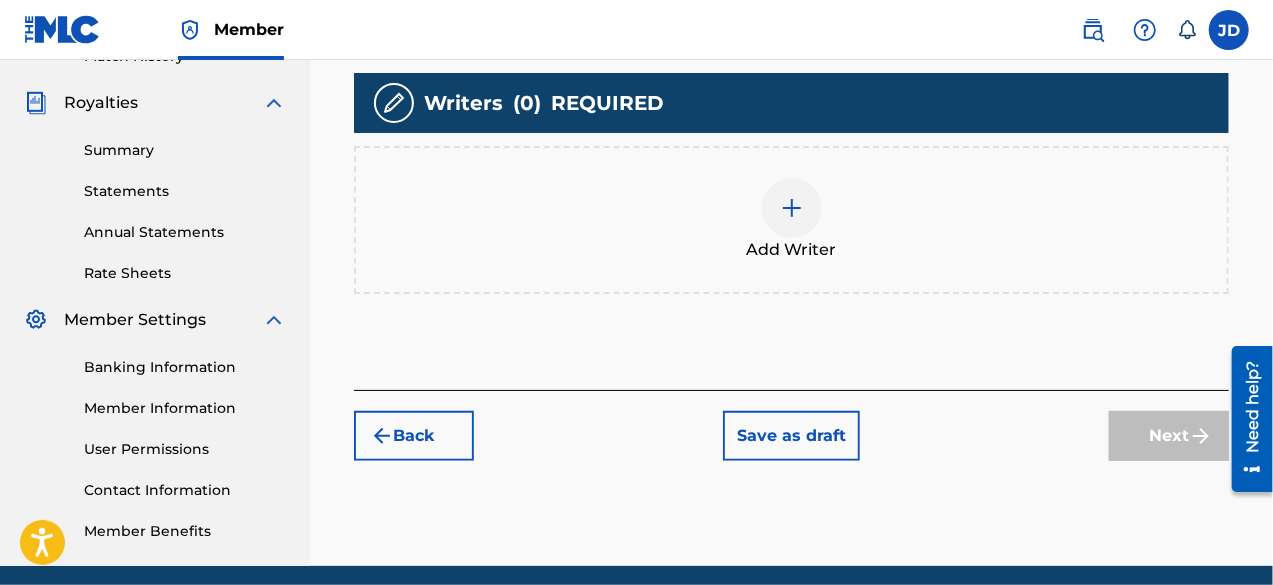 click at bounding box center [792, 208] 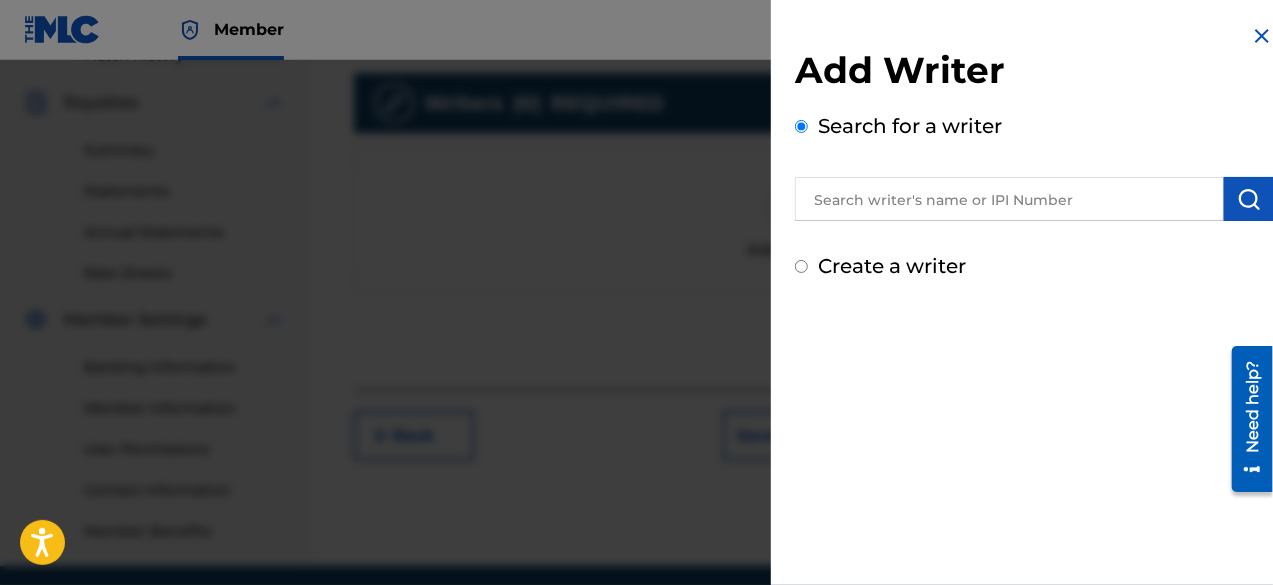 click on "Create a writer" at bounding box center (892, 266) 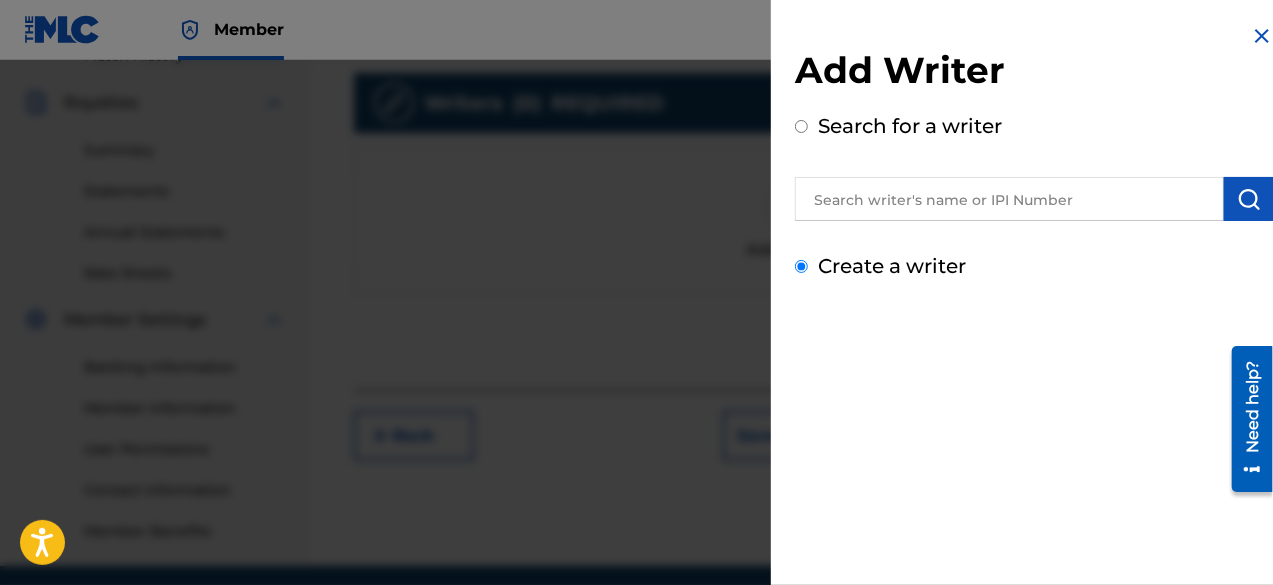 click on "Create a writer" at bounding box center (801, 266) 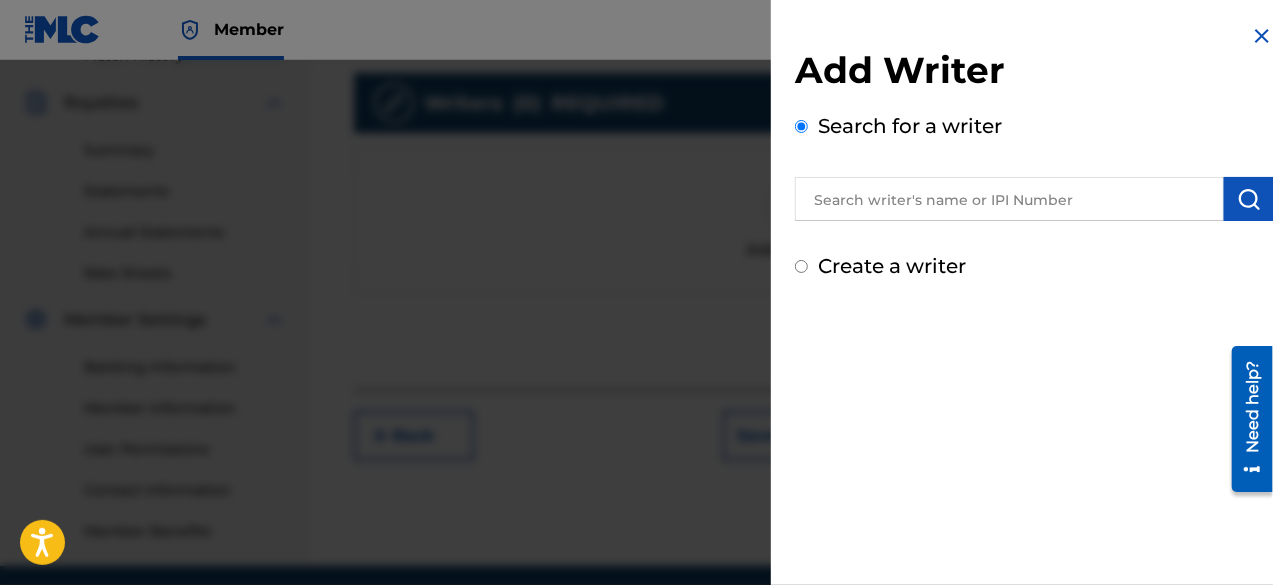 radio on "false" 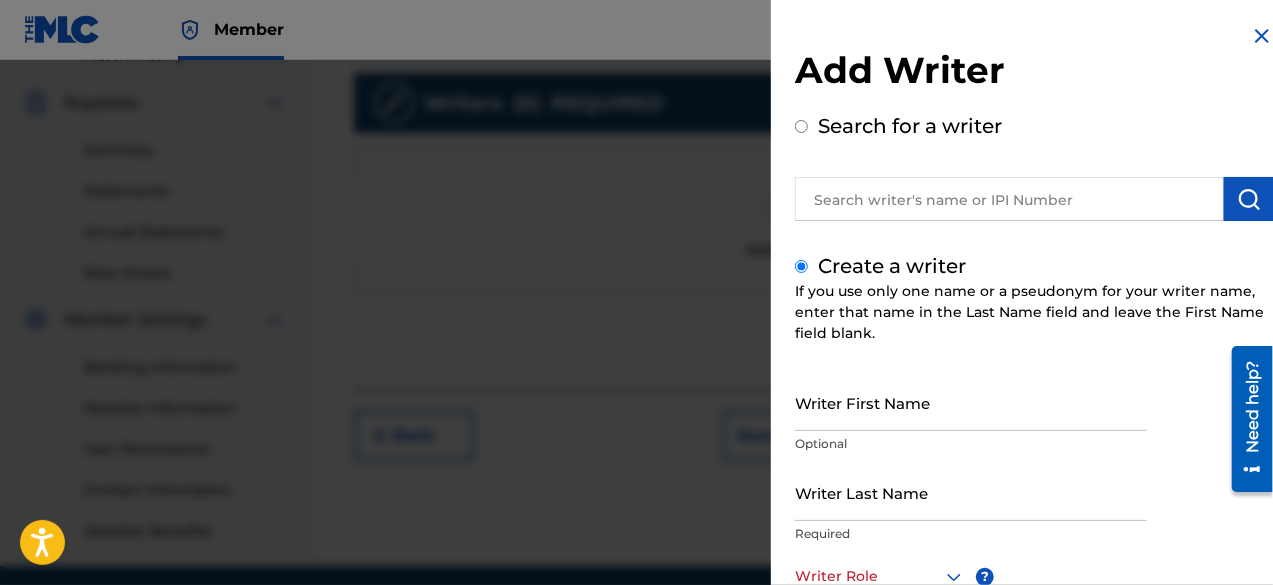 click on "Writer Last Name" at bounding box center [971, 492] 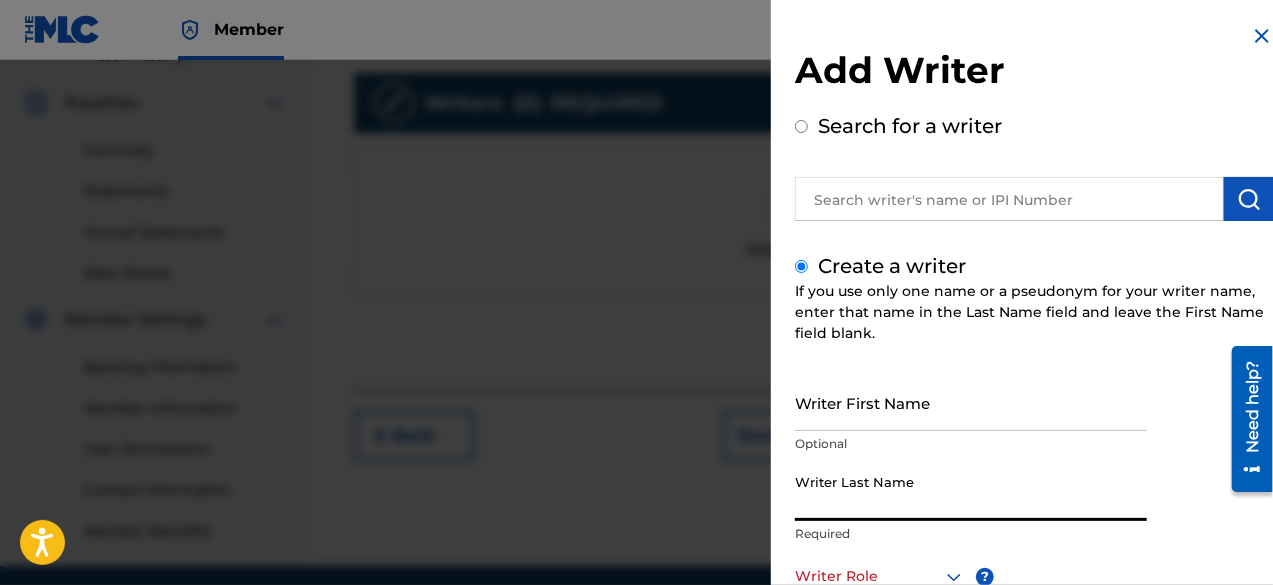 paste on "[PERSON_NAME]" 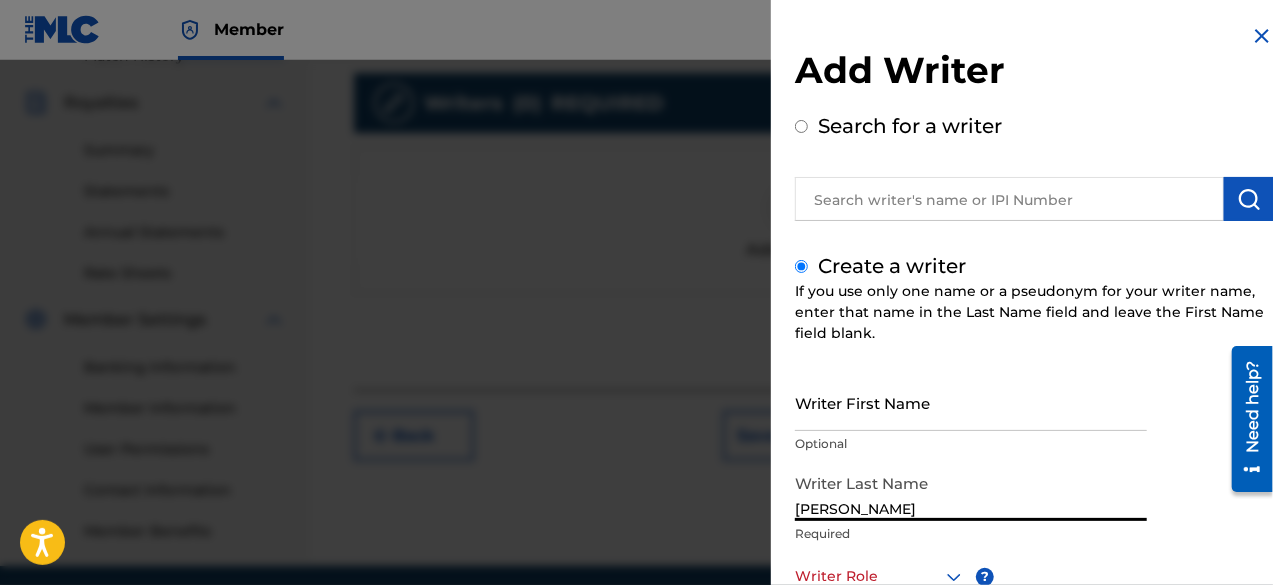 scroll, scrollTop: 654, scrollLeft: 0, axis: vertical 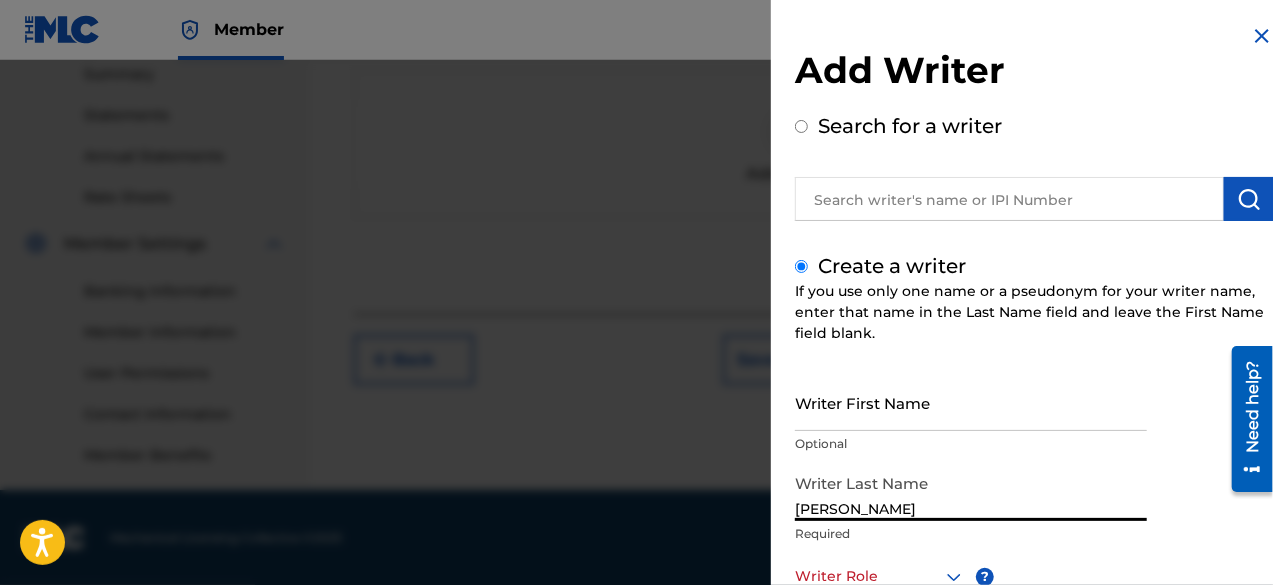 type on "[PERSON_NAME]" 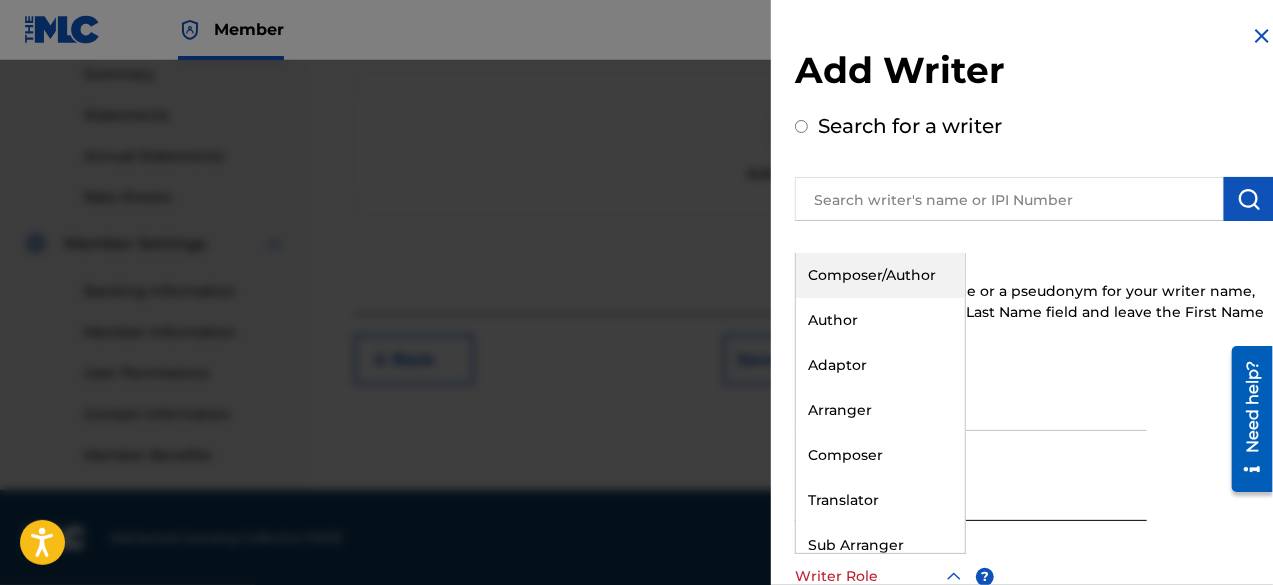scroll, scrollTop: 2, scrollLeft: 0, axis: vertical 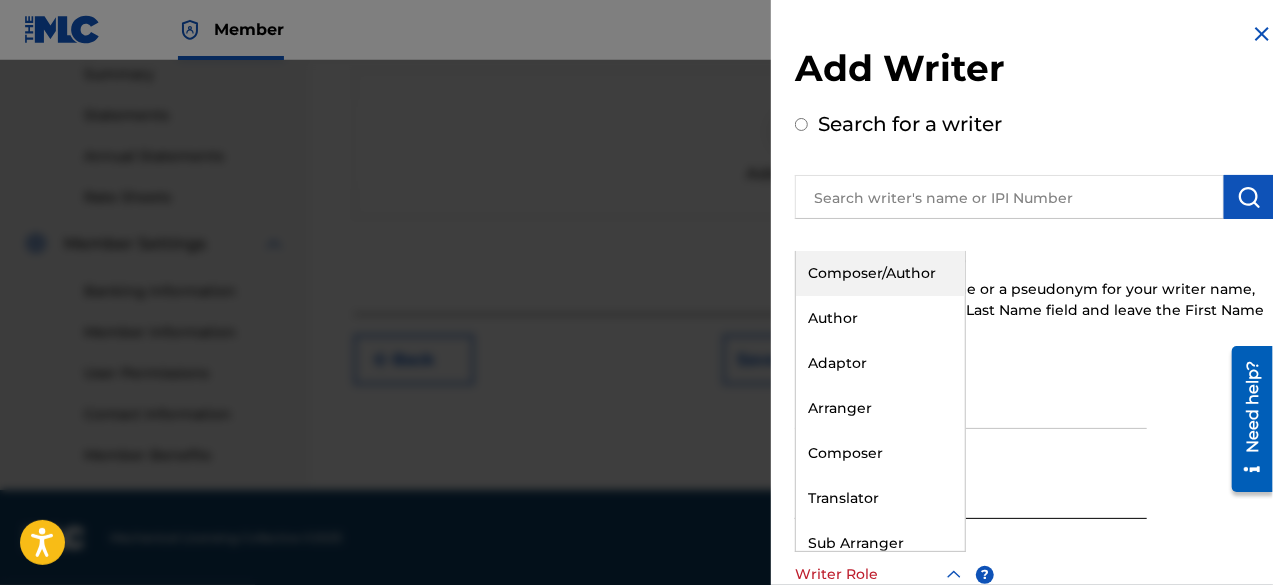 click 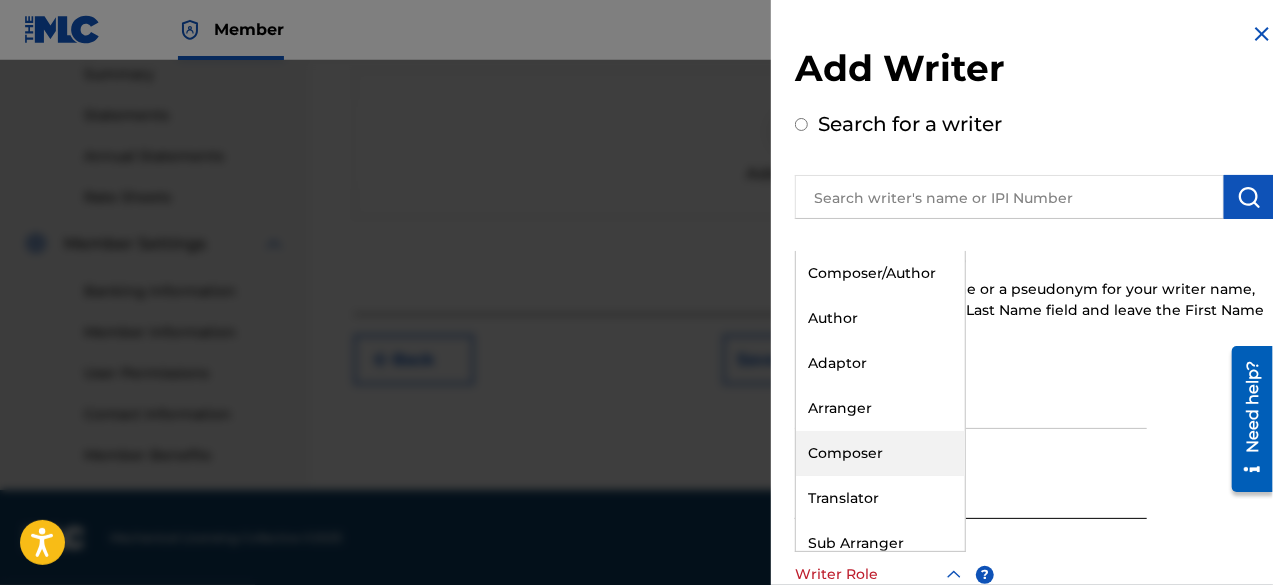 click on "Composer" at bounding box center [880, 453] 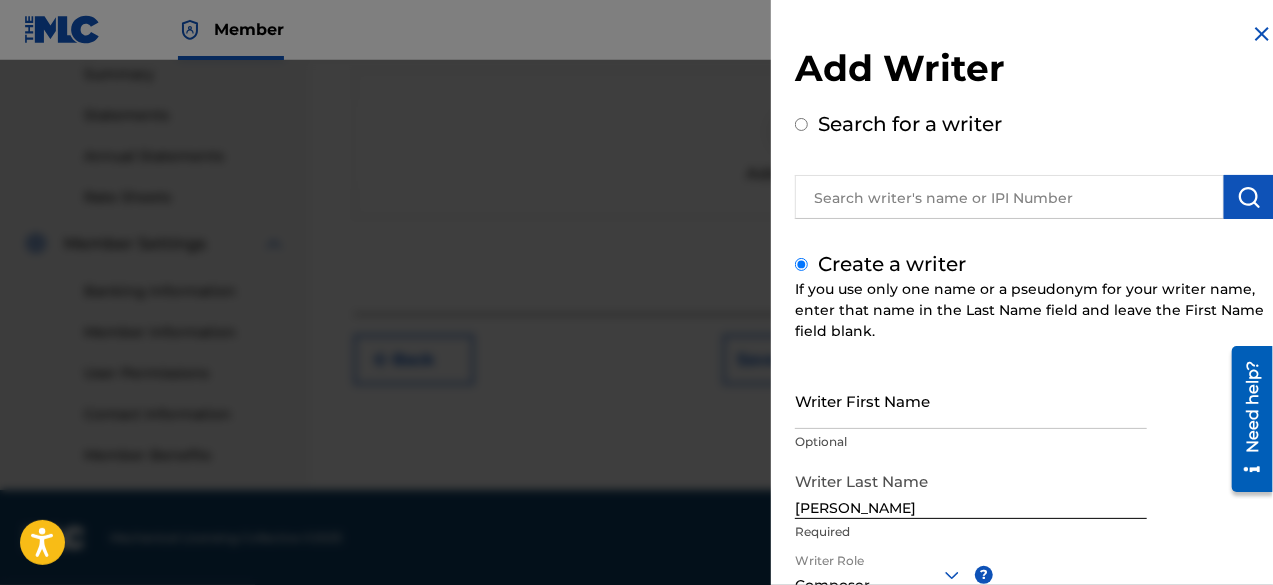 scroll, scrollTop: 282, scrollLeft: 0, axis: vertical 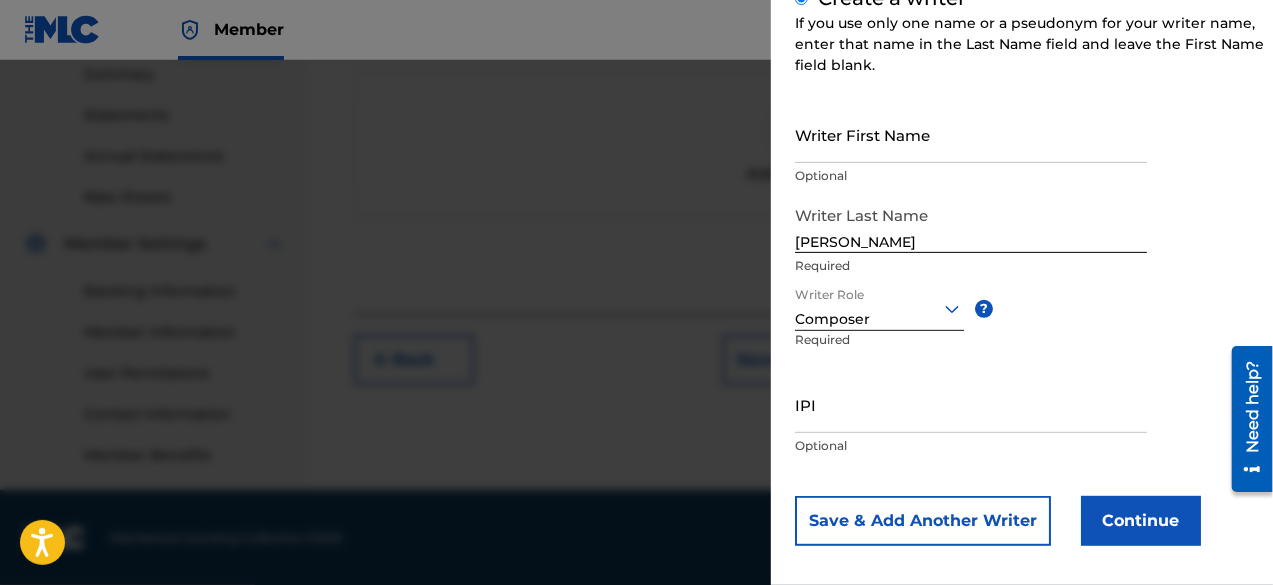 type 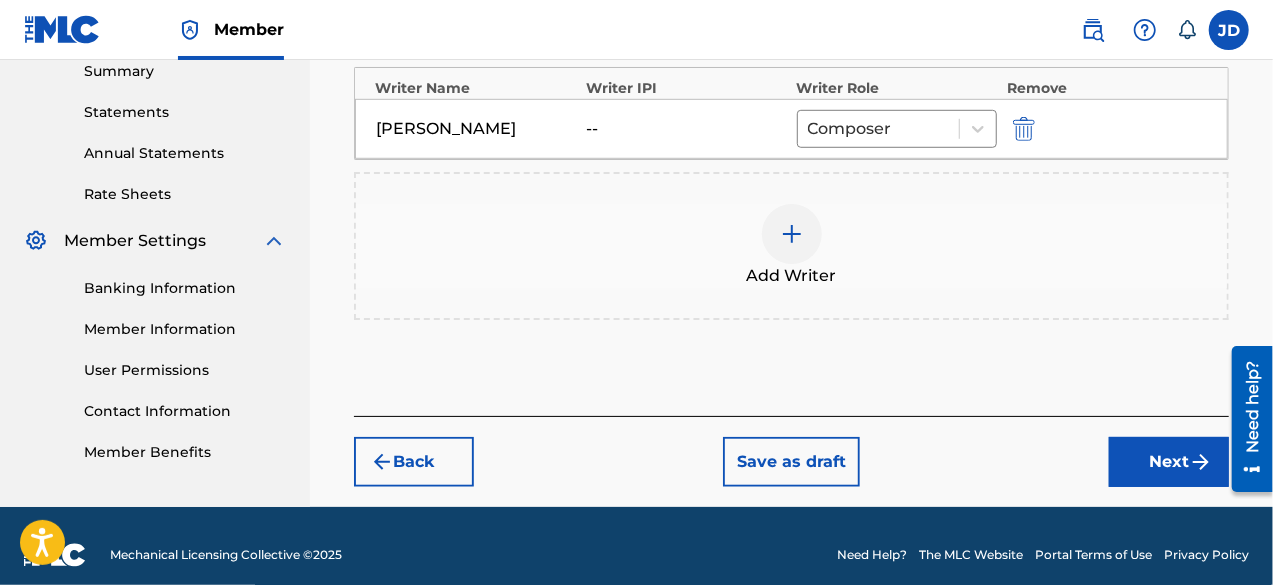 scroll, scrollTop: 660, scrollLeft: 0, axis: vertical 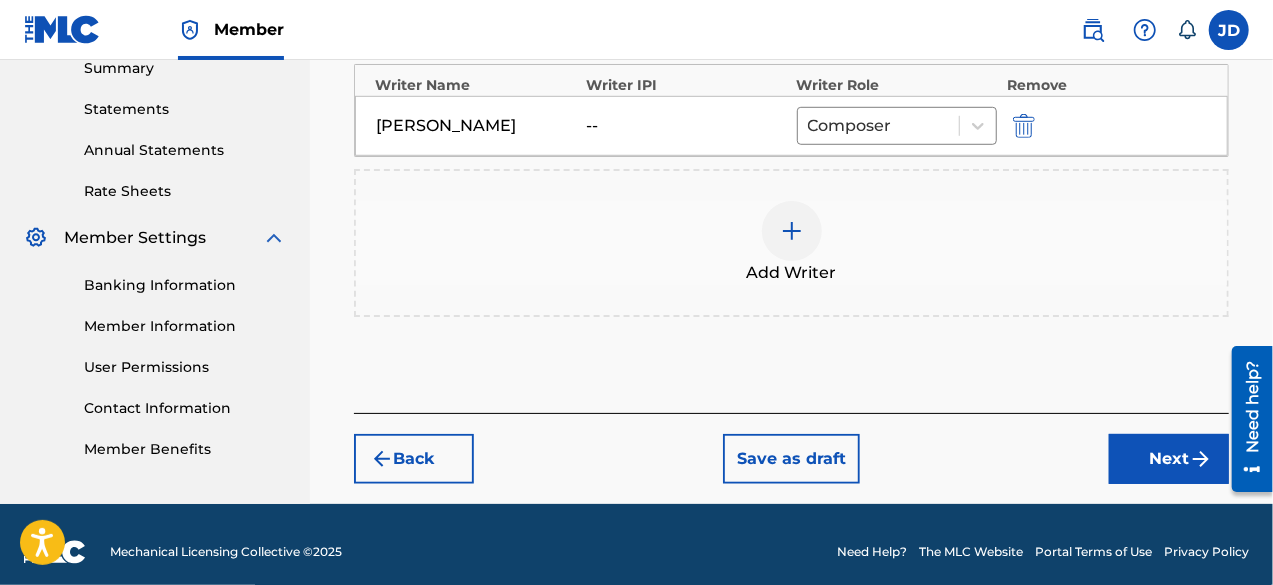 click on "Next" at bounding box center [1169, 459] 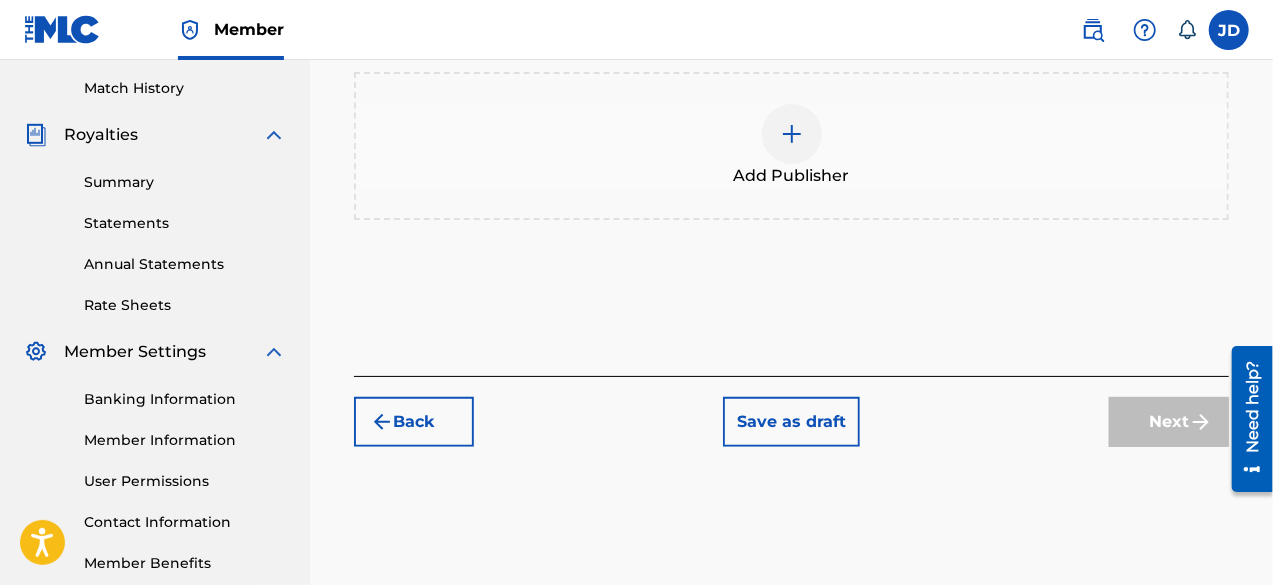 scroll, scrollTop: 551, scrollLeft: 0, axis: vertical 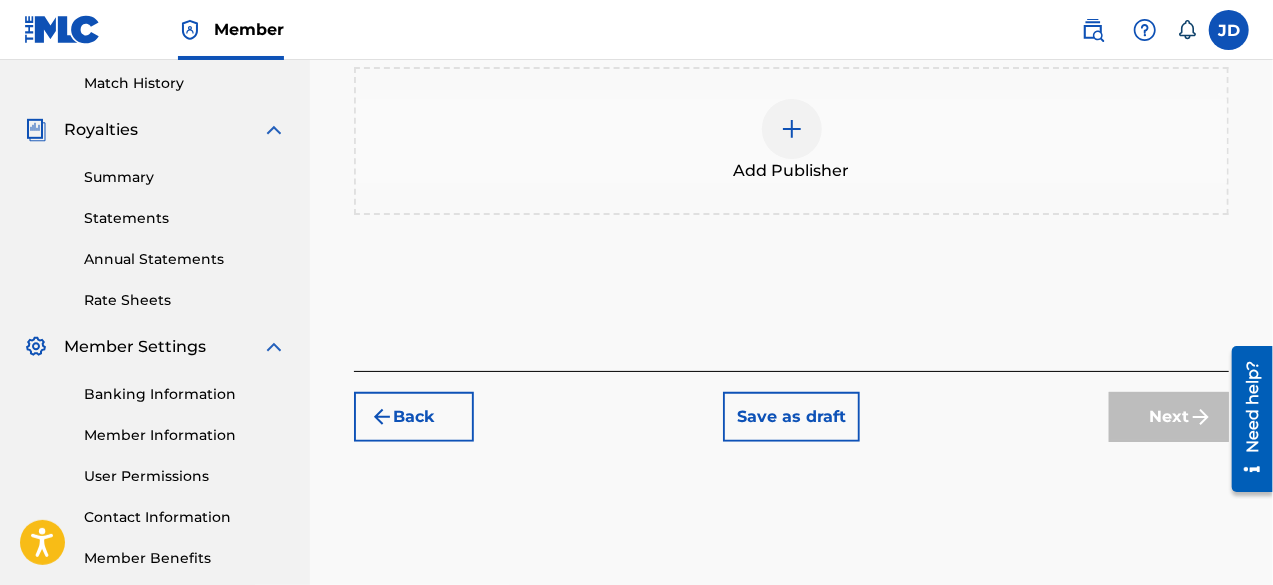 click at bounding box center (792, 129) 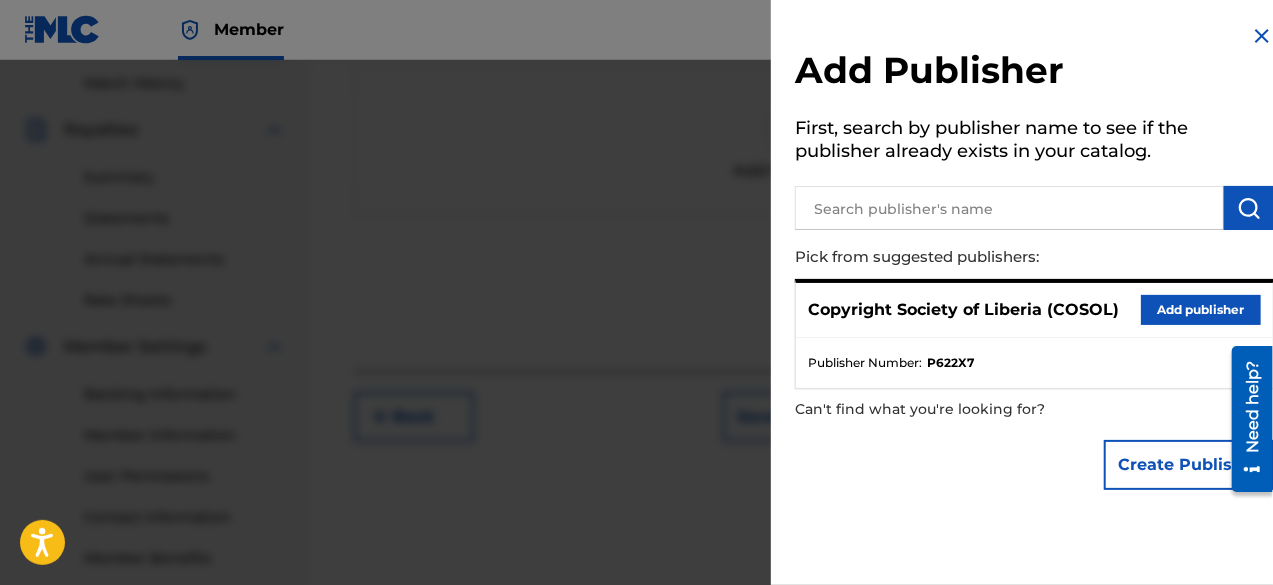 click on "Add publisher" at bounding box center (1201, 310) 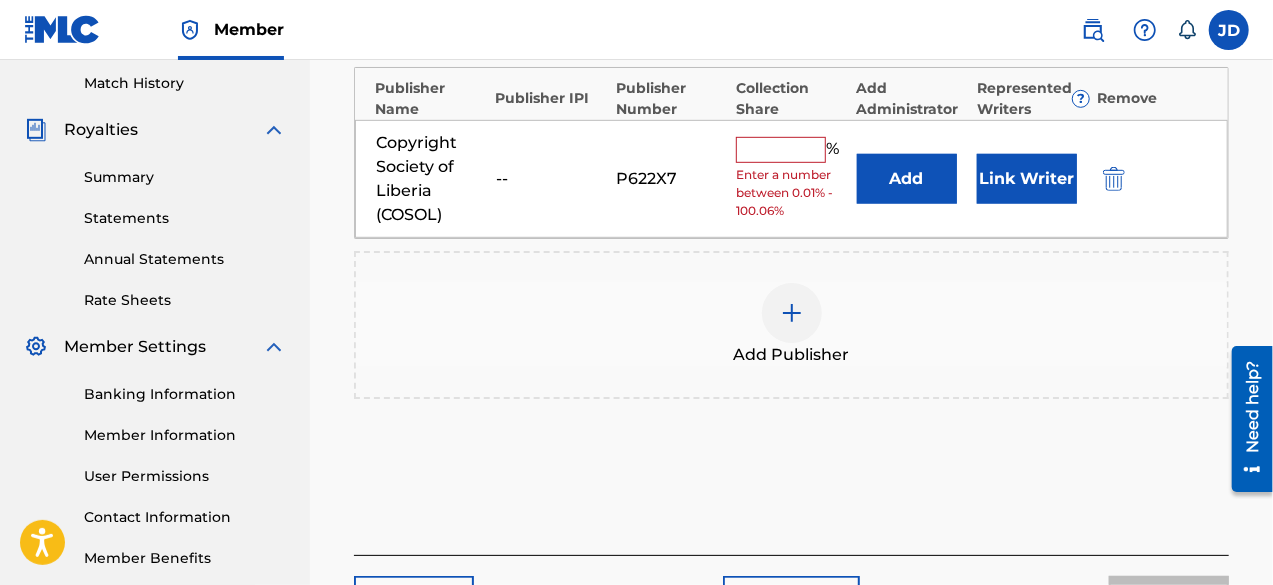 click at bounding box center [781, 150] 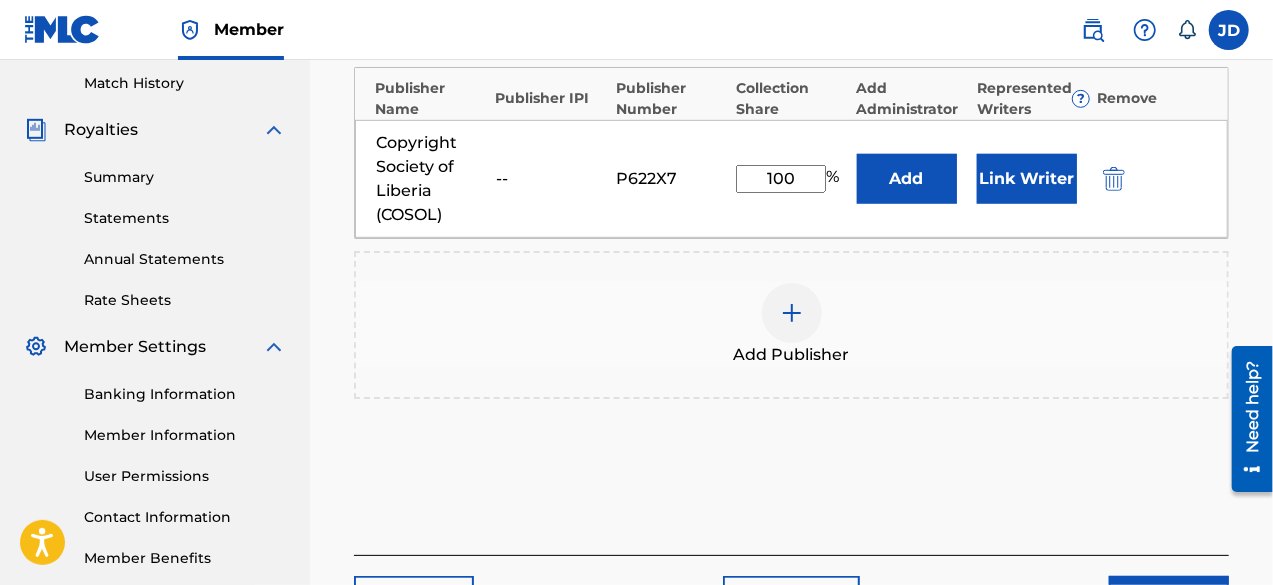 click on "Next" at bounding box center [1169, 601] 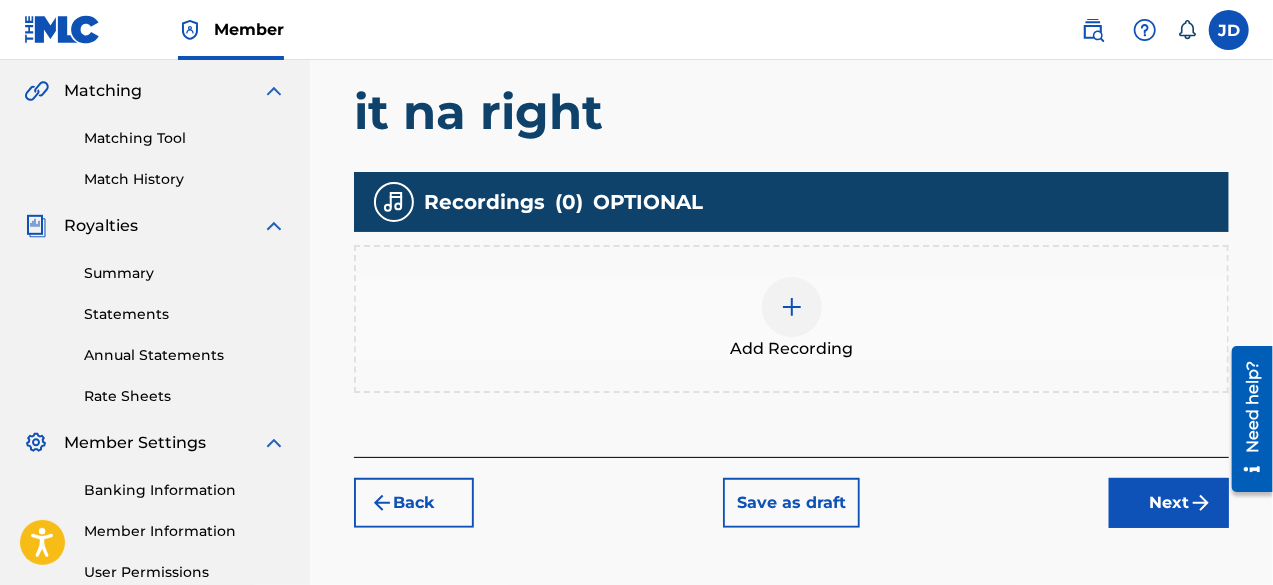 scroll, scrollTop: 471, scrollLeft: 0, axis: vertical 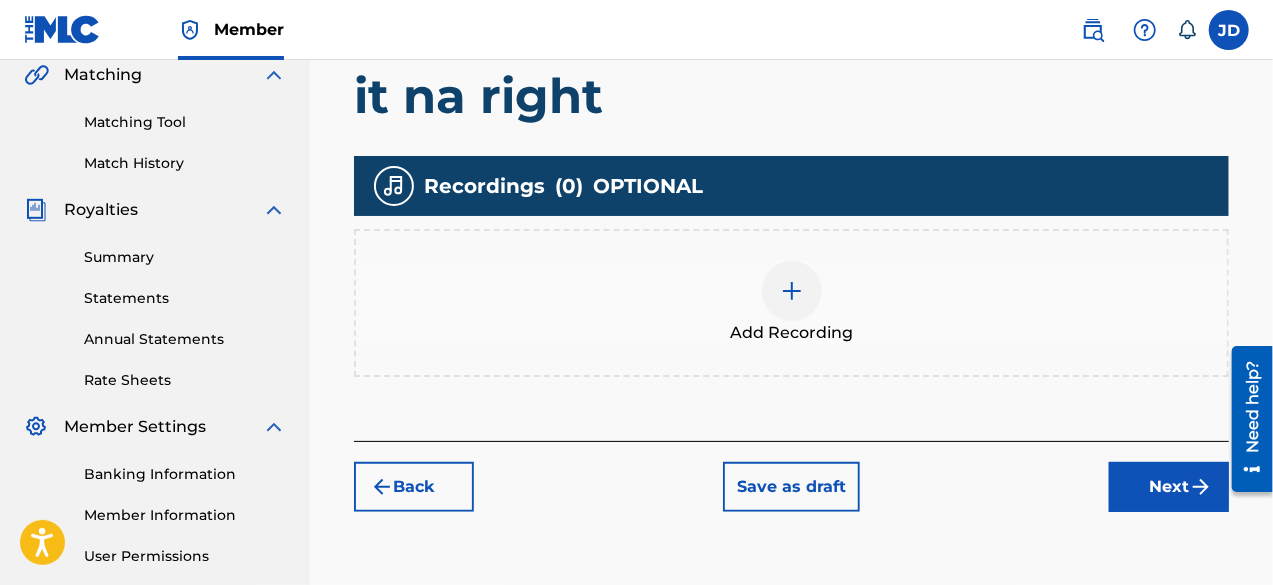 click on "Next" at bounding box center [1169, 487] 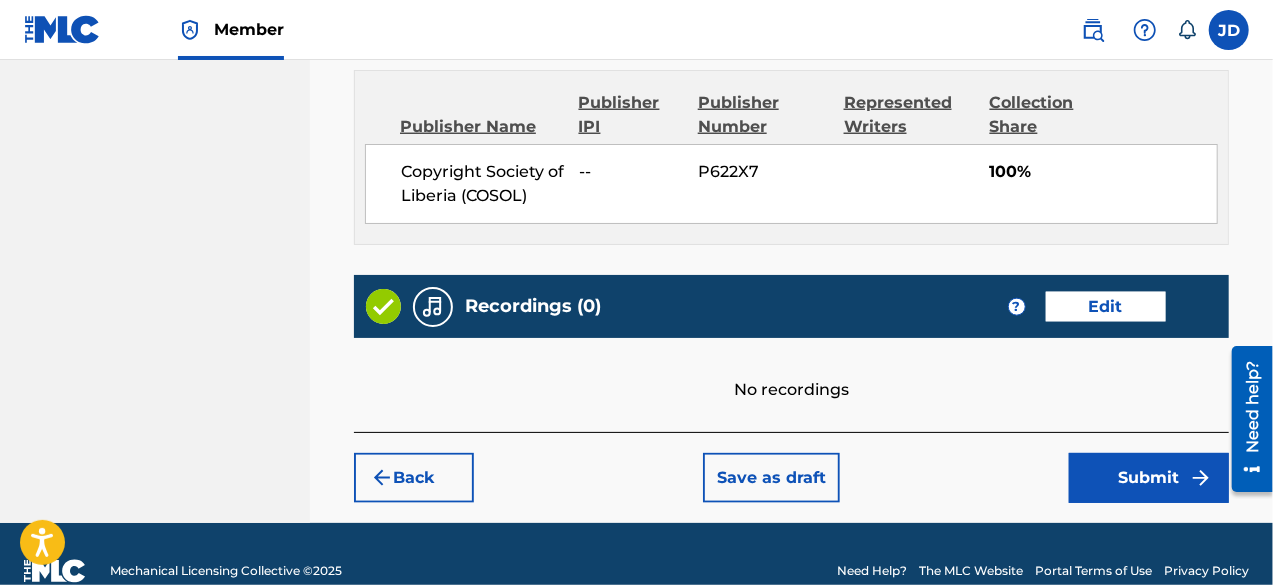 scroll, scrollTop: 1125, scrollLeft: 0, axis: vertical 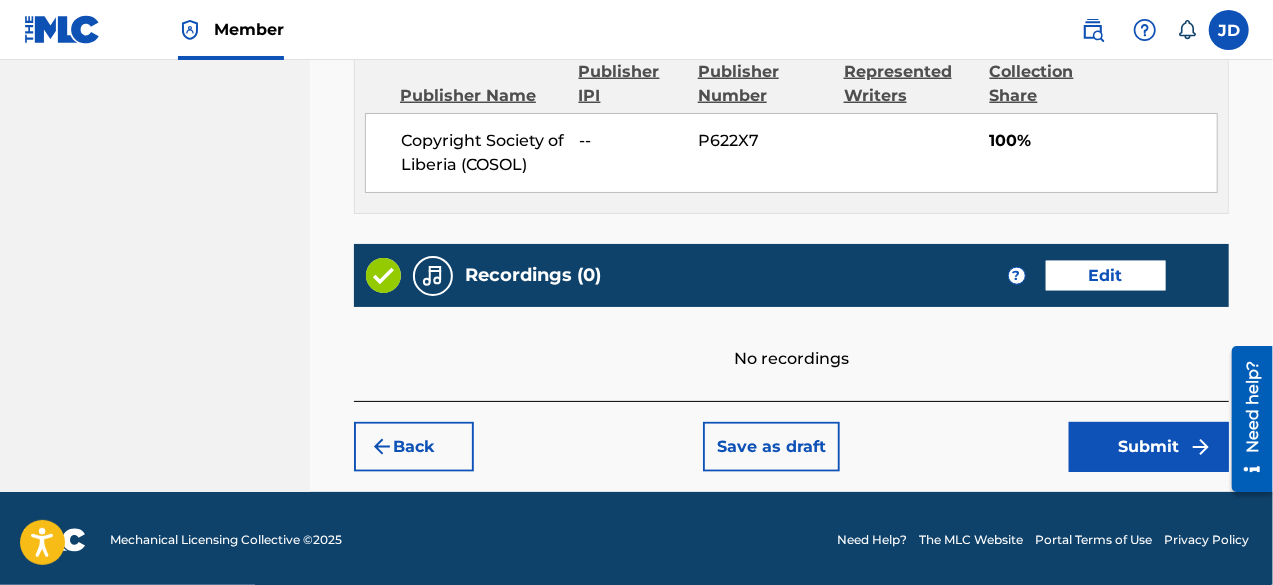 click on "Submit" at bounding box center [1149, 447] 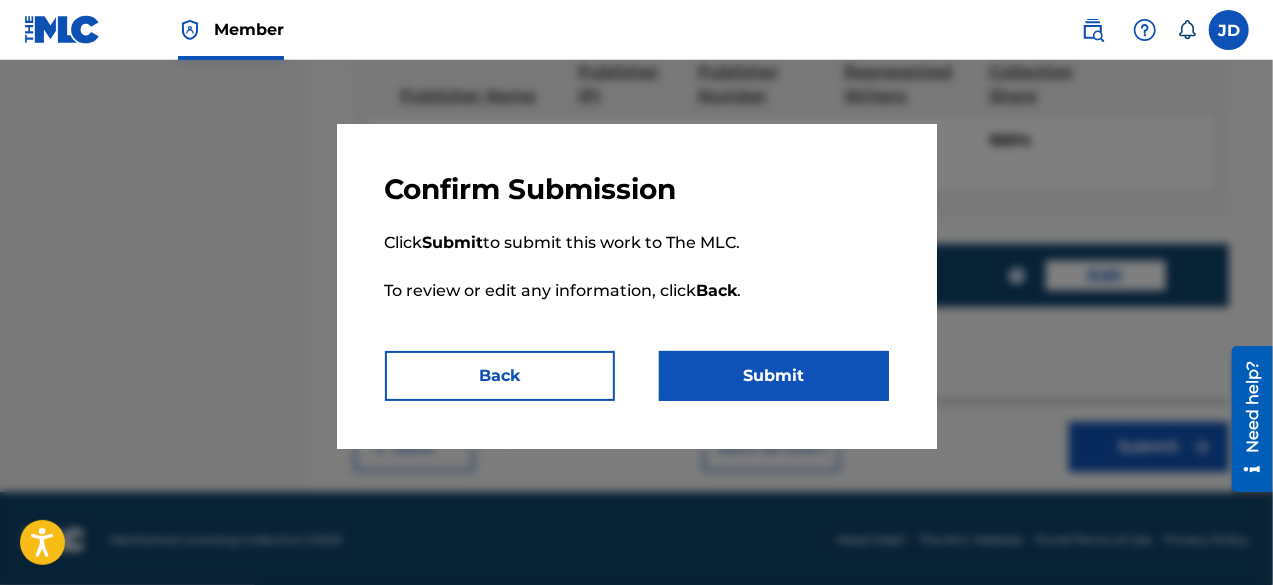 click on "Submit" at bounding box center (774, 376) 